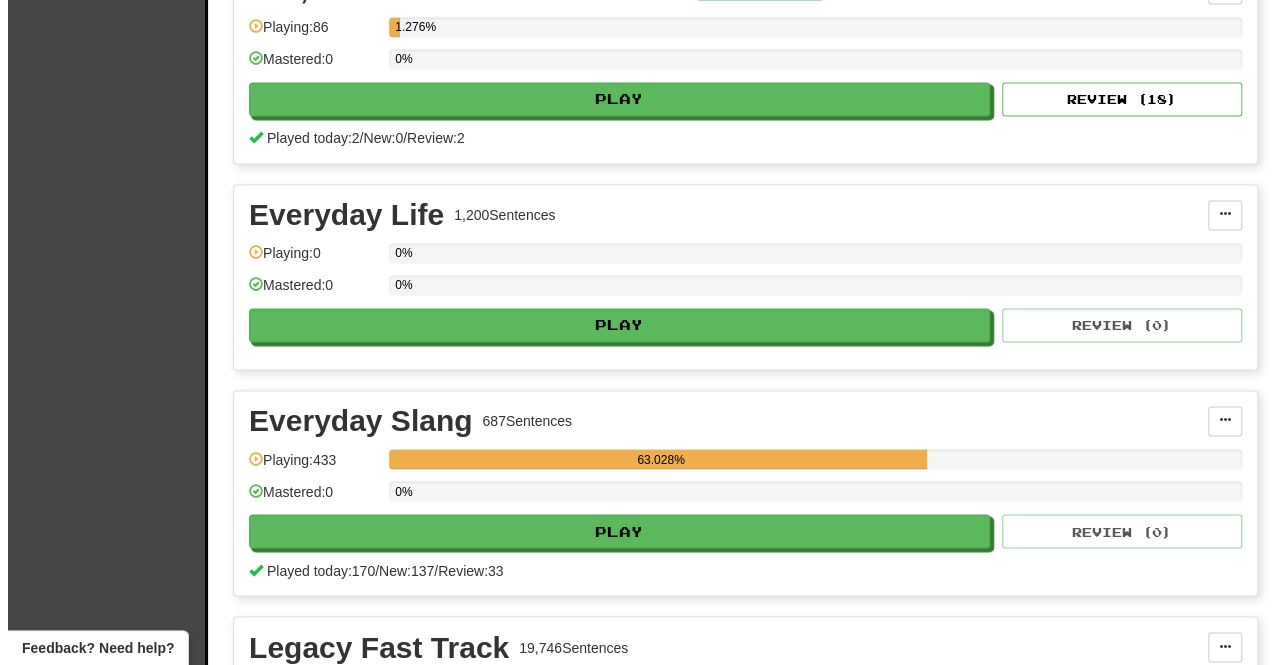 scroll, scrollTop: 1664, scrollLeft: 0, axis: vertical 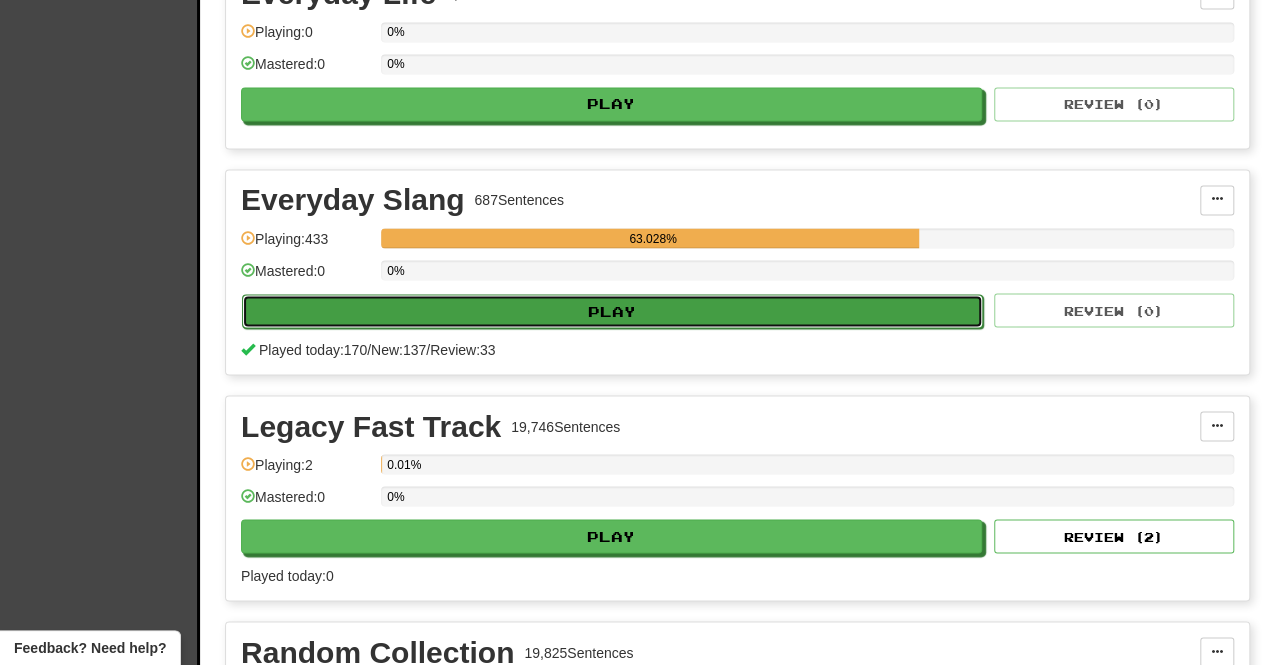click on "Play" at bounding box center (612, 311) 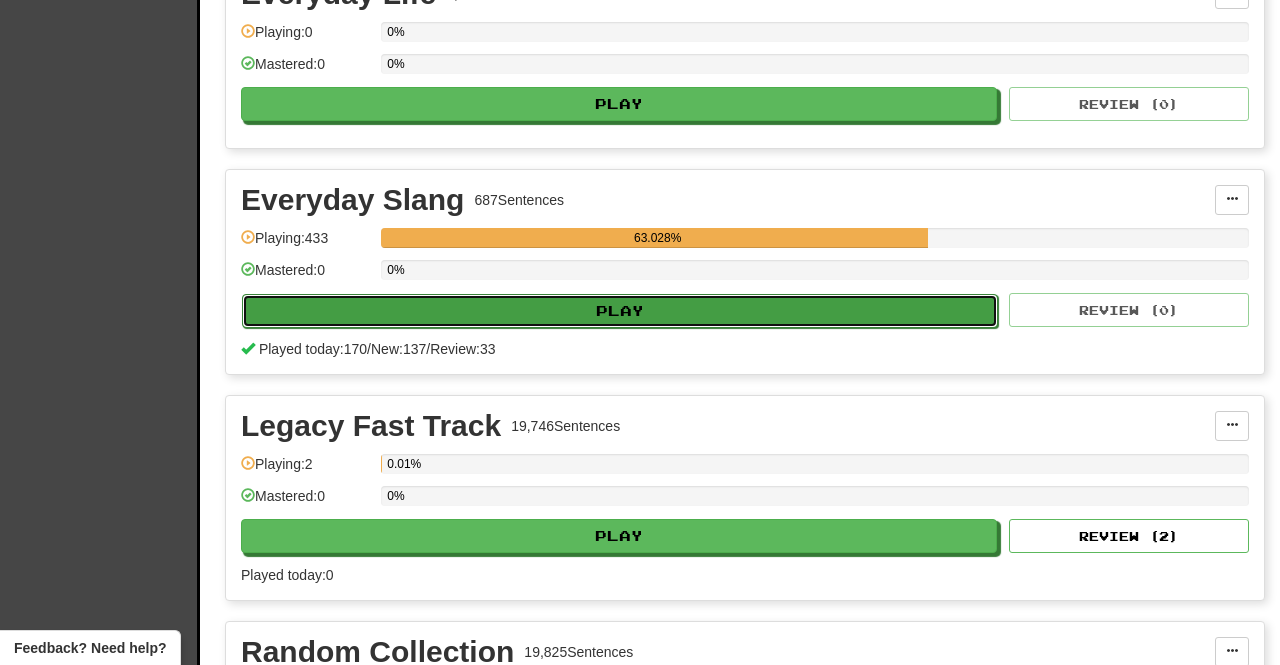 select on "**" 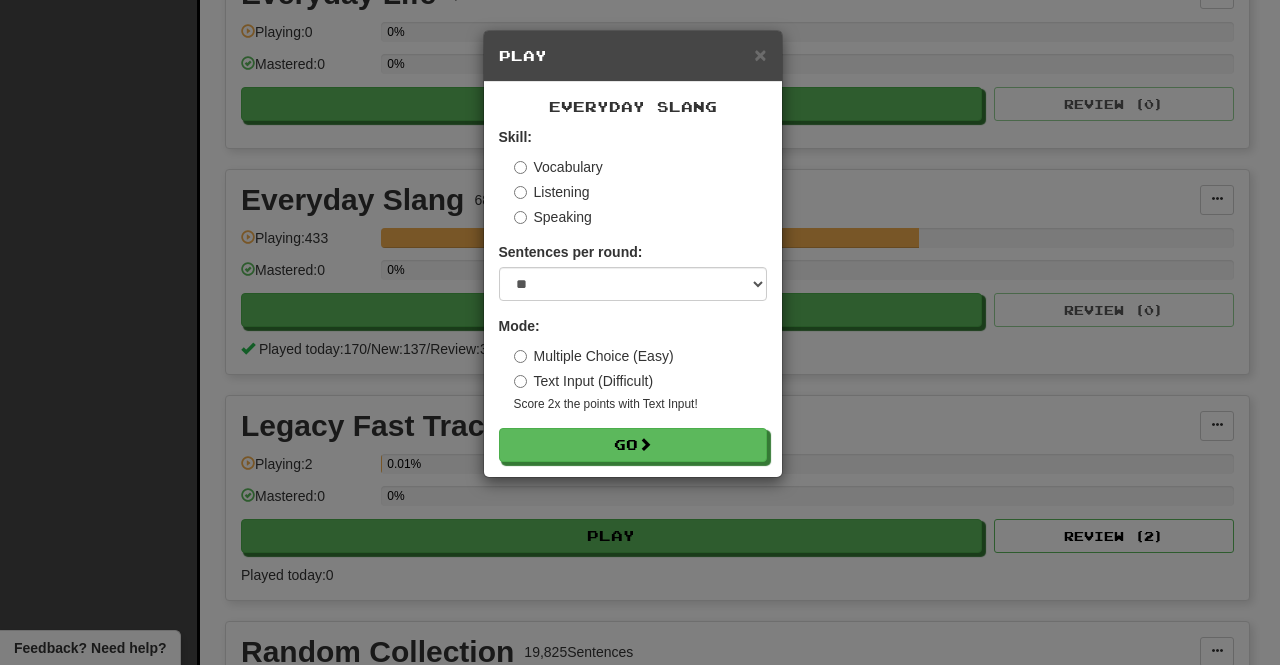click on "Skill: Vocabulary Listening Speaking Sentences per round: * ** ** ** ** ** *** ******** Mode: Multiple Choice (Easy) Text Input (Difficult) Score 2x the points with Text Input ! Go" at bounding box center [633, 294] 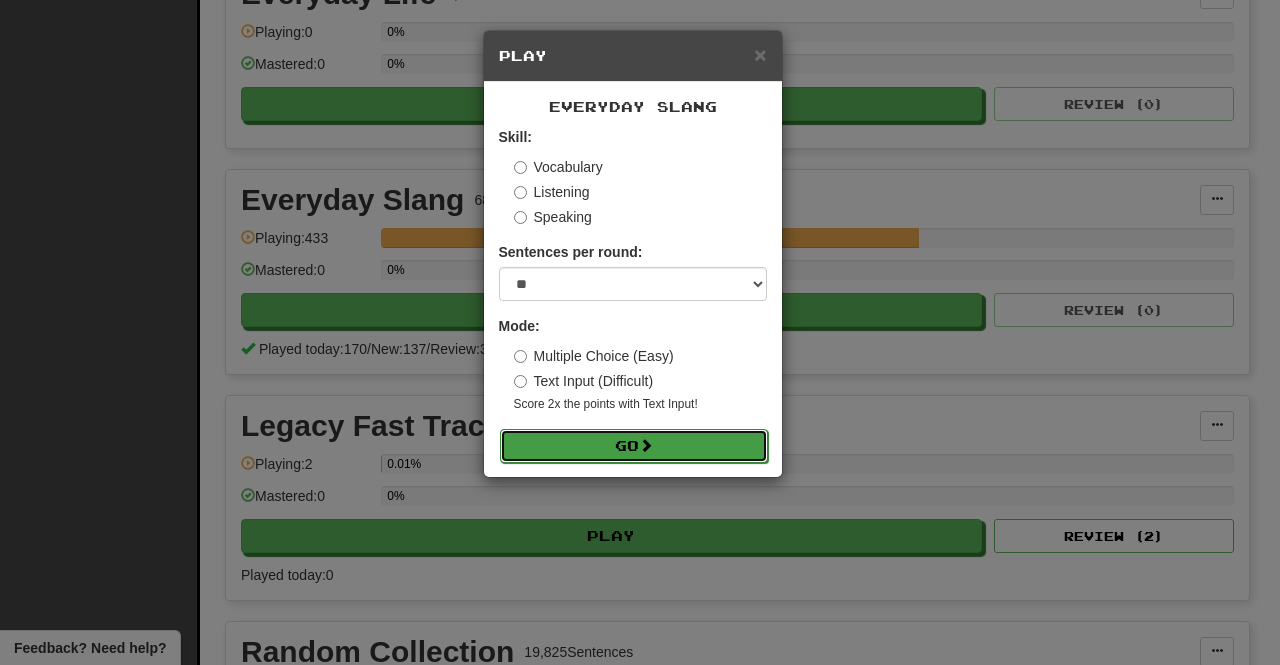 click on "Go" at bounding box center [634, 446] 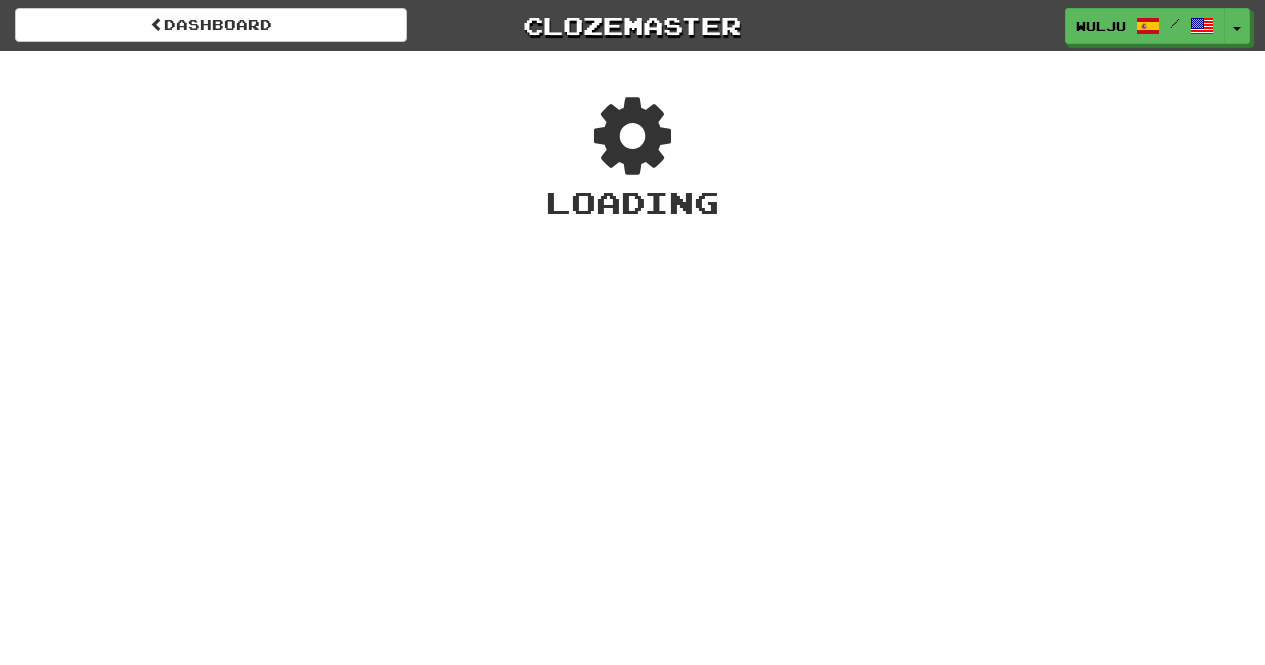 scroll, scrollTop: 0, scrollLeft: 0, axis: both 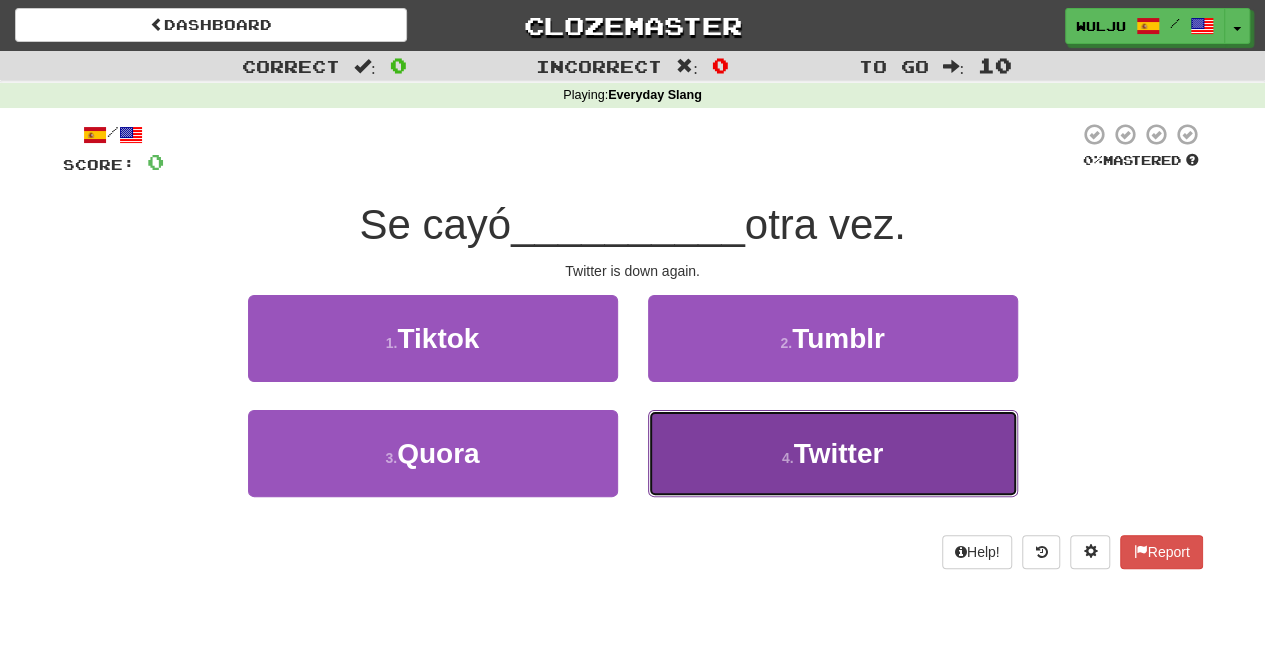 click on "4 .  Twitter" at bounding box center (833, 453) 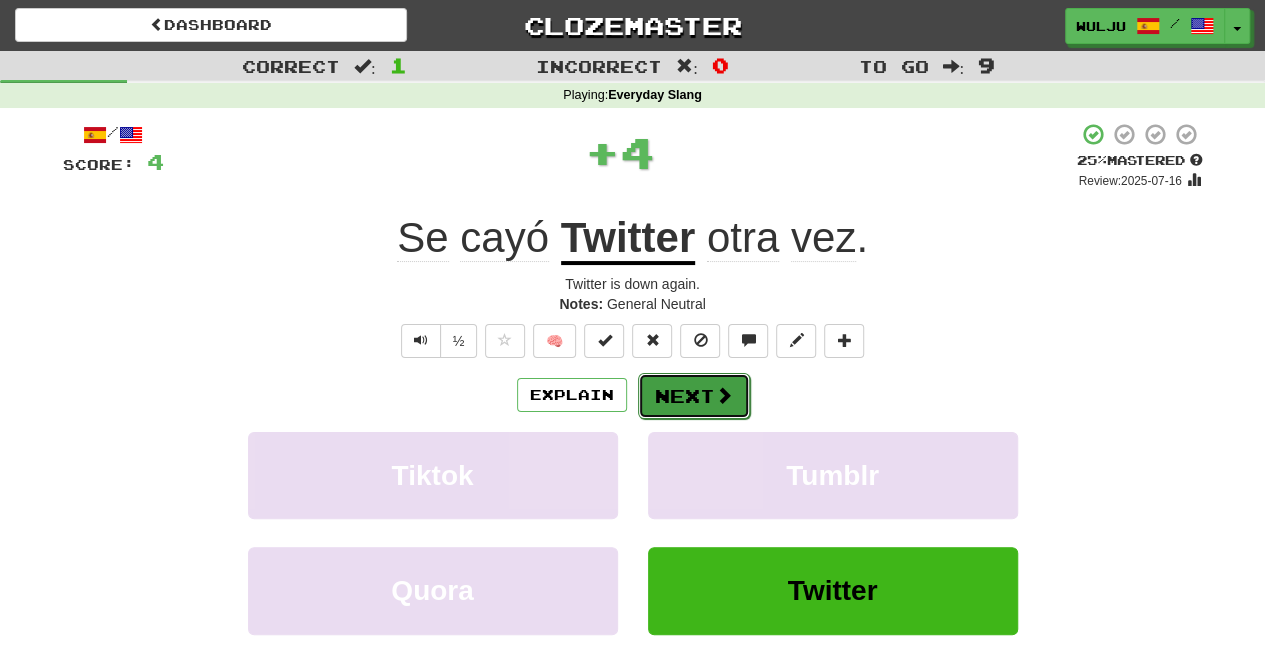 click on "Next" at bounding box center (694, 396) 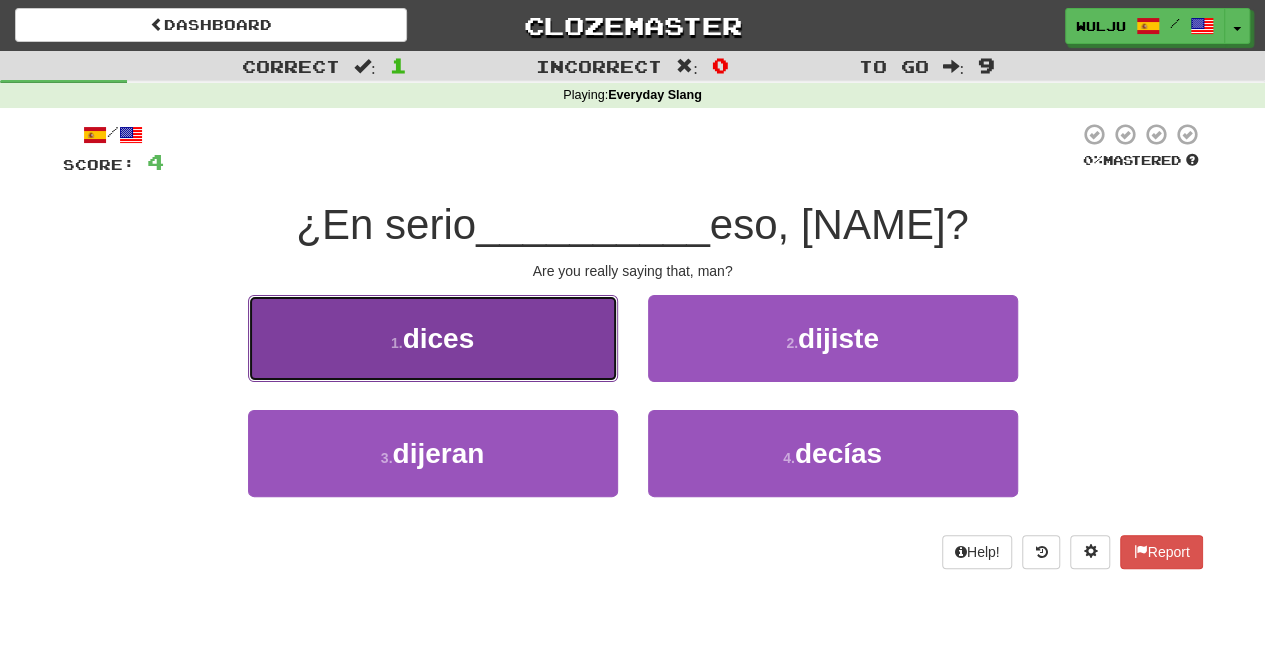 click on "1 .  dices" at bounding box center [433, 338] 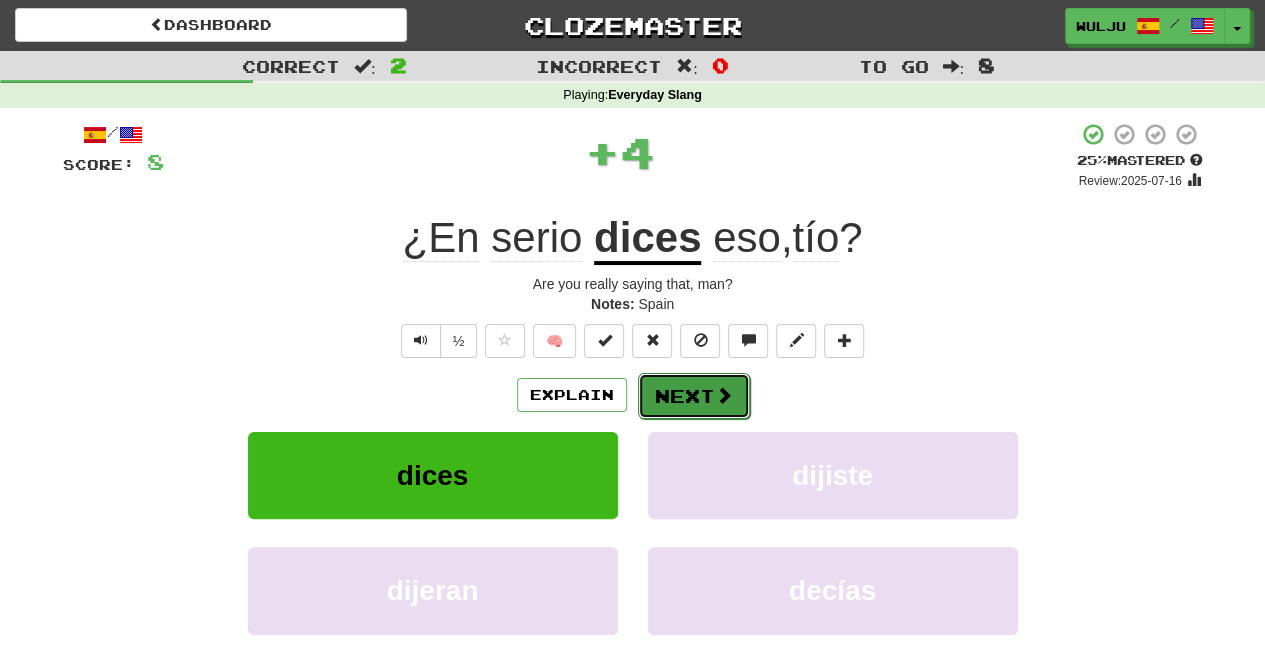 click on "Next" at bounding box center (694, 396) 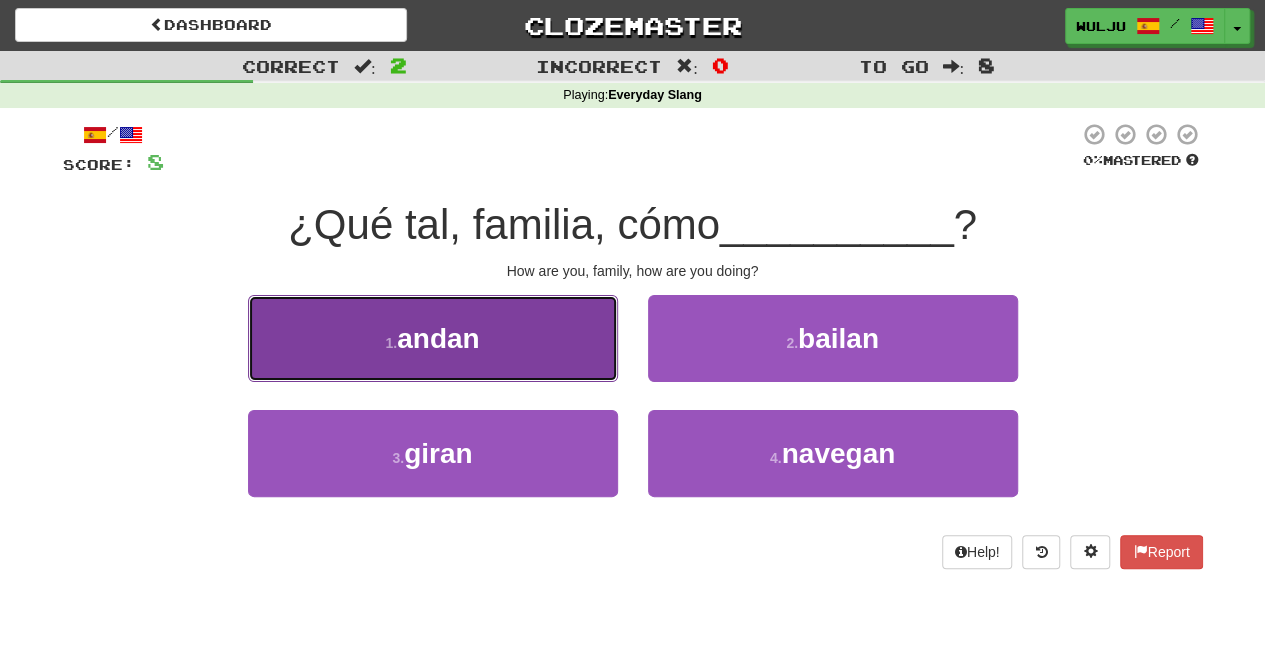 click on "1 .  andan" at bounding box center (433, 338) 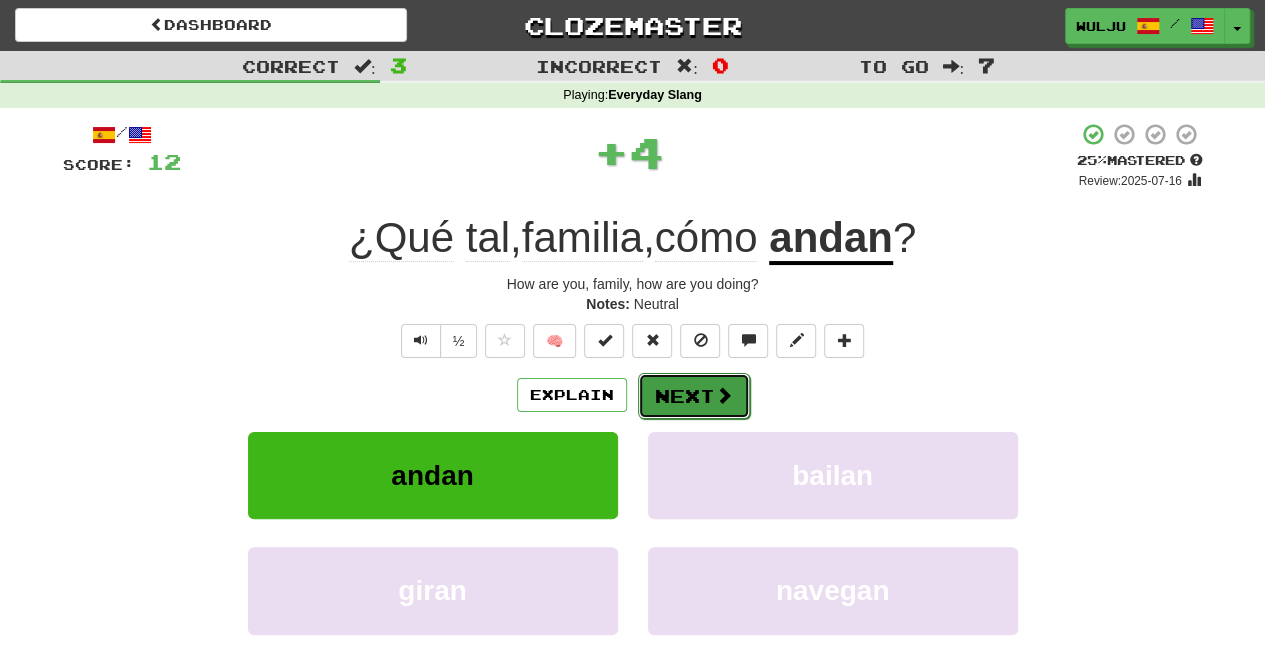 click on "Next" at bounding box center (694, 396) 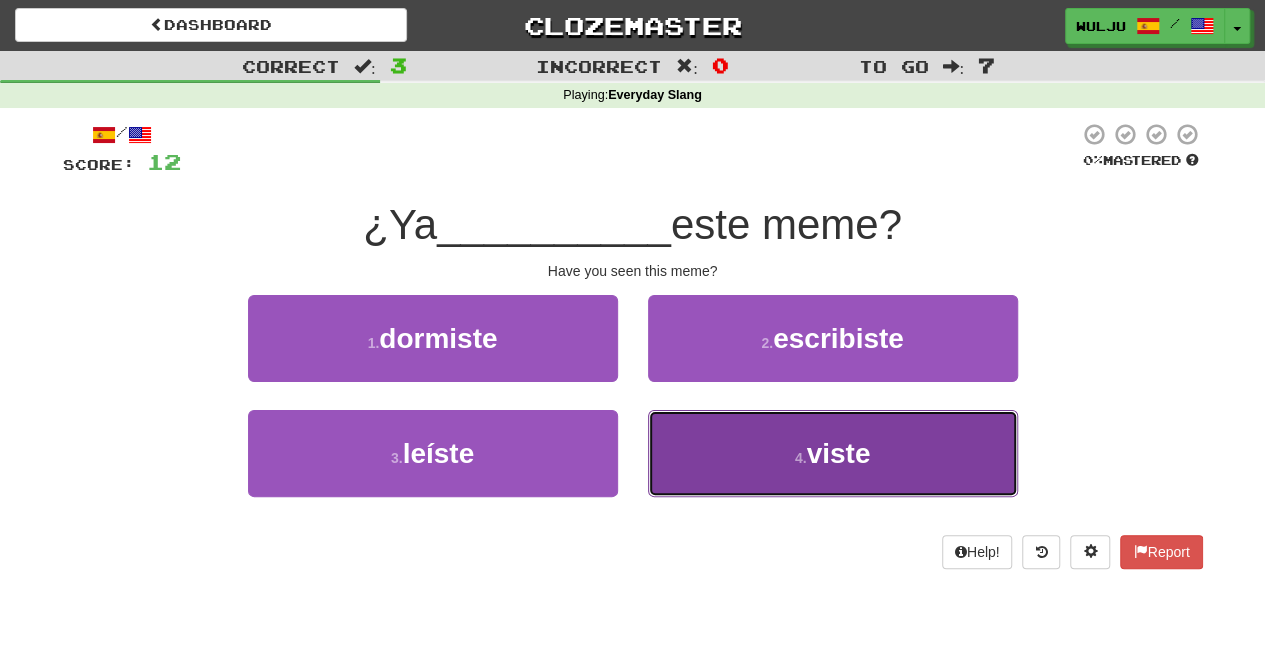 click on "4 .  viste" at bounding box center [833, 453] 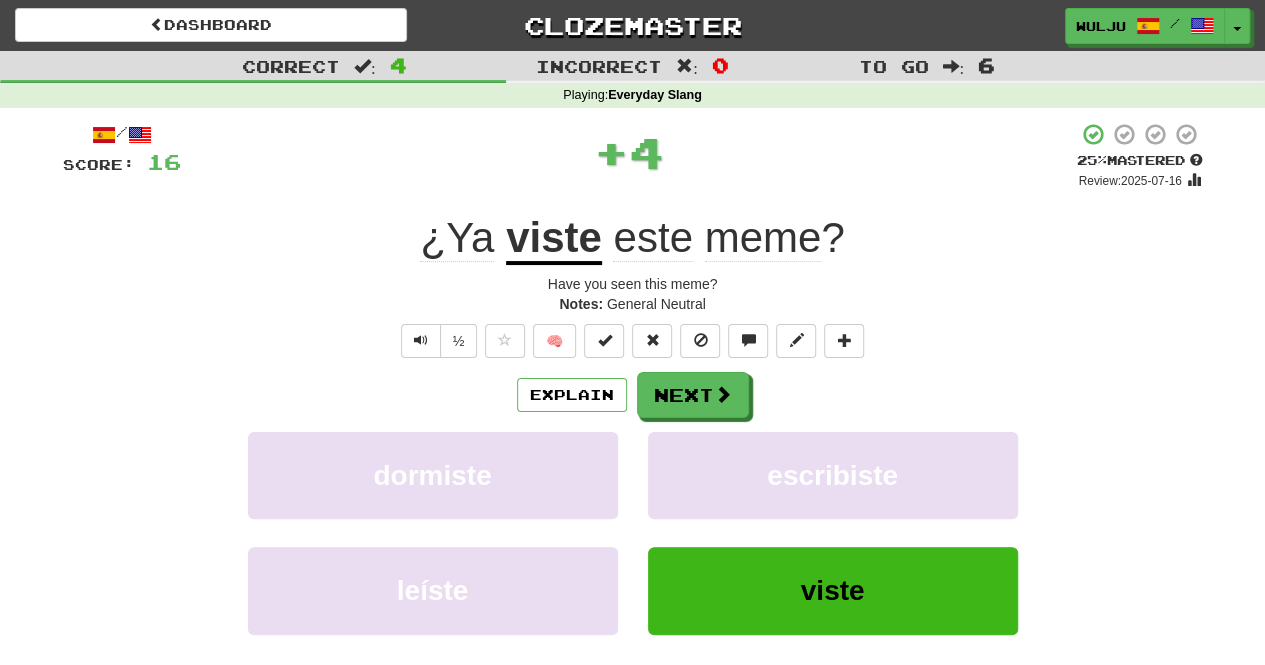 click on "/ Score: 16 + 4 25 % Mastered Review: 2025-07-16 ¿Ya viste este meme? Have you seen this meme? Notes: General Neutral ½ 🧠 Explain Next dormiste escribiste leíste viste Learn more: dormiste escribiste leíste viste Help! Report" at bounding box center (633, 429) 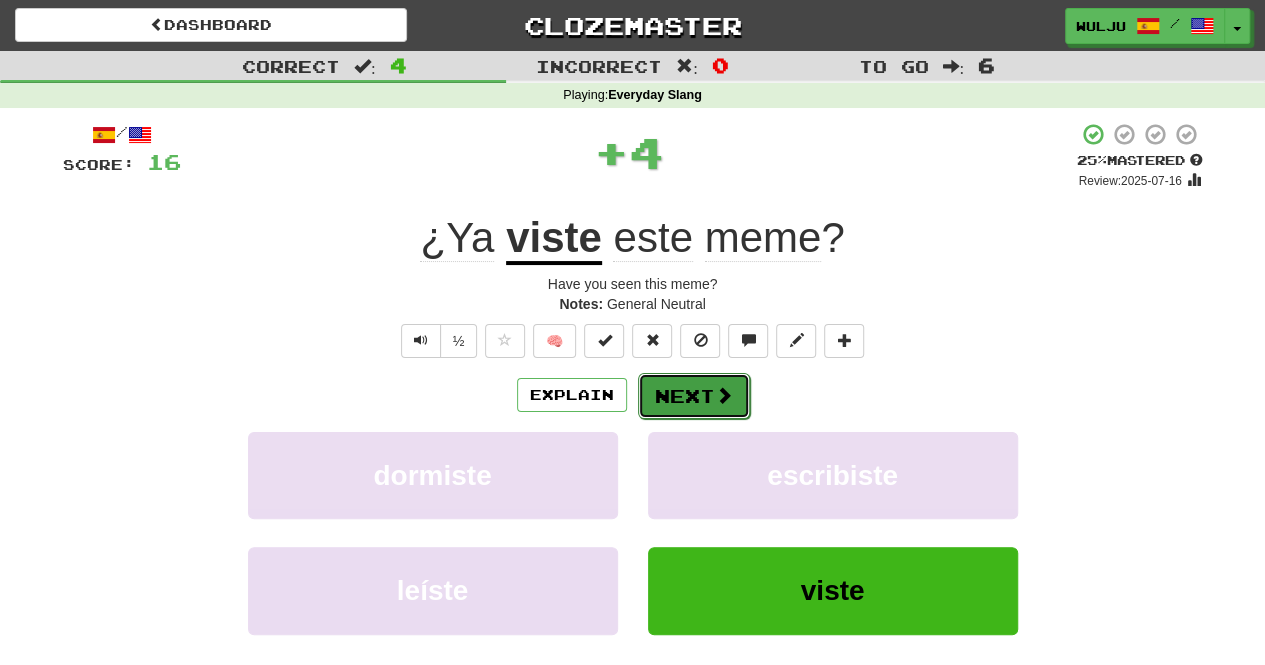 click on "Next" at bounding box center [694, 396] 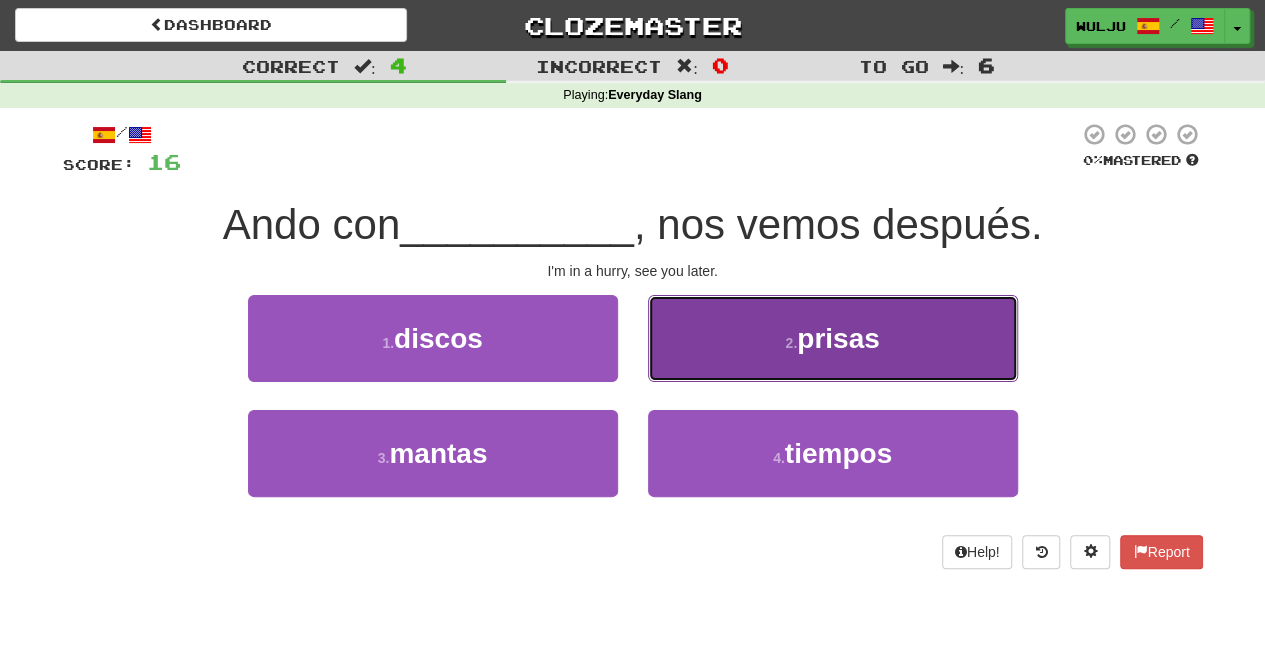 click on "2 .  prisas" at bounding box center (833, 338) 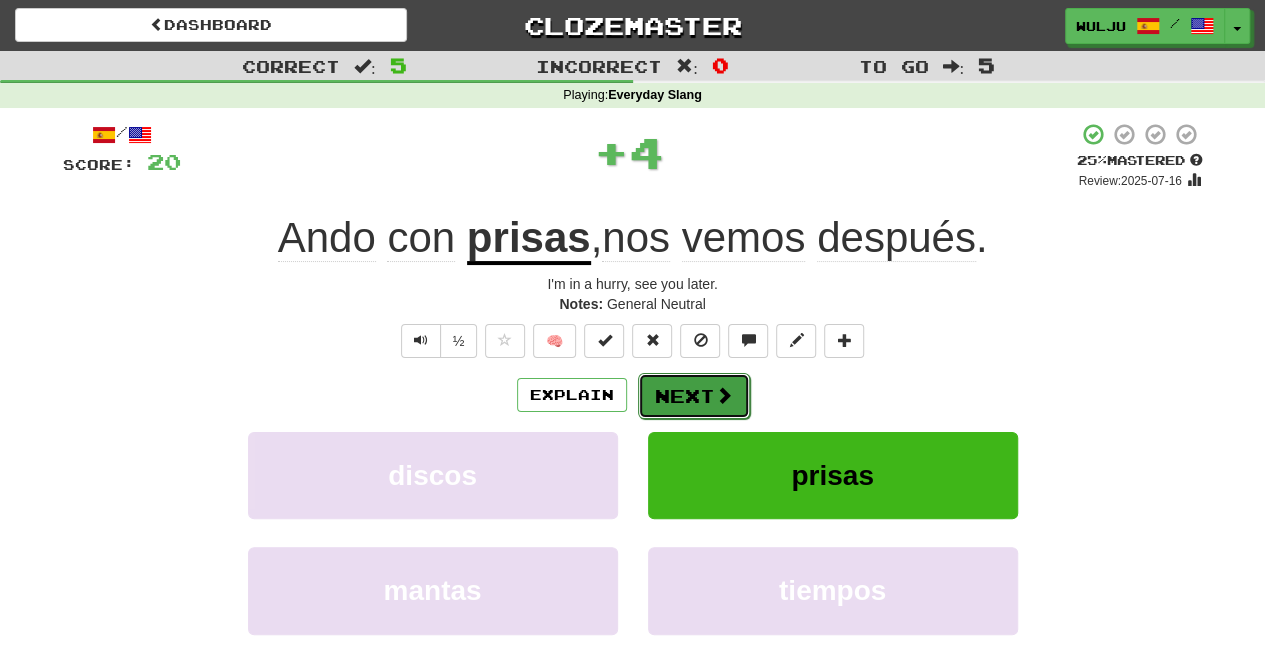 click on "Next" at bounding box center [694, 396] 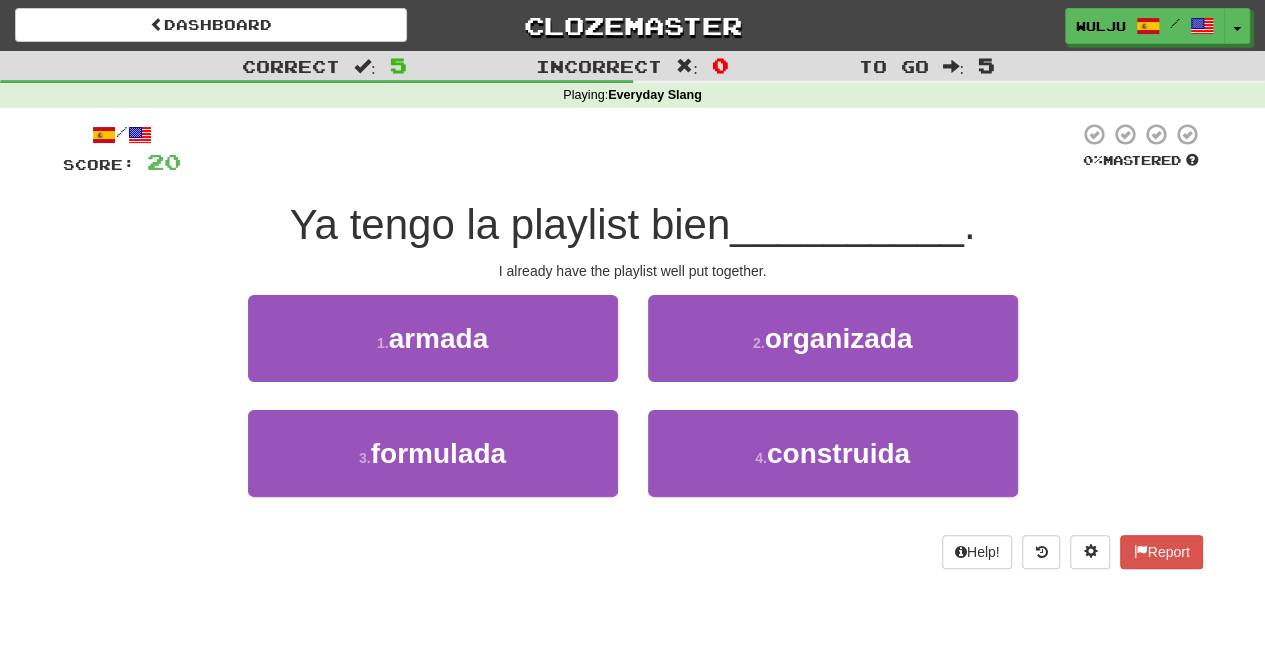 click on "__________" at bounding box center (847, 224) 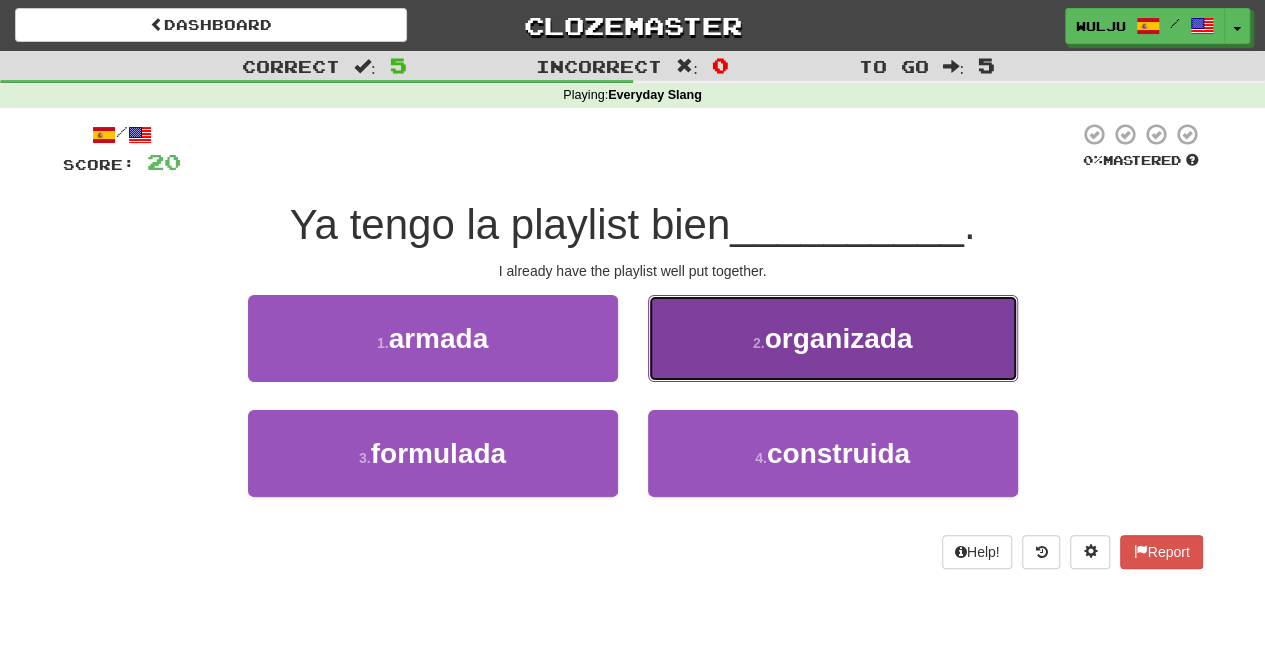 click on "organizada" at bounding box center (838, 338) 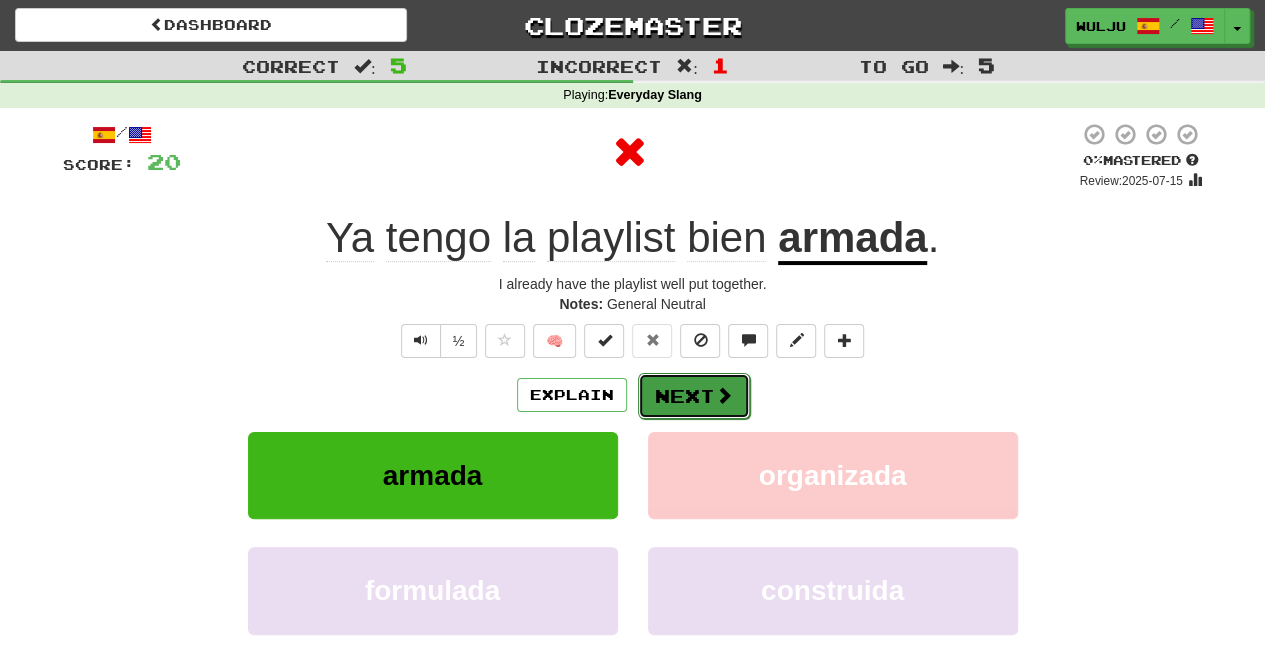 click on "Next" at bounding box center [694, 396] 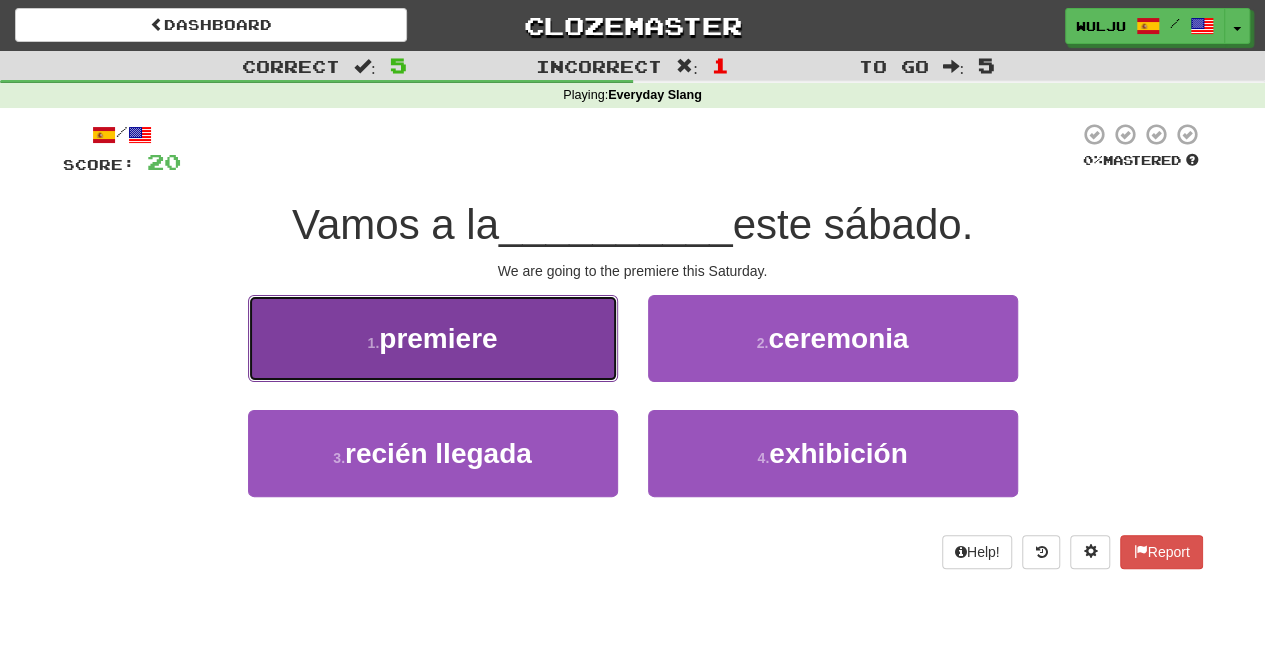 click on "1 .  premiere" at bounding box center (433, 338) 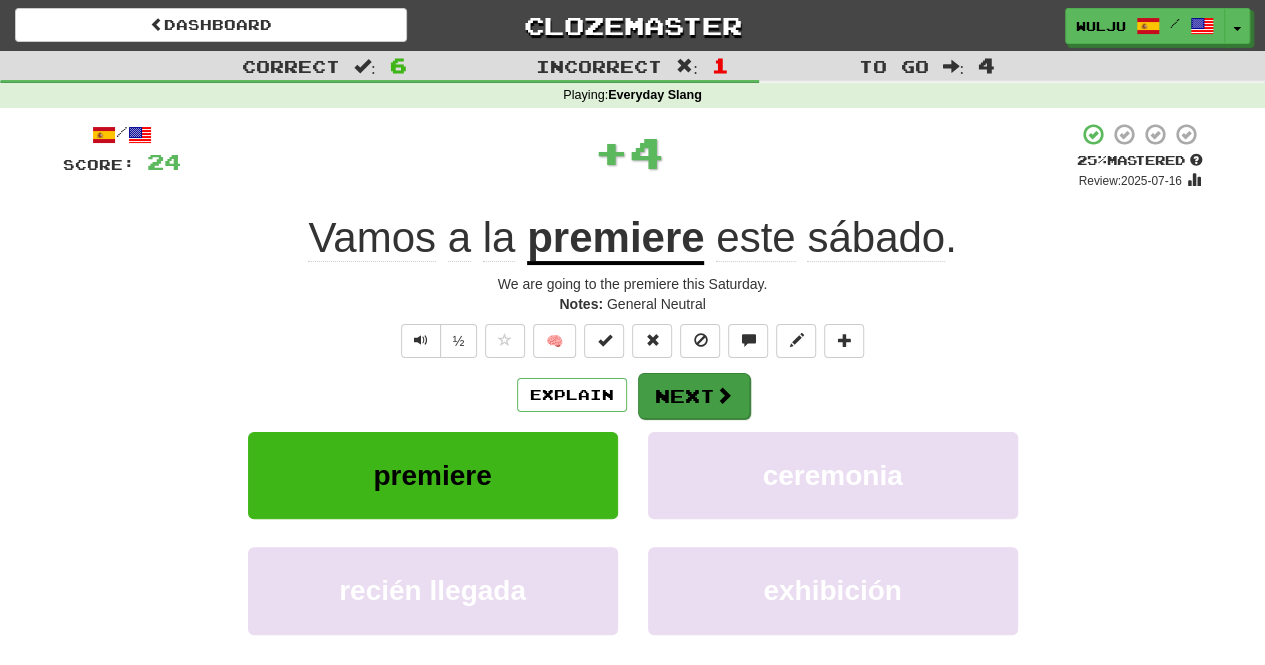 drag, startPoint x: 681, startPoint y: 366, endPoint x: 693, endPoint y: 379, distance: 17.691807 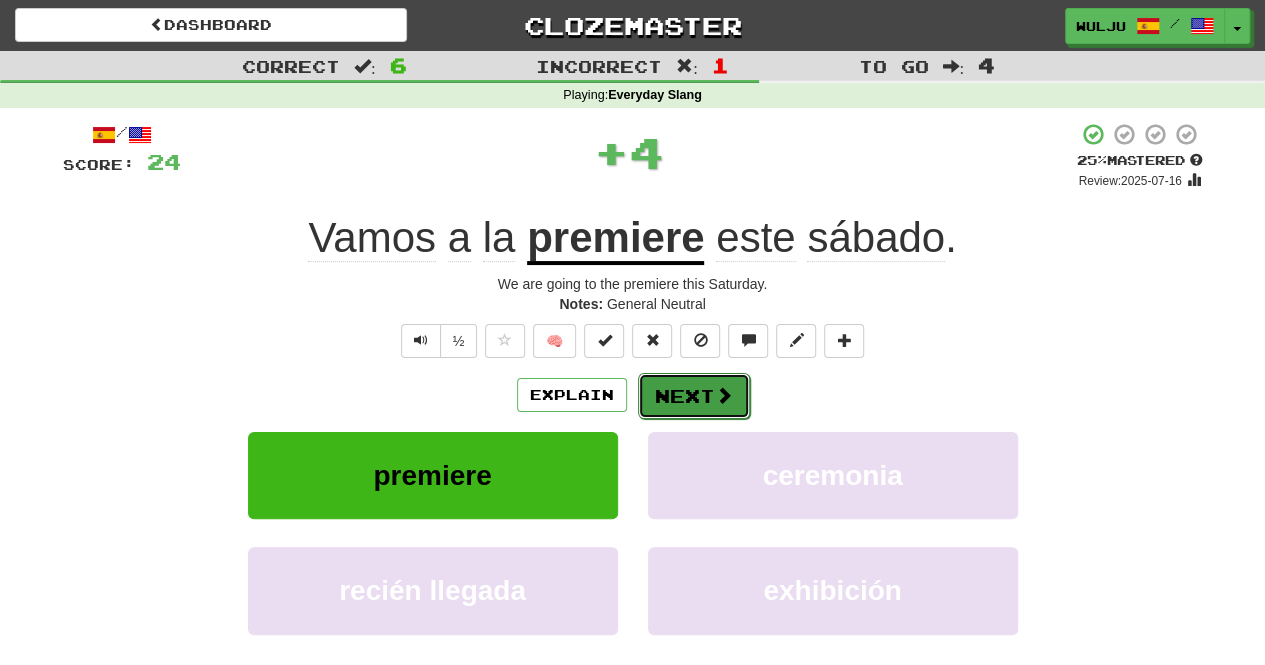 click on "Next" at bounding box center [694, 396] 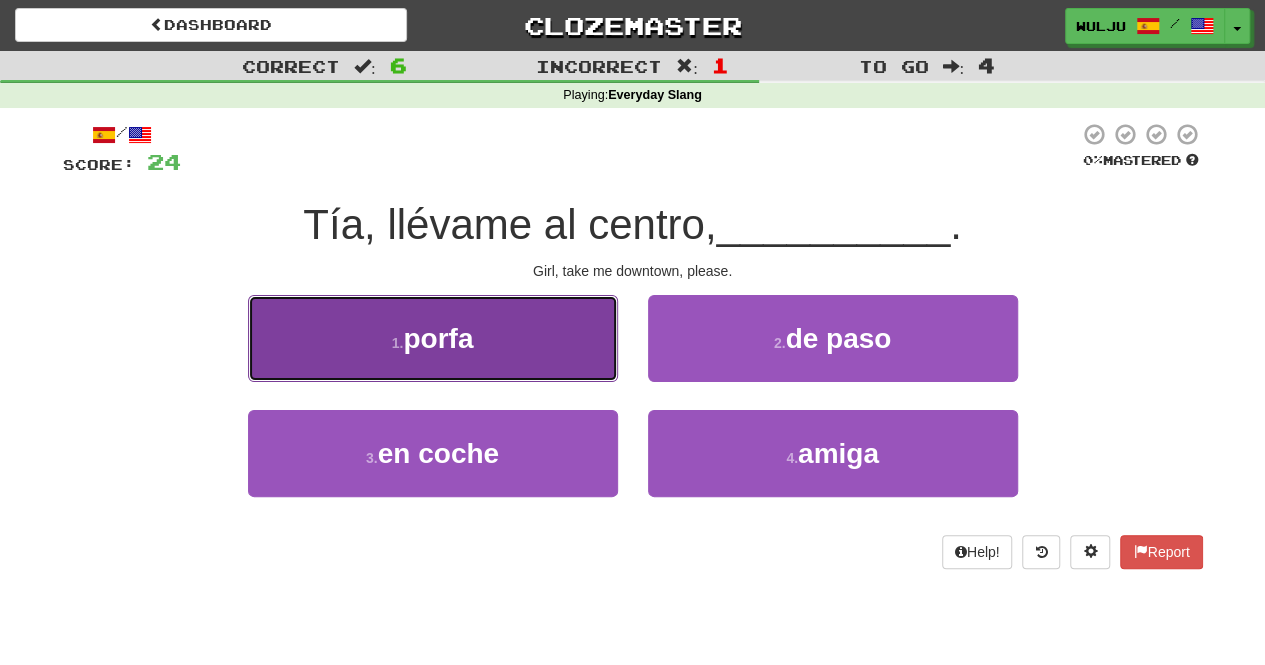 click on "1 .  porfa" at bounding box center [433, 338] 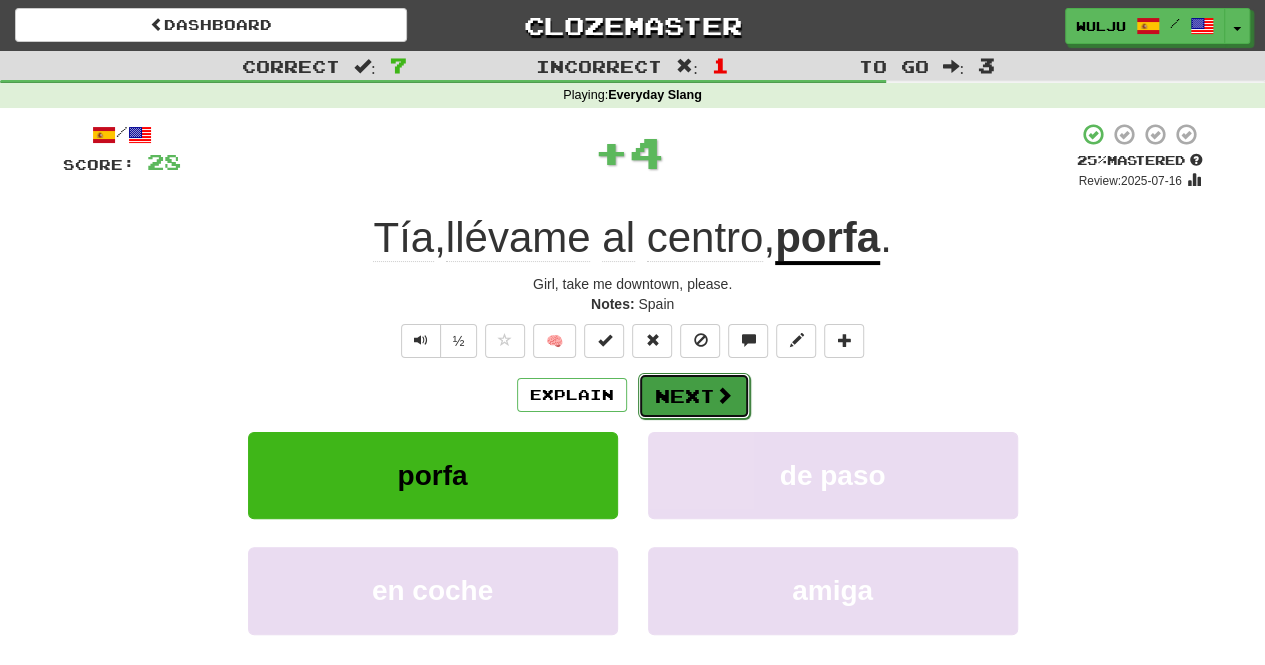 click on "Next" at bounding box center (694, 396) 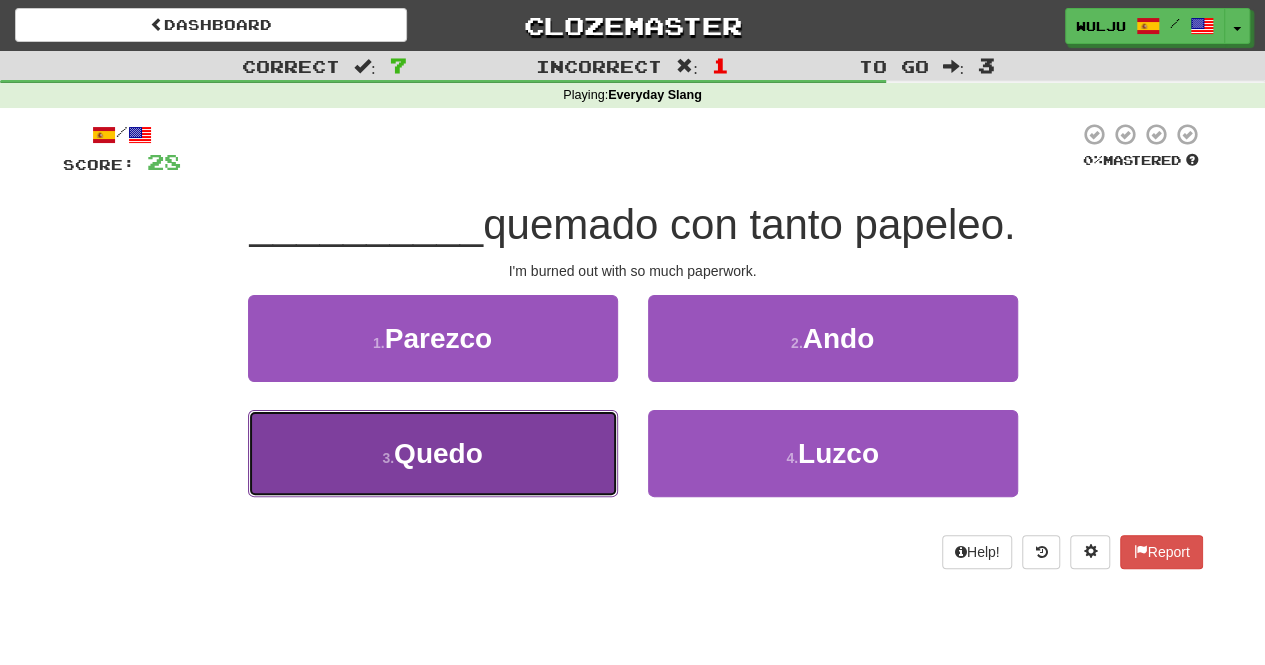click on "3 .  Quedo" at bounding box center [433, 453] 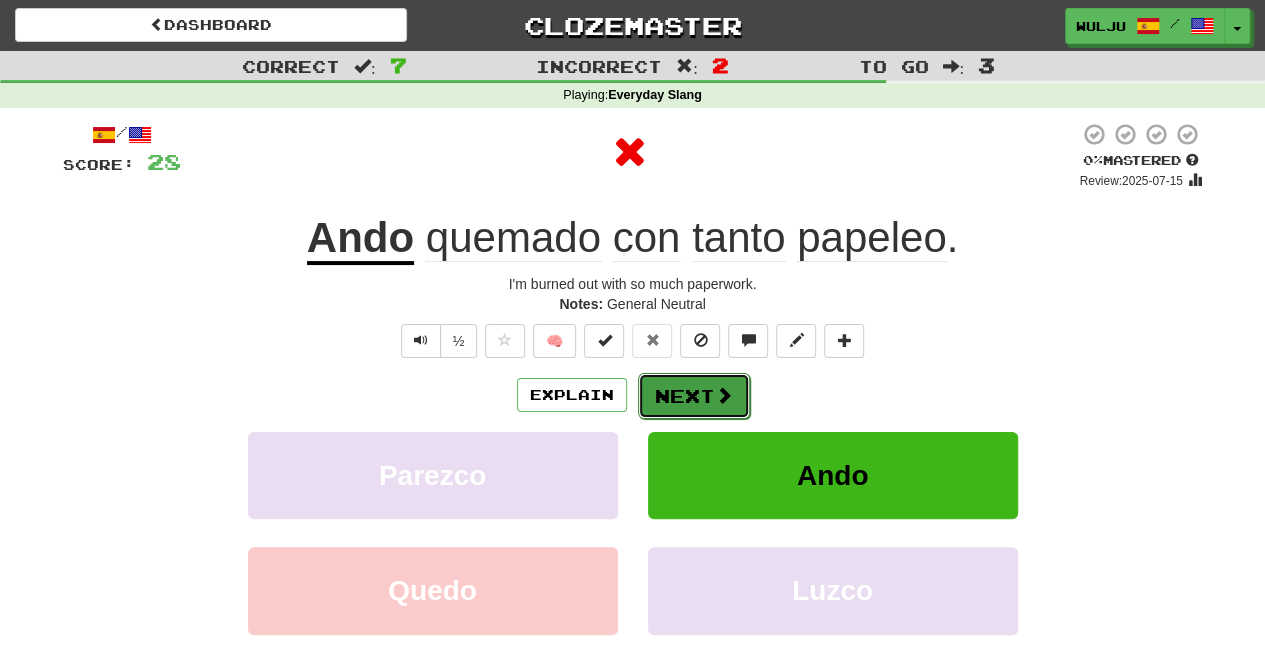 click on "Next" at bounding box center [694, 396] 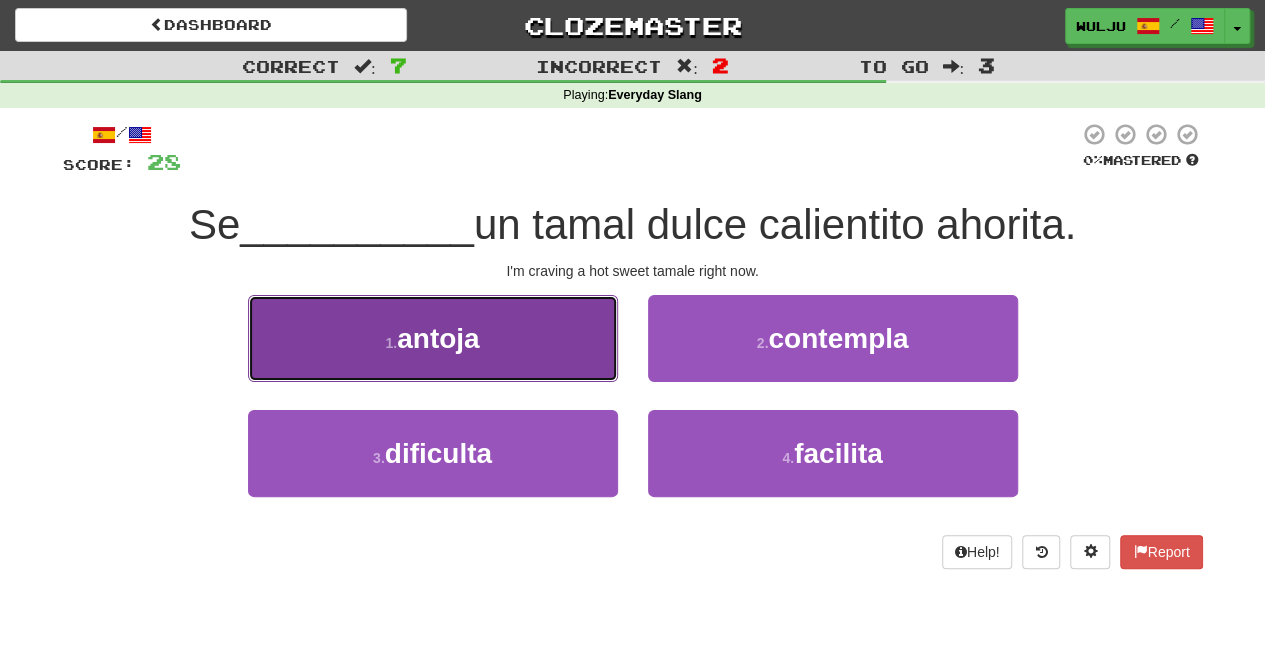 click on "1 .  antoja" at bounding box center [433, 338] 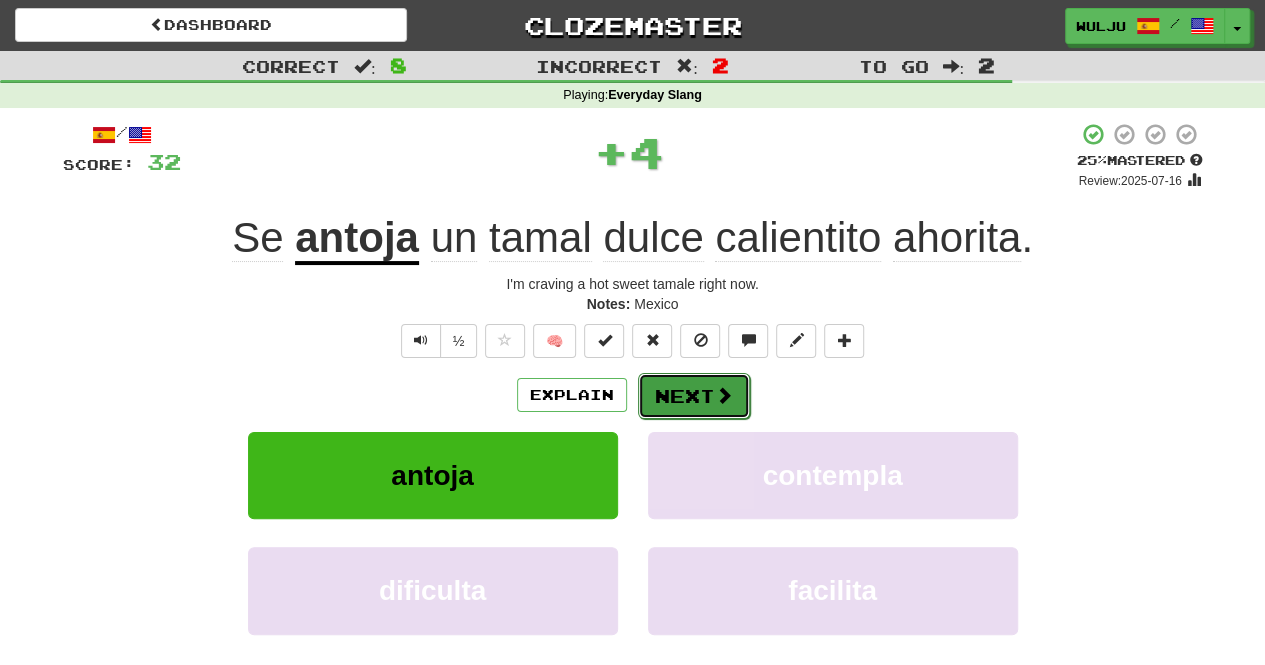 click on "Next" at bounding box center (694, 396) 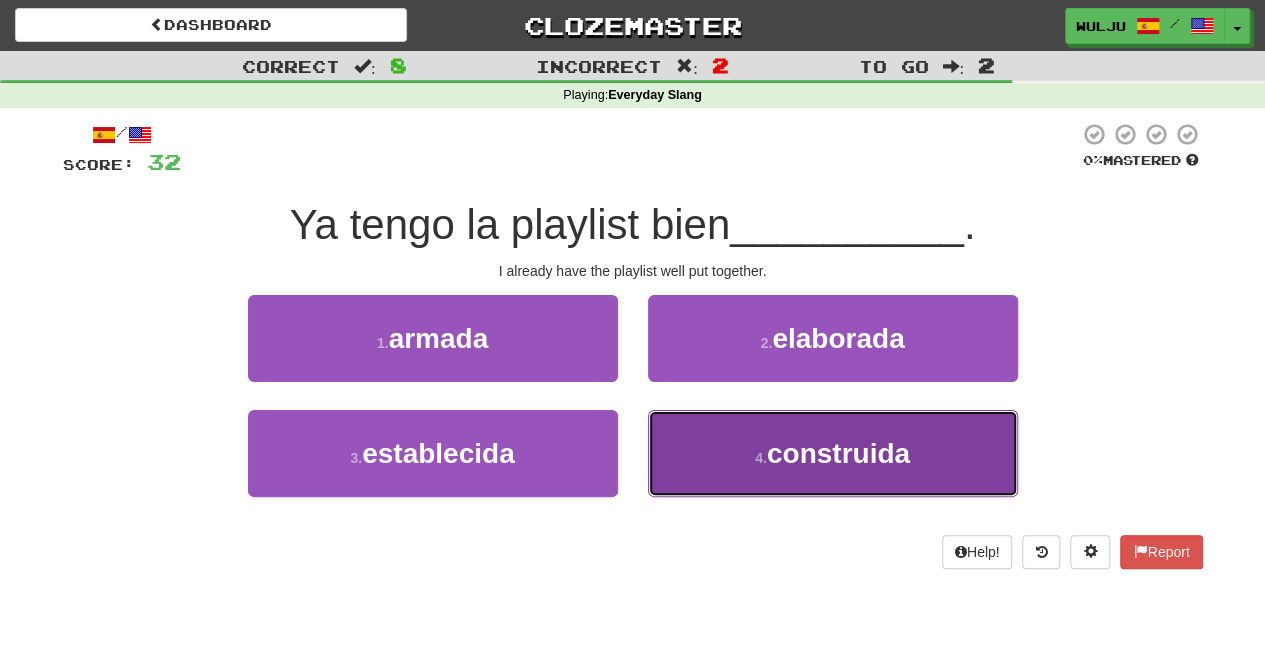 click on "4 .  construida" at bounding box center [833, 453] 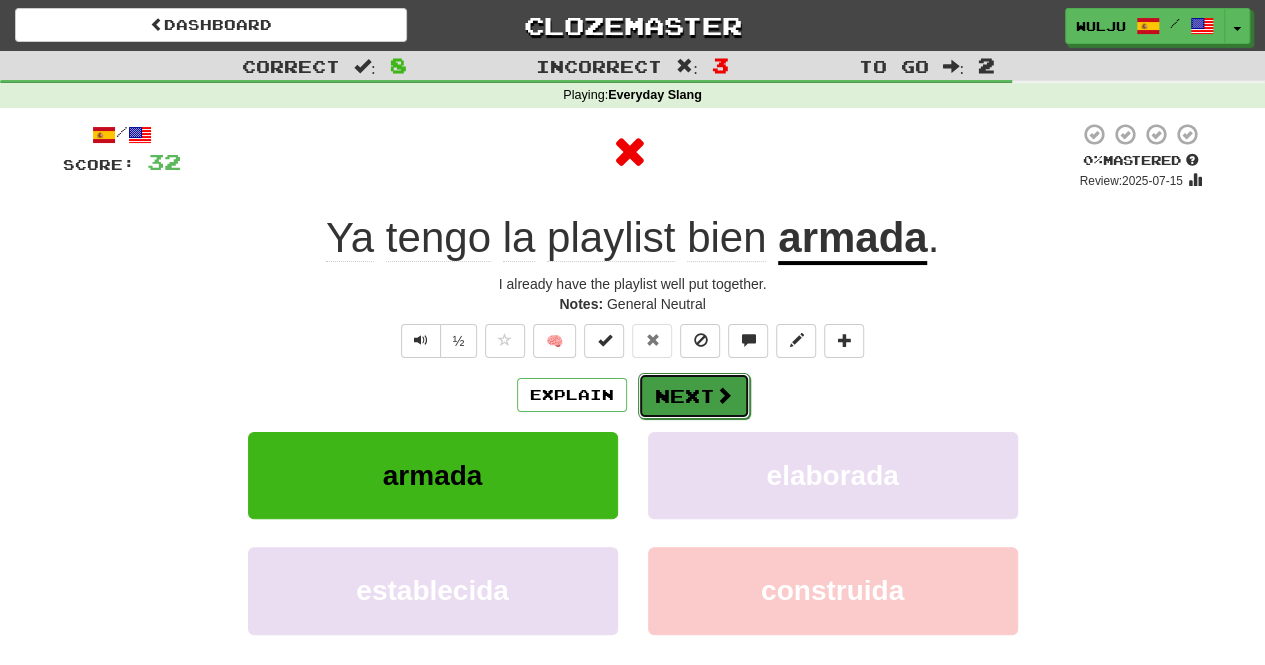 click on "Next" at bounding box center [694, 396] 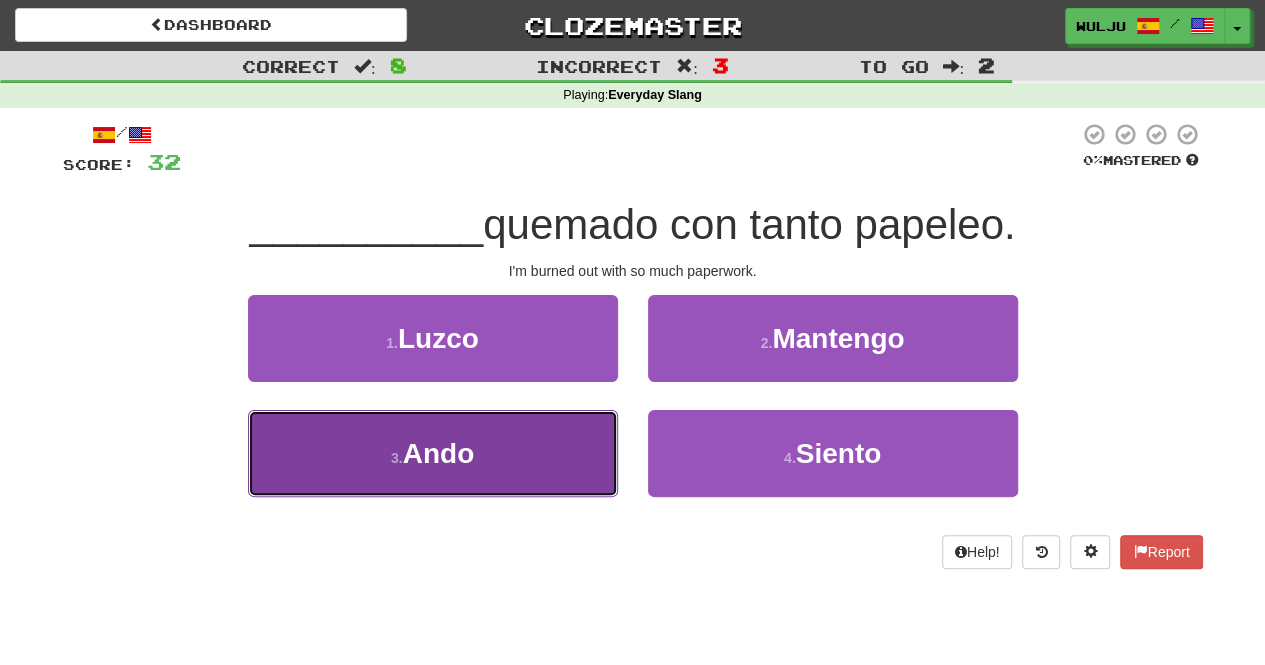 click on "3 .  Ando" at bounding box center [433, 453] 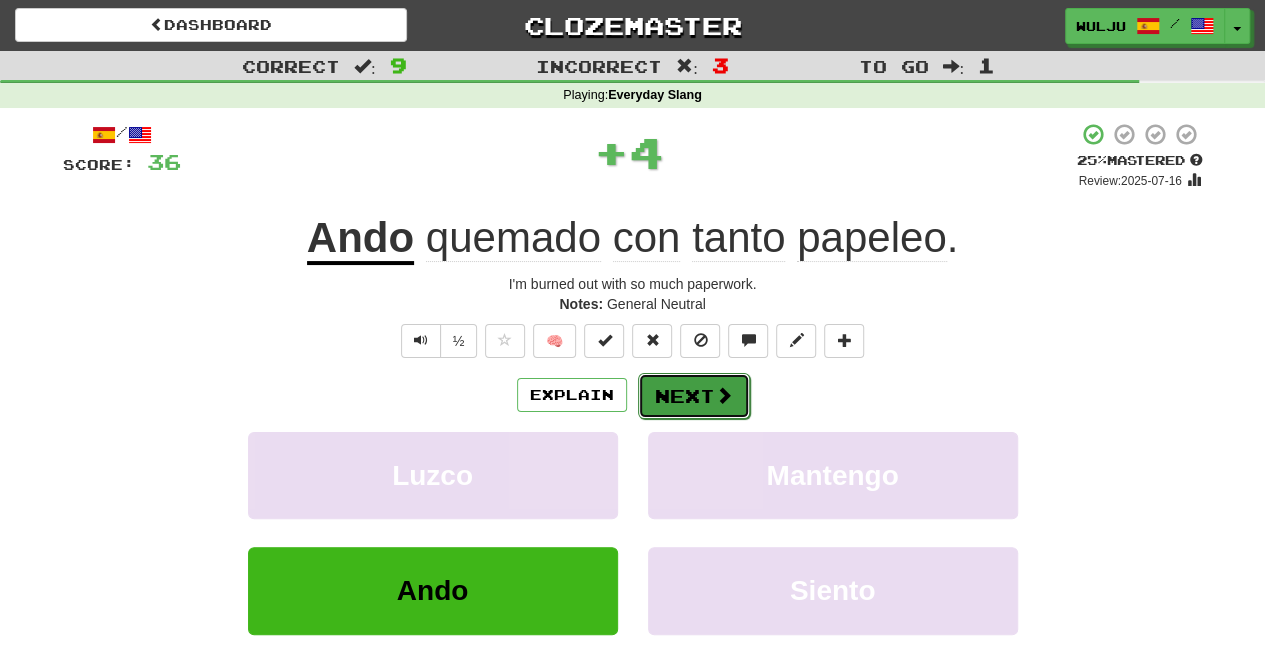 click at bounding box center (724, 395) 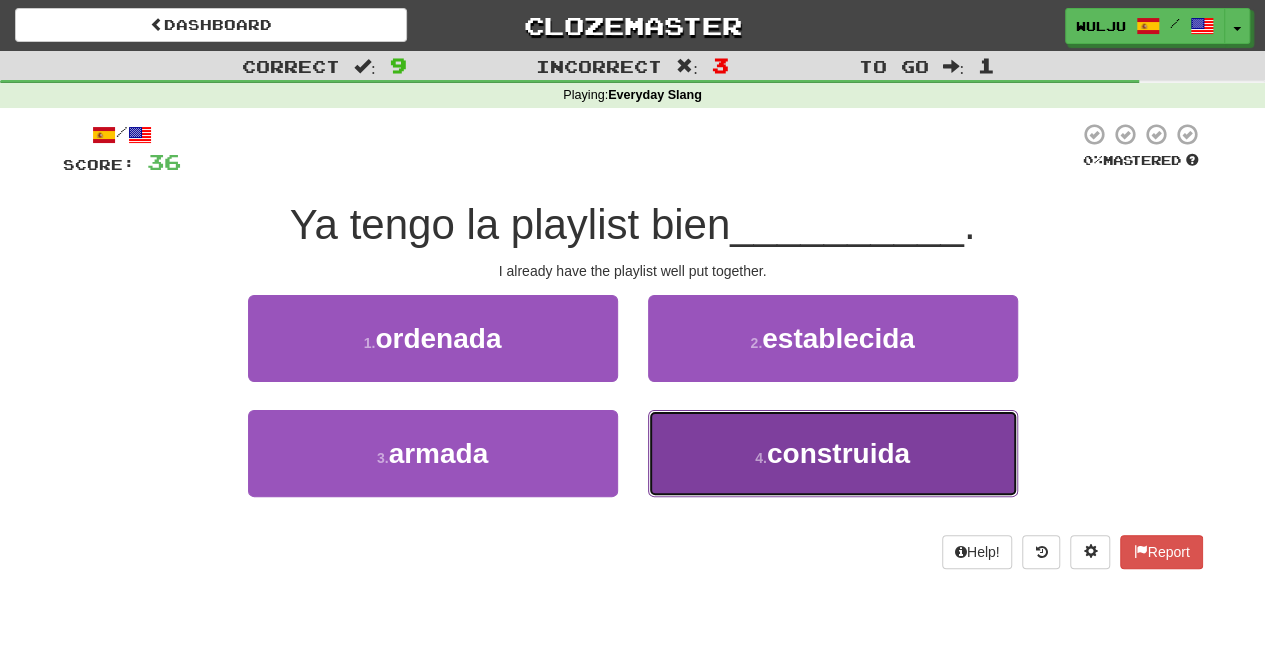 click on "4 .  construida" at bounding box center (833, 453) 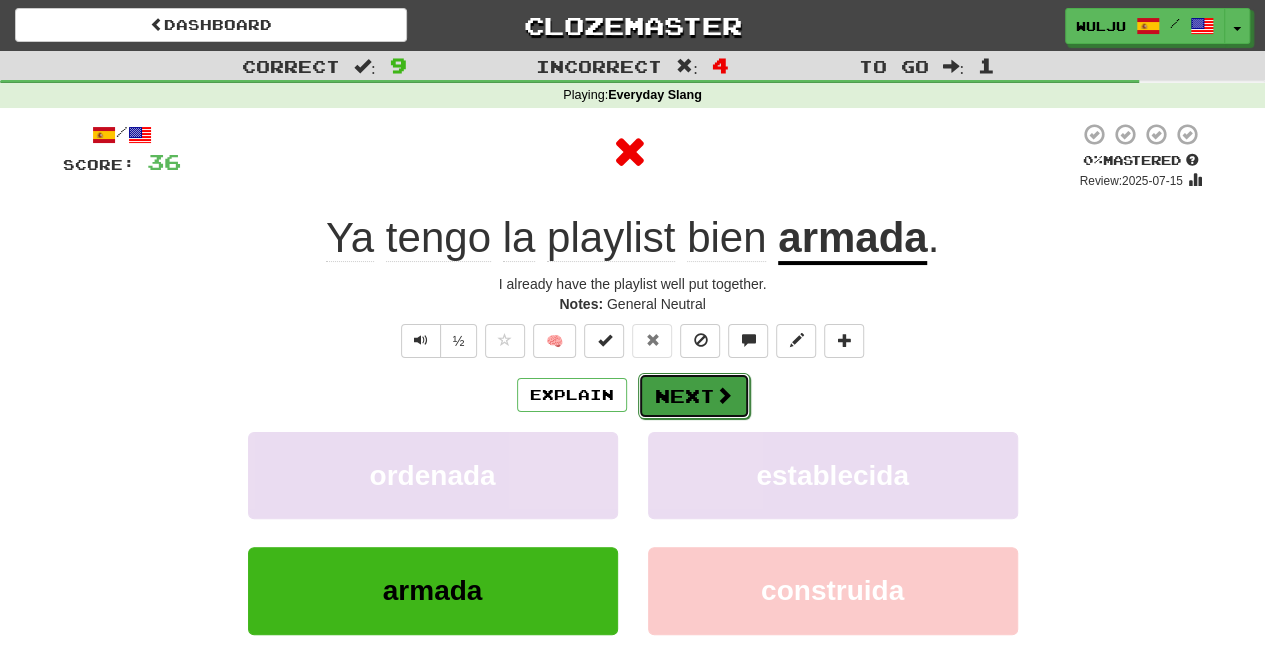 click on "Next" at bounding box center (694, 396) 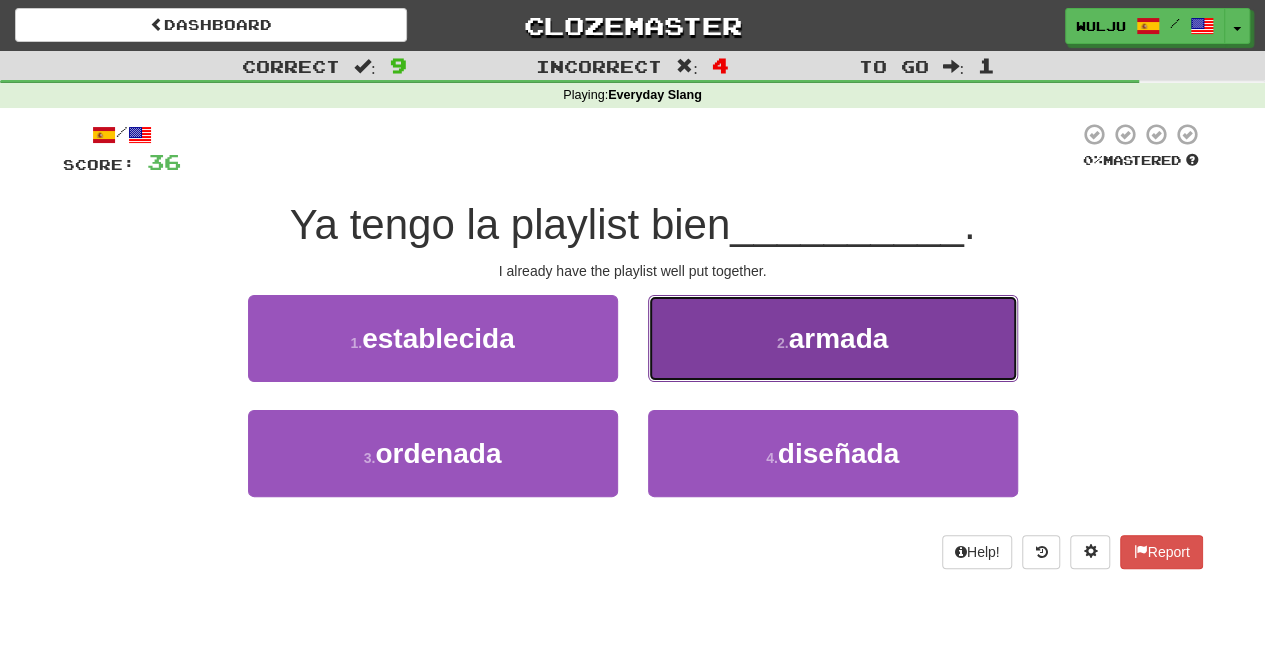 click on "2 .  armada" at bounding box center [833, 338] 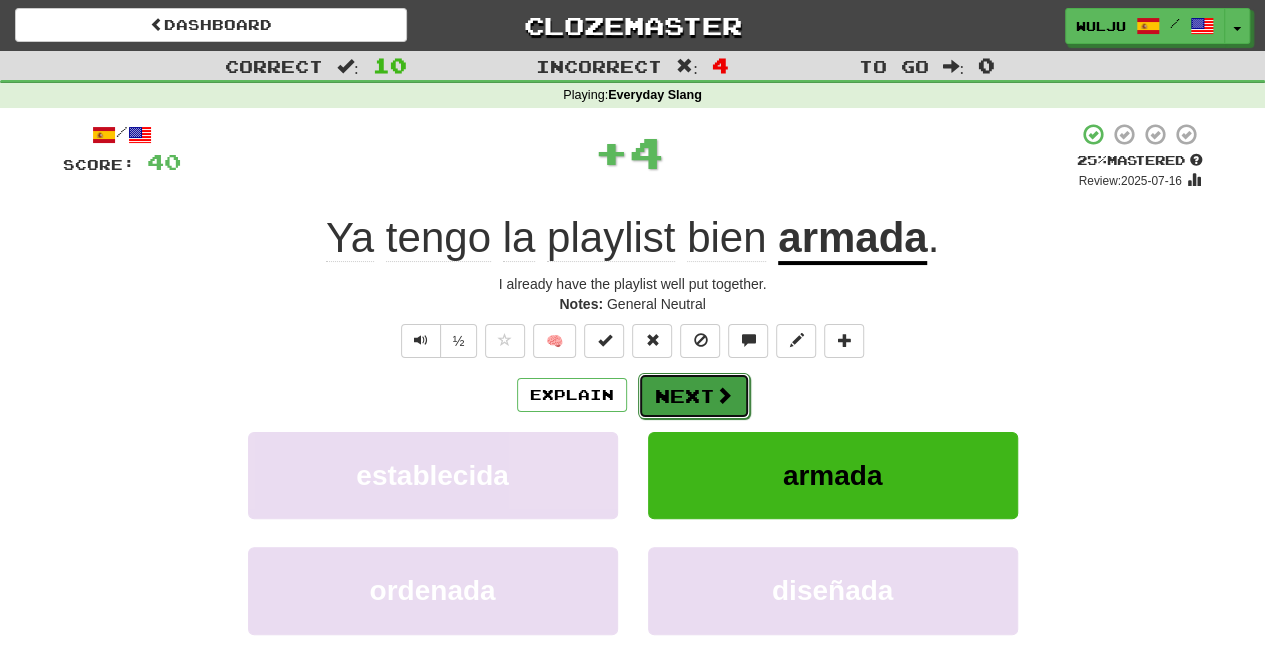 click on "Next" at bounding box center [694, 396] 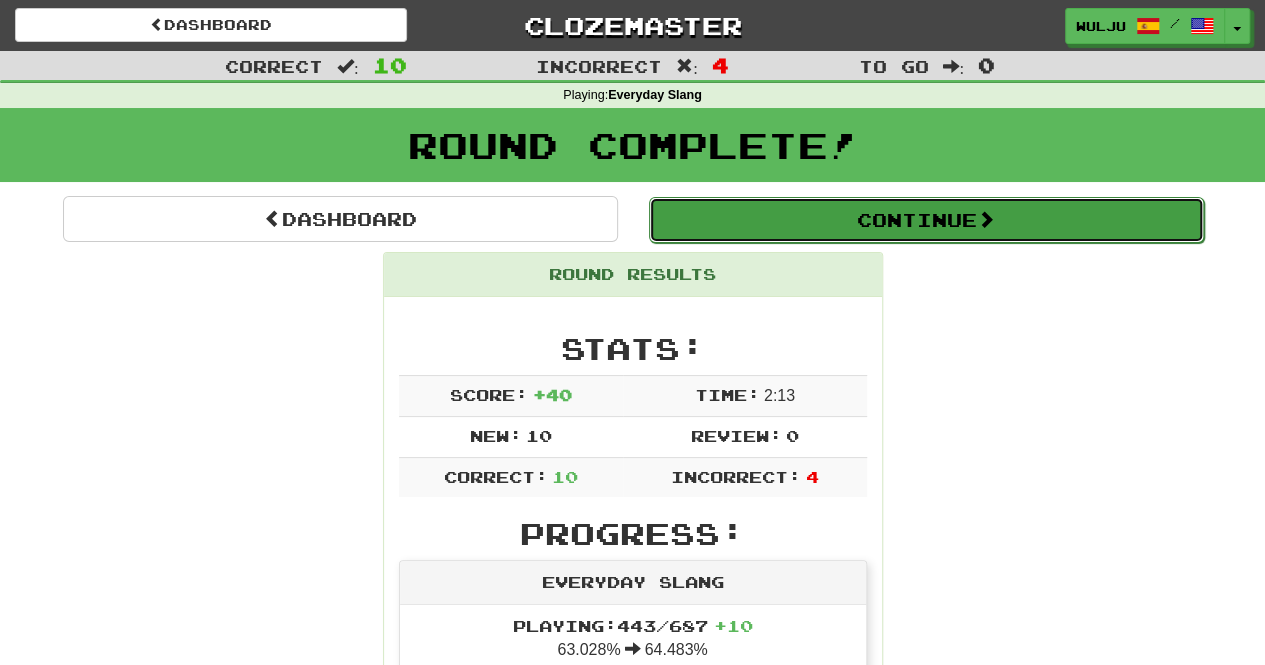 click on "Continue" at bounding box center (926, 220) 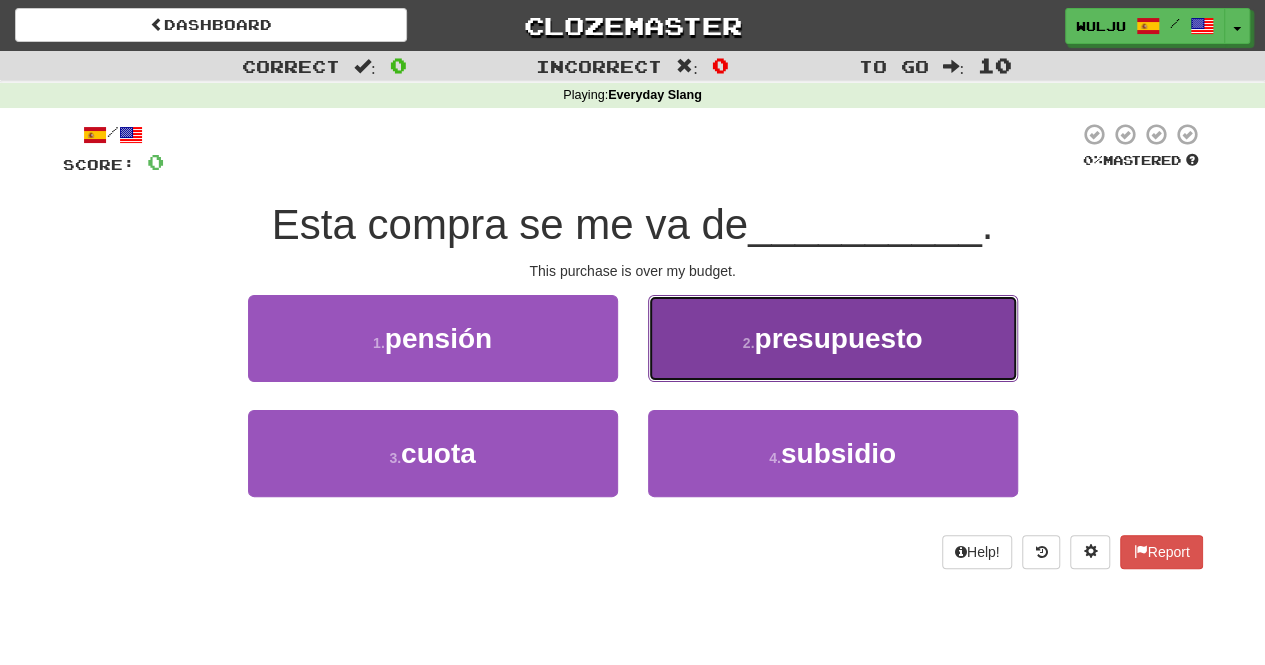 click on "presupuesto" at bounding box center [838, 338] 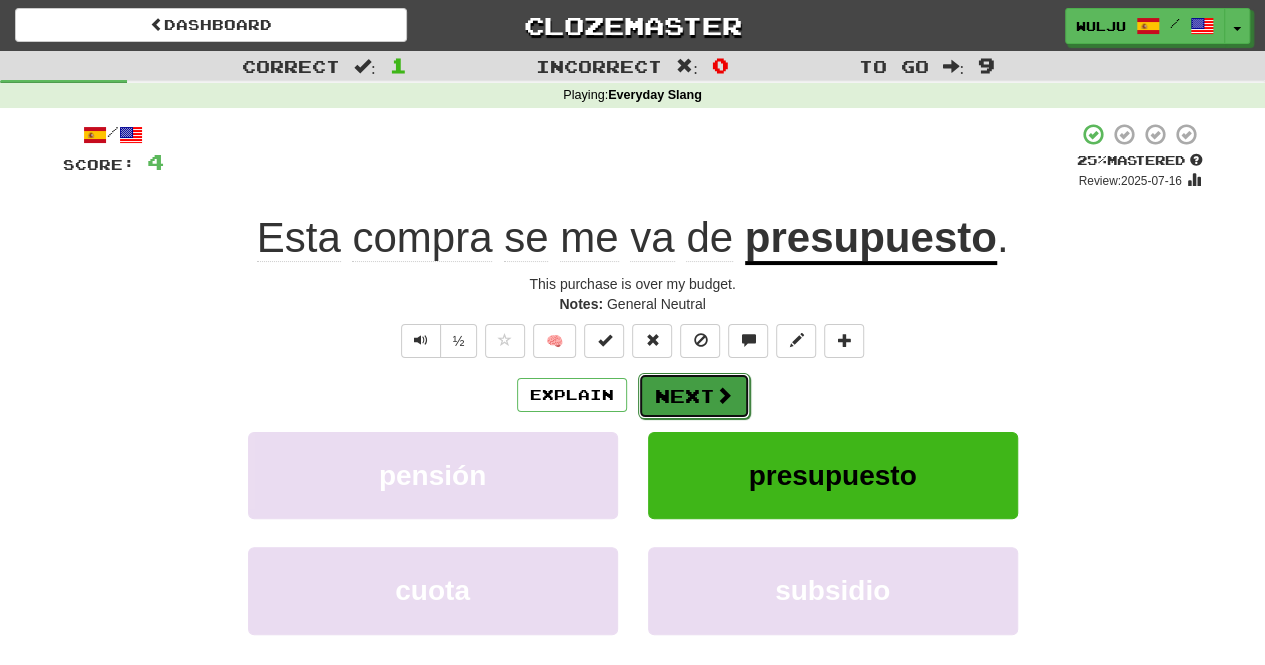 drag, startPoint x: 738, startPoint y: 384, endPoint x: 667, endPoint y: 385, distance: 71.00704 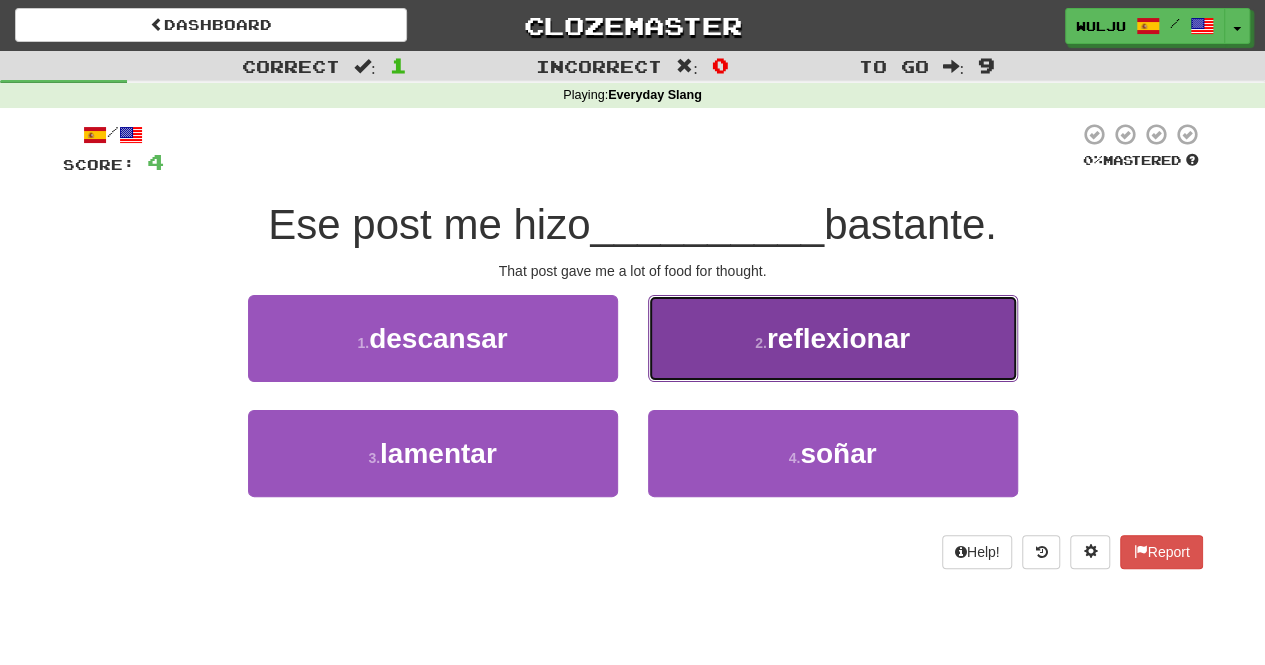 click on "2 .  reflexionar" at bounding box center [833, 338] 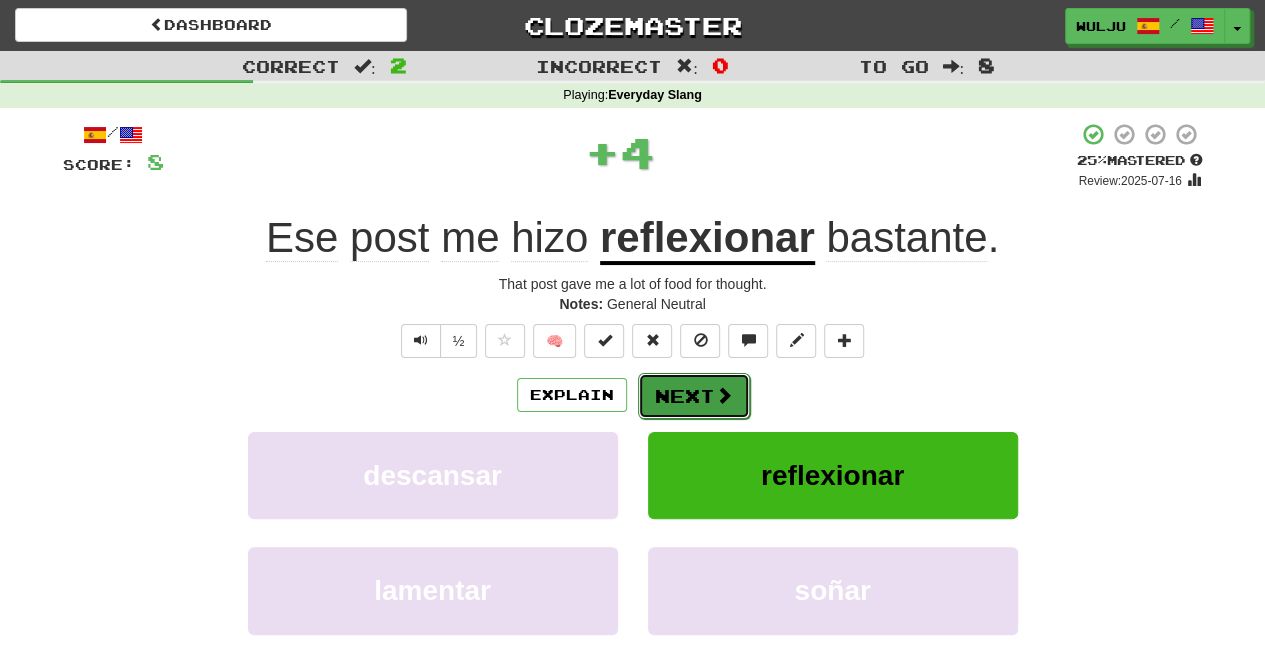 click on "Next" at bounding box center [694, 396] 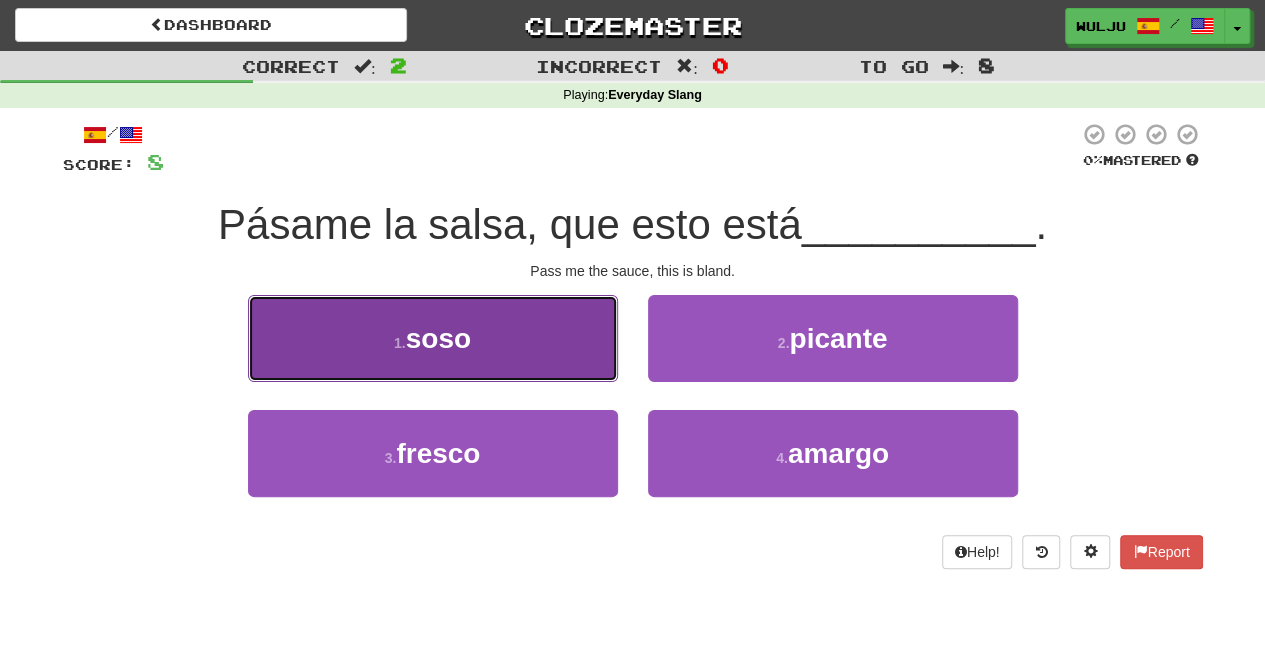 click on "1 .  soso" at bounding box center (433, 338) 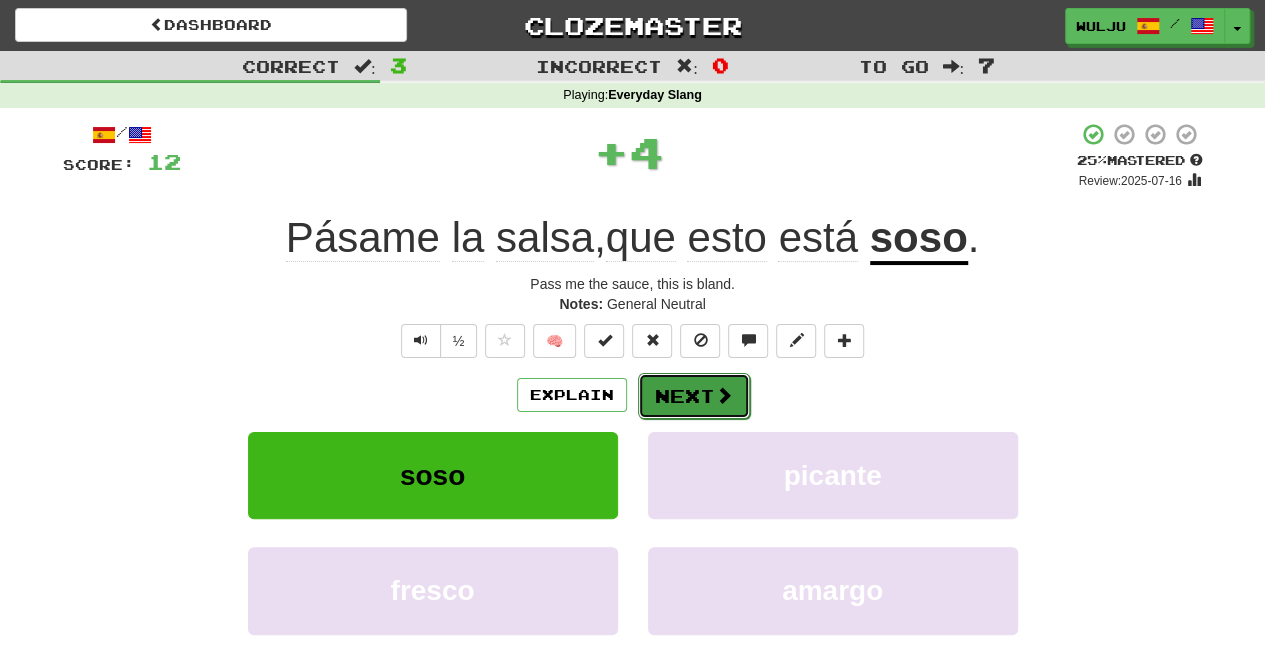 click on "Explain Next" at bounding box center (633, 395) 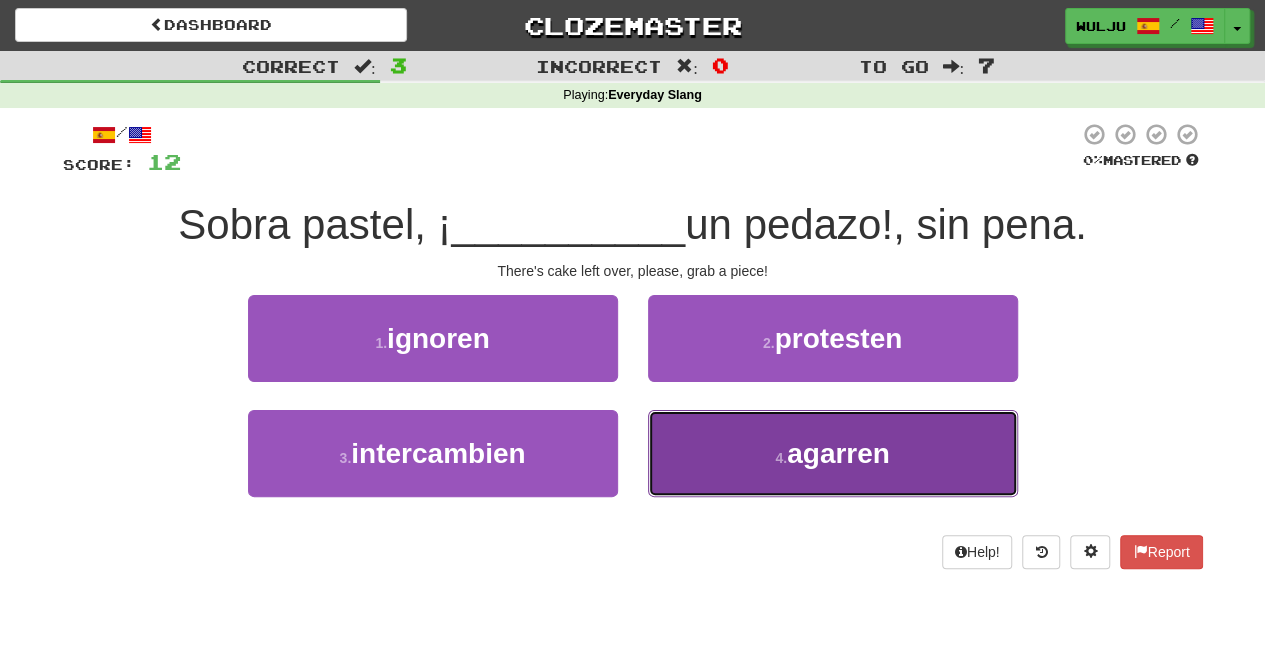 click on "4 .  [ACTION]" at bounding box center (833, 453) 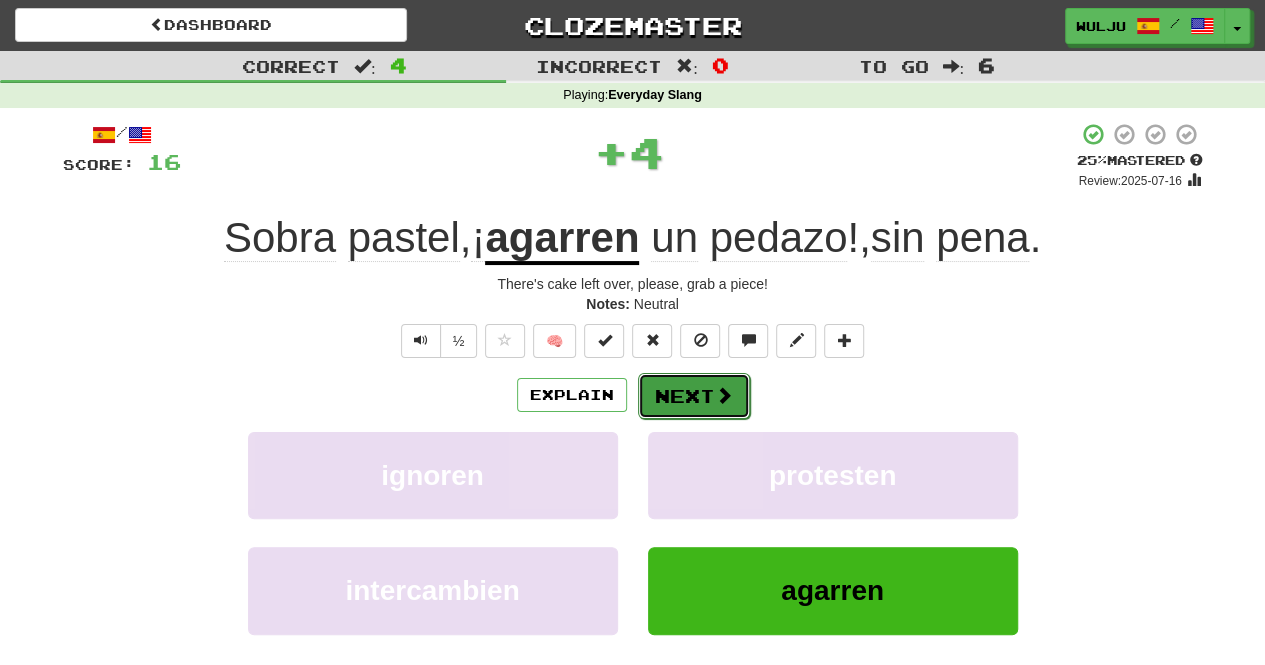 click on "Next" at bounding box center [694, 396] 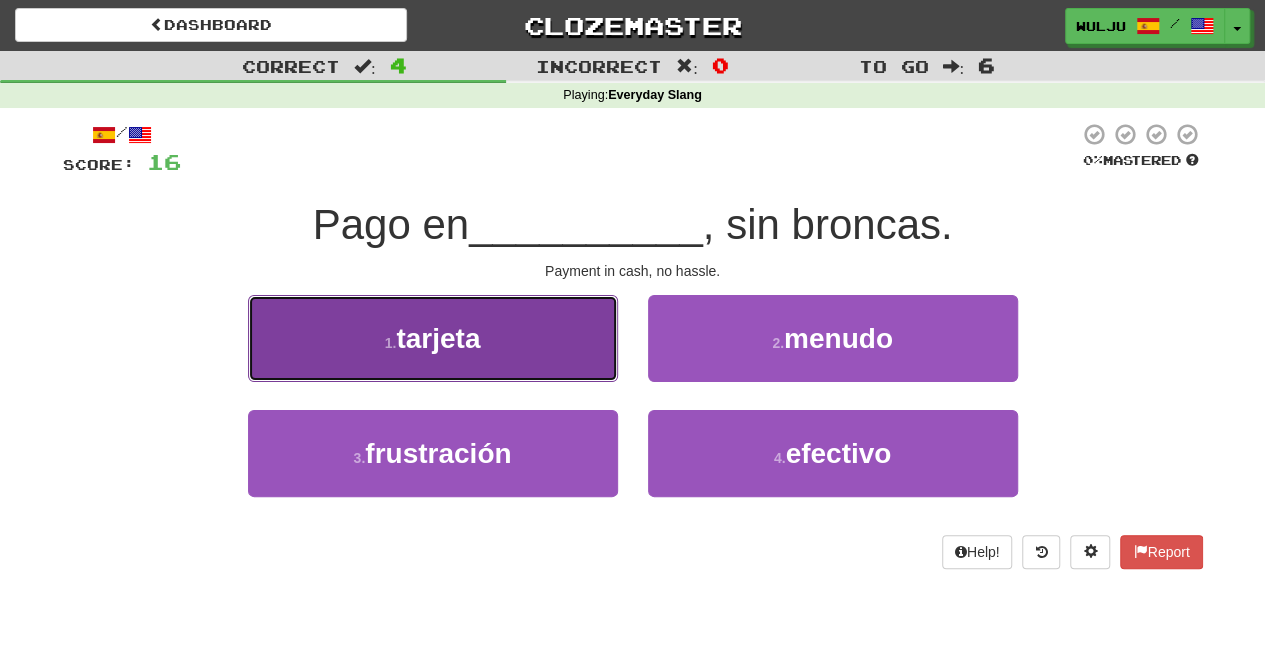 click on "1 .  tarjeta" at bounding box center [433, 338] 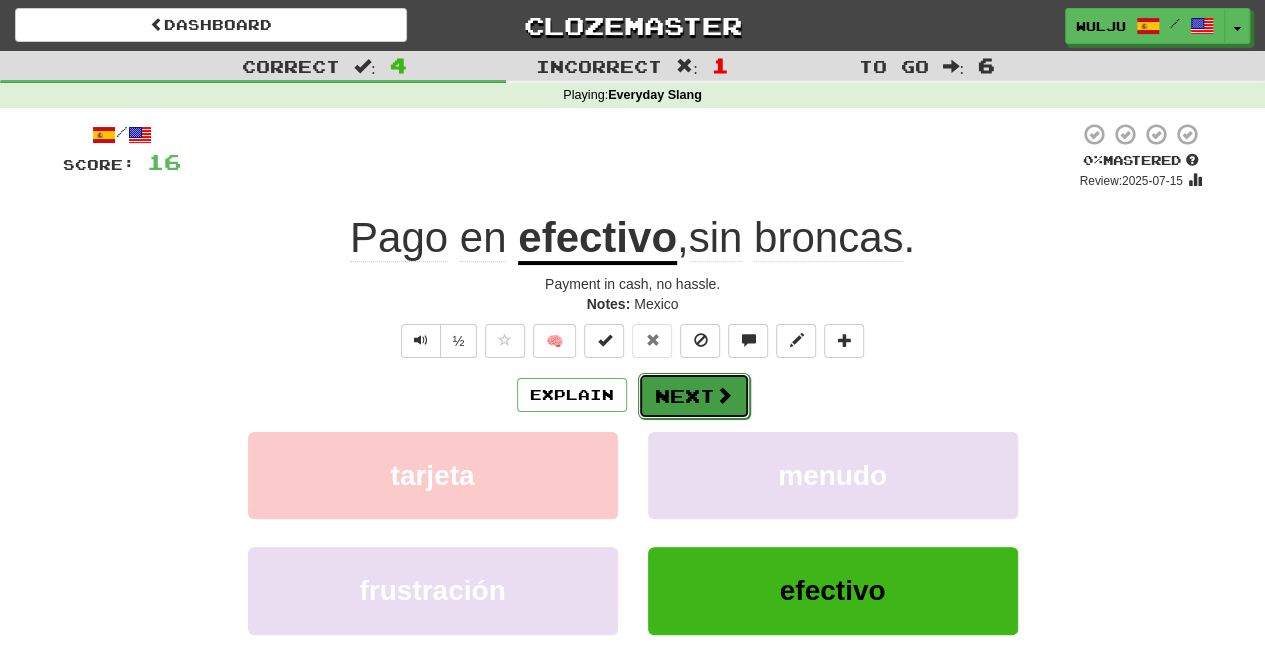click on "Next" at bounding box center [694, 396] 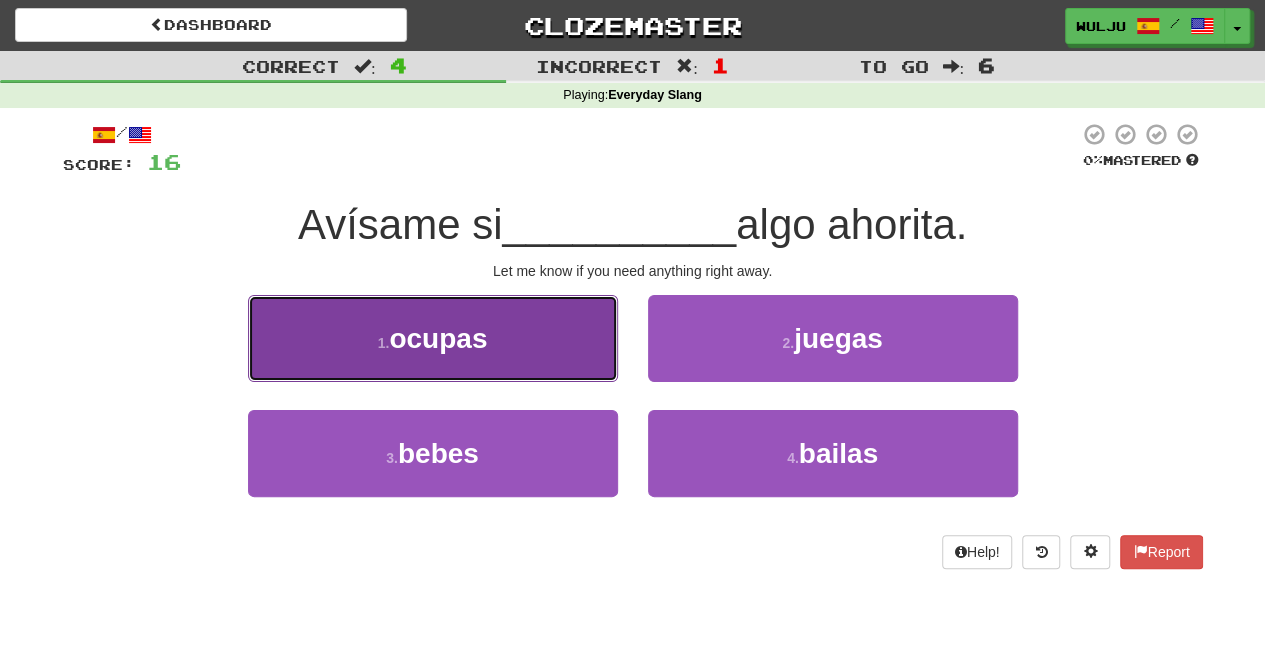 click on "1 .  ocupas" at bounding box center (433, 338) 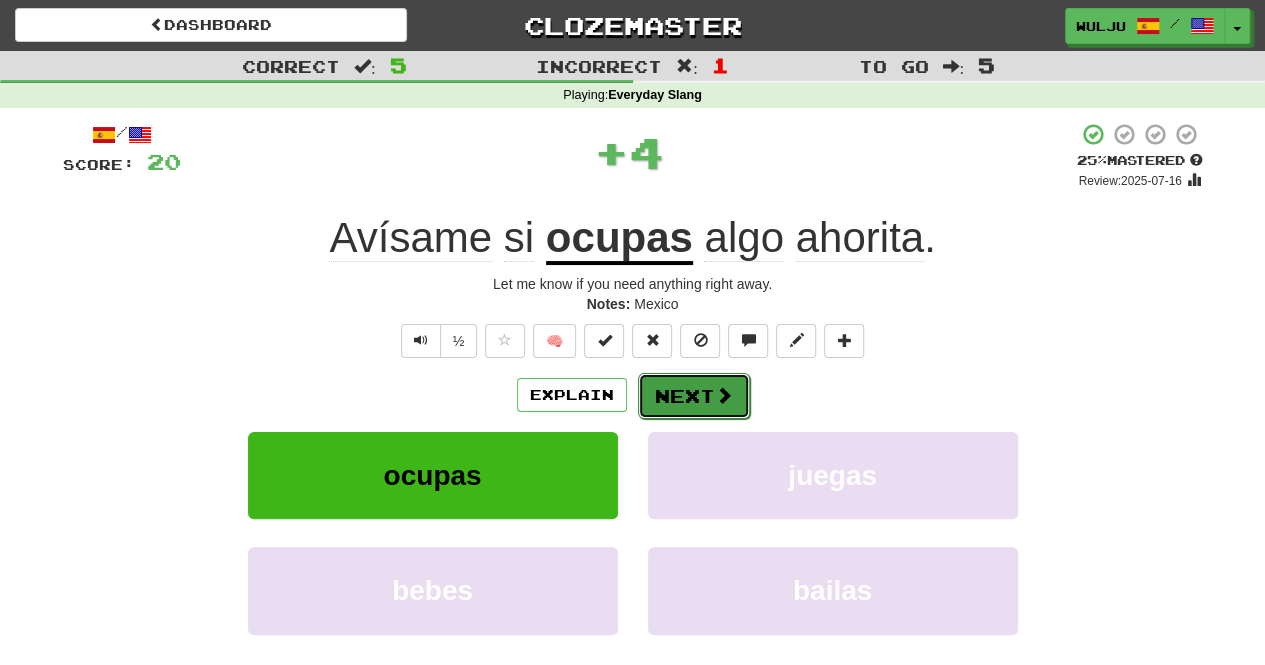 click on "Next" at bounding box center (694, 396) 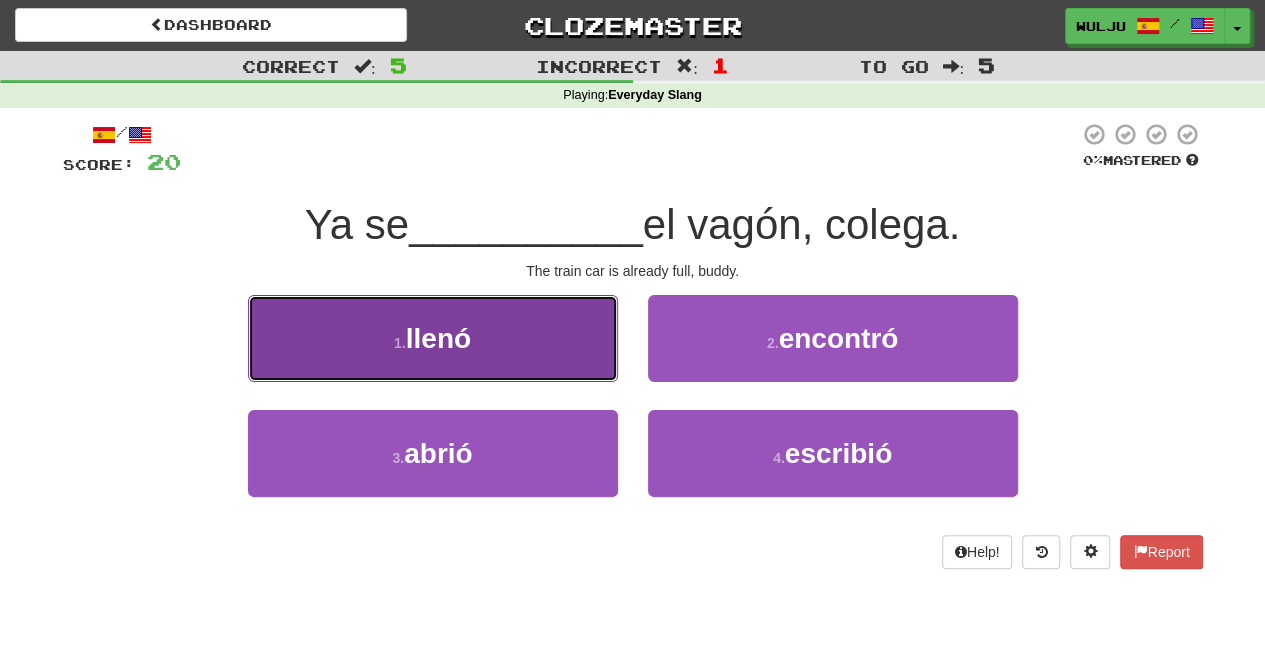 click on "1 .  llenó" at bounding box center [433, 338] 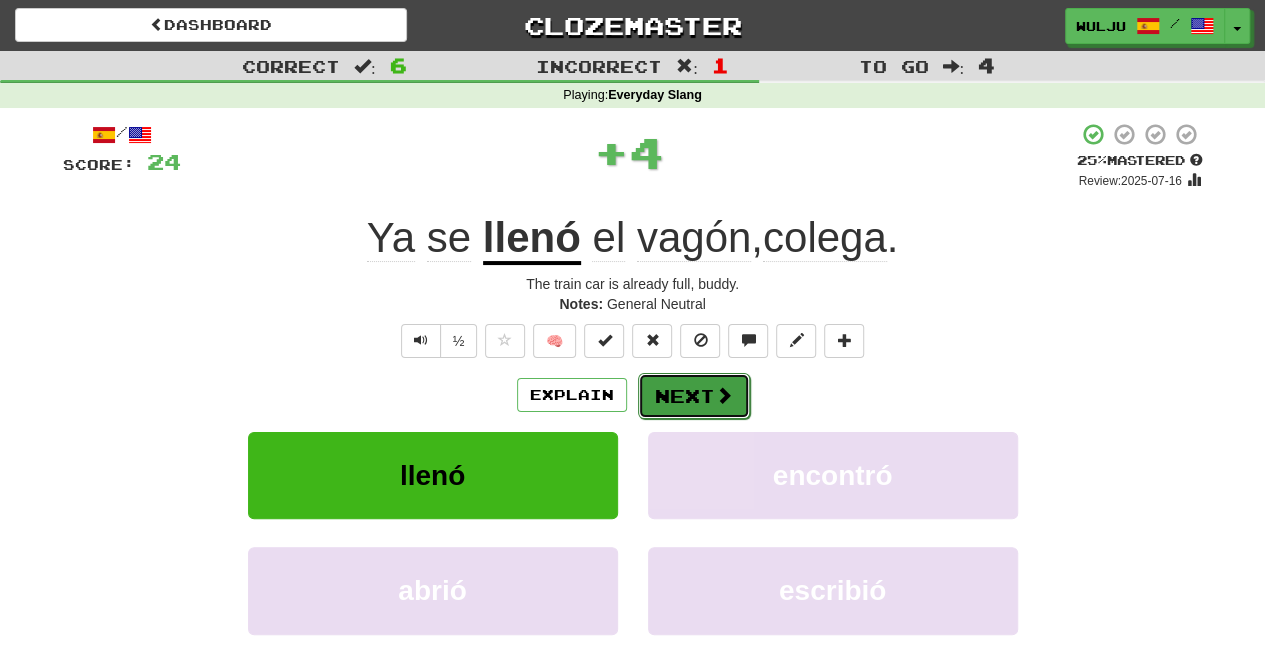 click on "Next" at bounding box center [694, 396] 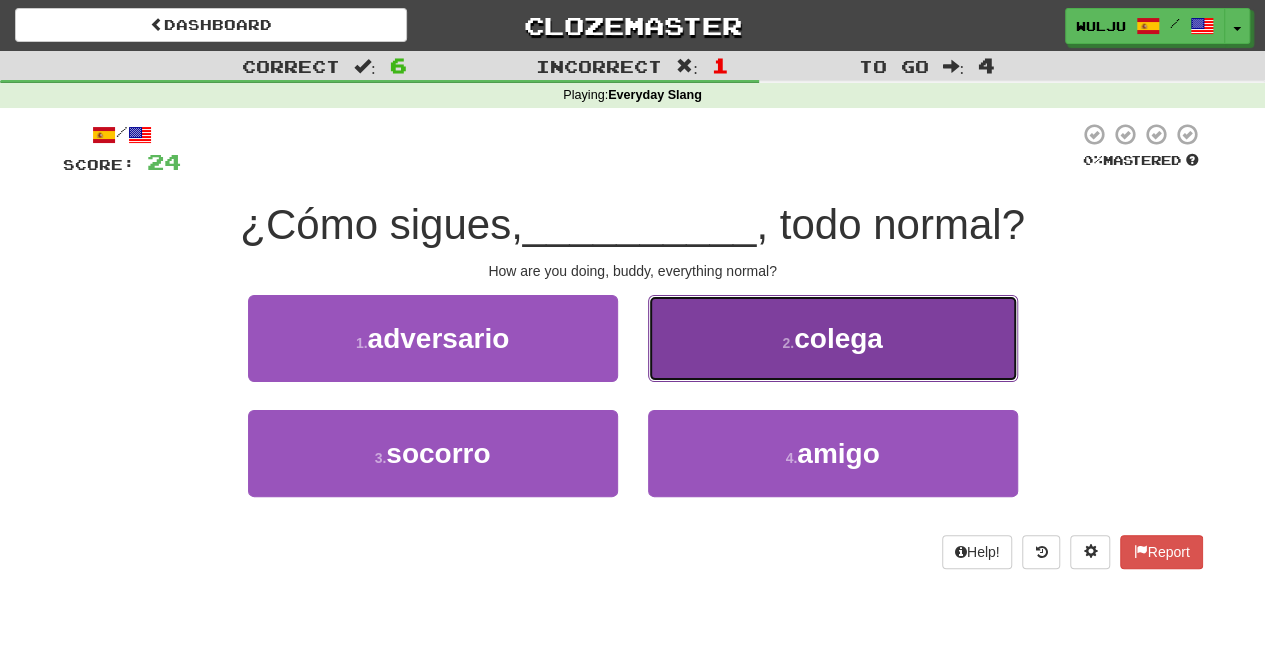 click on "2 .  colega" at bounding box center [833, 338] 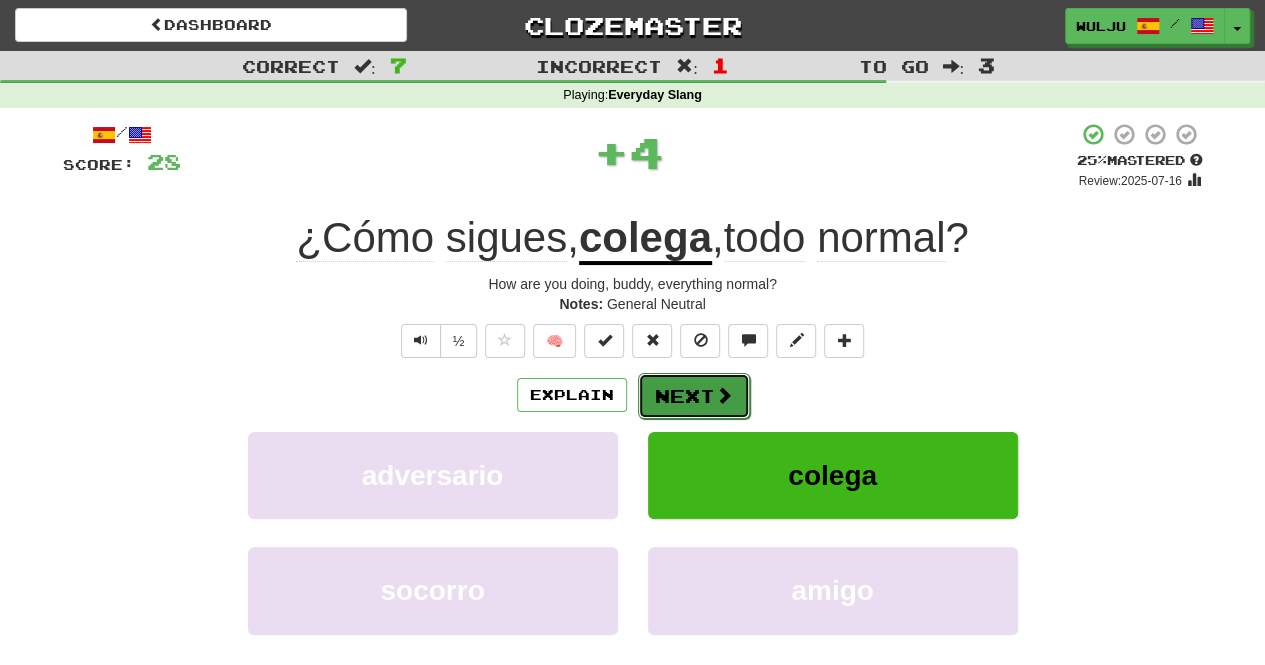 click on "Next" at bounding box center (694, 396) 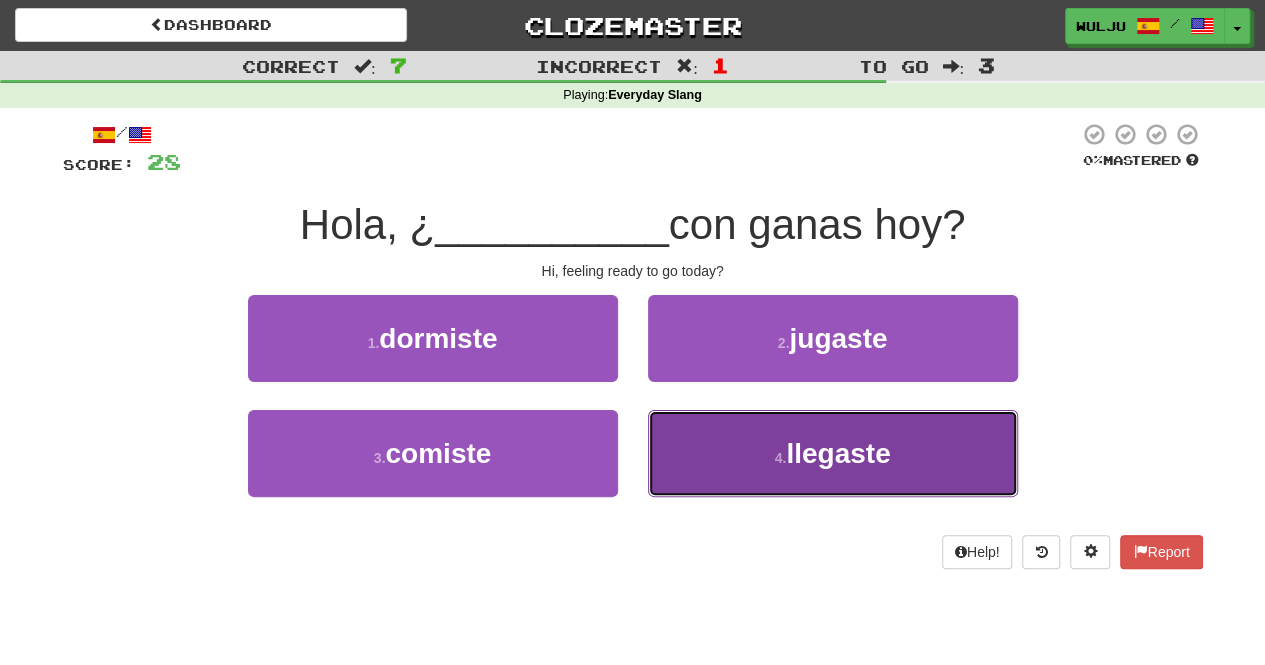 click on "llegaste" at bounding box center [838, 453] 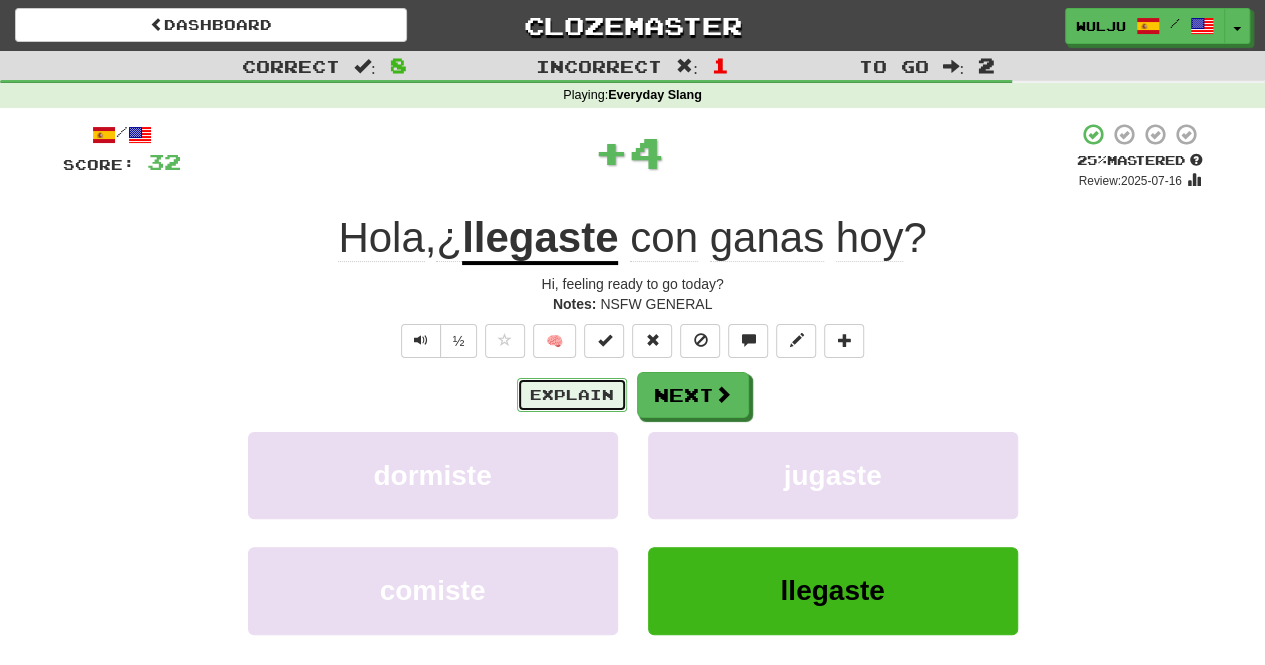 click on "Explain" at bounding box center (572, 395) 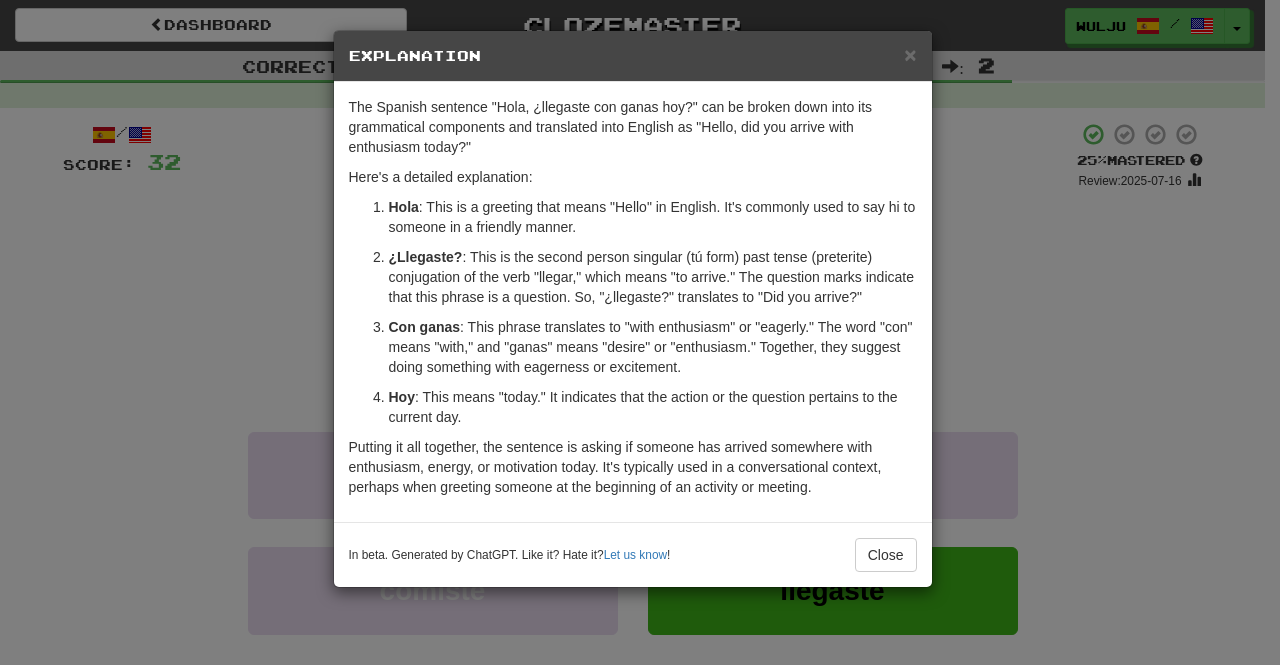 click on "× Explanation The Spanish sentence "Hola, ¿llegaste con ganas hoy?" can be broken down into its grammatical components and translated into English as "Hello, did you arrive with enthusiasm today?"
Here's a detailed explanation:
Hola : This is a greeting that means "Hello" in English. It's commonly used to say hi to someone in a friendly manner.
¿Llegaste? : This is the second person singular (tú form) past tense (preterite) conjugation of the verb "llegar," which means "to arrive." The question marks indicate that this phrase is a question. So, "¿llegaste?" translates to "Did you arrive?"
Con ganas : This phrase translates to "with enthusiasm" or "eagerly." The word "con" means "with," and "ganas" means "desire" or "enthusiasm." Together, they suggest doing something with eagerness or excitement.
Hoy : This means "today." It indicates that the action or the question pertains to the current day.
In beta. Generated by ChatGPT. Like it? Hate it?  Let us know ! Close" at bounding box center (640, 332) 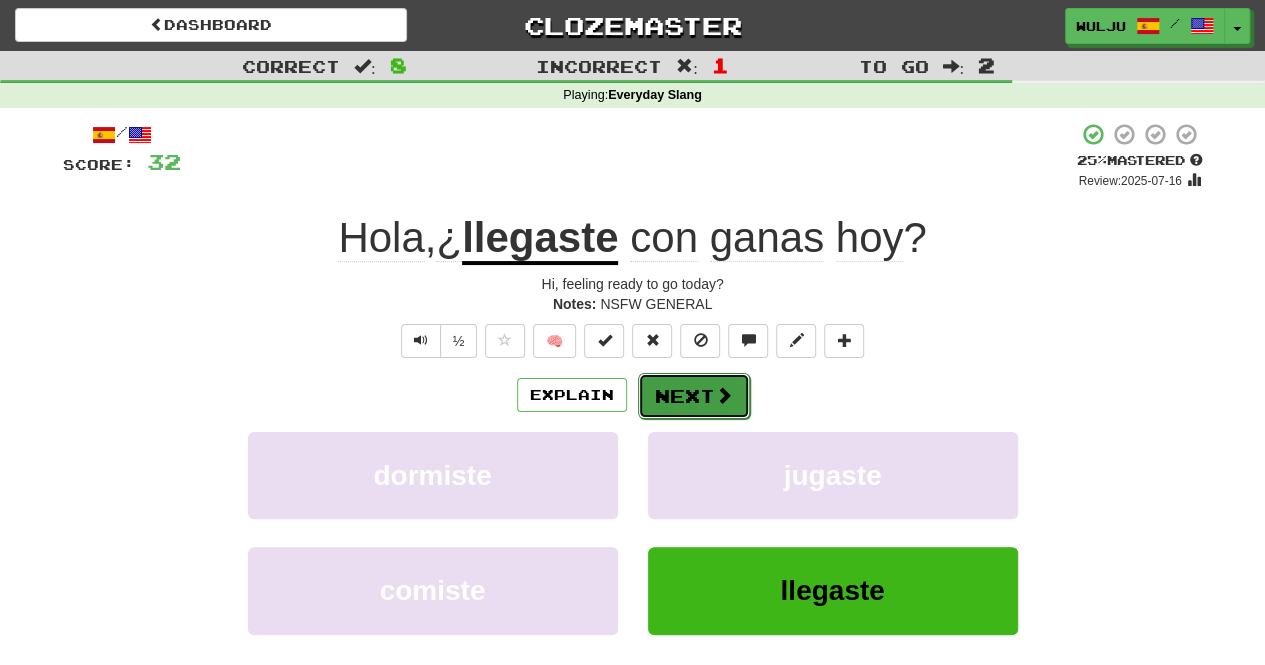 click on "Next" at bounding box center [694, 396] 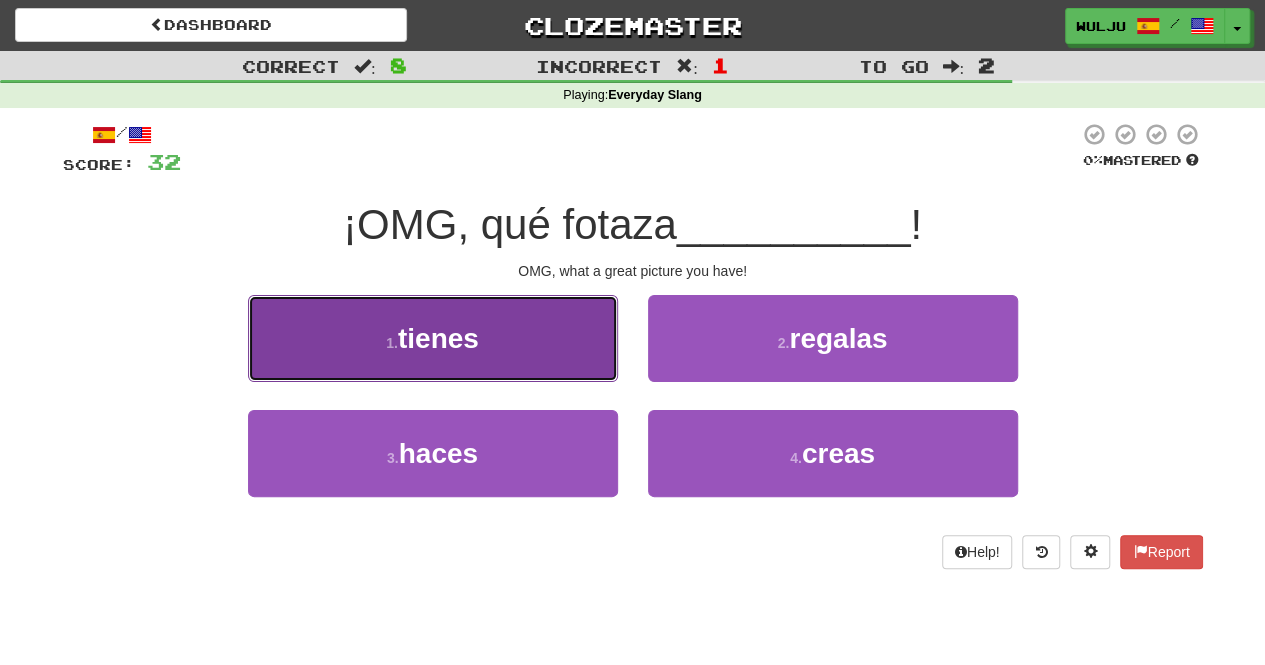 click on "1 .  tienes" at bounding box center [433, 338] 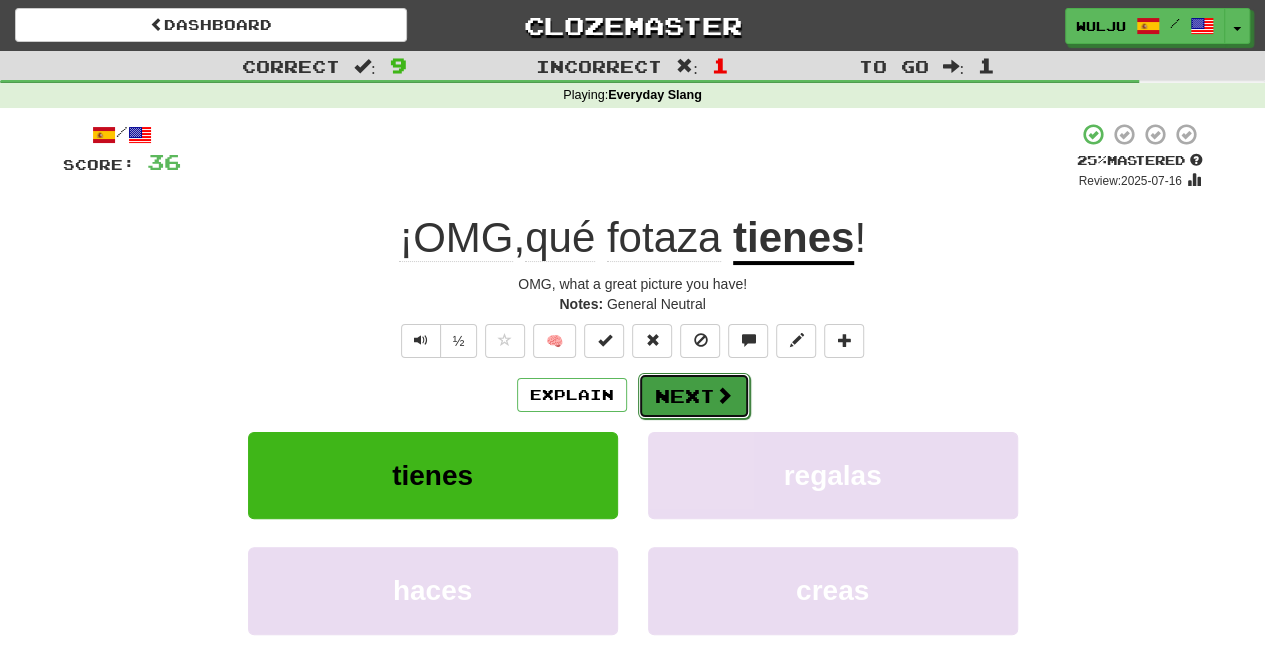 click on "Next" at bounding box center [694, 396] 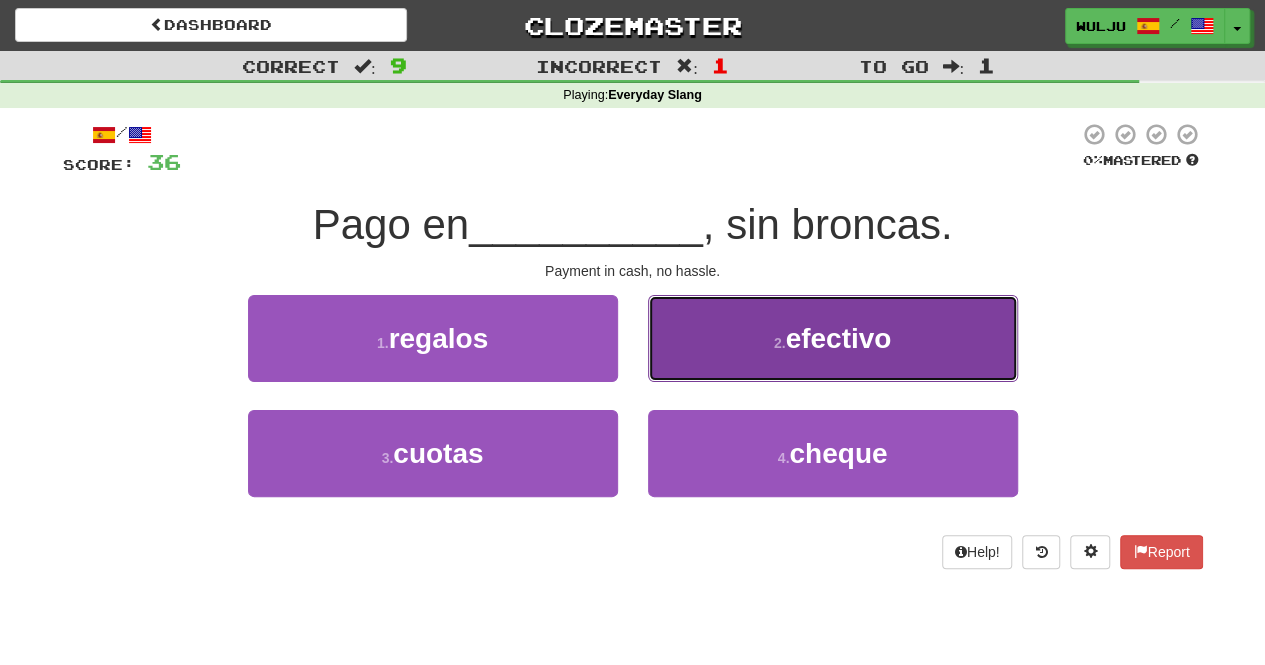 click on "2 .  efectivo" at bounding box center (833, 338) 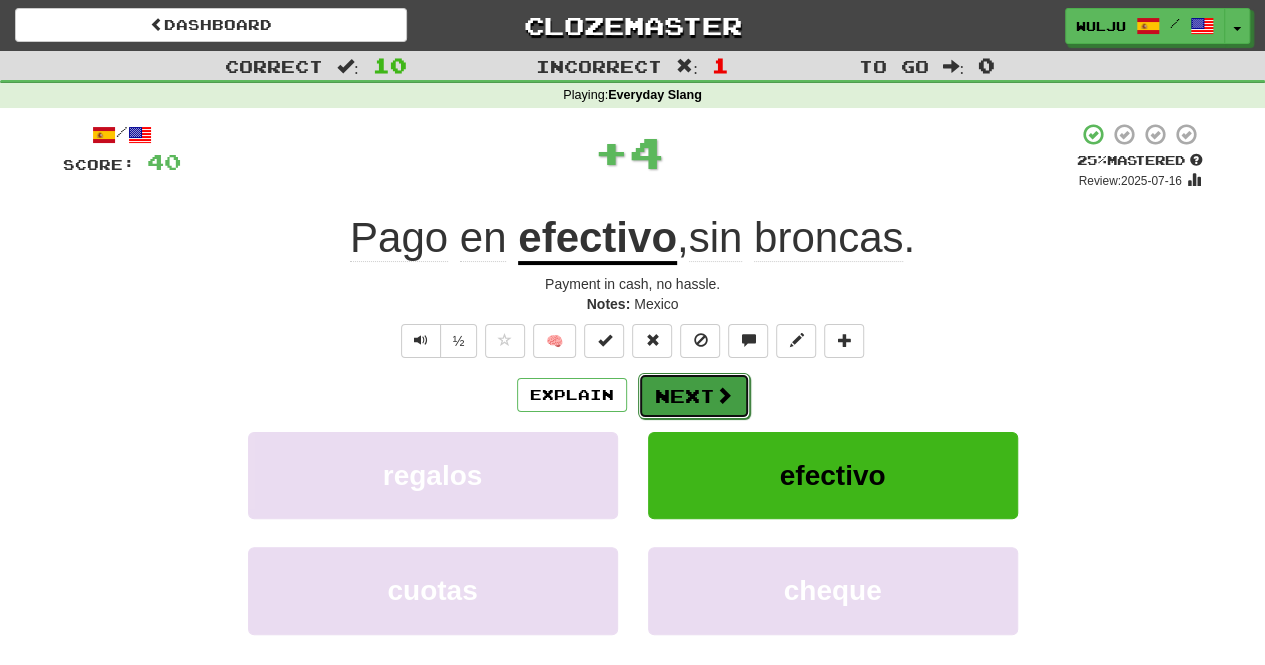 click on "Next" at bounding box center (694, 396) 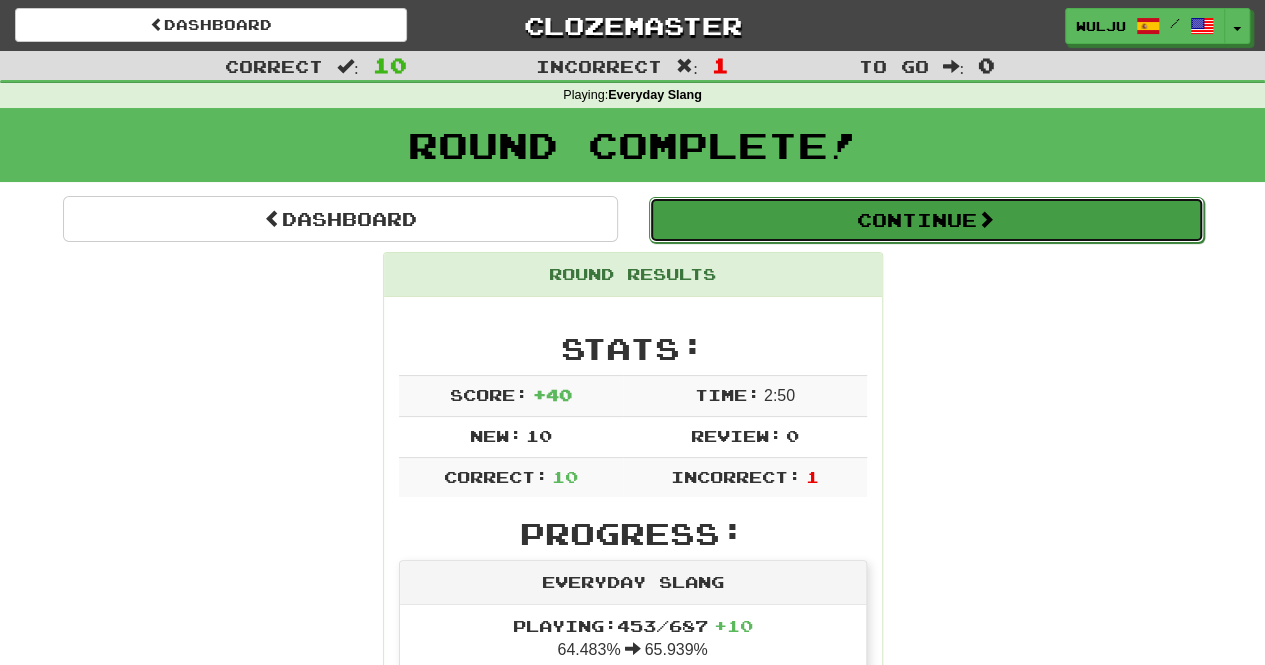 click on "Continue" at bounding box center [926, 220] 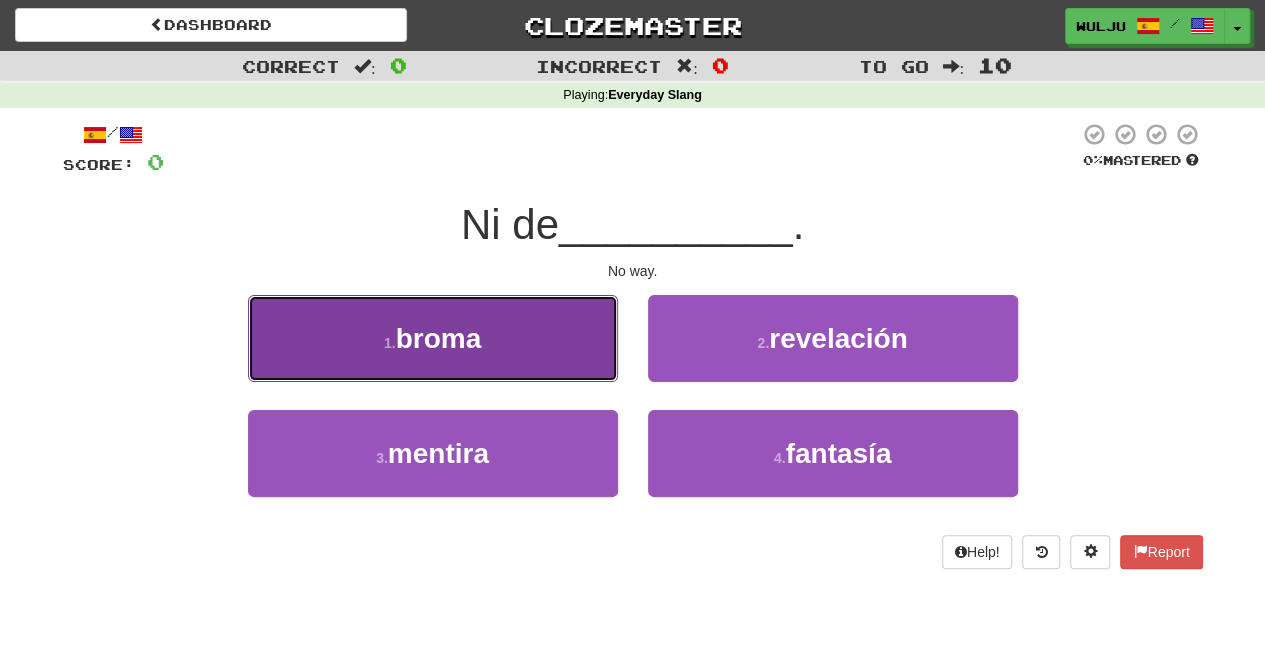 click on "broma" at bounding box center [439, 338] 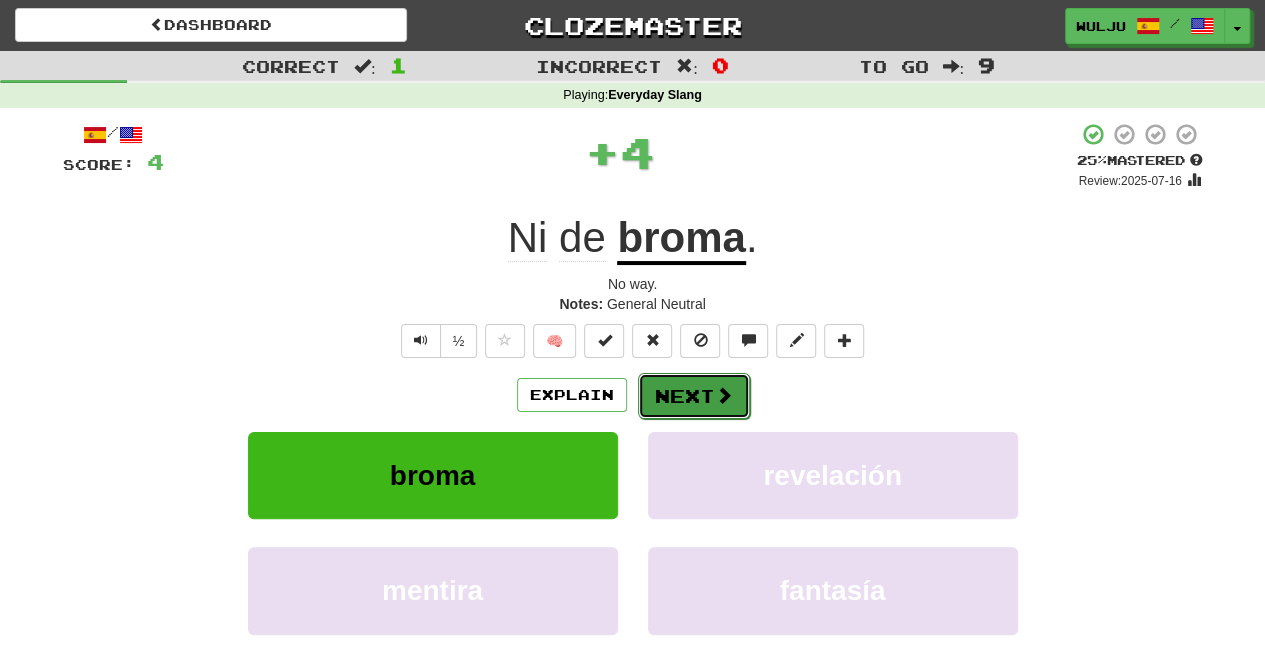 click on "Next" at bounding box center [694, 396] 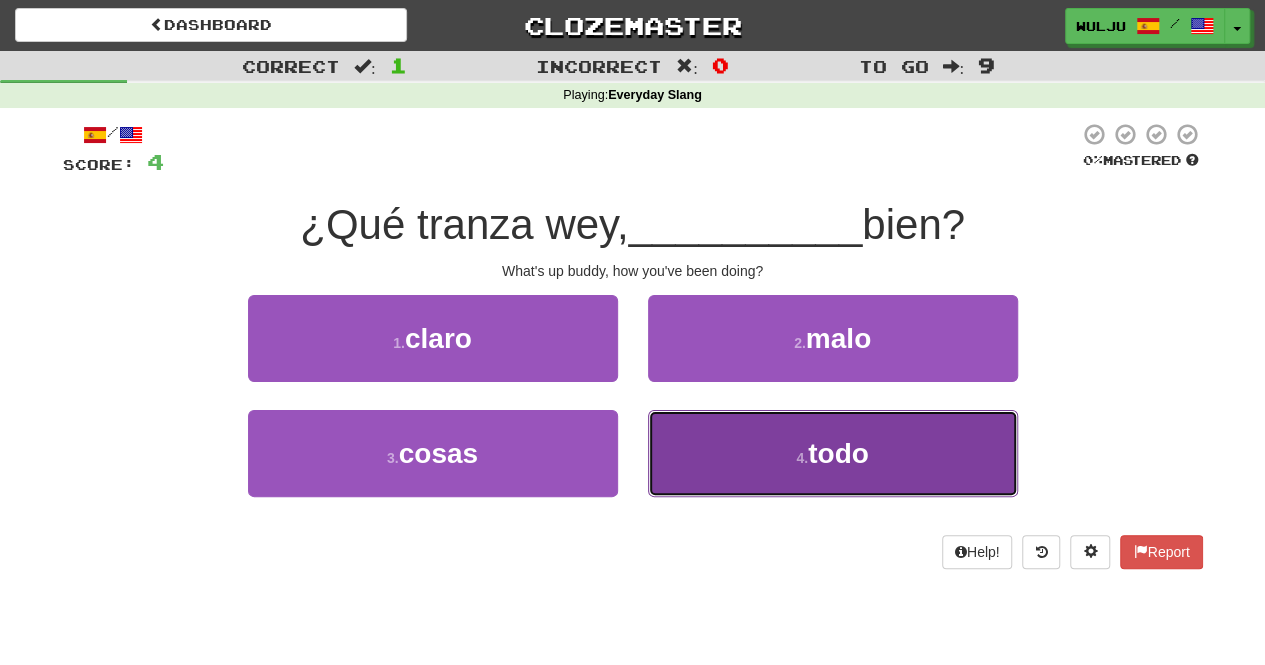 click on "4 .  todo" at bounding box center [833, 453] 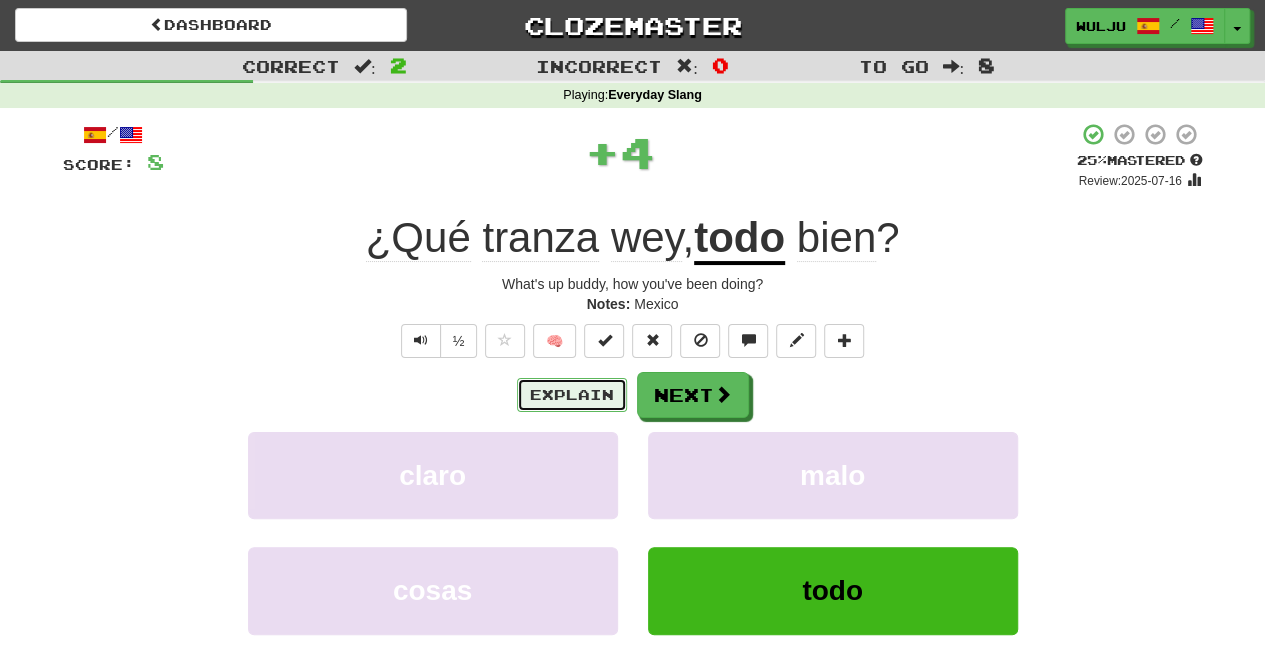 click on "Explain" at bounding box center (572, 395) 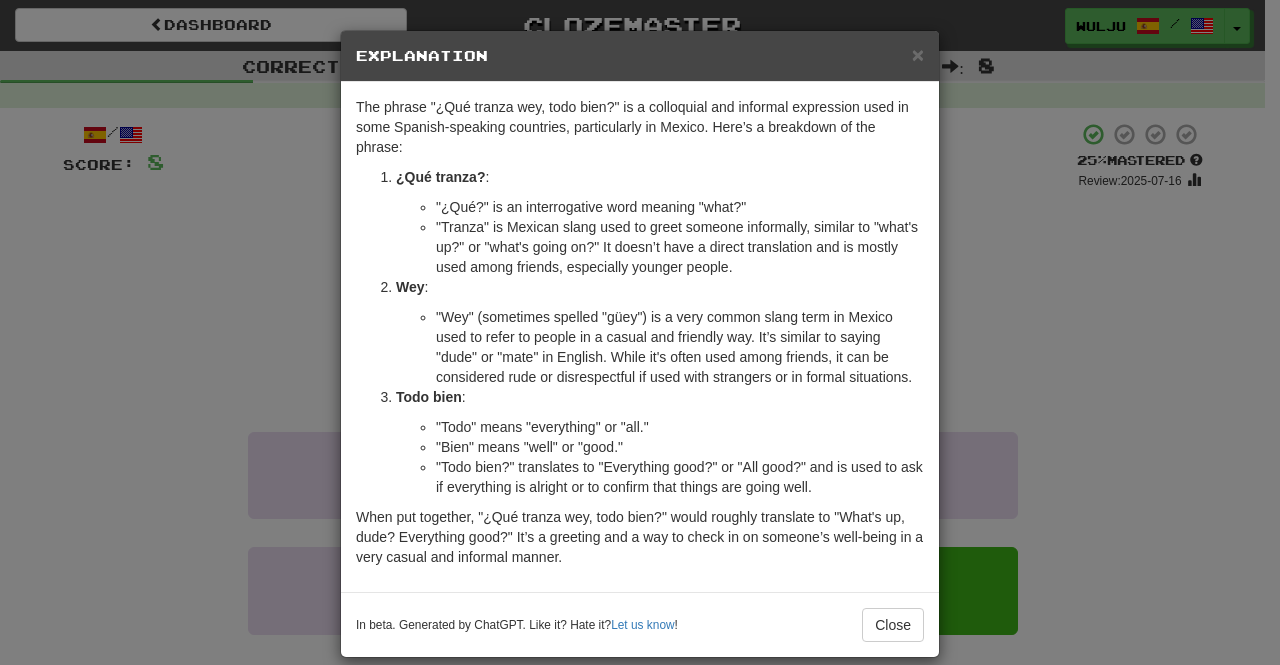 click on "× Explanation The phrase "¿Qué tranza wey, todo bien?" is a colloquial and informal expression used in some Spanish-speaking countries, particularly in Mexico. Here’s a breakdown of the phrase:
¿Qué tranza? :
"¿Qué?" is an interrogative word meaning "what?"
"Tranza" is Mexican slang used to greet someone informally, similar to "what's up?" or "what's going on?" It doesn’t have a direct translation and is mostly used among friends, especially younger people.
Wey :
"Wey" (sometimes spelled "güey") is a very common slang term in Mexico used to refer to people in a casual and friendly way. It’s similar to saying "dude" or "mate" in English. While it's often used among friends, it can be considered rude or disrespectful if used with strangers or in formal situations.
Todo bien :
"Todo" means "everything" or "all."
"Bien" means "well" or "good."
In beta. Generated by ChatGPT. Like it? Hate it?  Let us know ! Close" at bounding box center [640, 332] 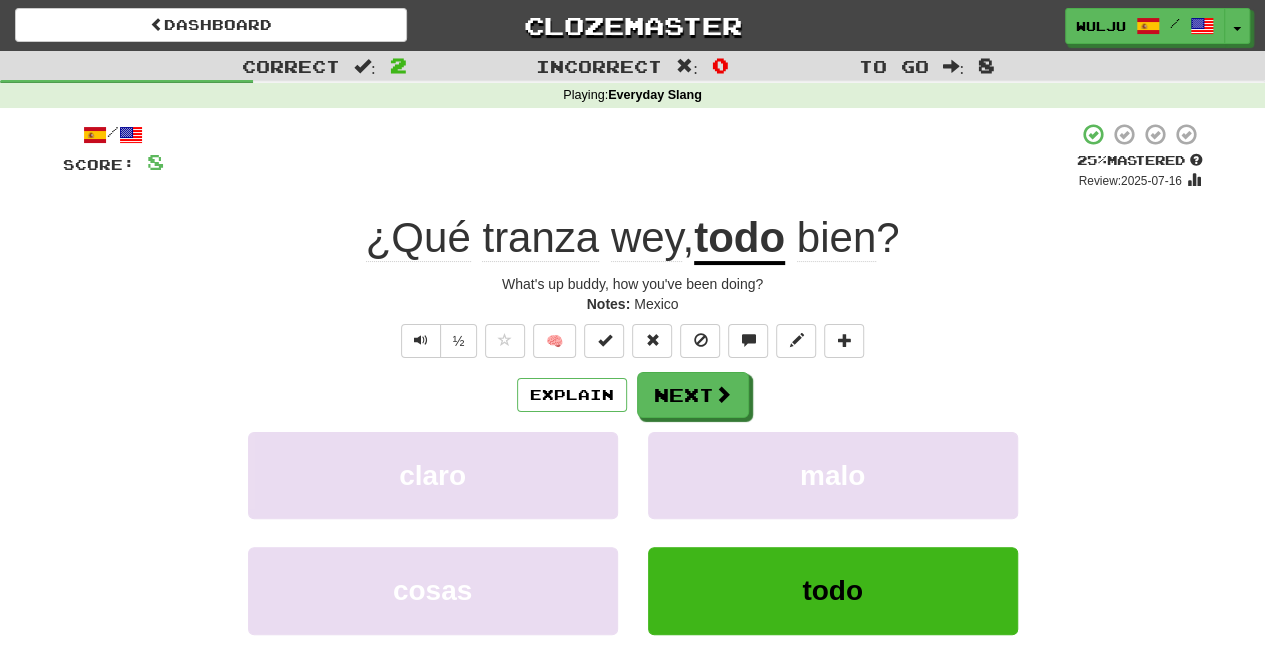 click on "/  Score:   8 + 4 25 %  Mastered Review:  2025-07-16 ¿Qué   tranza   wey ,  todo   bien ? What's up buddy, how you've been doing? Notes:   Mexico ½ 🧠 Explain Next claro malo cosas todo Learn more: claro malo cosas todo  Help!  Report" at bounding box center [633, 429] 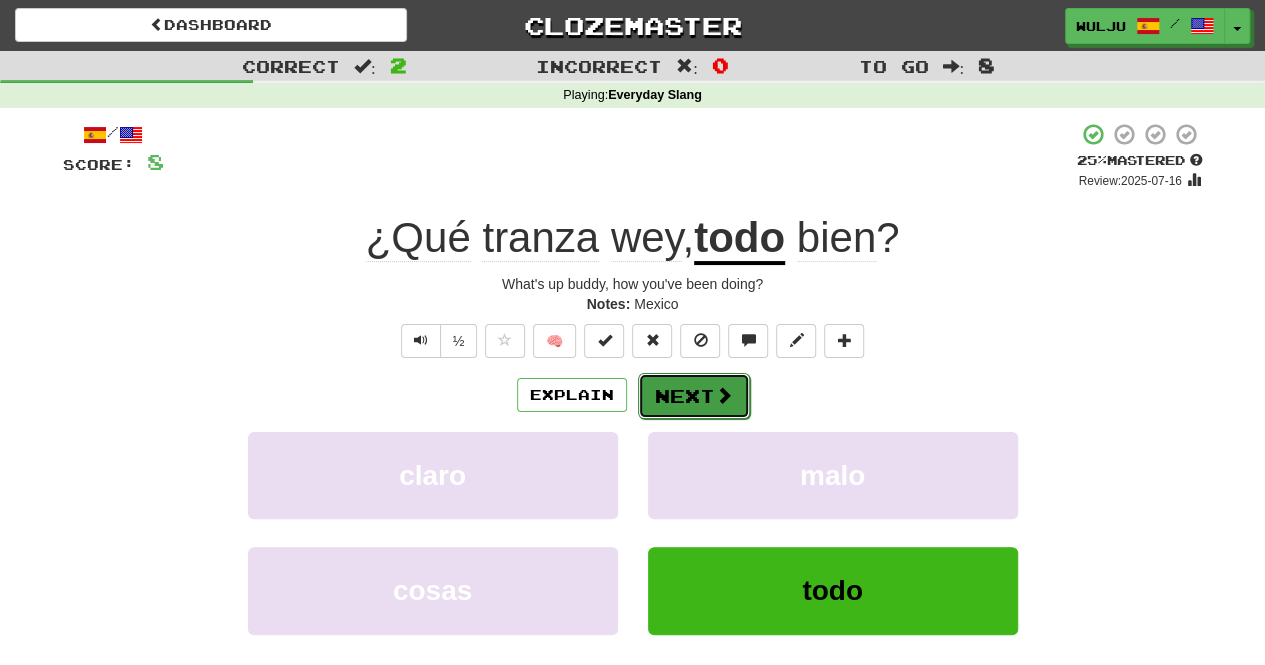 click on "Next" at bounding box center [694, 396] 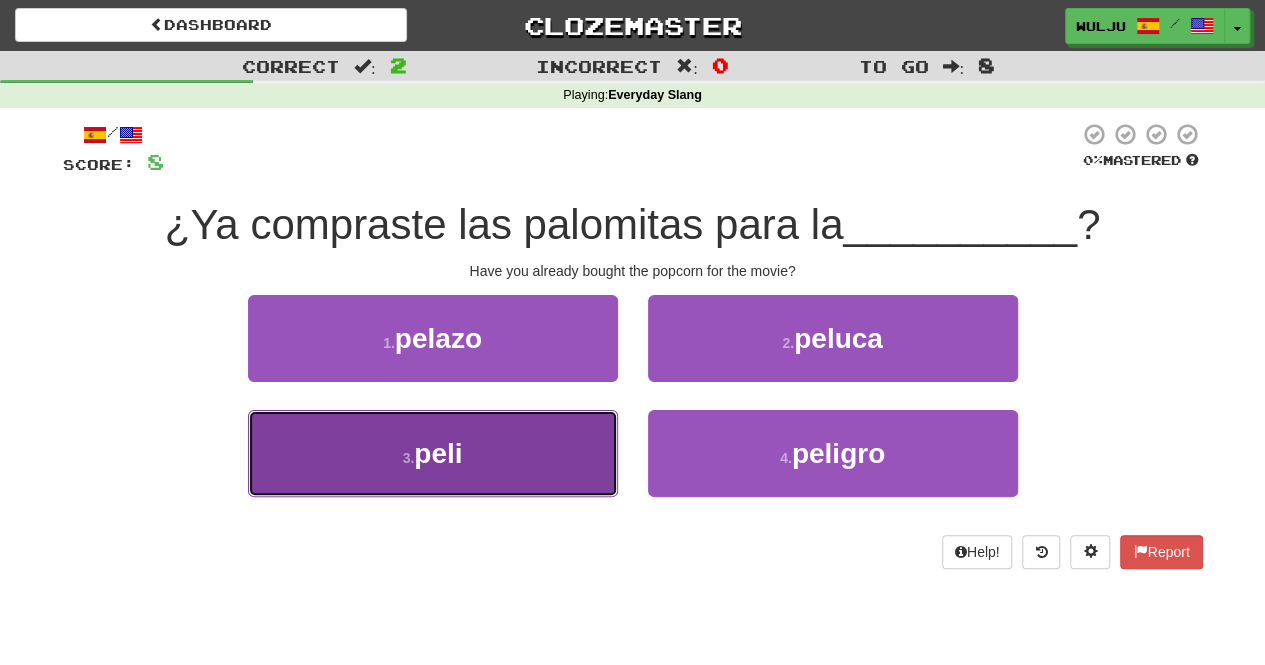 click on "3 .  peli" at bounding box center (433, 453) 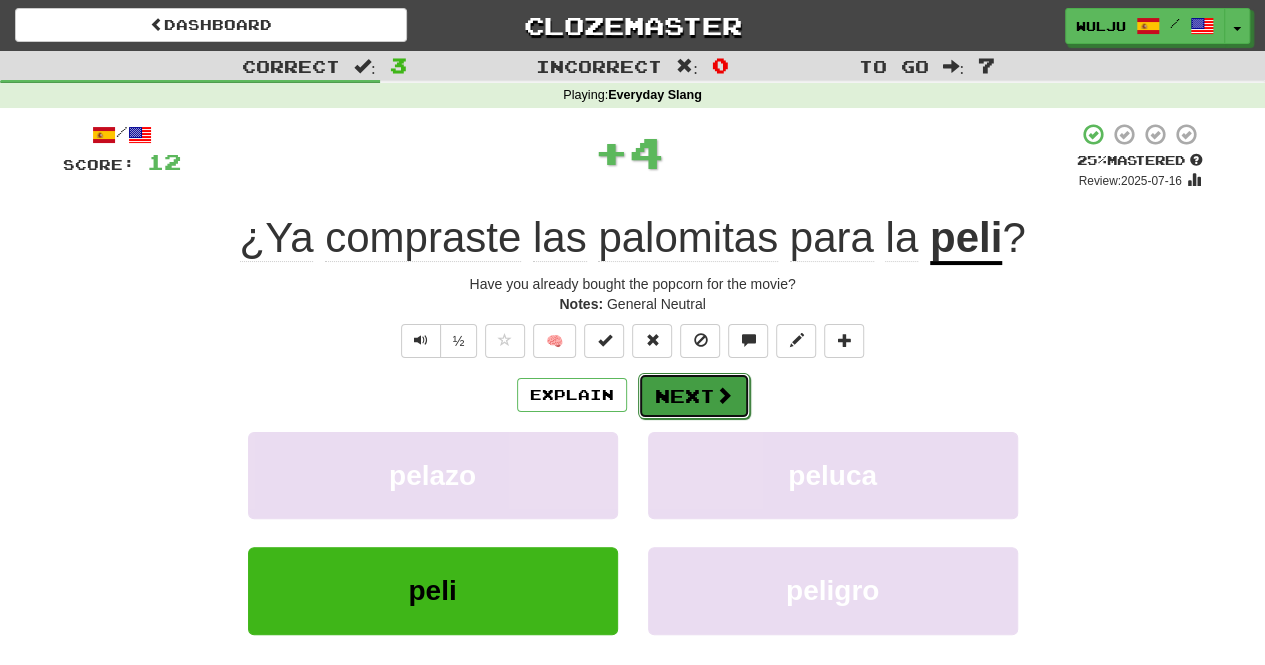 click on "Next" at bounding box center [694, 396] 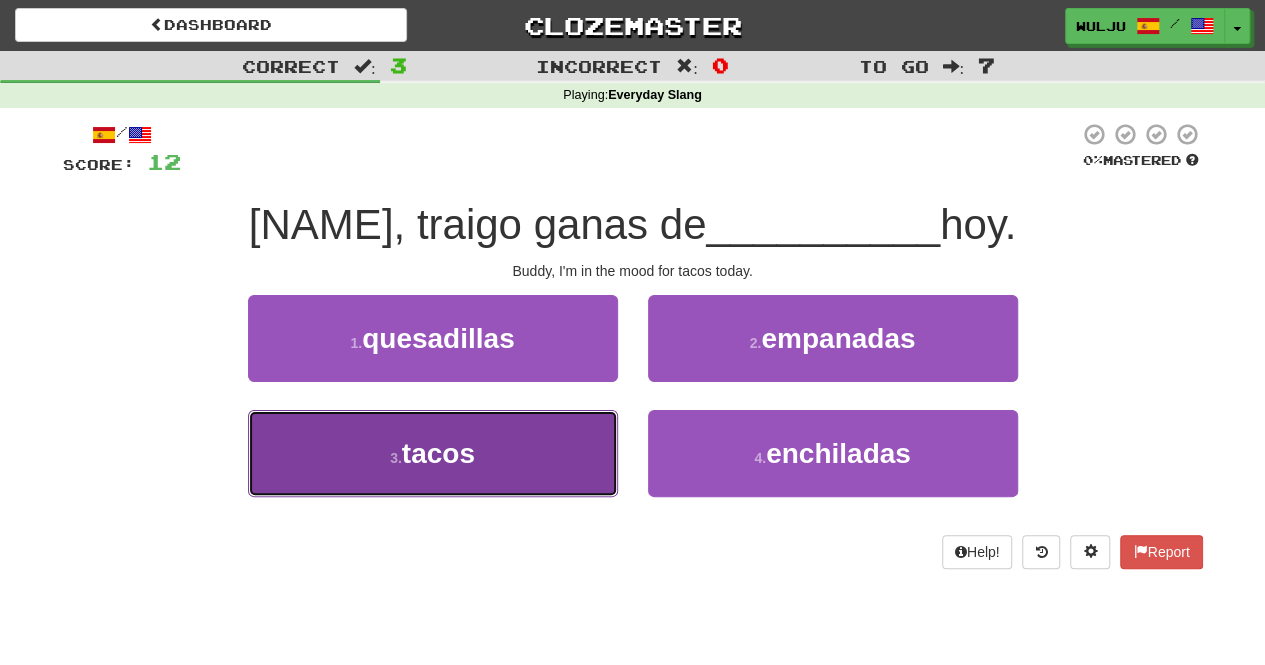 click on "3 .  tacos" at bounding box center (433, 453) 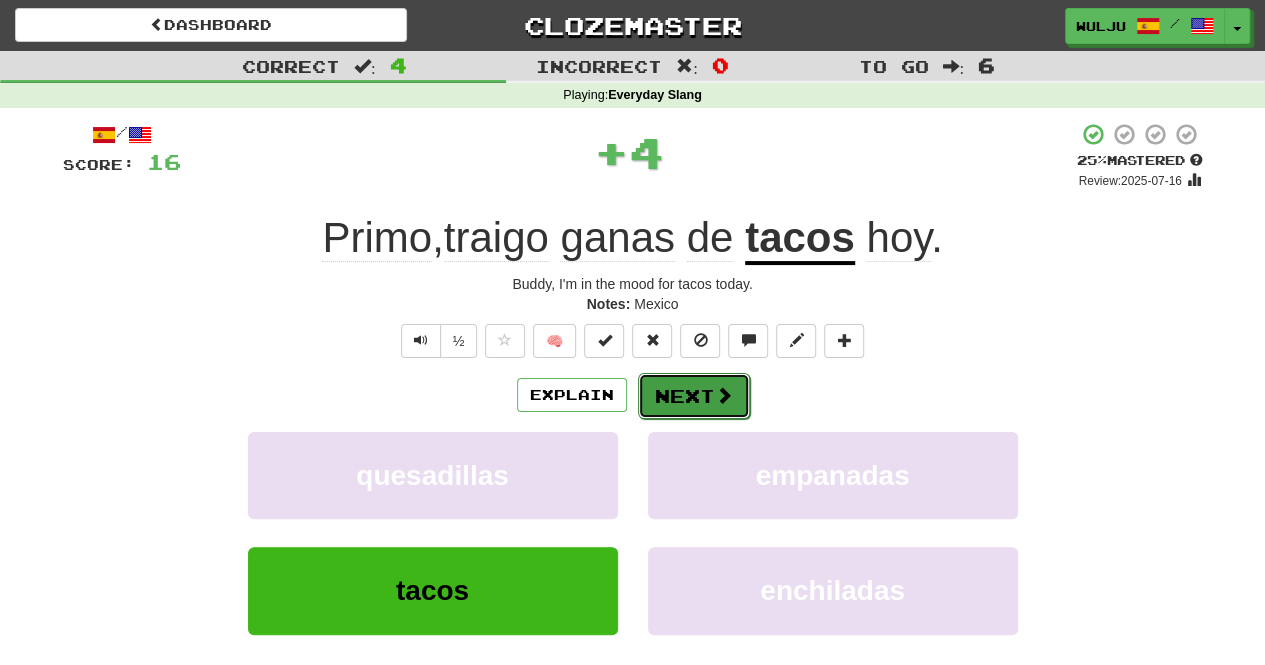 click on "Next" at bounding box center (694, 396) 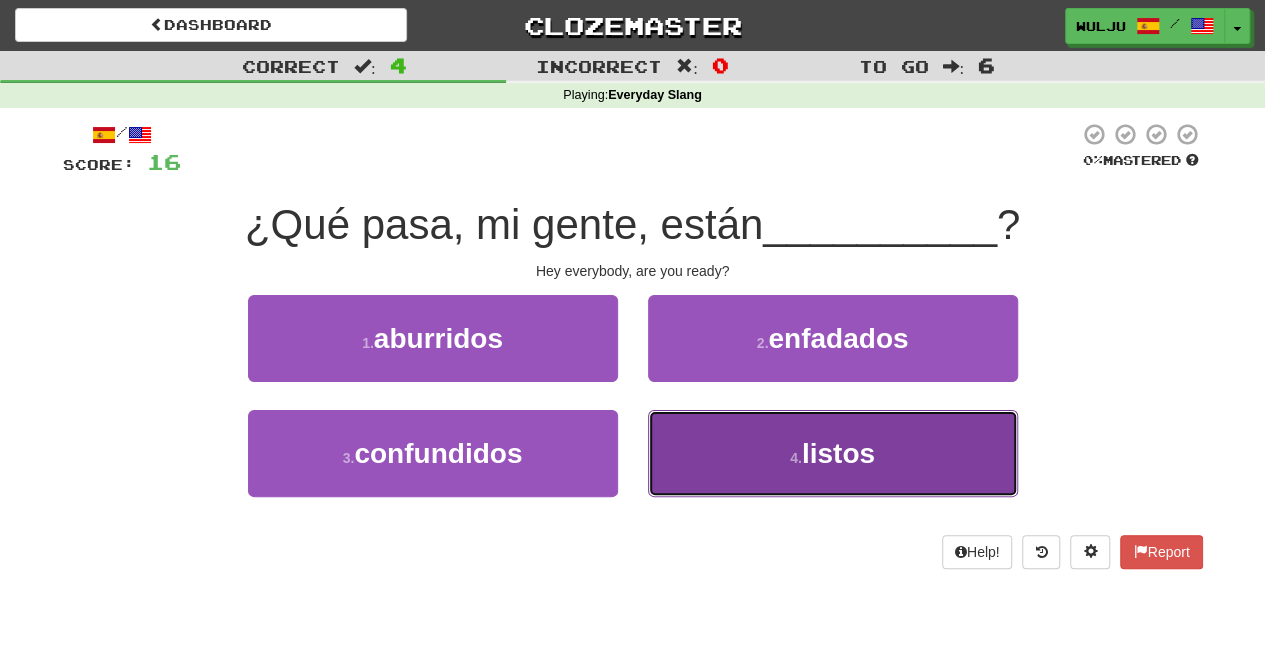 click on "4 .  listos" at bounding box center [833, 453] 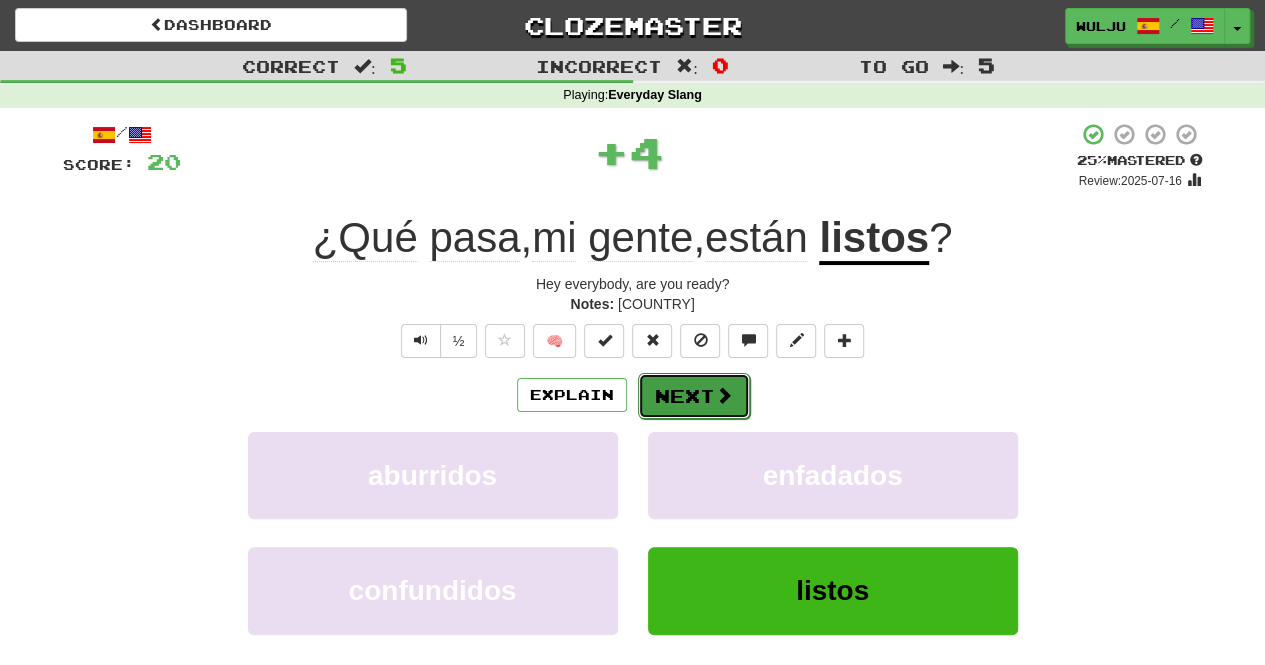 click on "Next" at bounding box center [694, 396] 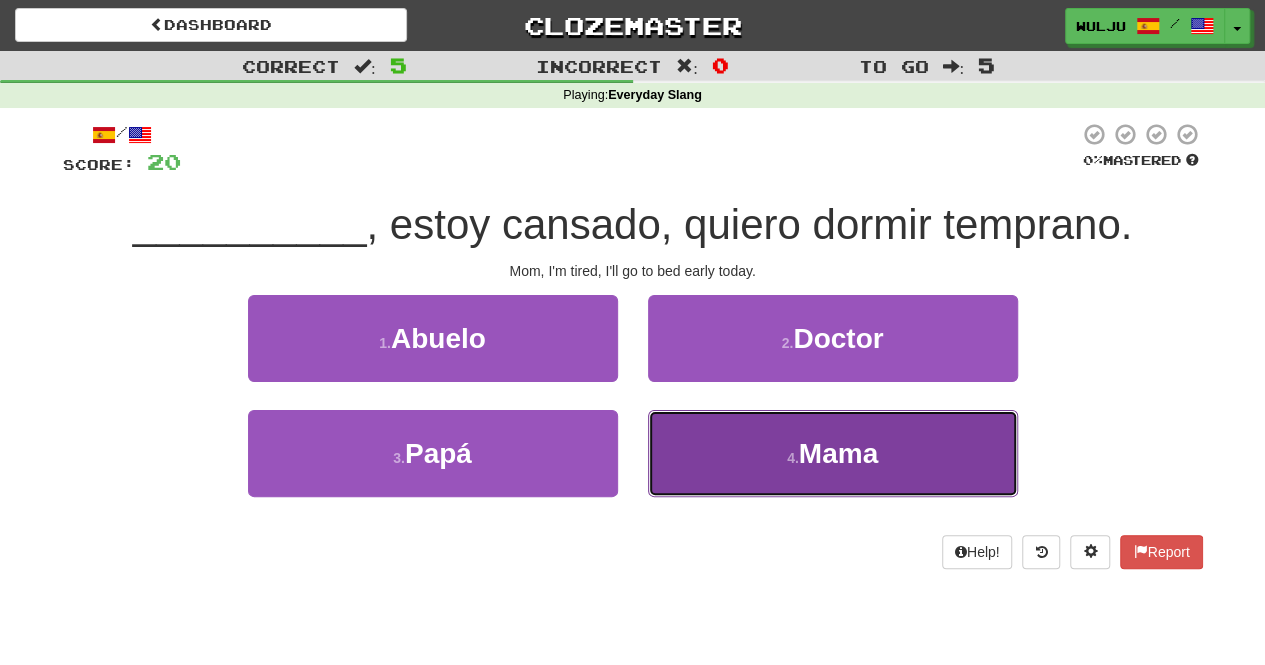 click on "Mama" at bounding box center (833, 453) 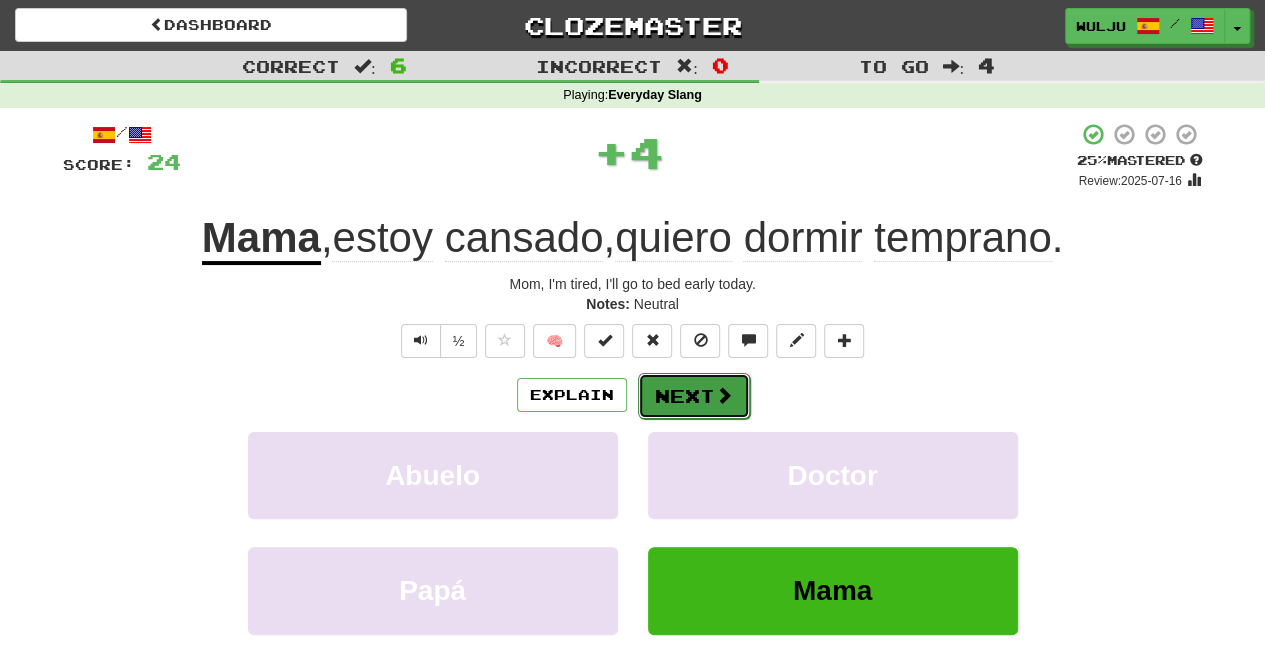 click on "Next" at bounding box center [694, 396] 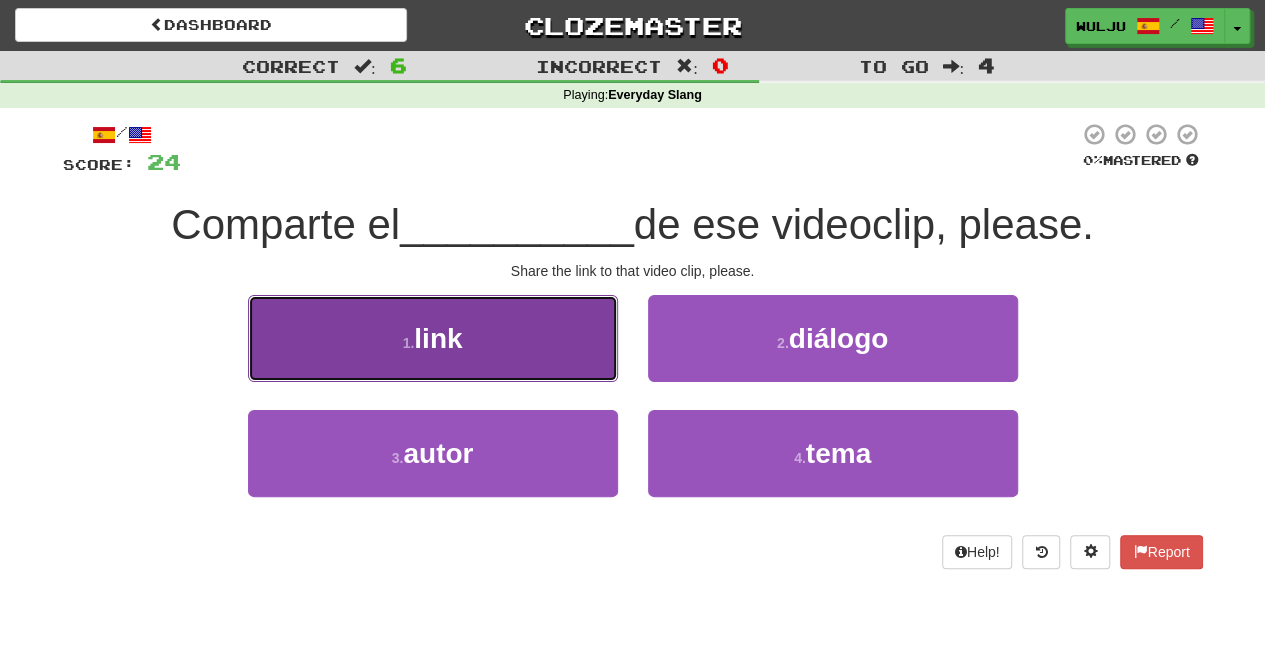 click on "1 .  link" at bounding box center (433, 338) 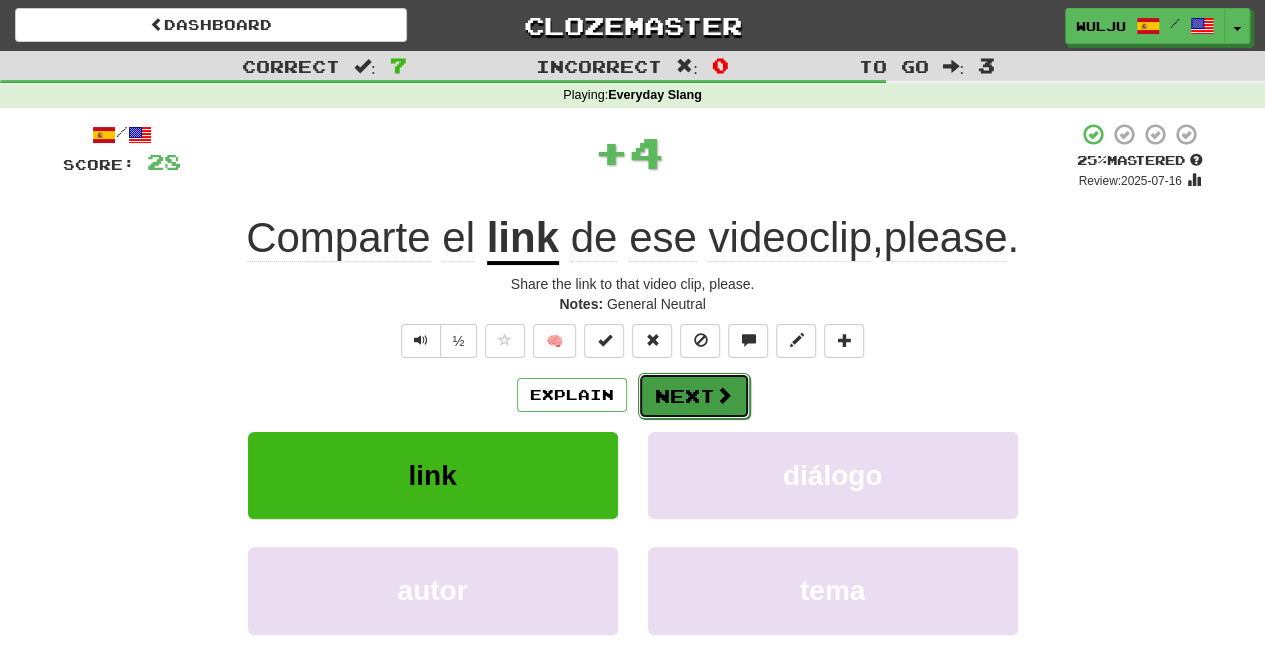 click on "Next" at bounding box center [694, 396] 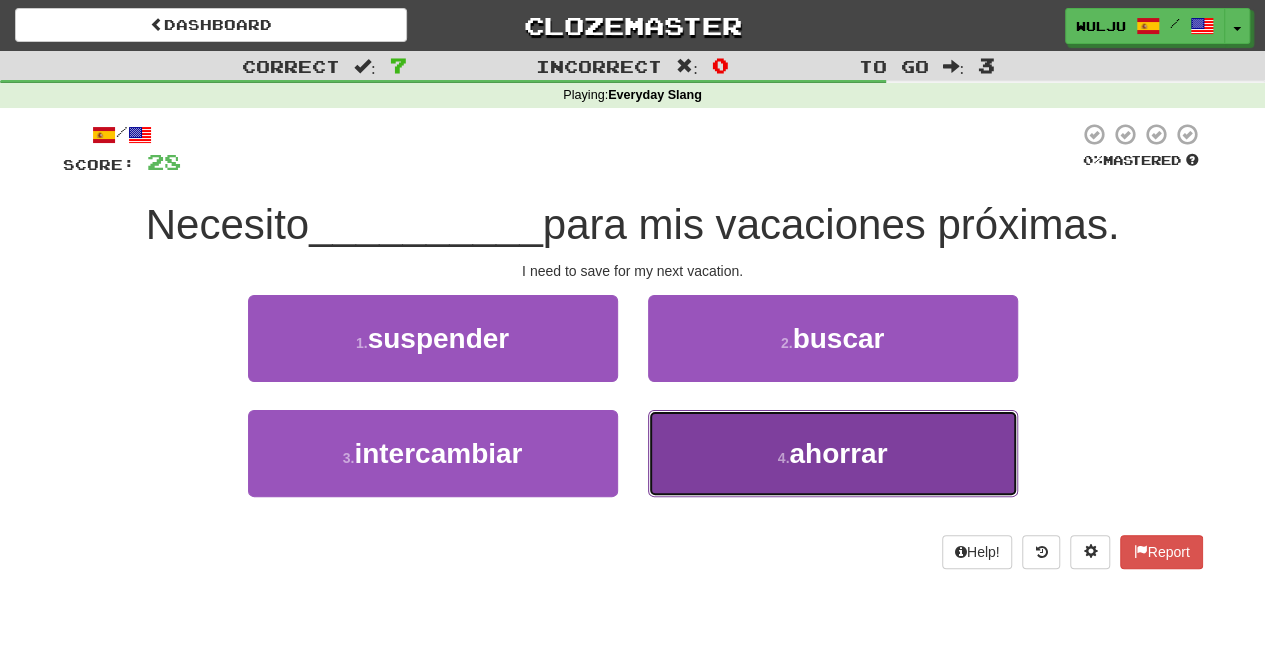 click on "4 .  ahorrar" at bounding box center [833, 453] 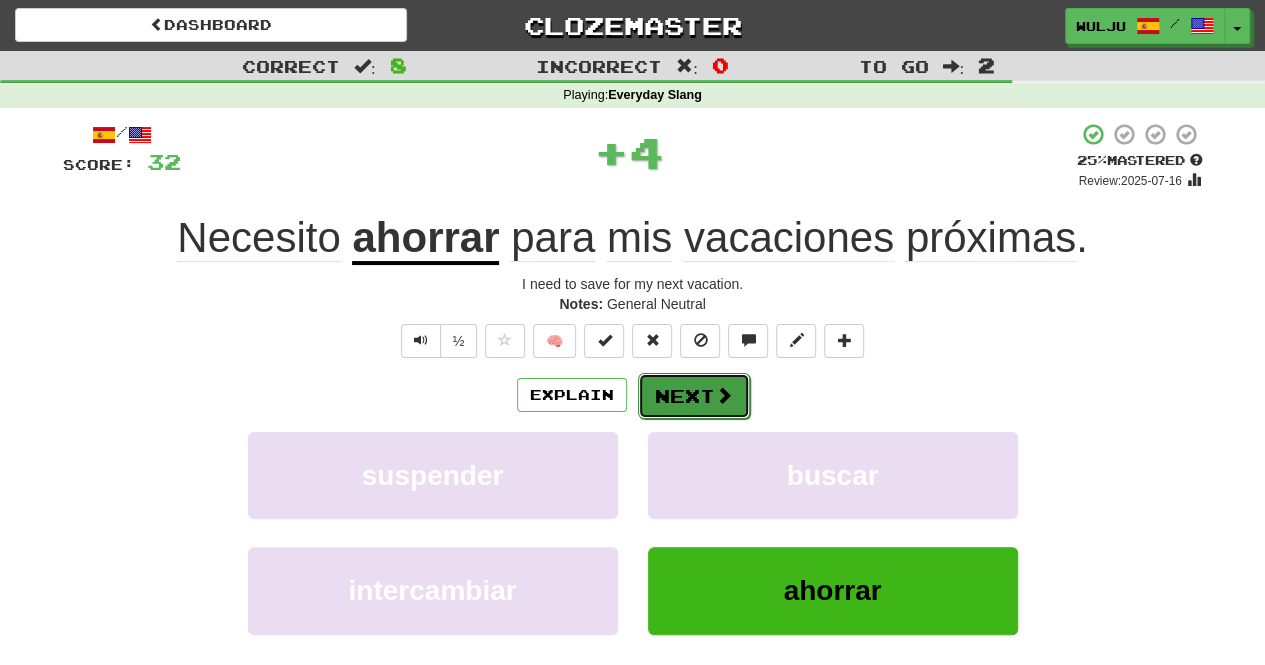 click on "Next" at bounding box center [694, 396] 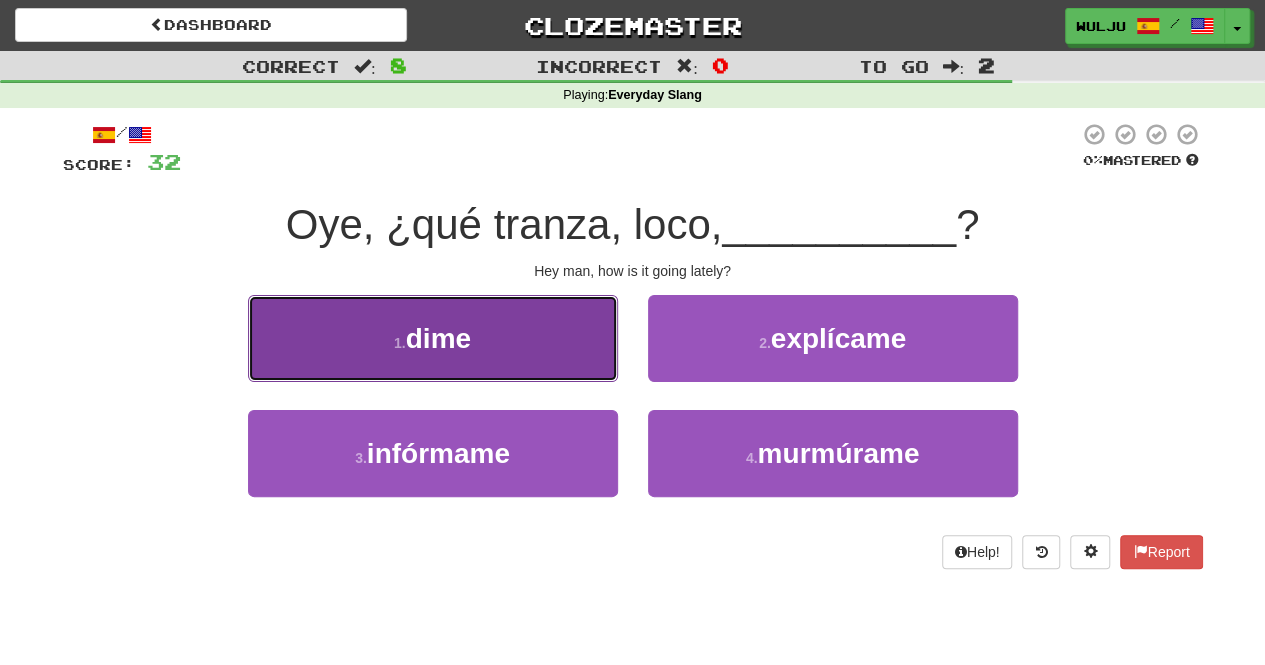 click on "1 .  dime" at bounding box center [433, 338] 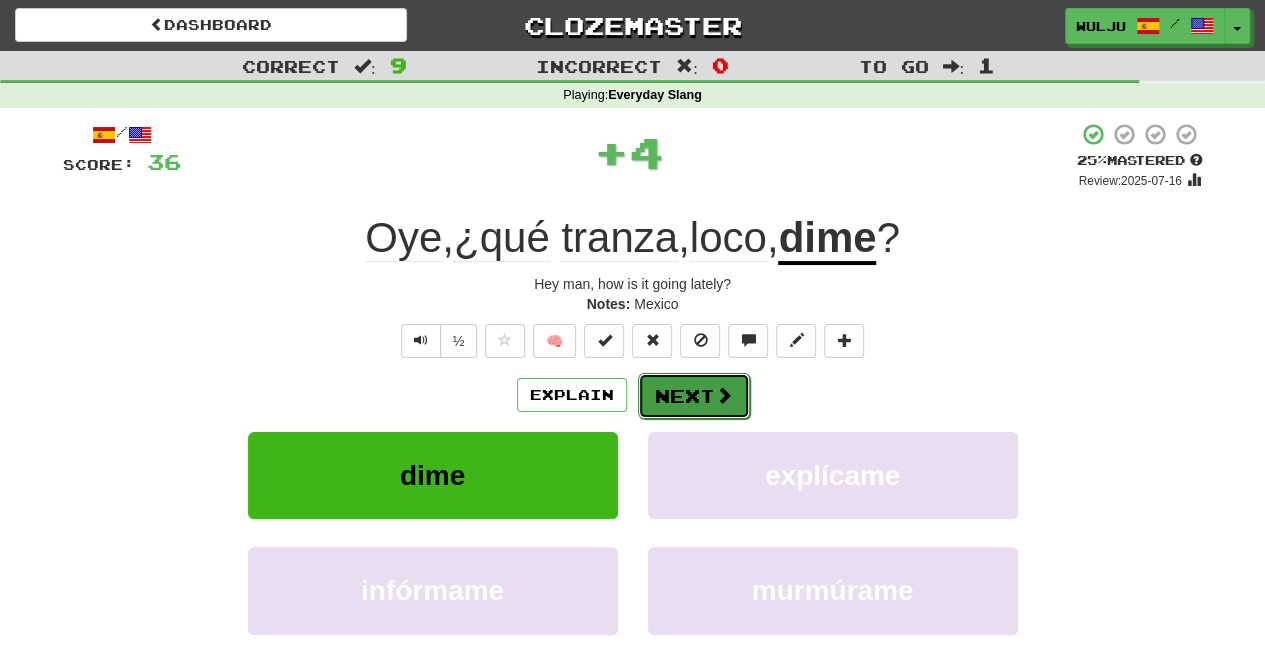 click on "Next" at bounding box center (694, 396) 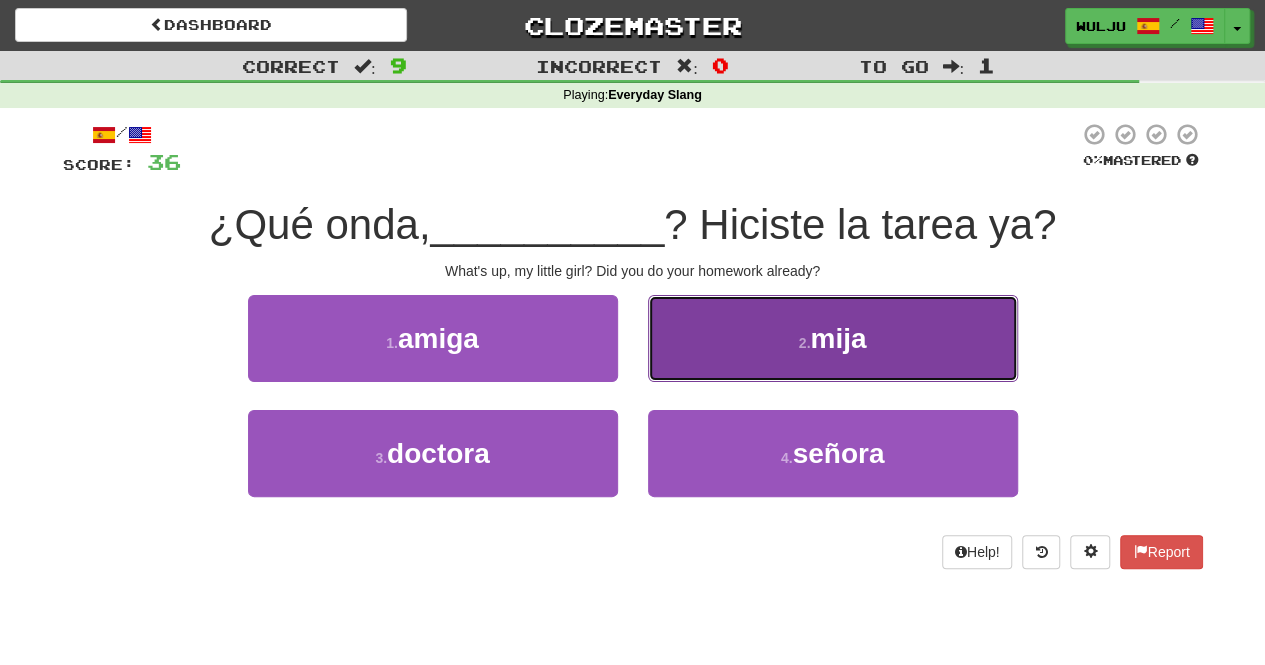 click on "mija" at bounding box center (833, 338) 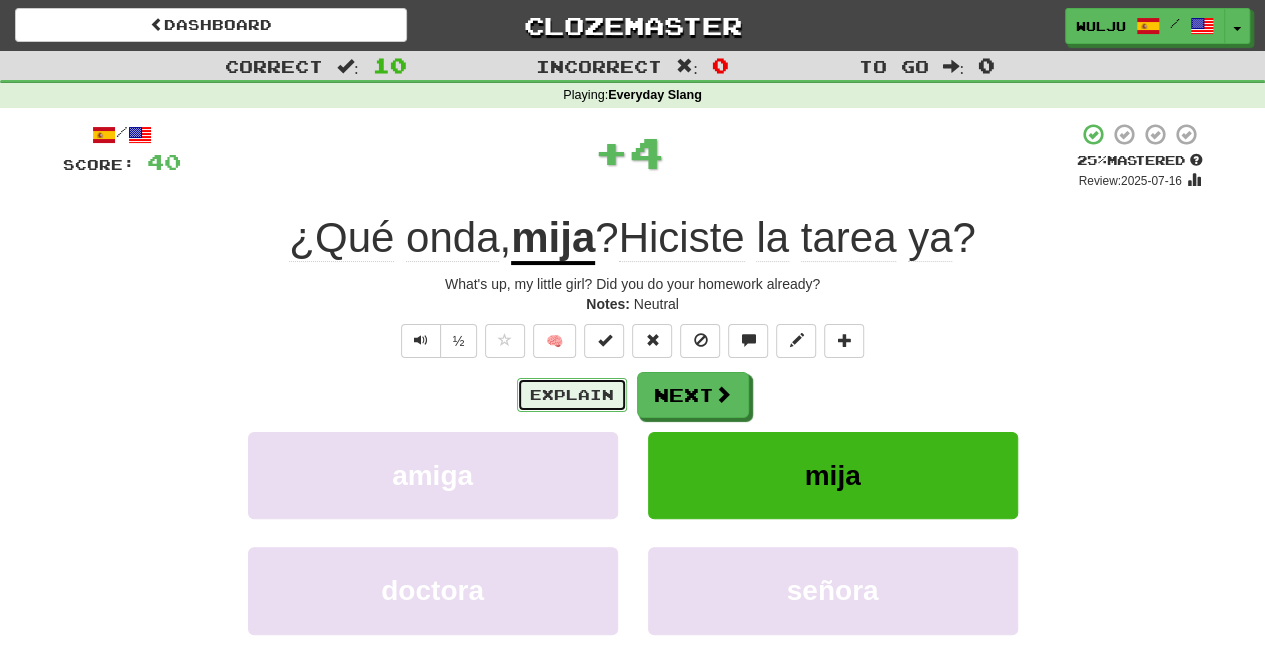 click on "Explain" at bounding box center (572, 395) 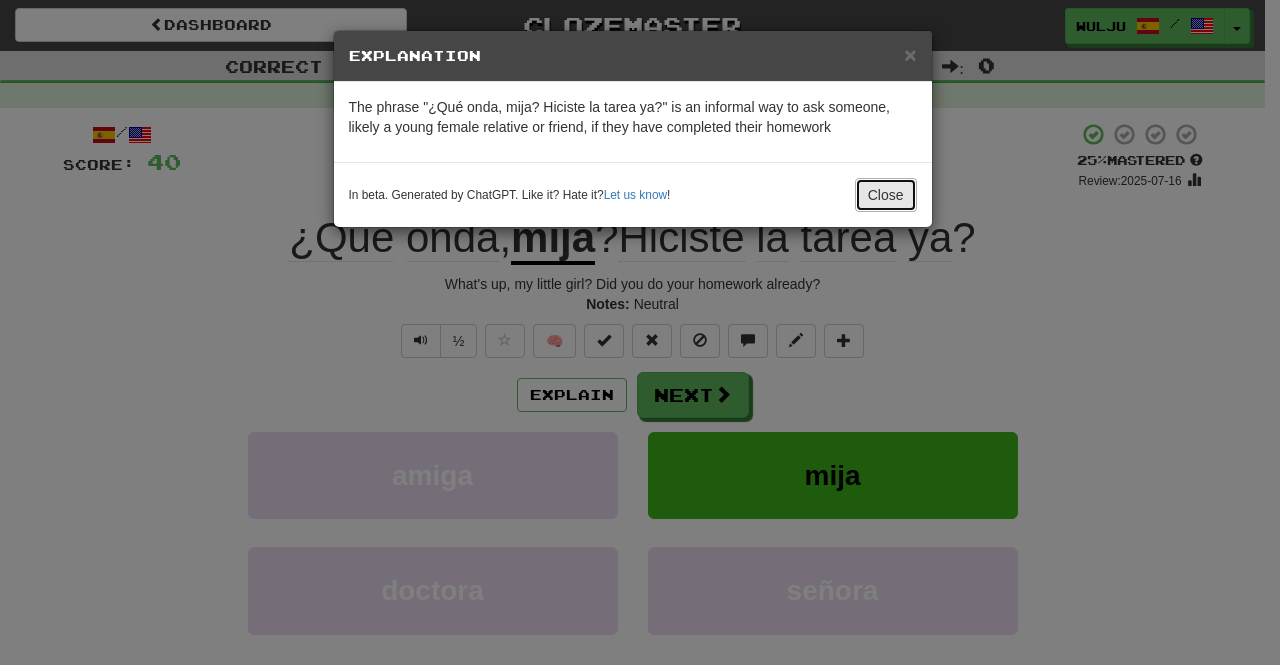 click on "Close" at bounding box center [886, 195] 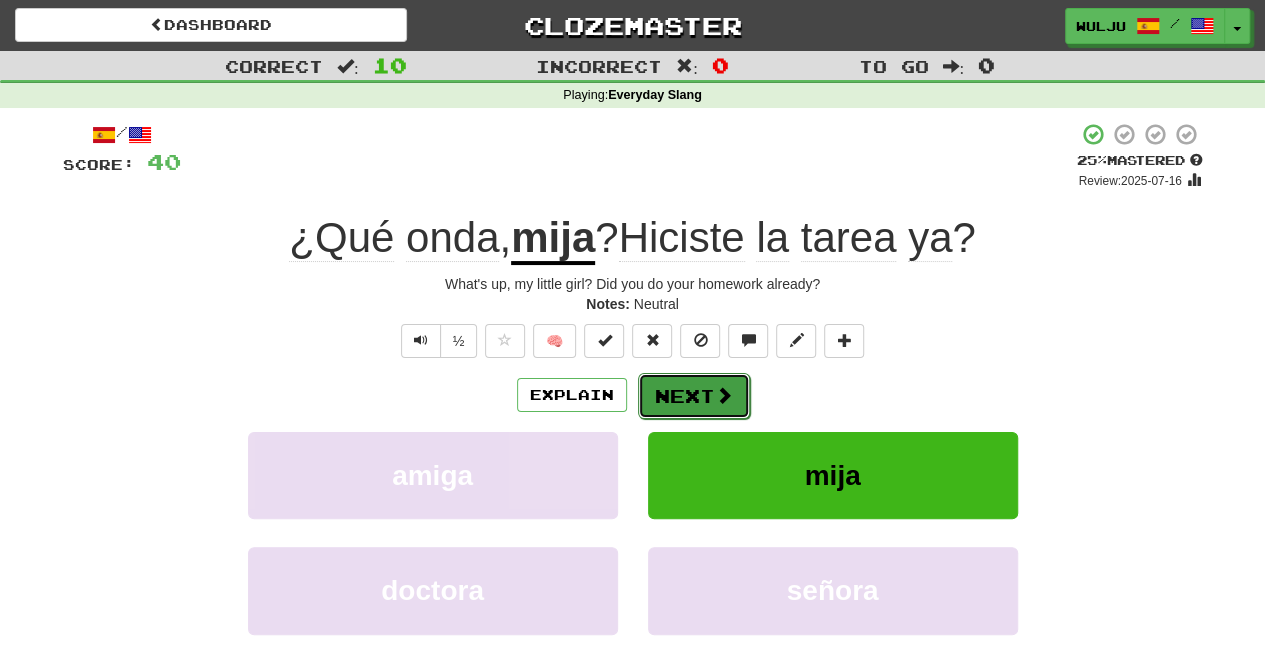 click on "Next" at bounding box center (694, 396) 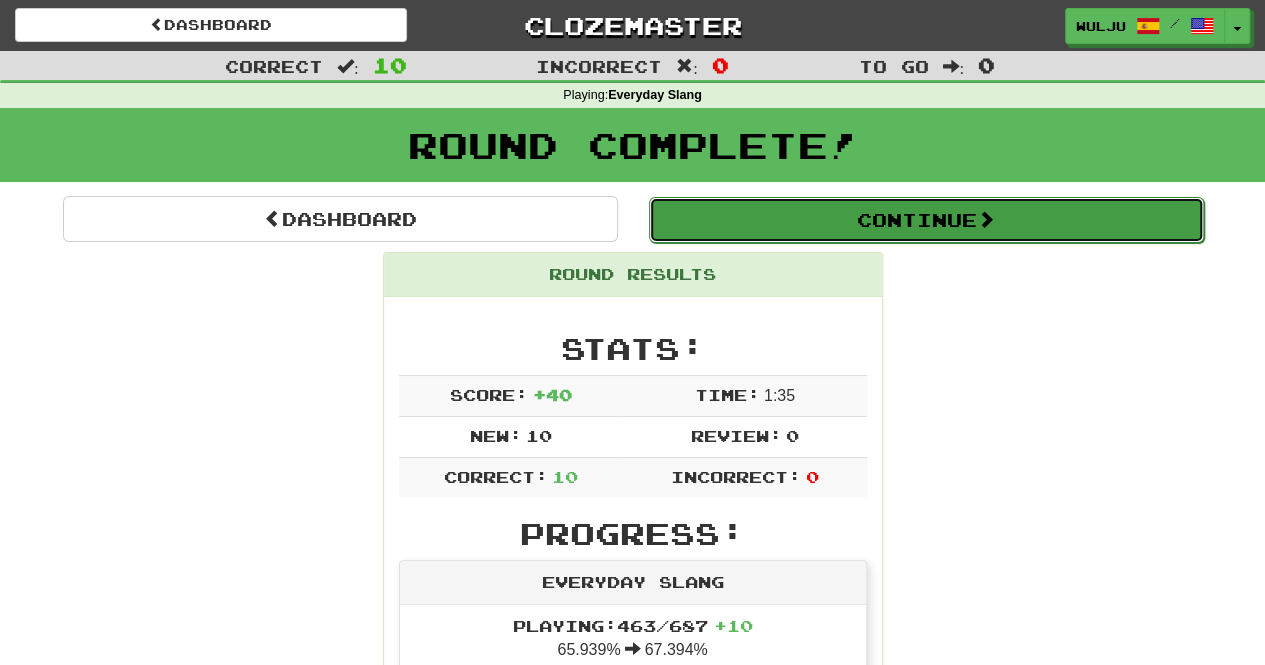 click on "Continue" at bounding box center [926, 220] 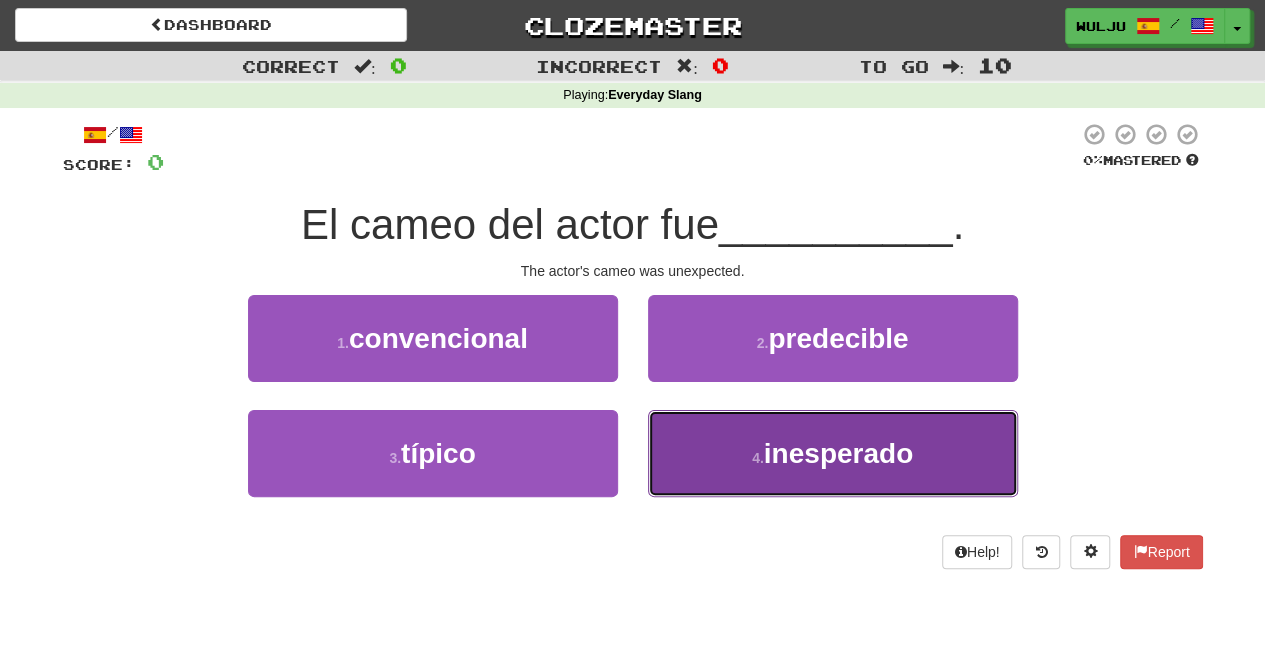 click on "4 .  inesperado" at bounding box center [833, 453] 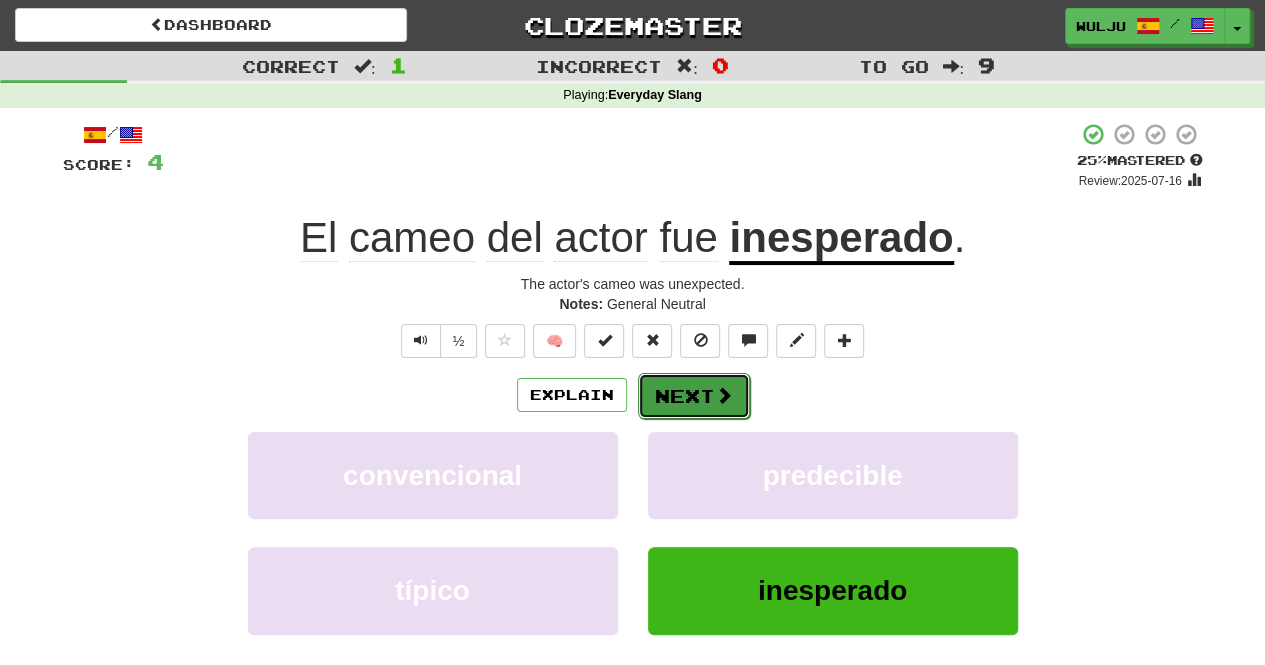 click at bounding box center [724, 395] 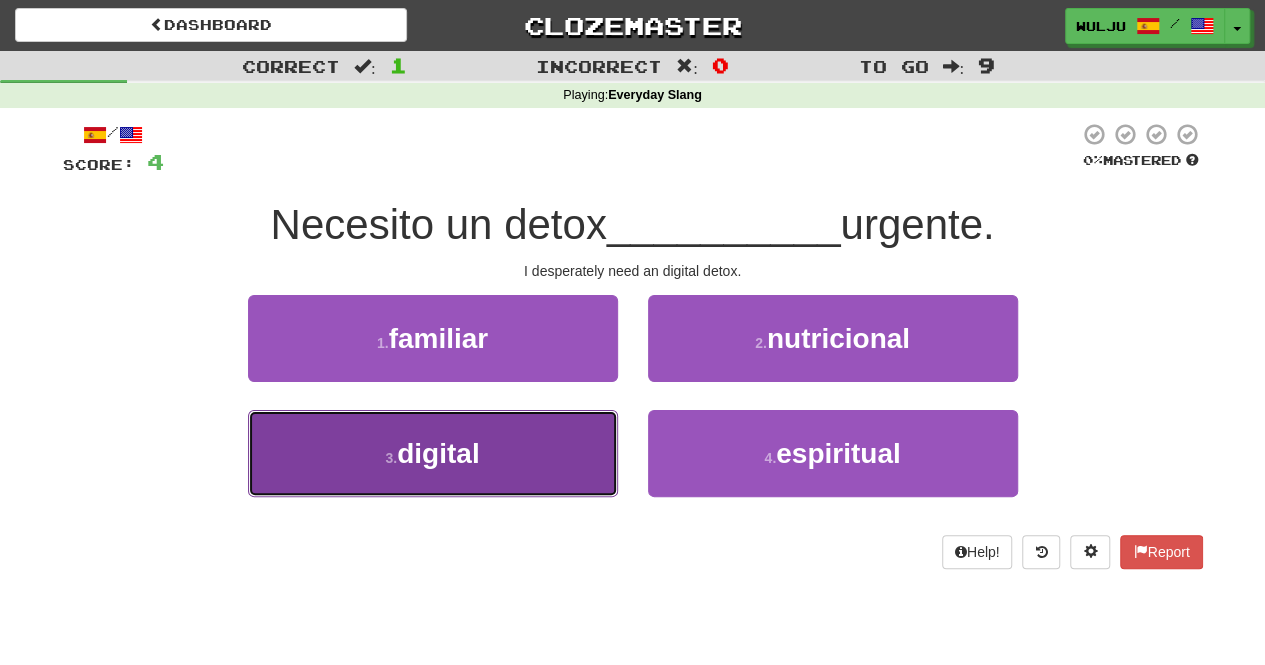 click on "3 .  digital" at bounding box center [433, 453] 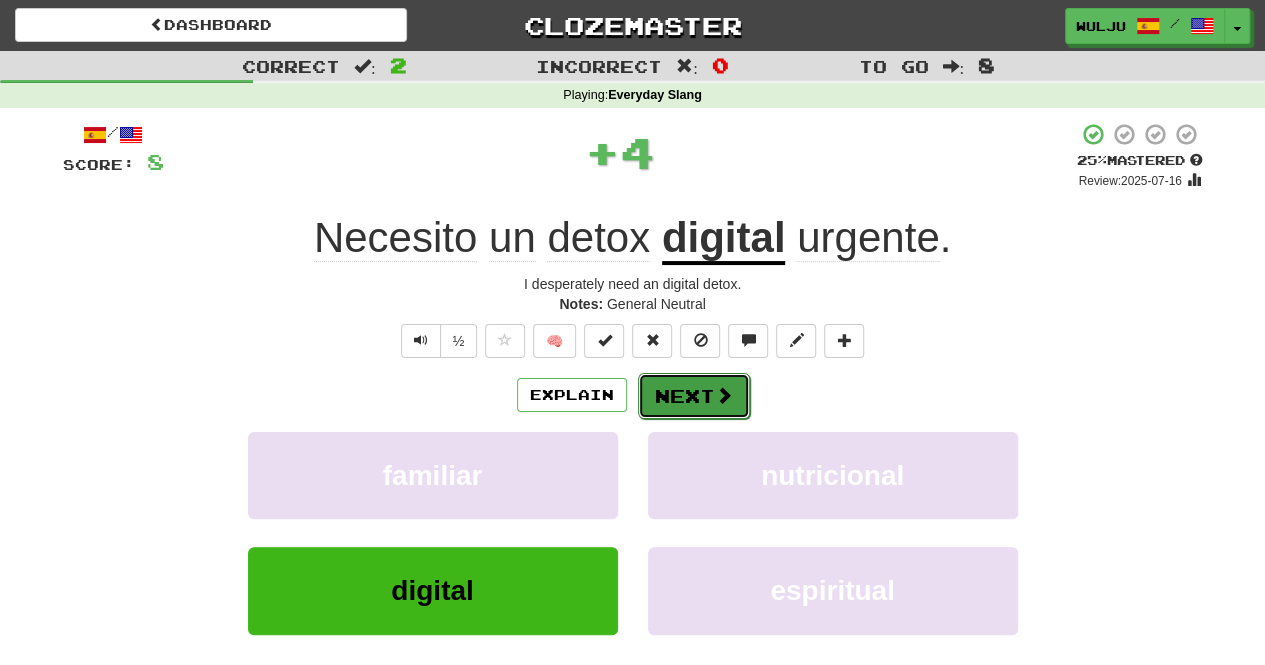 click on "Next" at bounding box center (694, 396) 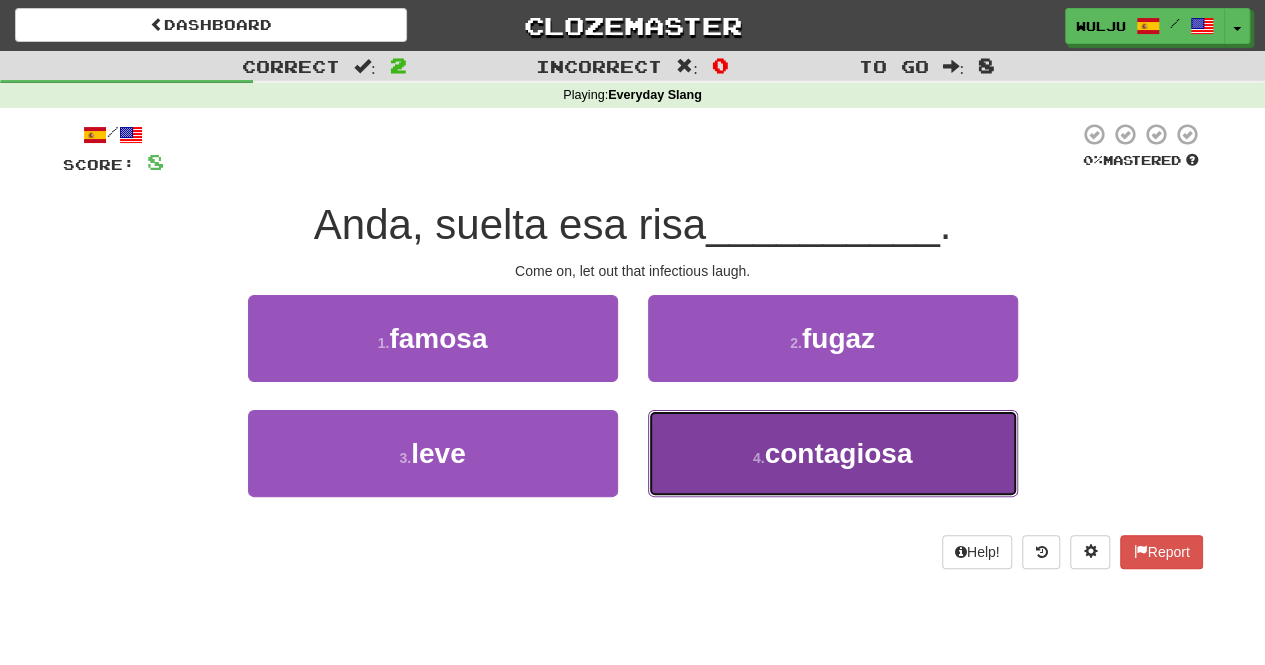 click on "4 .  contagiosa" at bounding box center [833, 453] 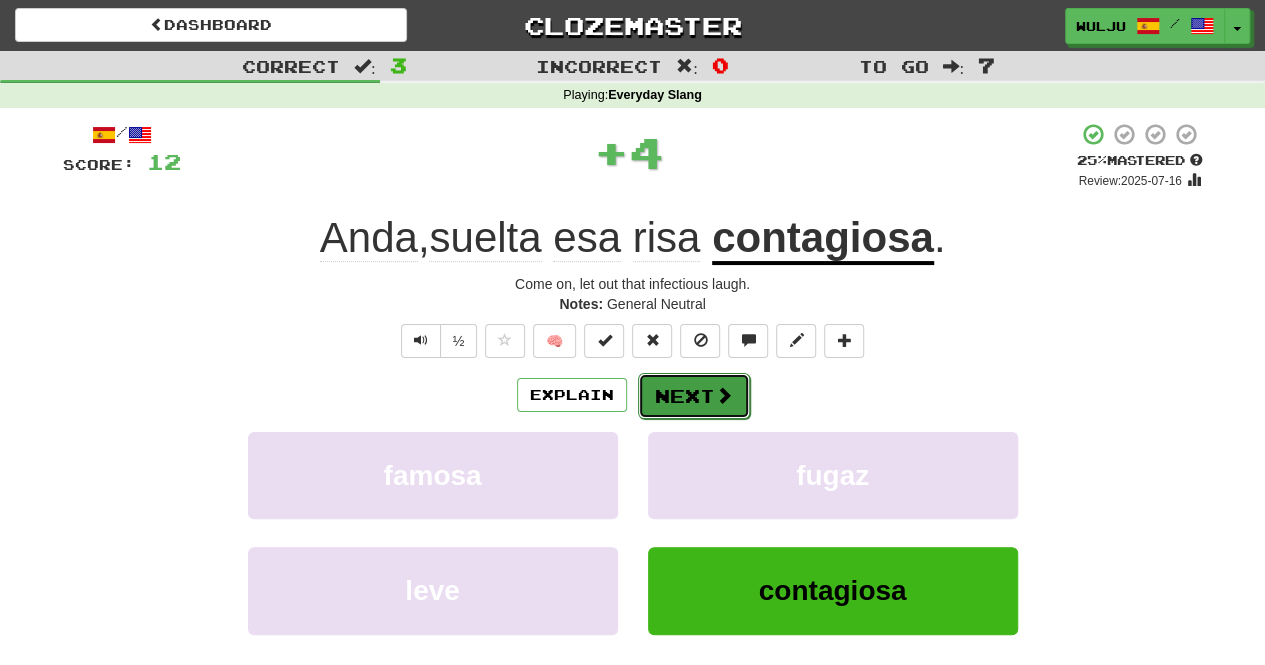 drag, startPoint x: 702, startPoint y: 385, endPoint x: 660, endPoint y: 397, distance: 43.68066 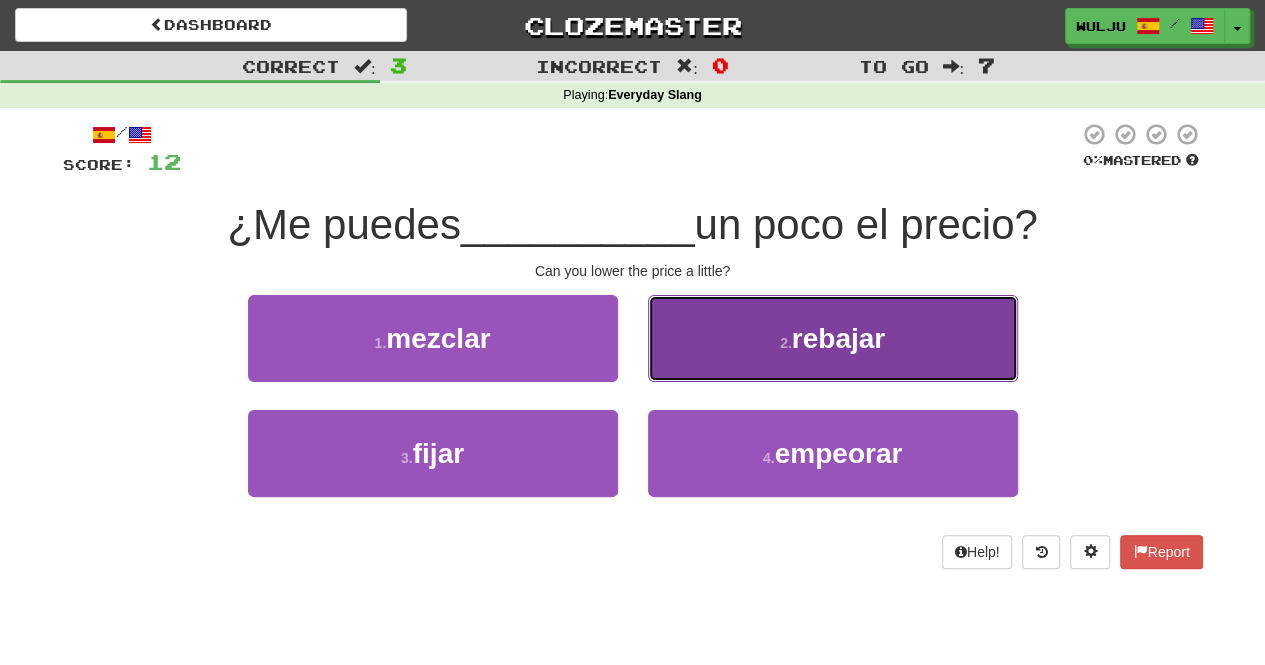click on "2 .  rebajar" at bounding box center [833, 338] 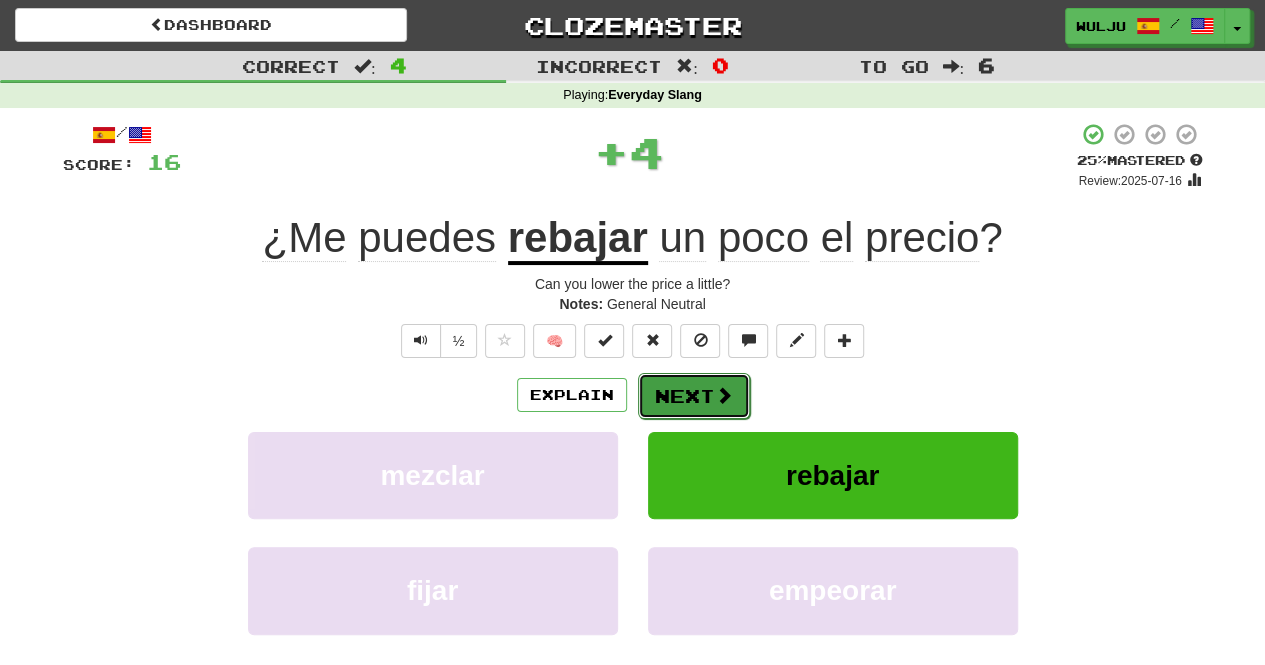 click on "Next" at bounding box center [694, 396] 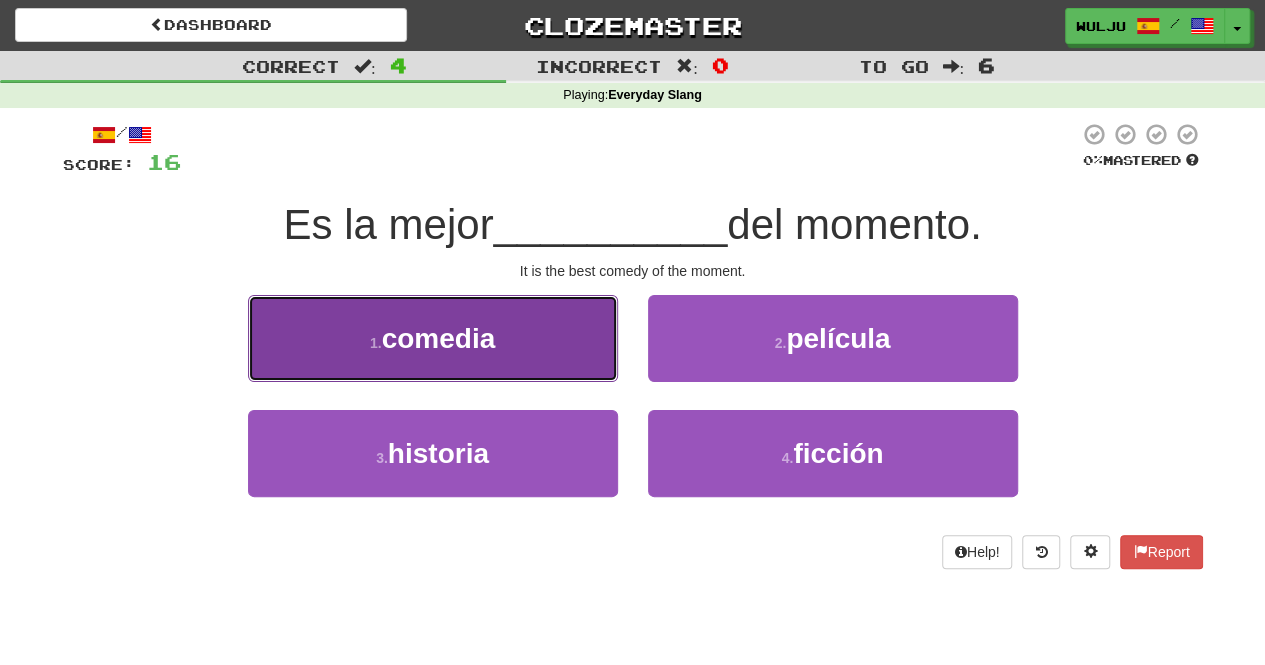 click on "1 .  comedia" at bounding box center [433, 338] 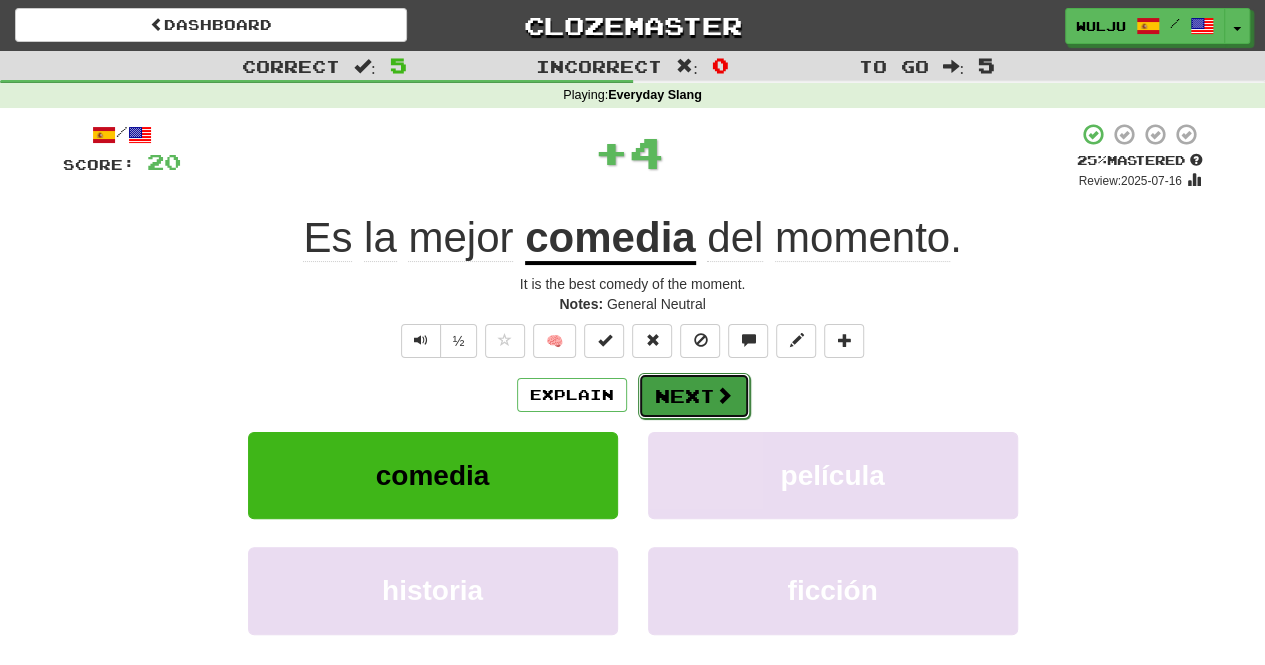 click on "Next" at bounding box center (694, 396) 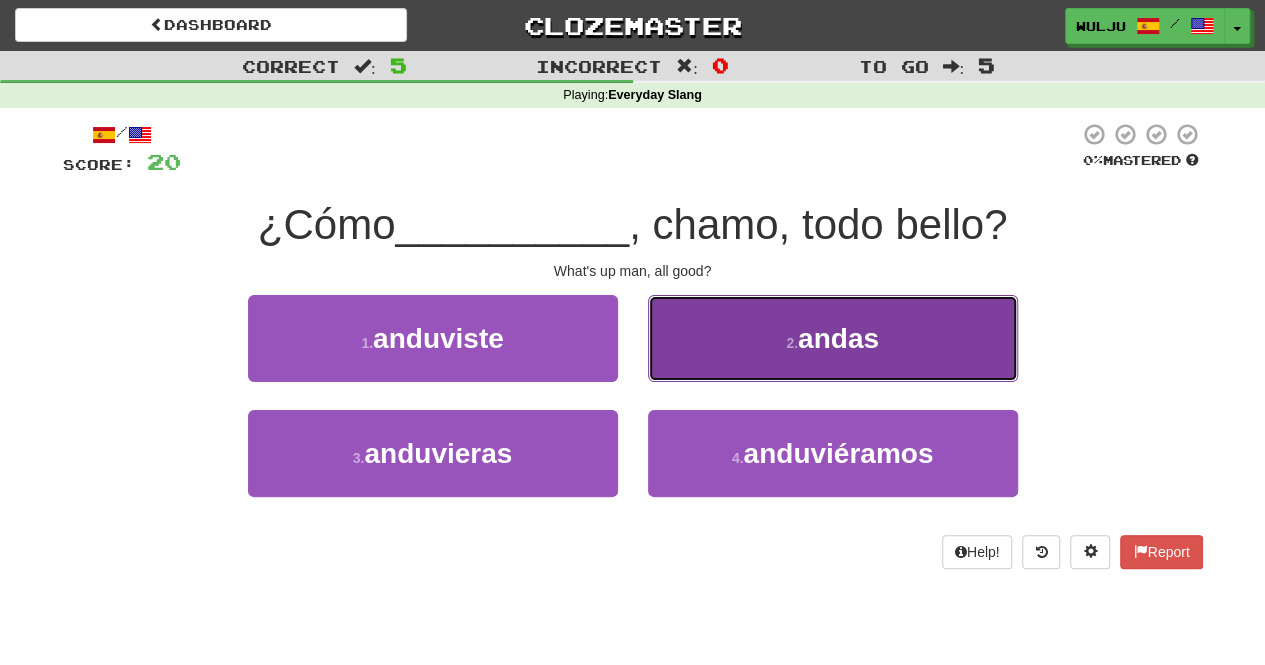 click on "2 .  andas" at bounding box center (833, 338) 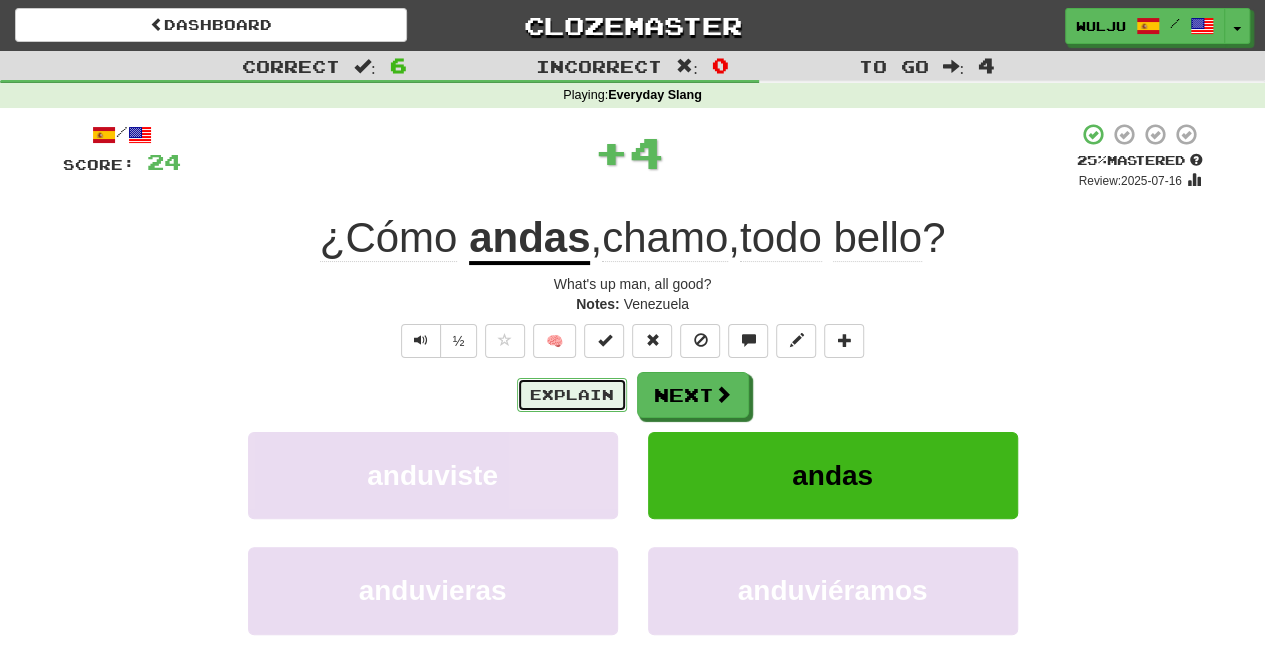 click on "Explain" at bounding box center [572, 395] 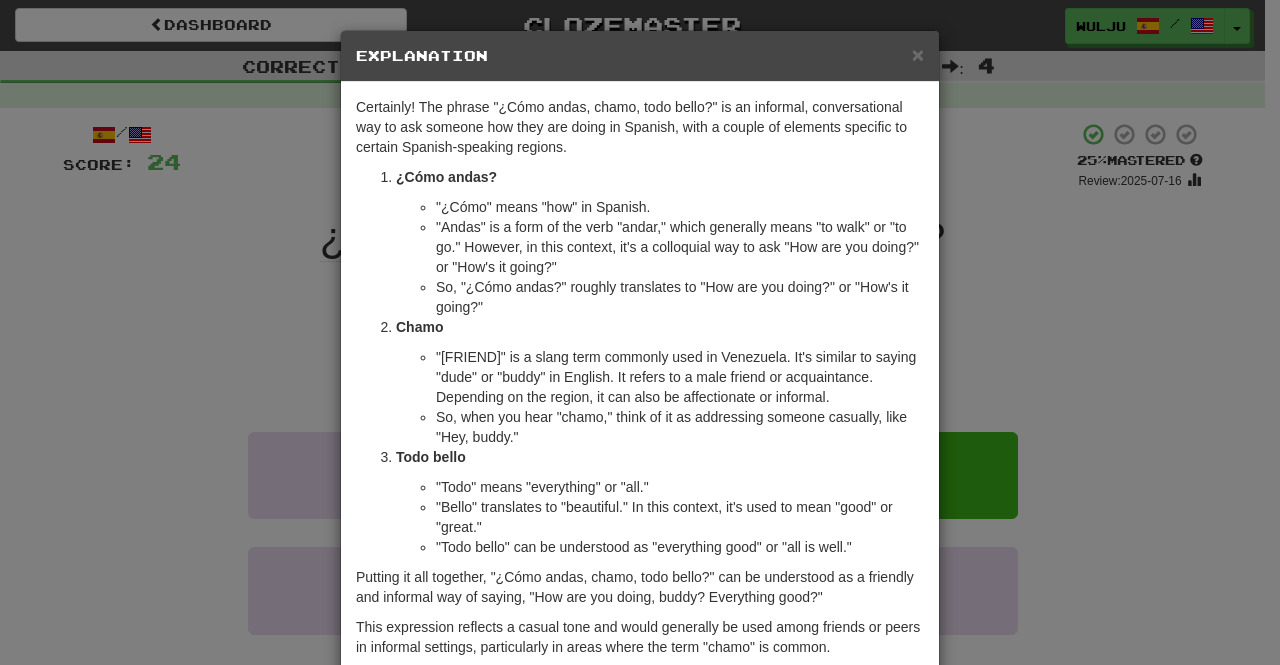 click on "× Explanation Certainly! The phrase "¿Cómo andas, chamo, todo bello?" is an informal, conversational way to ask someone how they are doing in Spanish, with a couple of elements specific to certain Spanish-speaking regions. ¿Cómo andas? "¿Cómo" means "how" in Spanish. "Andas" is a form of the verb "andar," which generally means "to walk" or "to go." However, in this context, it's a colloquial way to ask "How are you doing?" or "How's it going?" So, "¿Cómo andas?" roughly translates to "How are you doing?" or "How's it going?" Chamo "Chamo" is a slang term commonly used in Venezuela. It's similar to saying "dude" or "buddy" in English. It refers to a male friend or acquaintance. Depending on the region, it can also be affectionate or informal. So, when you hear "chamo," think of it as addressing someone casually, like "Hey, buddy." Todo bello "Todo" means "everything" or "all." "Todo bello" can be understood as "everything good" or "all is well." !" at bounding box center [640, 332] 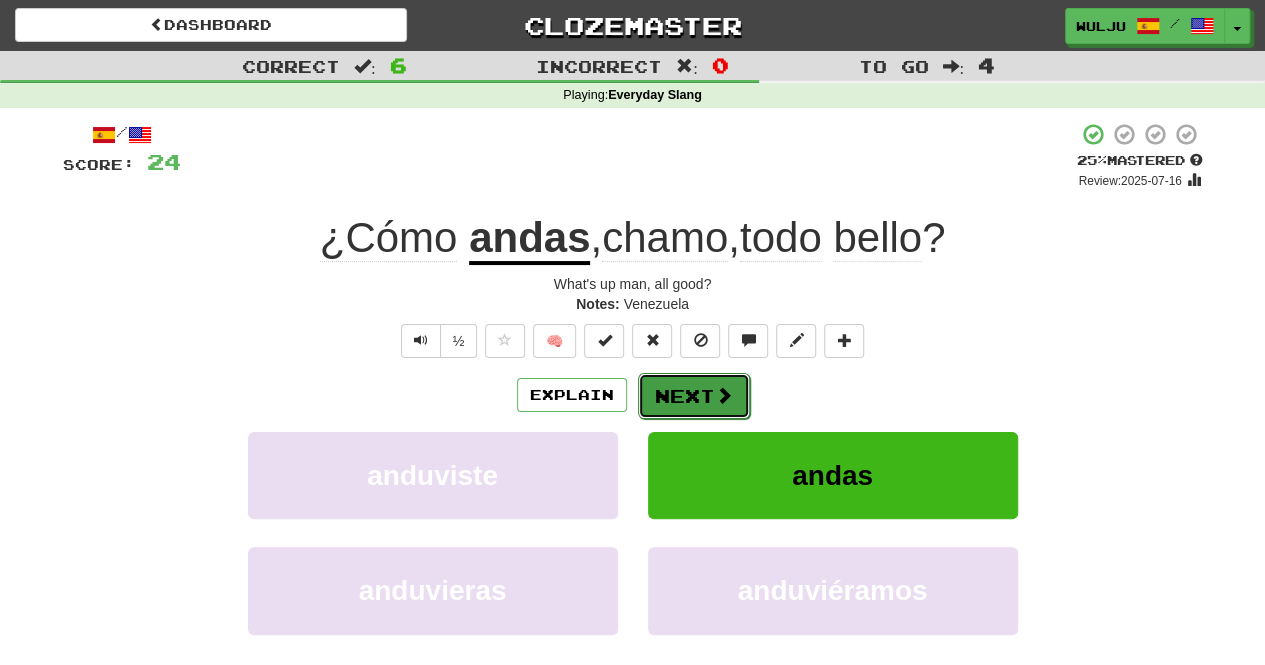 click on "Next" at bounding box center [694, 396] 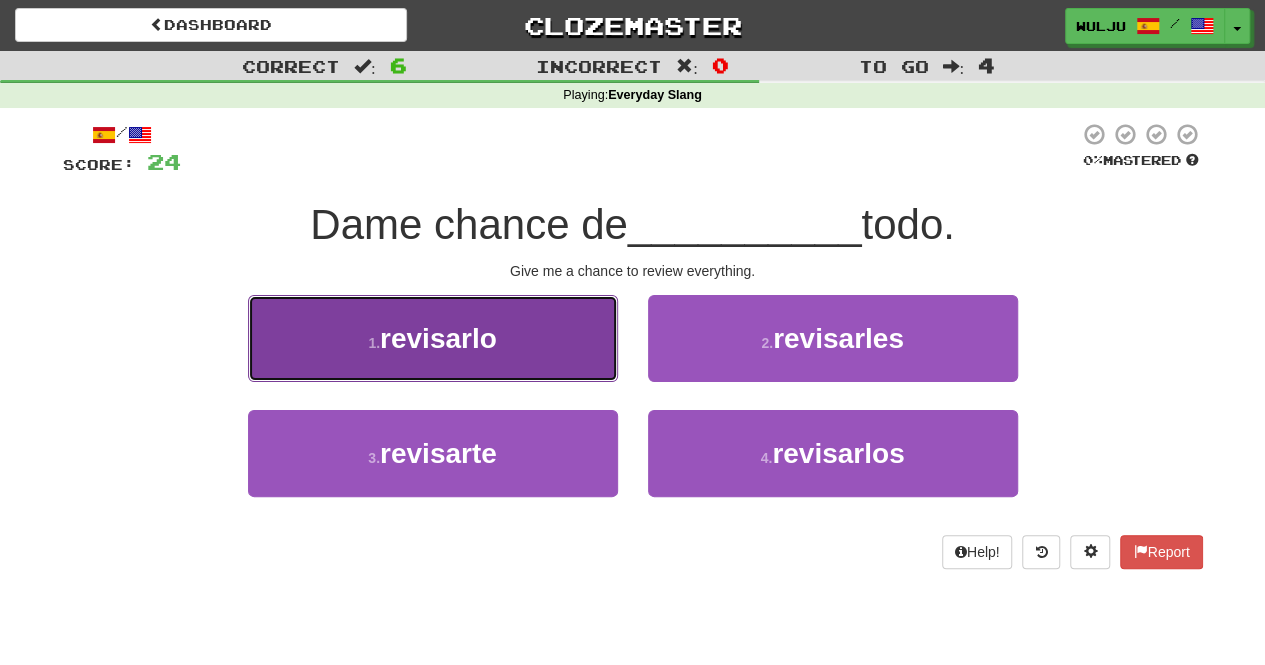 click on "revisarlo" at bounding box center (433, 338) 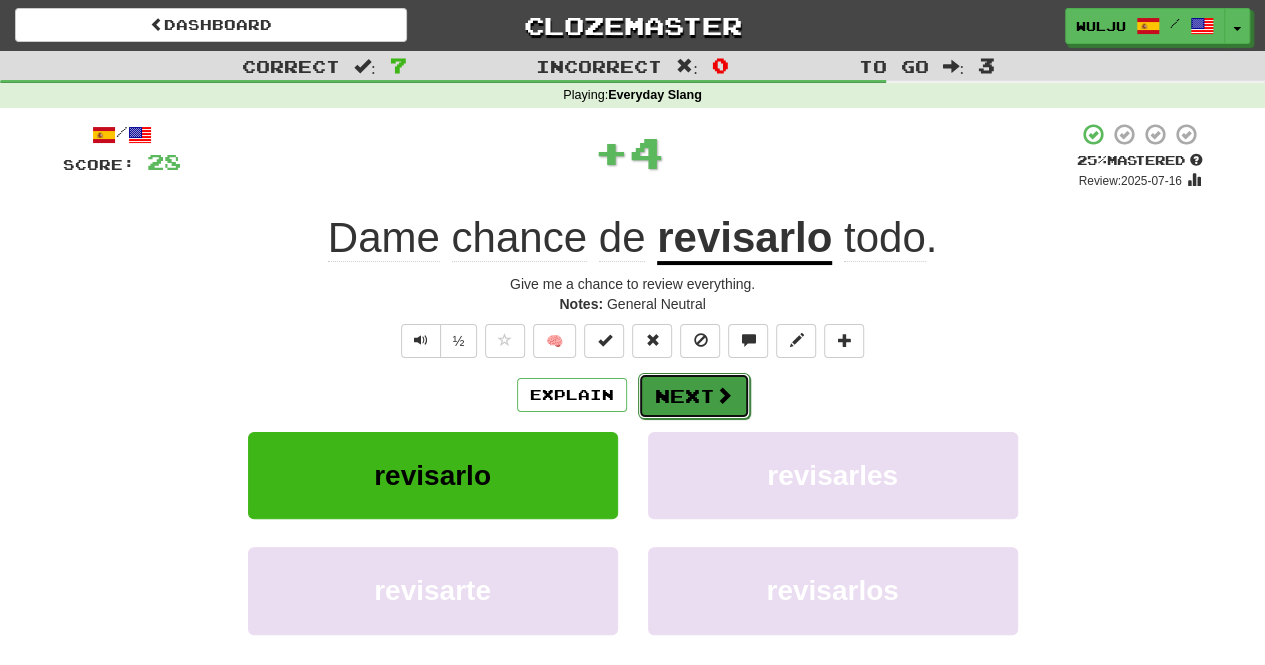 click on "Next" at bounding box center [694, 396] 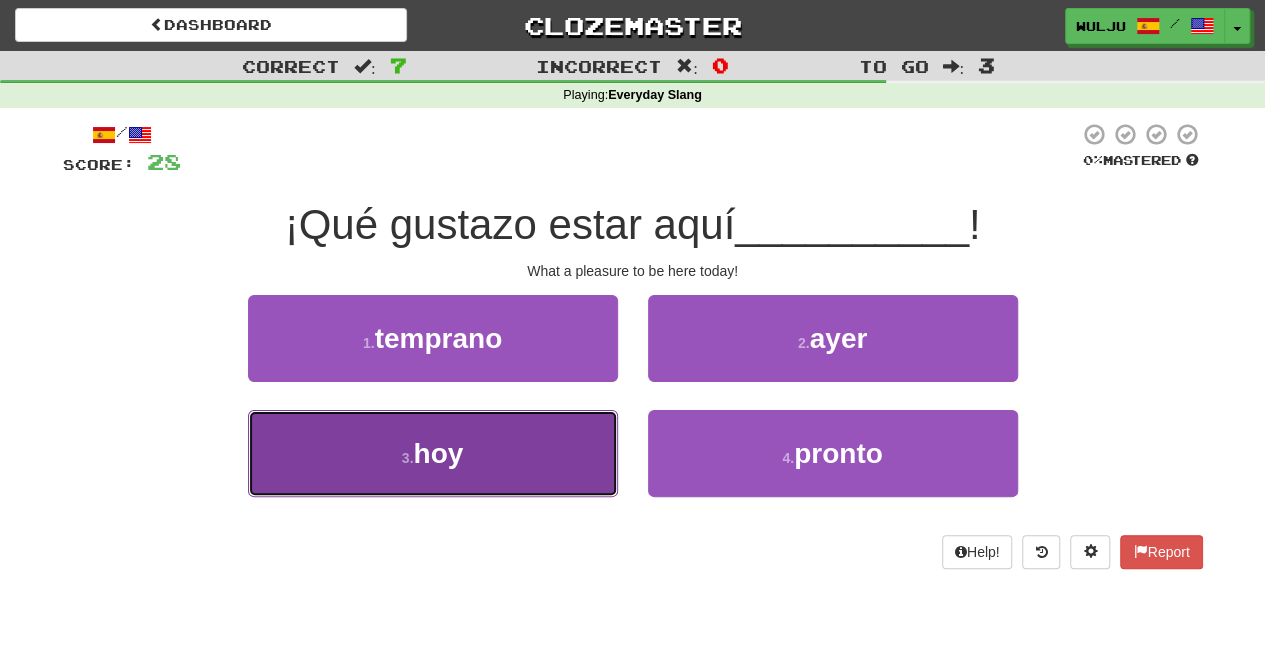 click on "3 .  hoy" at bounding box center [433, 453] 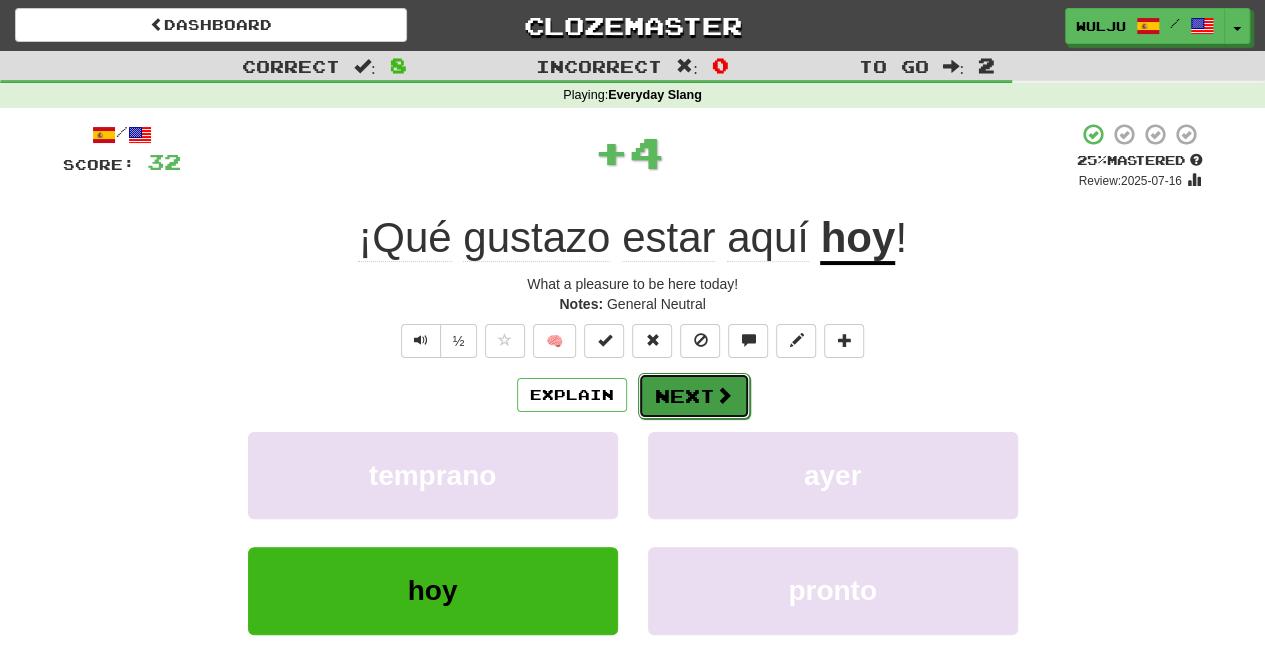click on "Next" at bounding box center [694, 396] 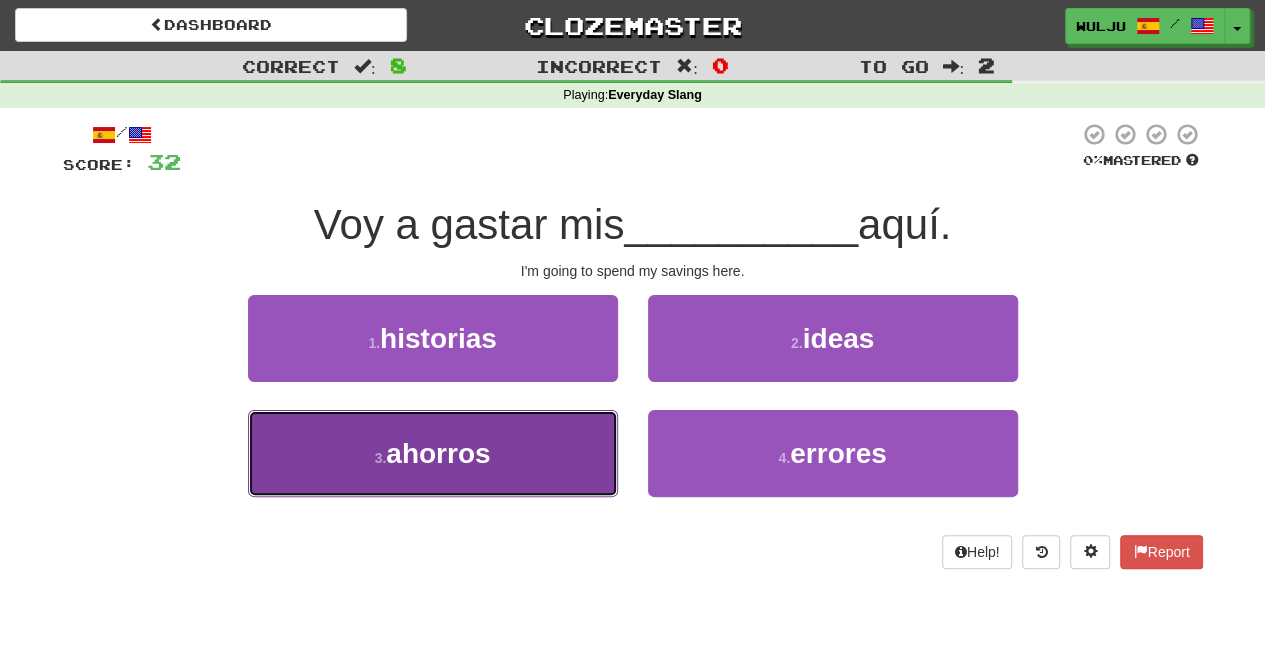 click on "3 .  ahorros" at bounding box center [433, 453] 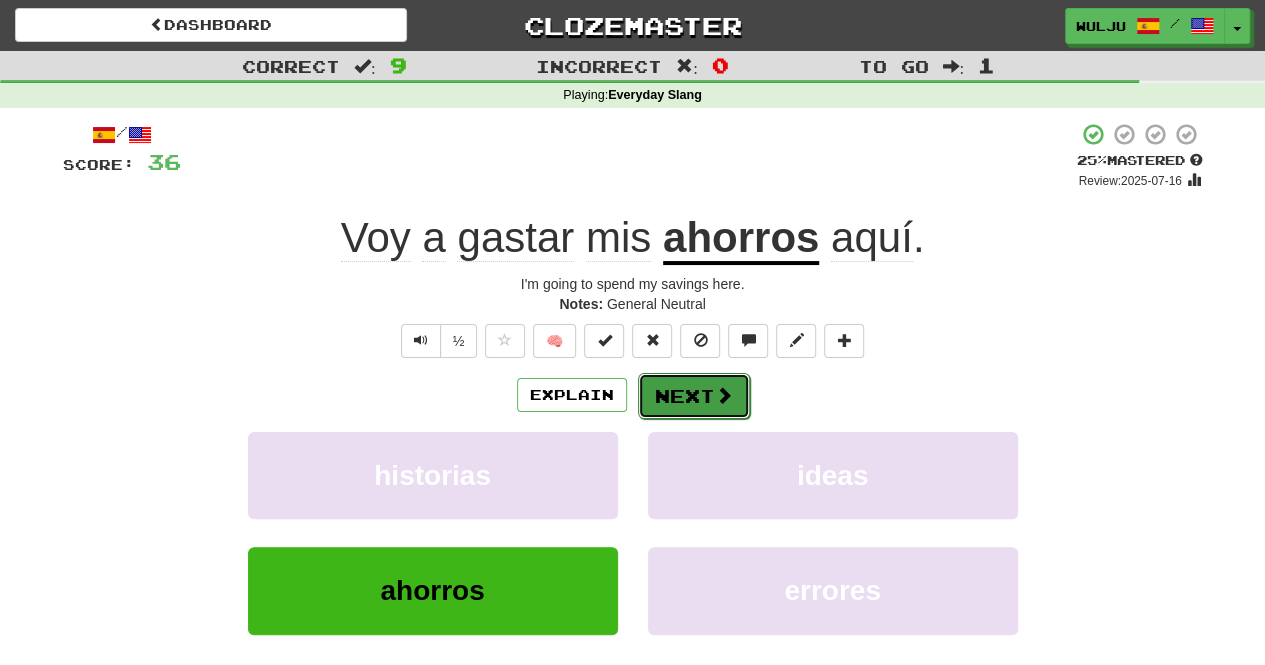 click at bounding box center [724, 395] 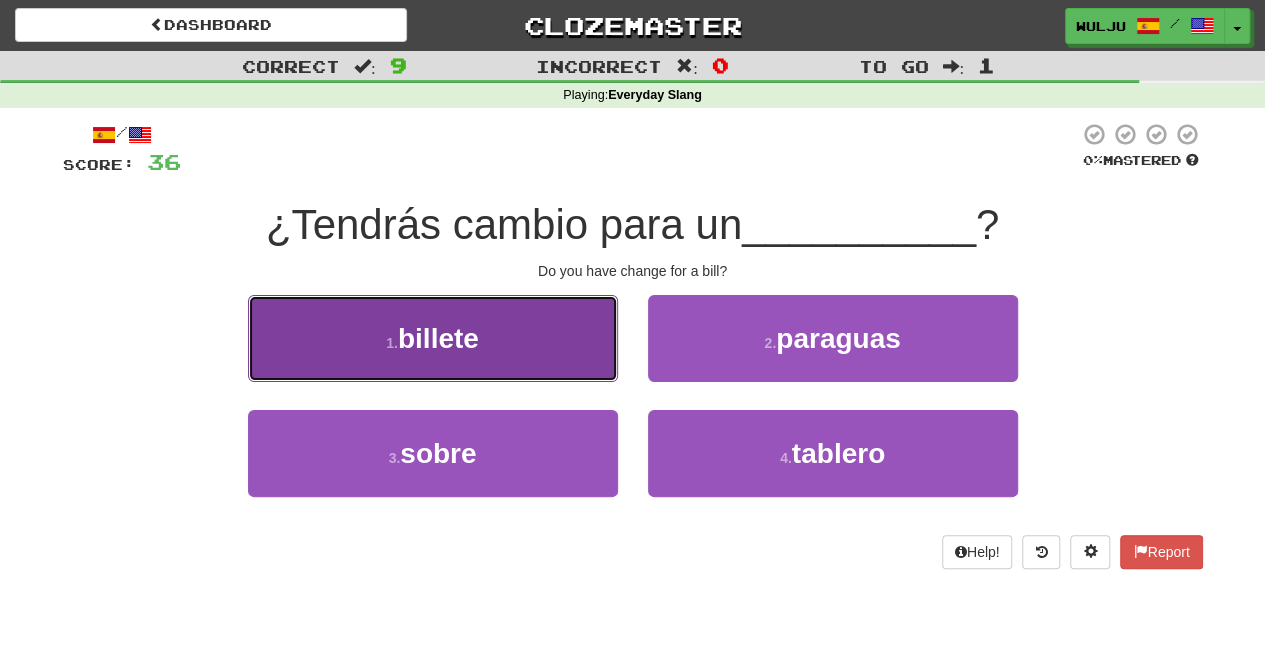 click on "1 .  billete" at bounding box center [433, 338] 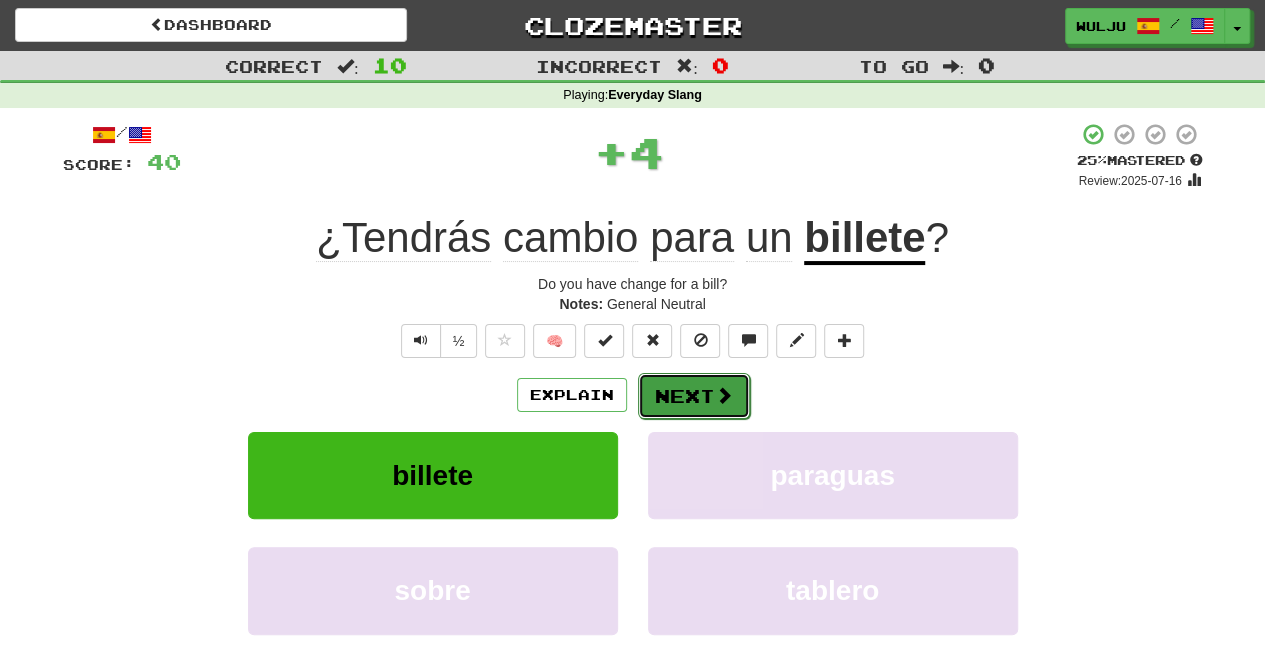click on "Next" at bounding box center (694, 396) 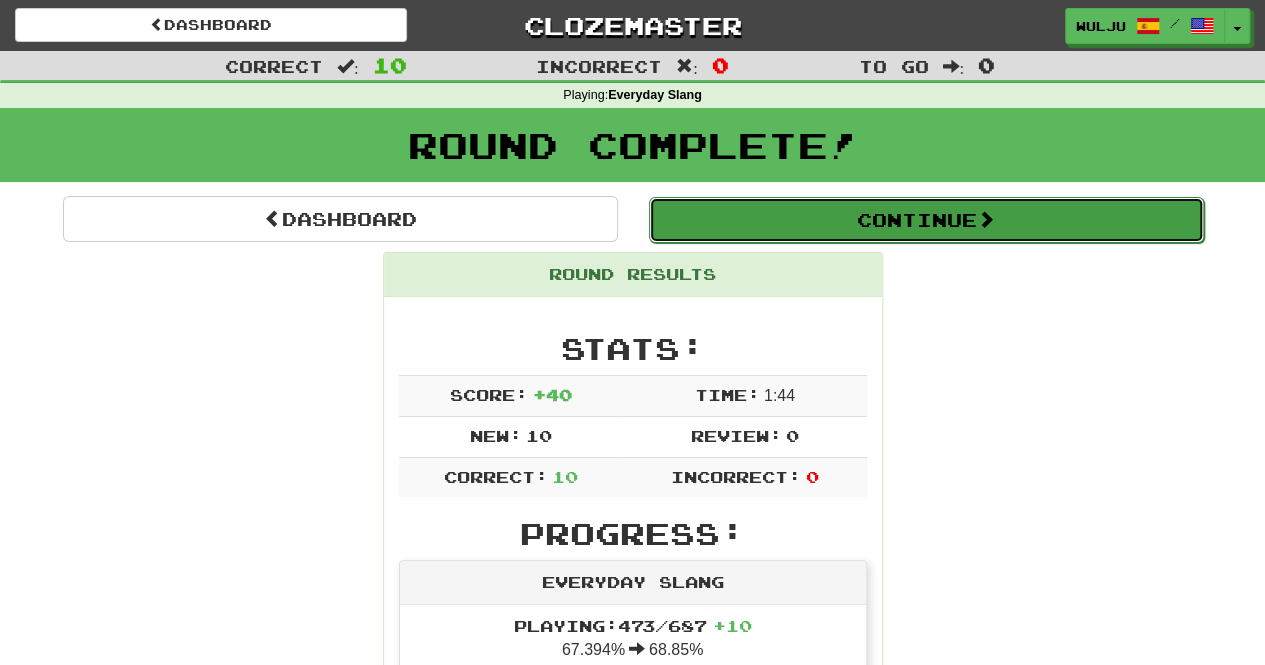 click on "Continue" at bounding box center [926, 220] 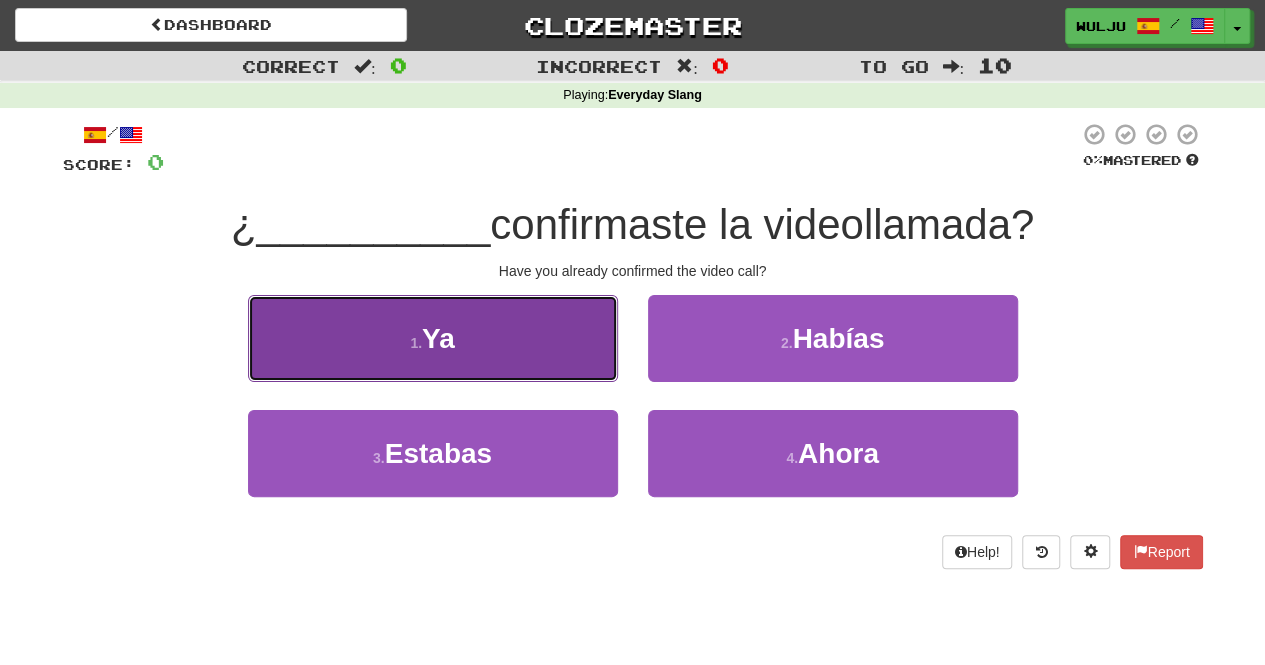 click on "1 .  Ya" at bounding box center [433, 338] 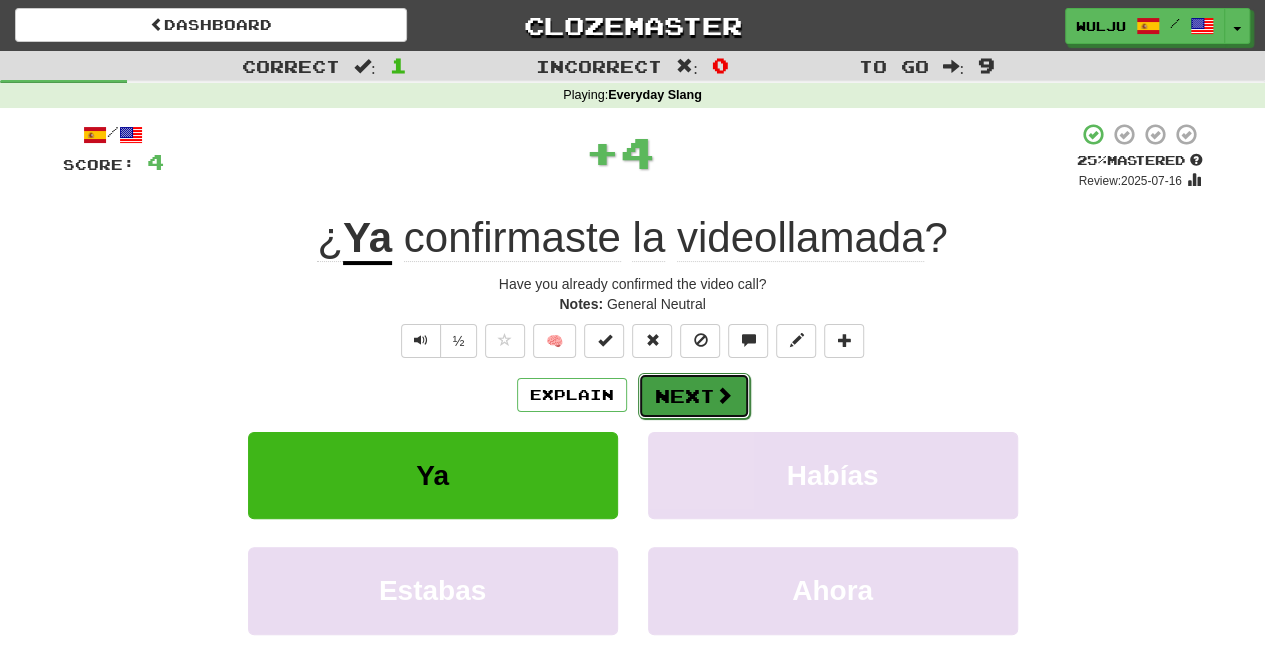 click on "Next" at bounding box center [694, 396] 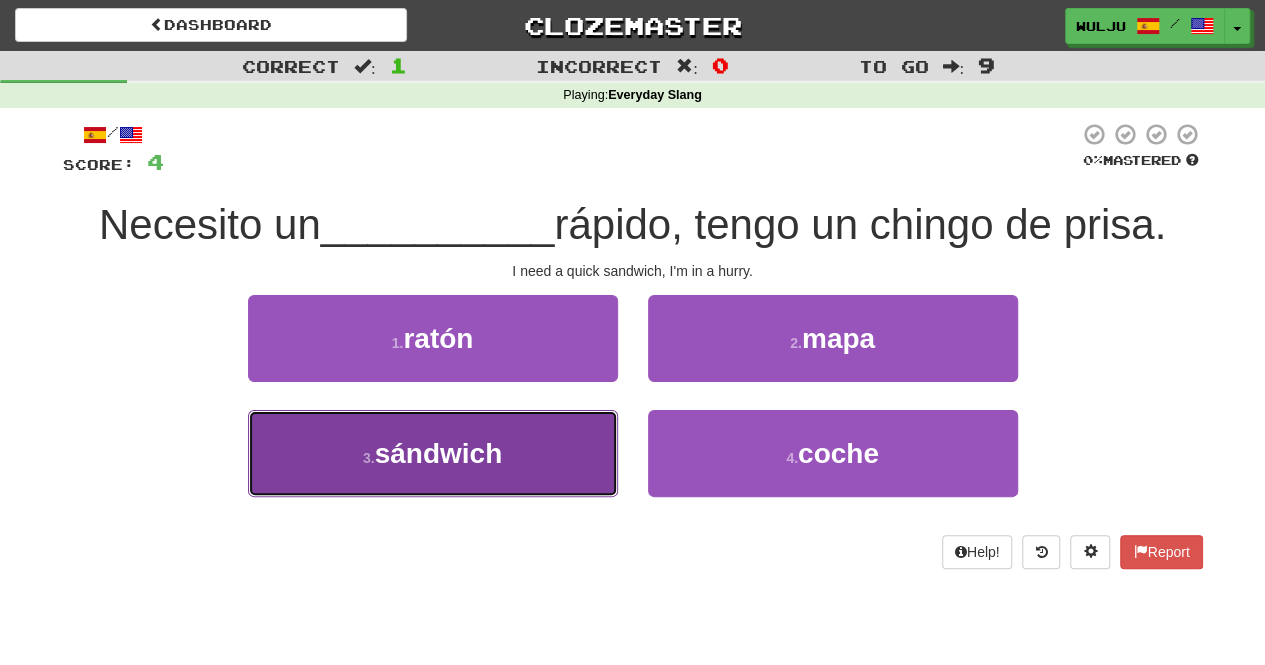 click on "3 .  sándwich" at bounding box center (433, 453) 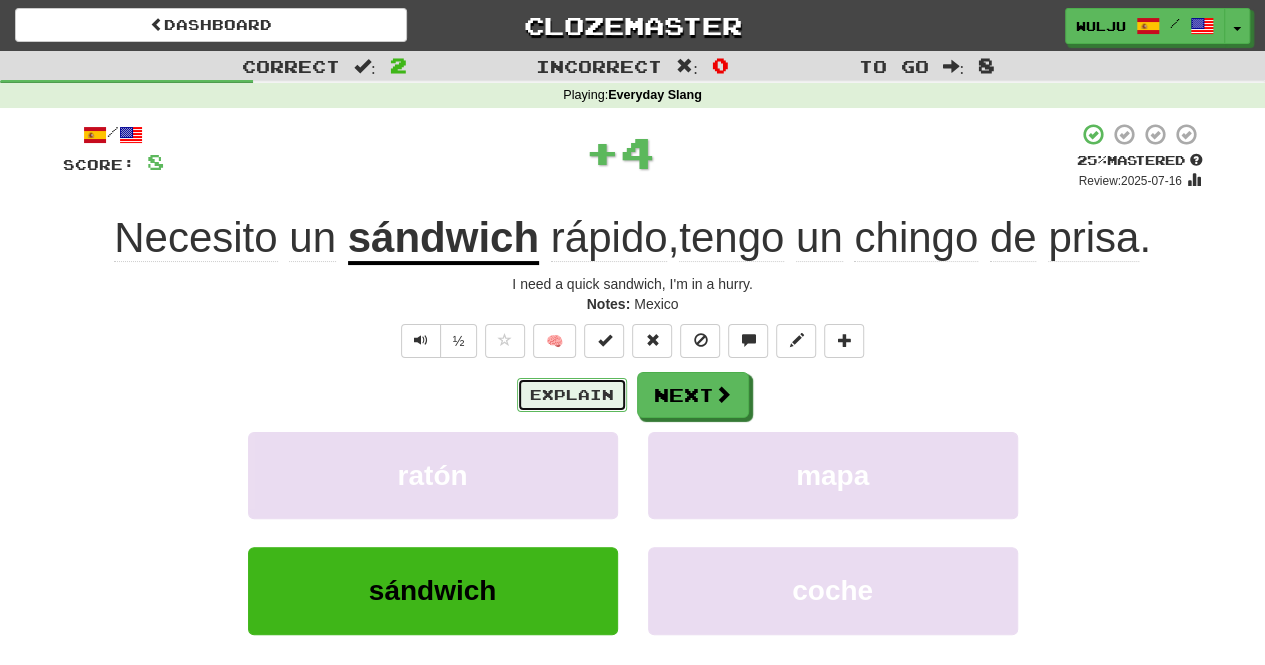 click on "Explain" at bounding box center (572, 395) 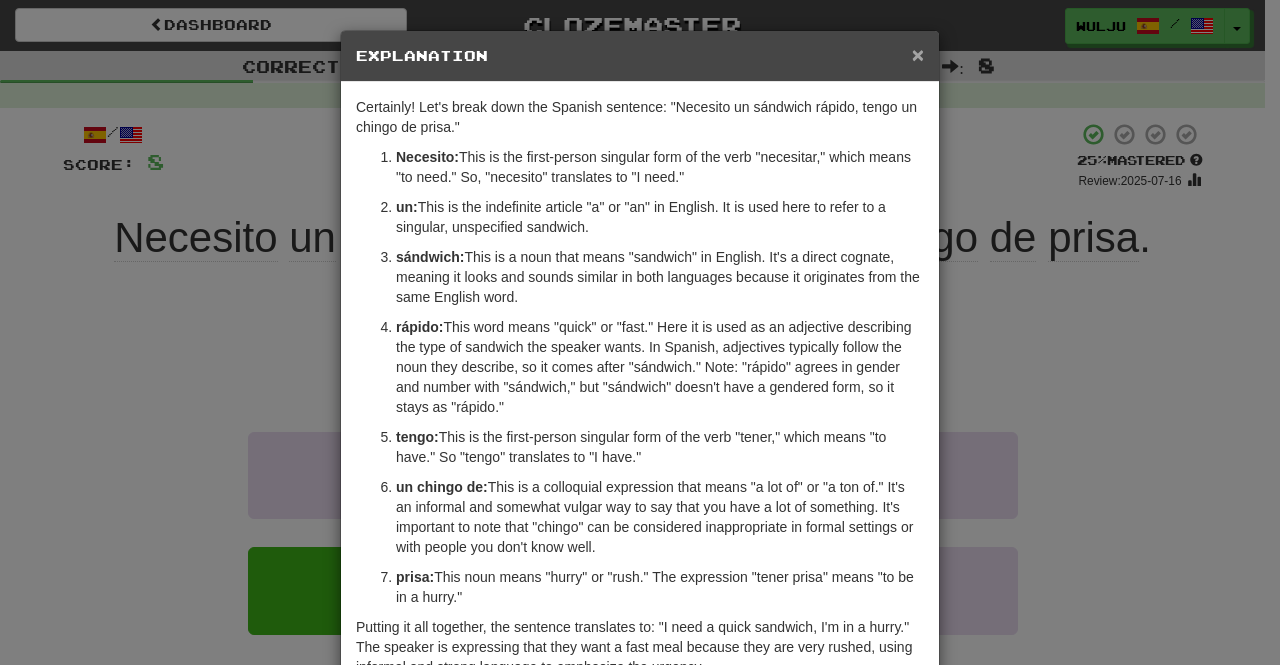 click on "×" at bounding box center (918, 54) 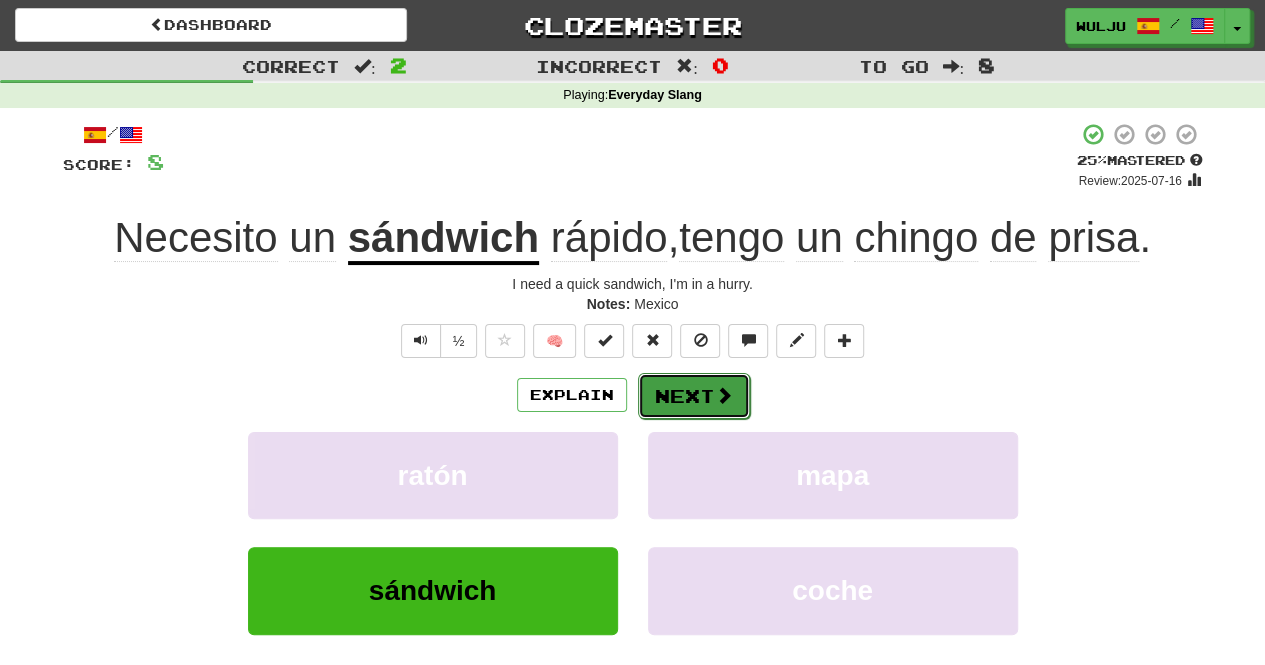 click on "Next" at bounding box center [694, 396] 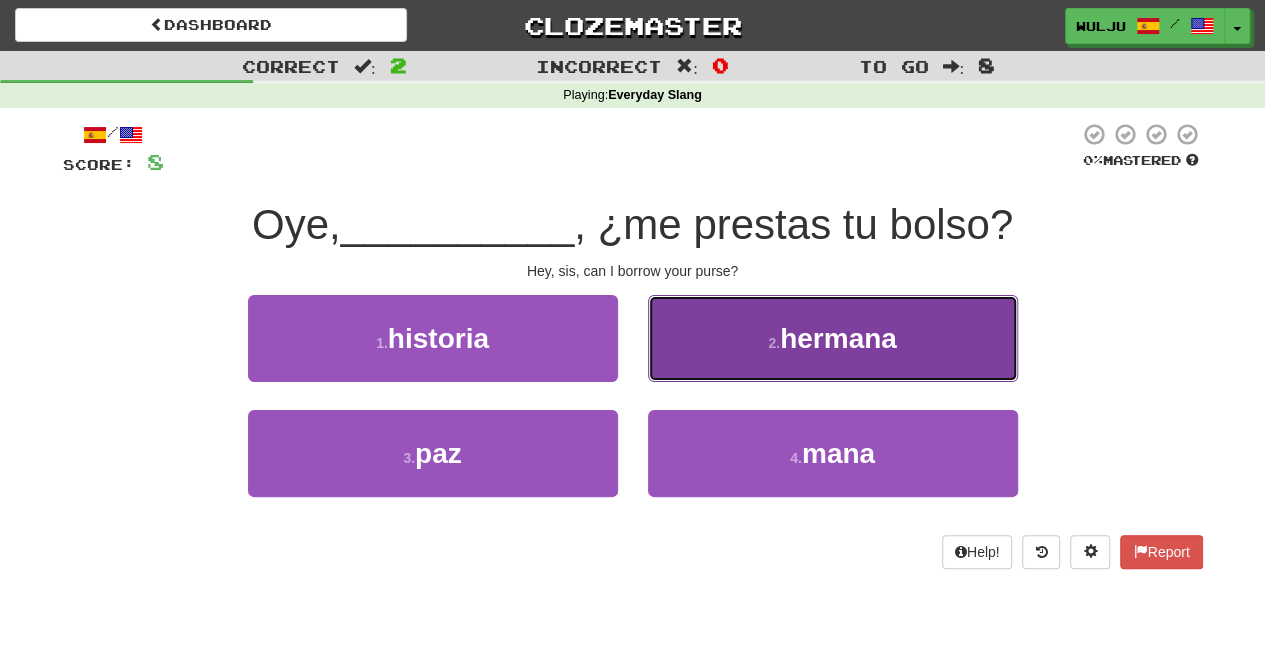 click on "2 .  hermana" at bounding box center (833, 338) 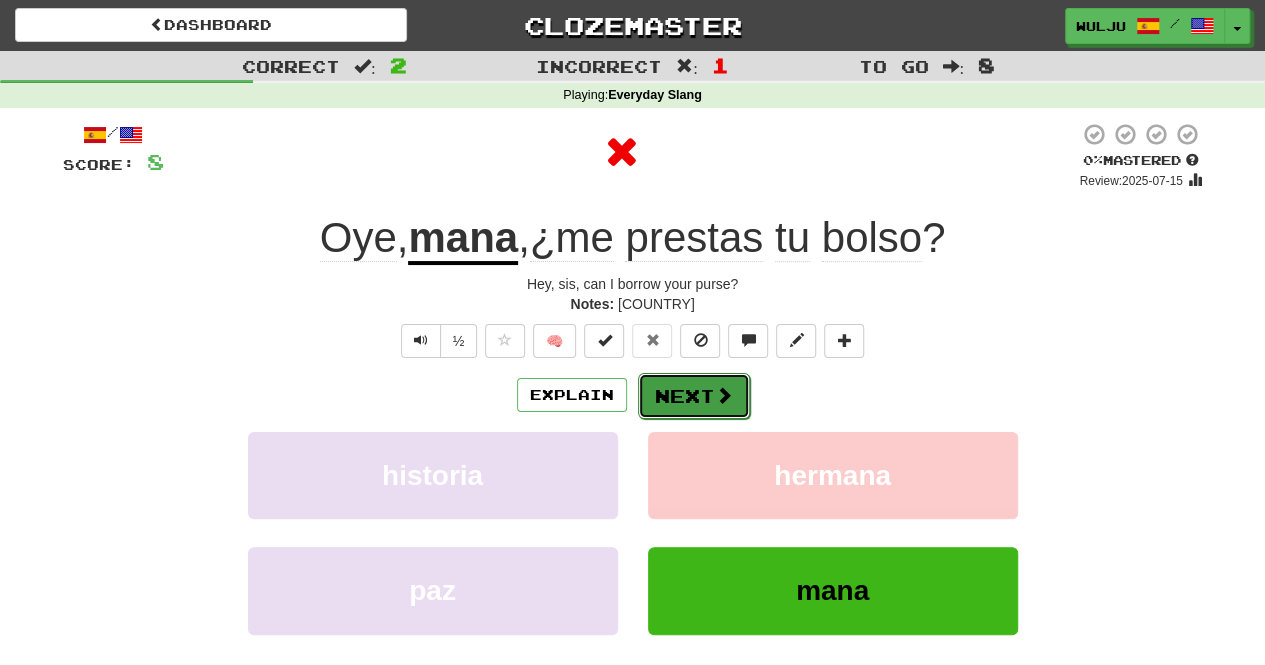 click on "Next" at bounding box center [694, 396] 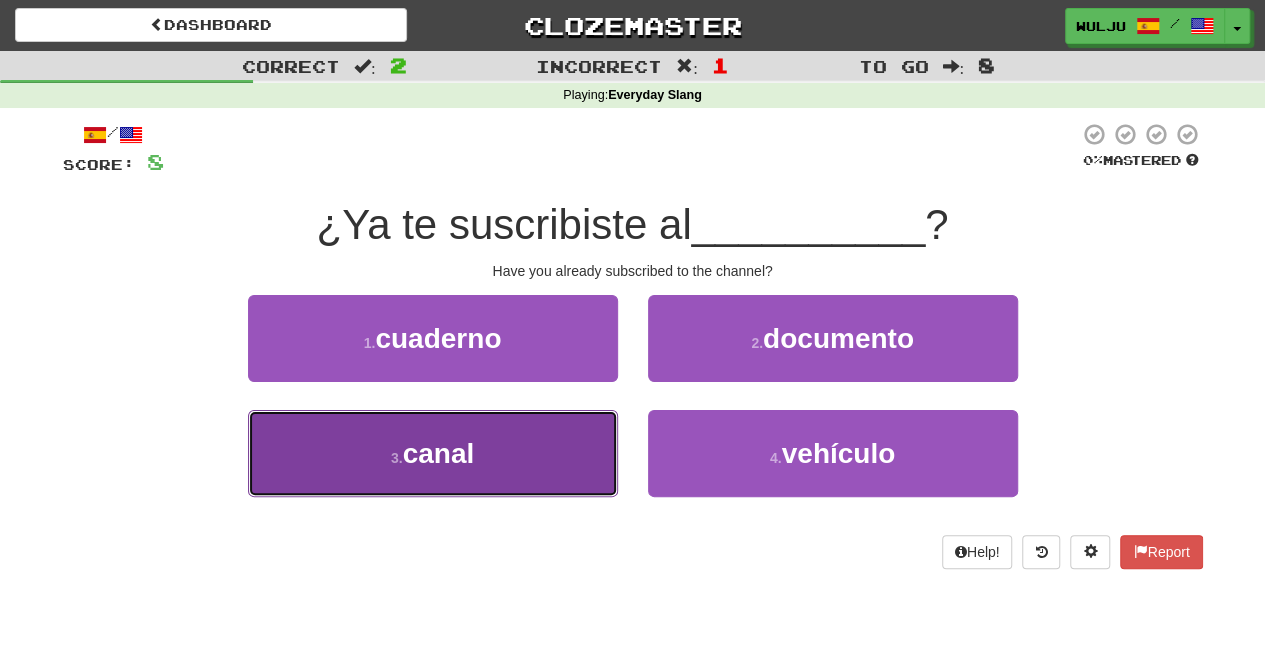 click on "3 .  canal" at bounding box center [433, 453] 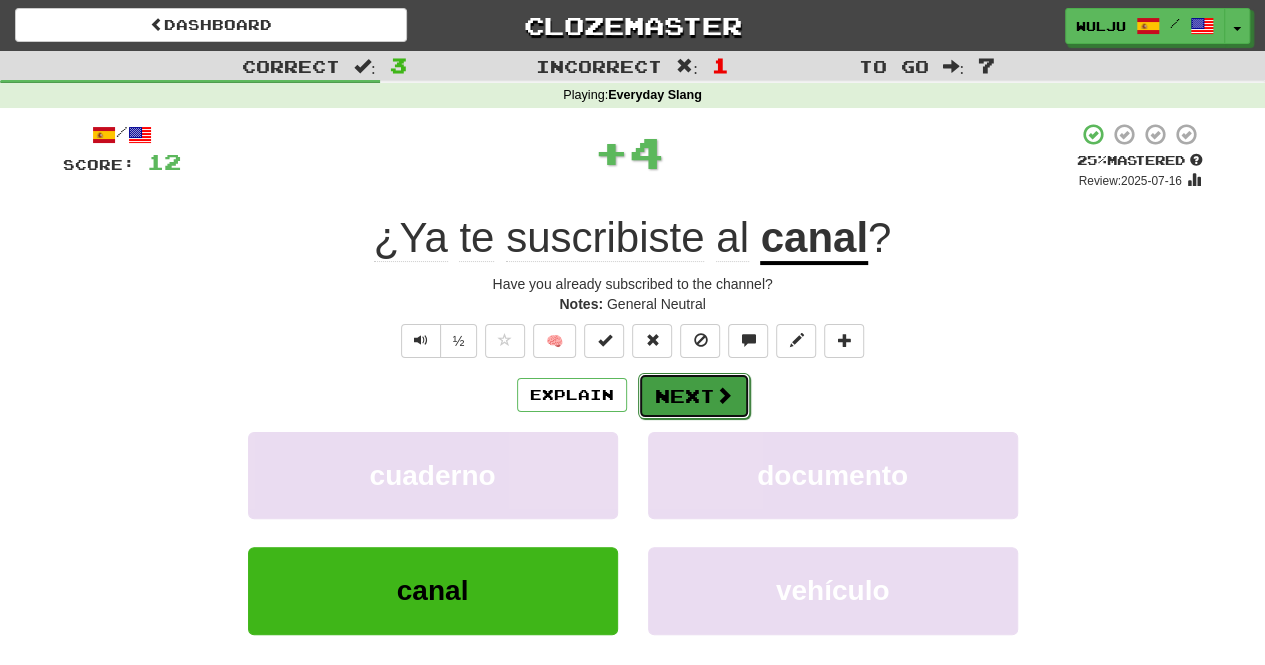 click on "Next" at bounding box center [694, 396] 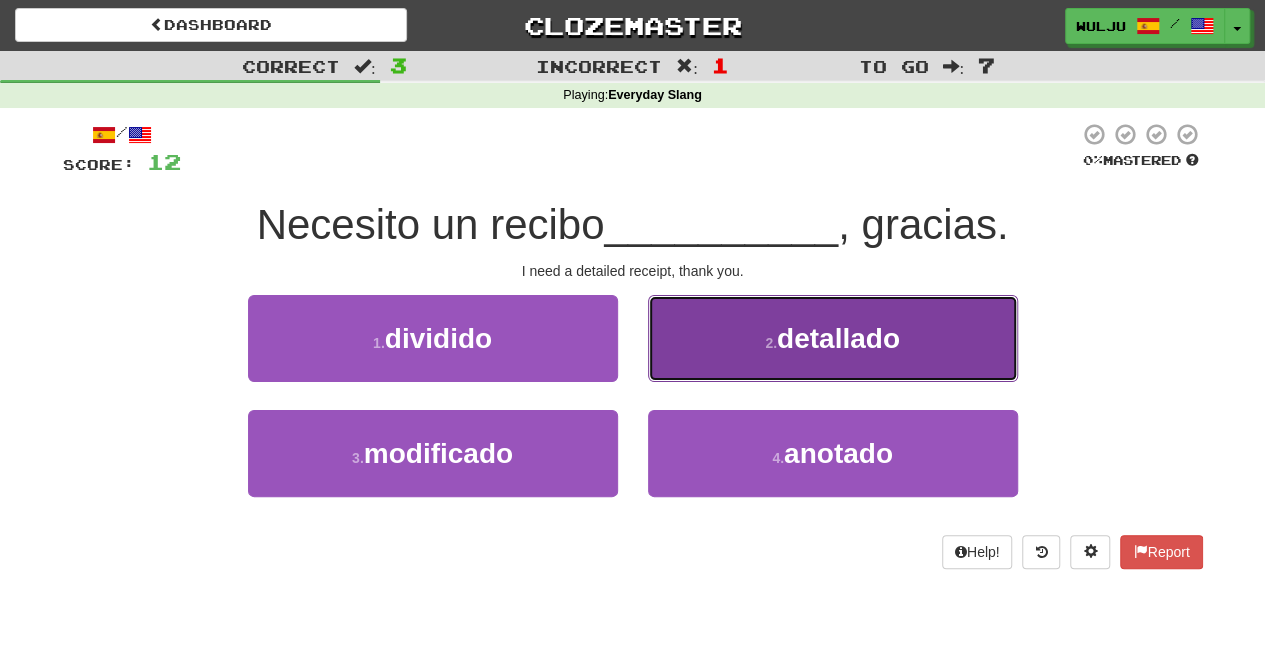 click on "2 .  detallado" at bounding box center [833, 338] 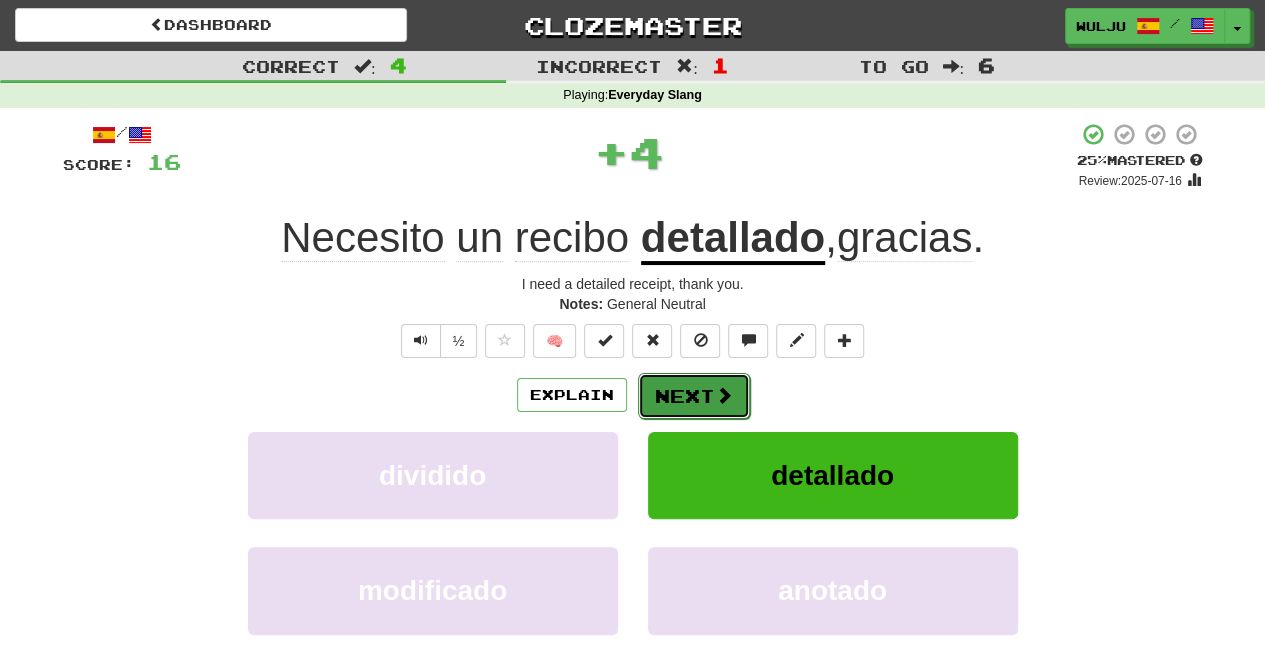click on "Next" at bounding box center [694, 396] 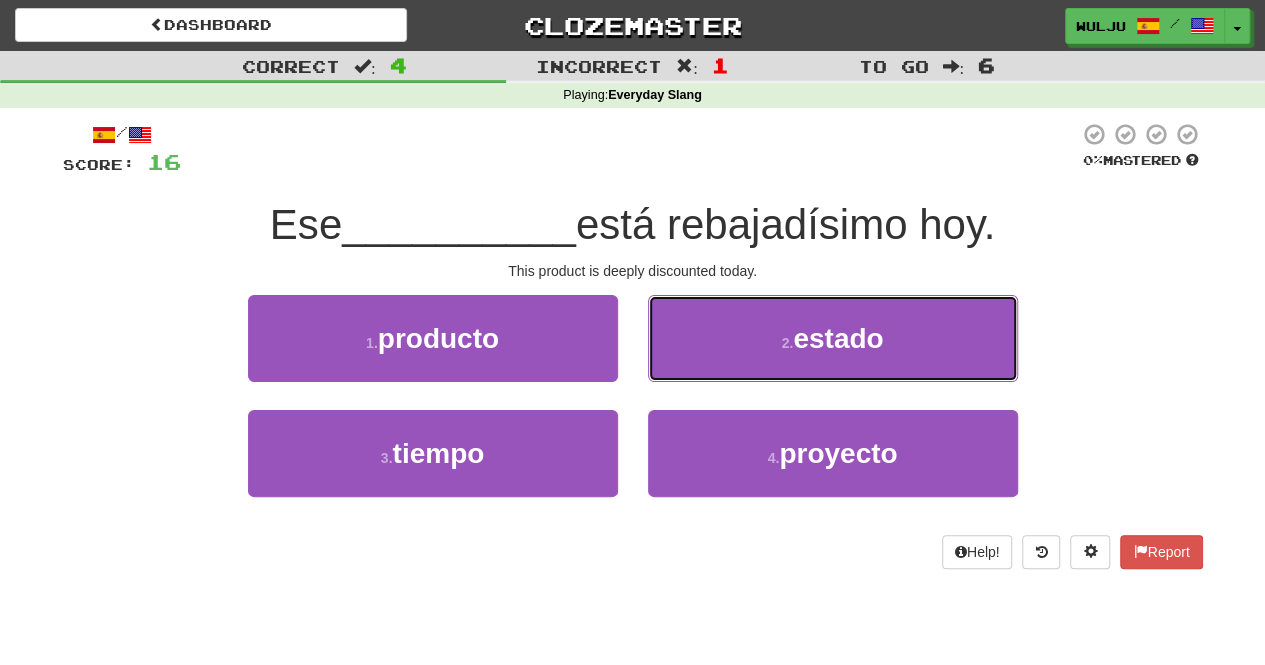 click on "2 .  estado" at bounding box center (833, 338) 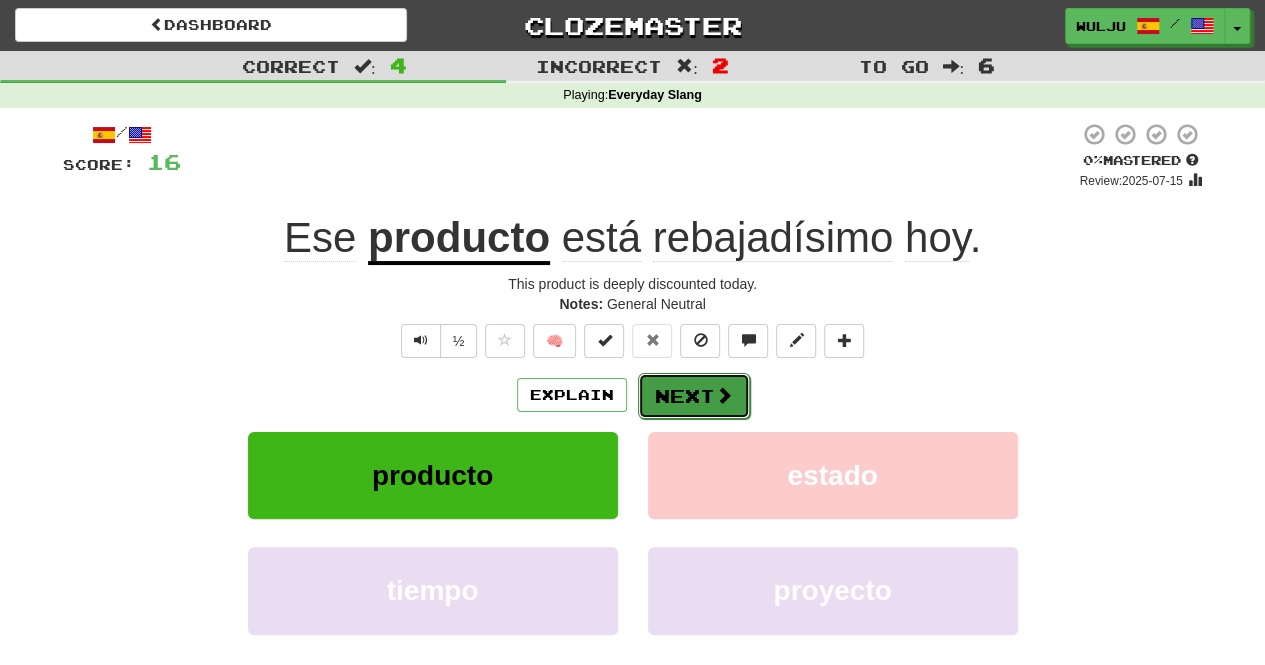 click on "Next" at bounding box center (694, 396) 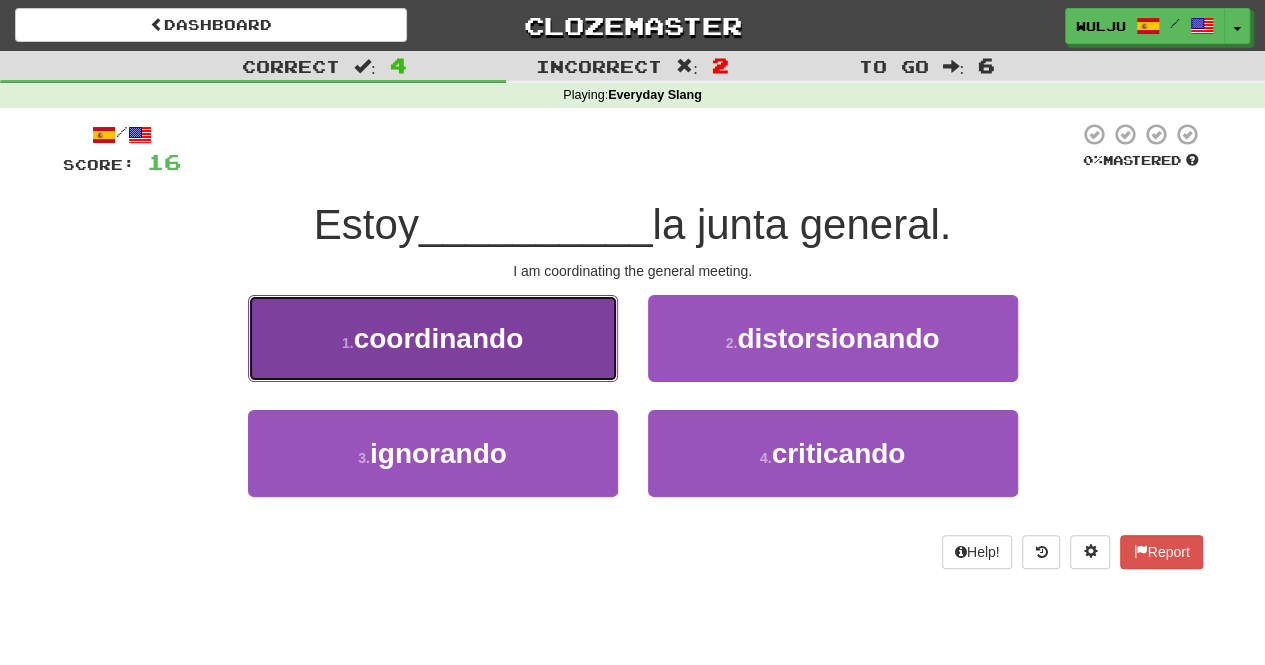 click on "1 .  coordinando" at bounding box center [433, 338] 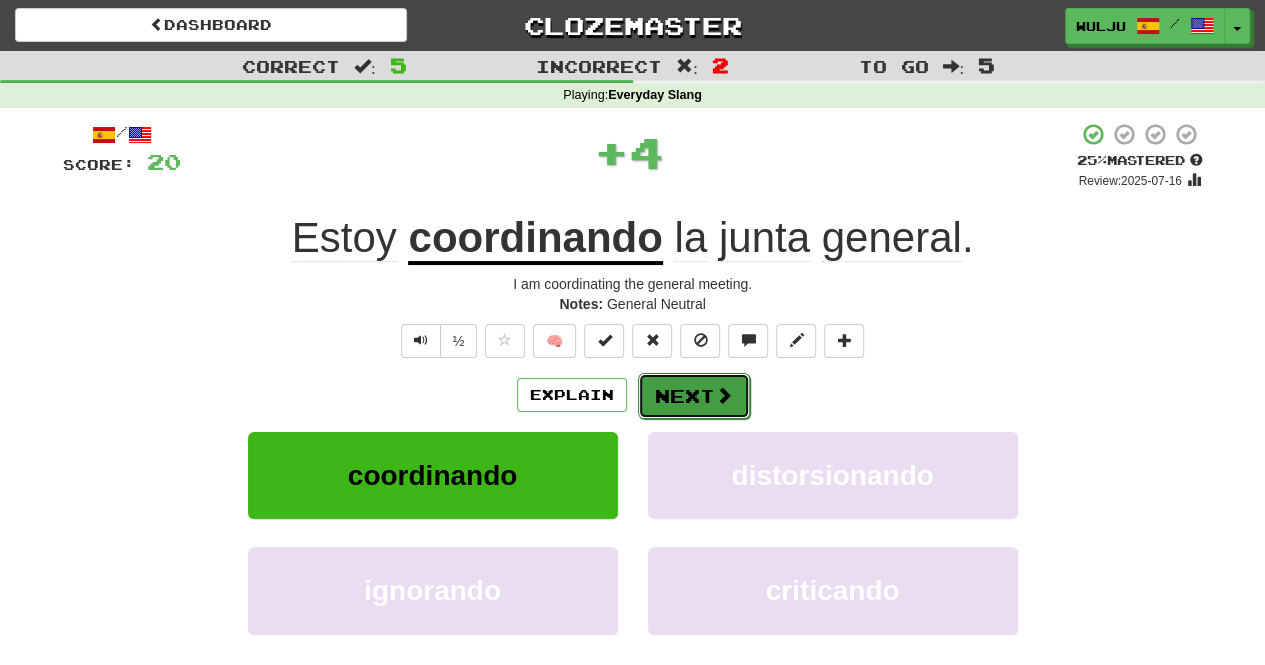 click on "Next" at bounding box center (694, 396) 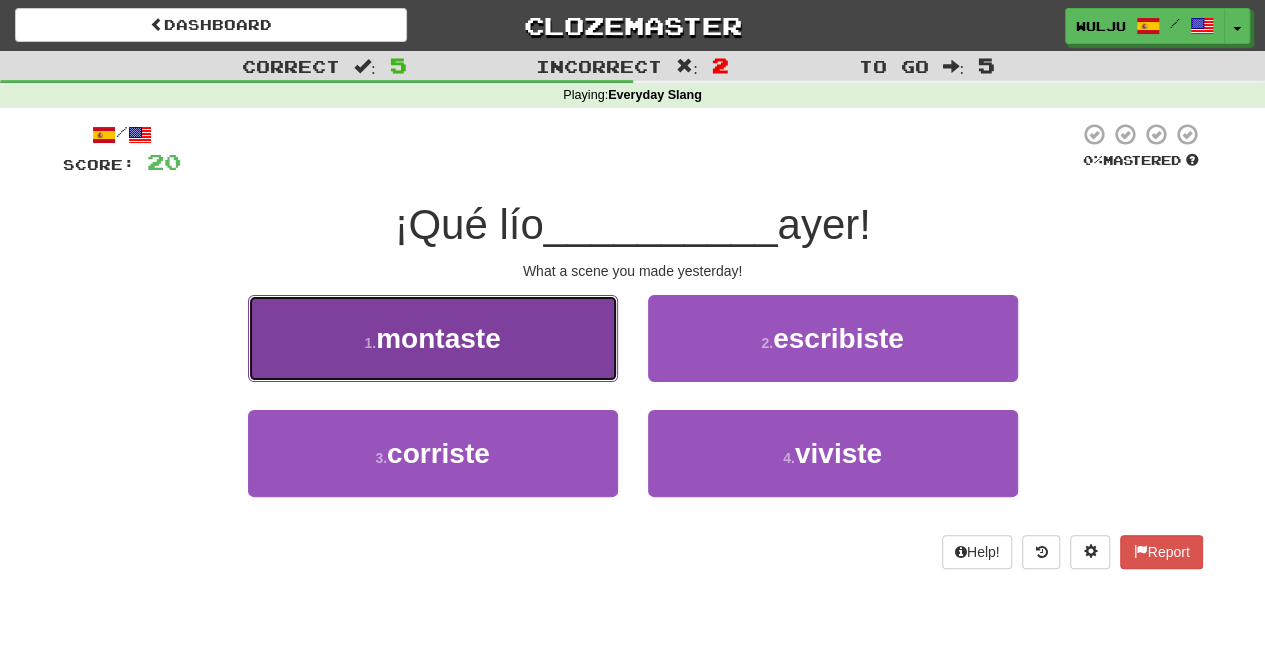 click on "1 .  montaste" at bounding box center [433, 338] 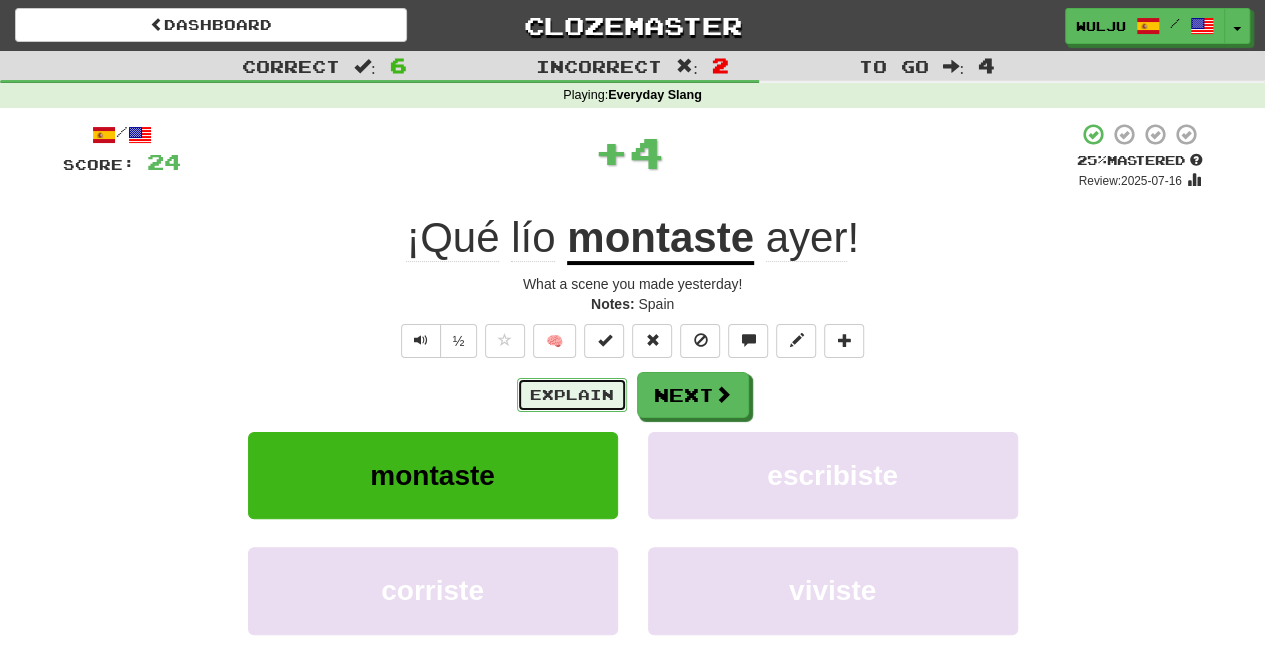 click on "Explain" at bounding box center (572, 395) 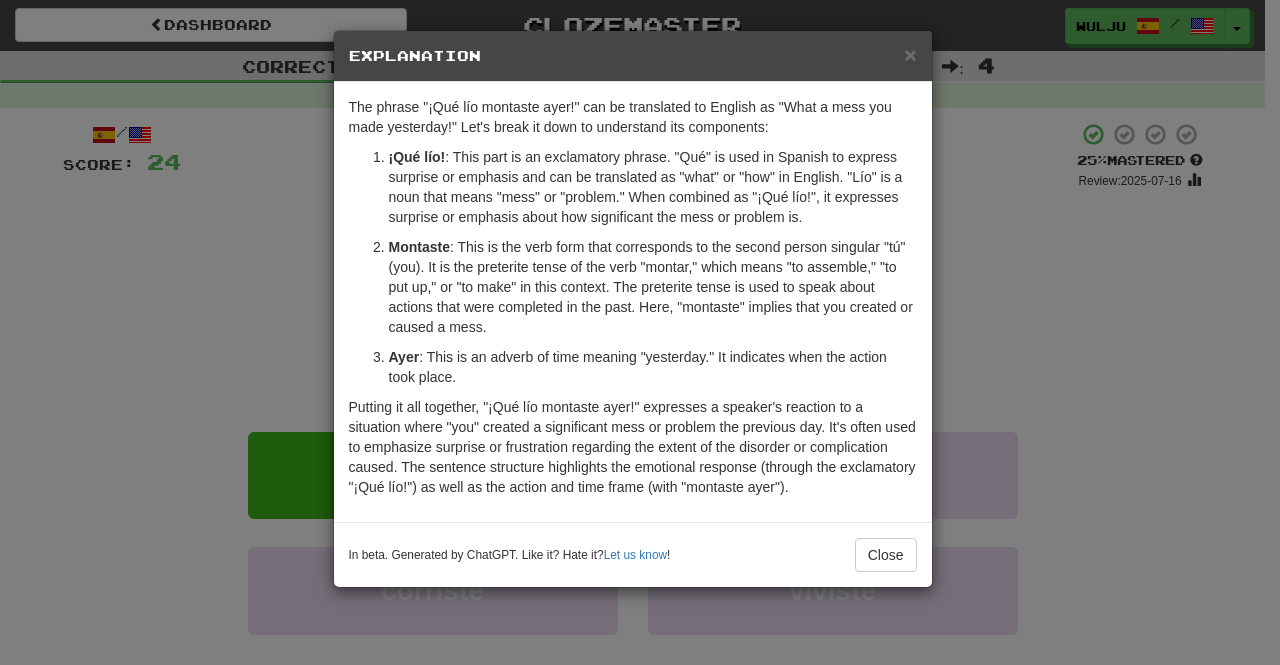 click on "× Explanation The phrase "¡Qué lío montaste ayer!" can be translated to English as "What a mess you made yesterday!" Let's break it down to understand its components:
¡Qué lío! : This part is an exclamatory phrase. "Qué" is used in Spanish to express surprise or emphasis and can be translated as "what" or "how" in English. "Lío" is a noun that means "mess" or "problem." When combined as "¡Qué lío!", it expresses surprise or emphasis about how significant the mess or problem is.
Montaste : This is the verb form that corresponds to the second person singular "tú" (you). It is the preterite tense of the verb "montar," which means "to assemble," "to put up," or "to make" in this context. The preterite tense is used to speak about actions that were completed in the past. Here, "montaste" implies that you created or caused a mess.
Ayer : This is an adverb of time meaning "yesterday." It indicates when the action took place.
In beta. Generated by ChatGPT. Like it? Hate it?  !" at bounding box center [640, 332] 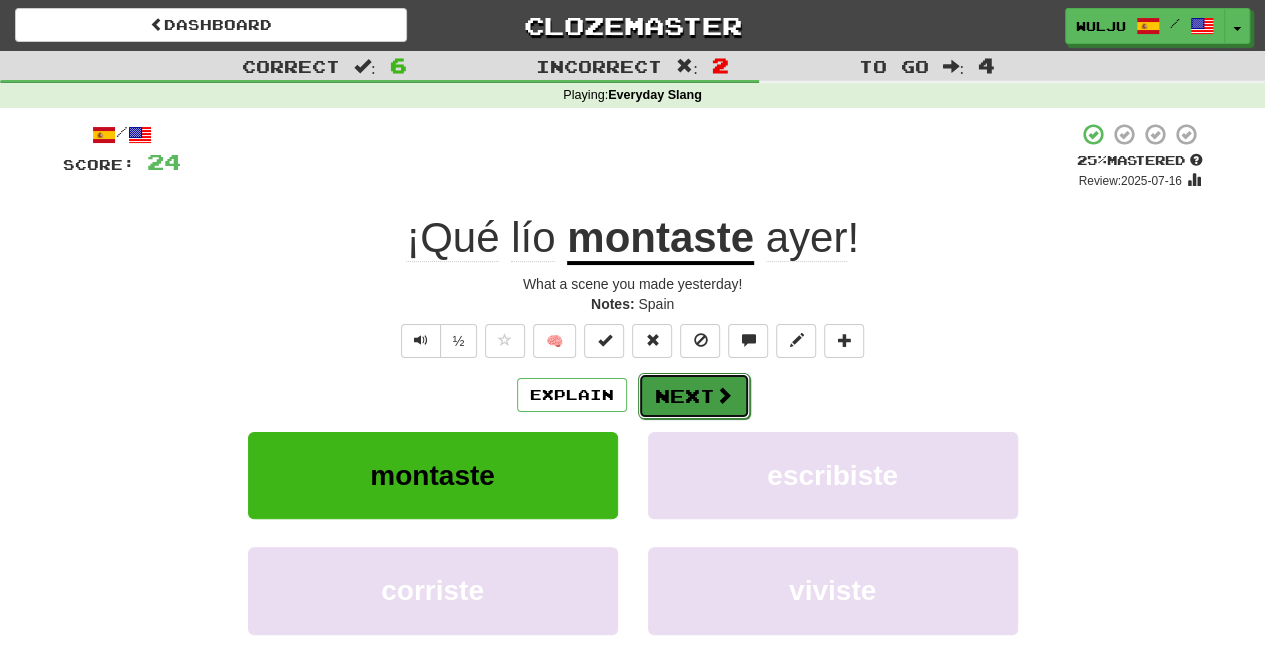 click on "Next" at bounding box center (694, 396) 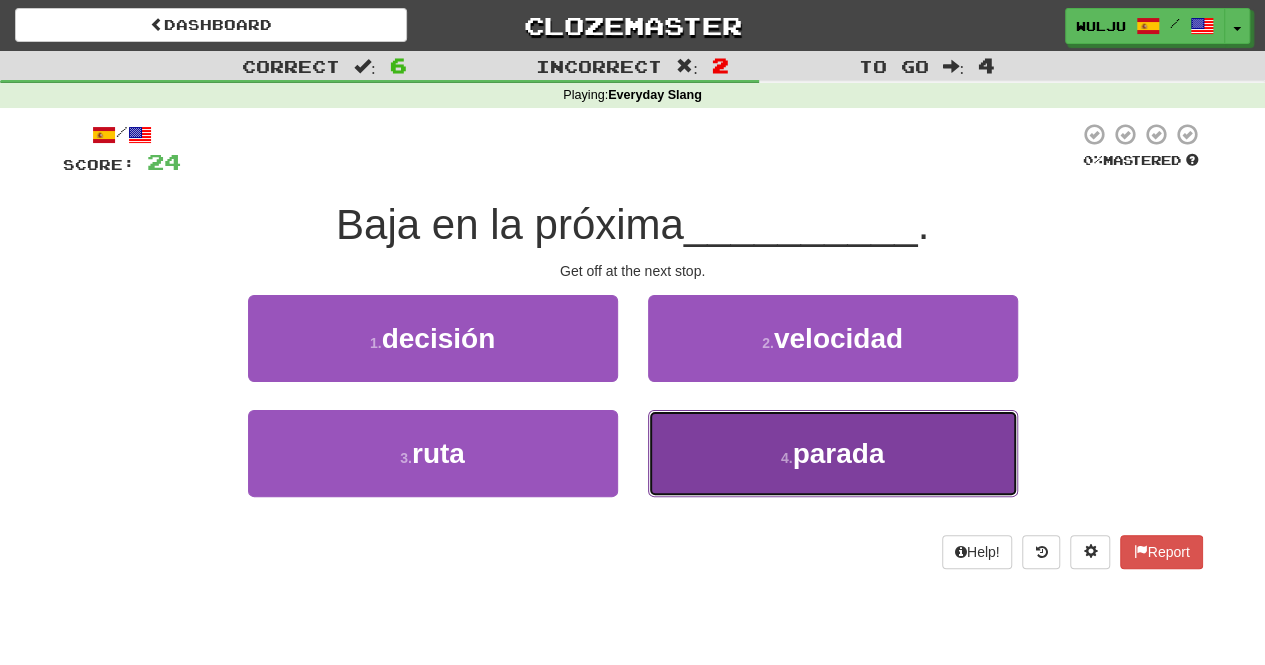 click on "4 .  parada" at bounding box center (833, 453) 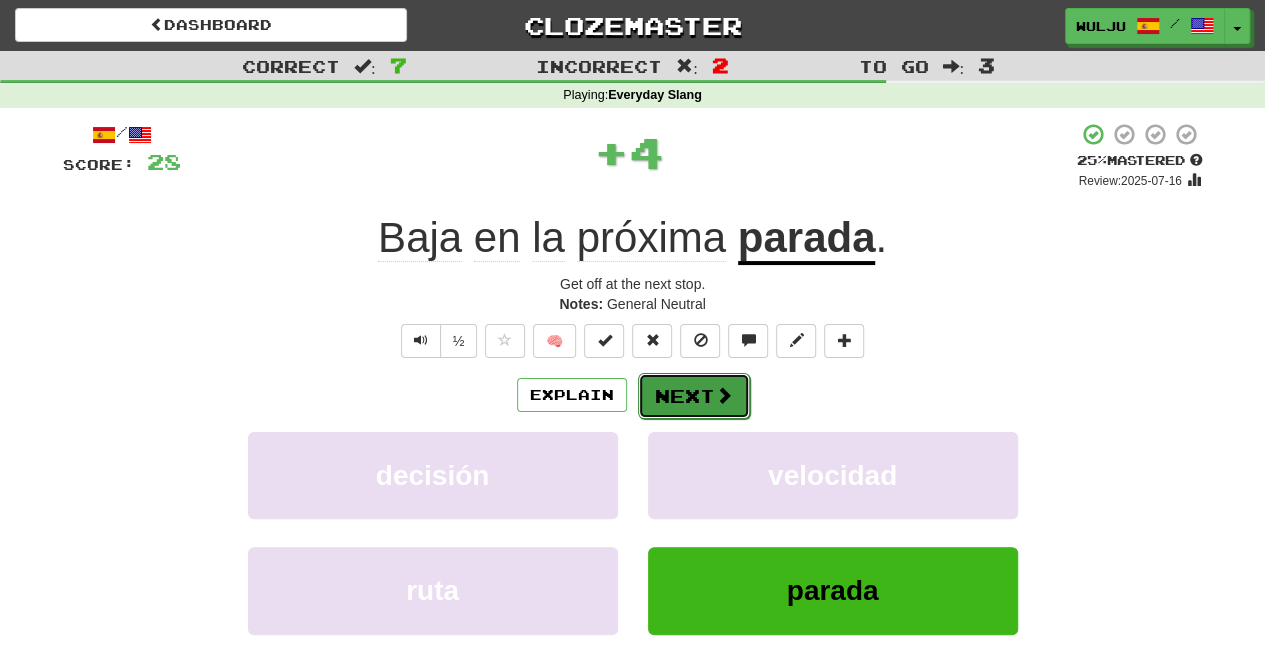 click on "Next" at bounding box center (694, 396) 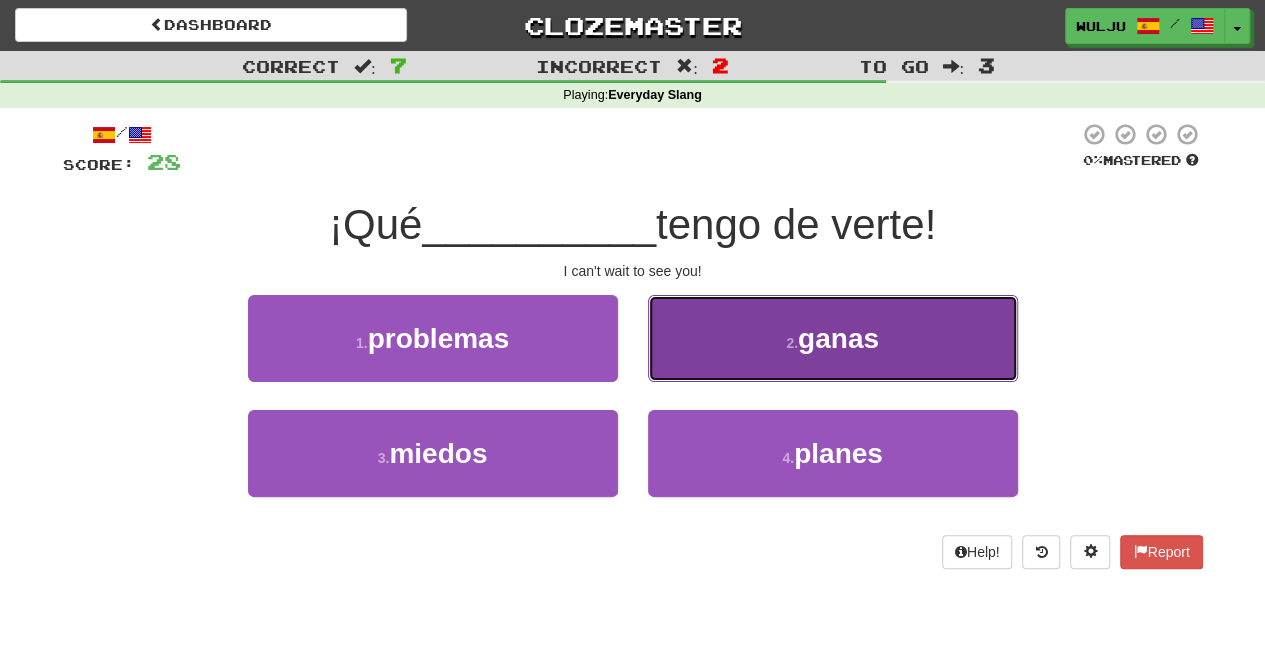 click on "2 .  ganas" at bounding box center (833, 338) 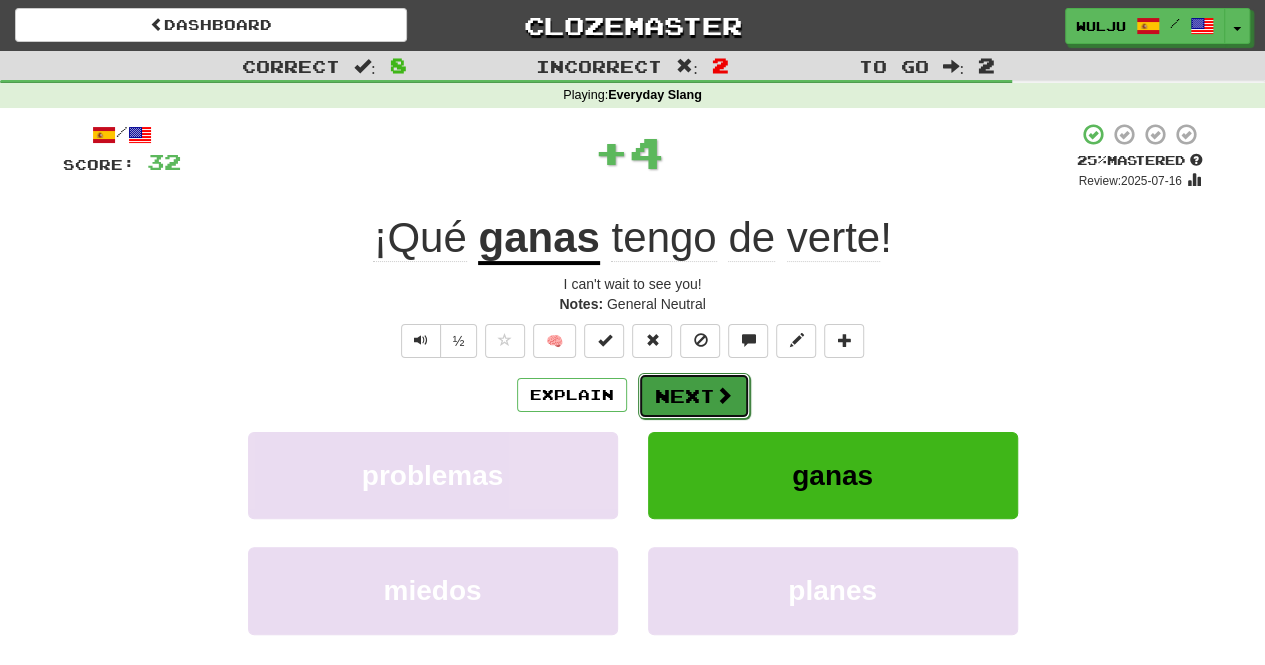 click on "Next" at bounding box center [694, 396] 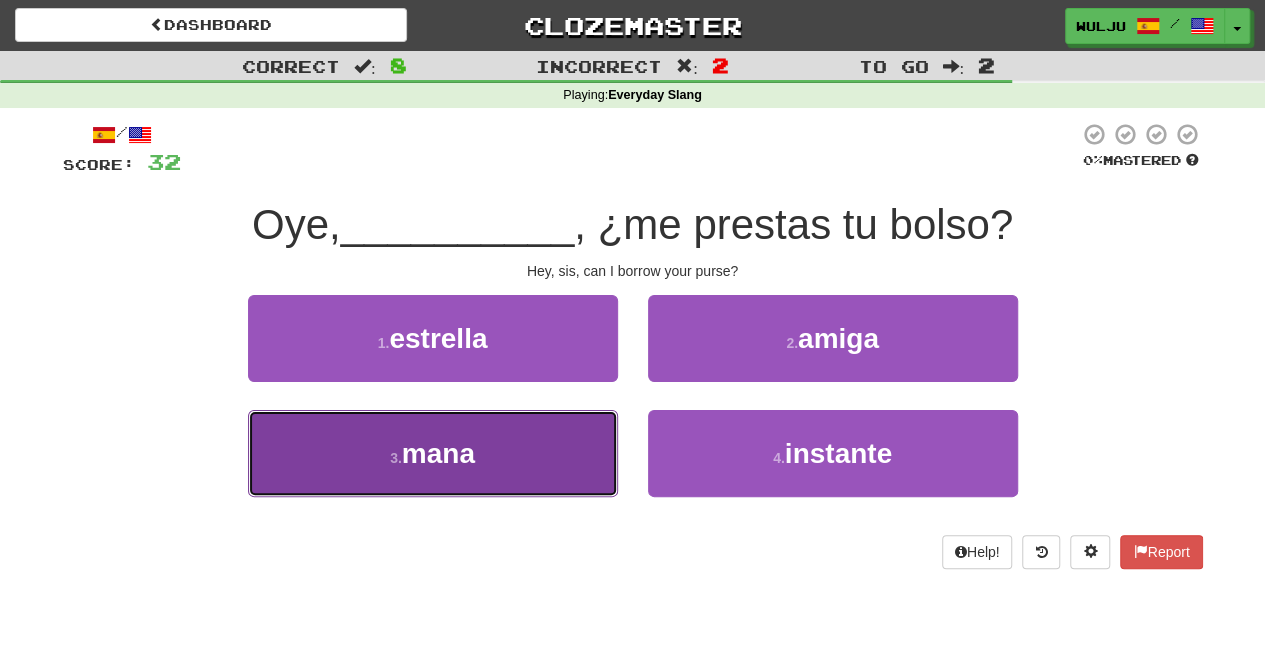 click on "3 .  mana" at bounding box center (433, 453) 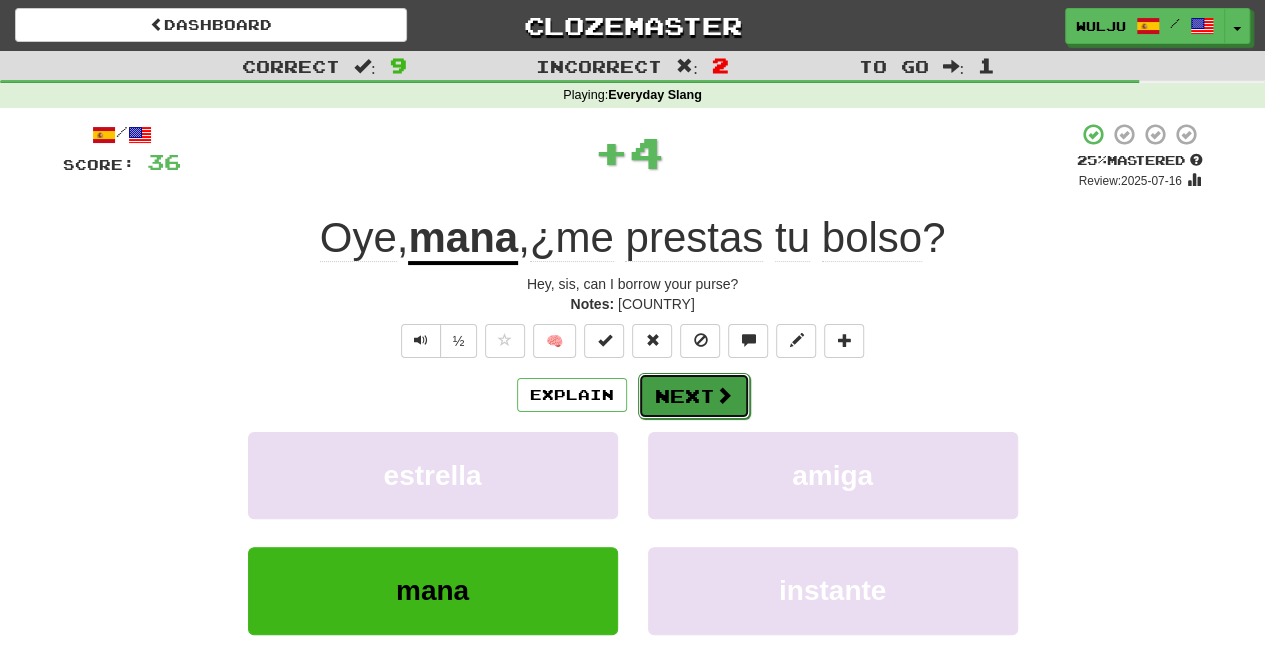 click on "Next" at bounding box center [694, 396] 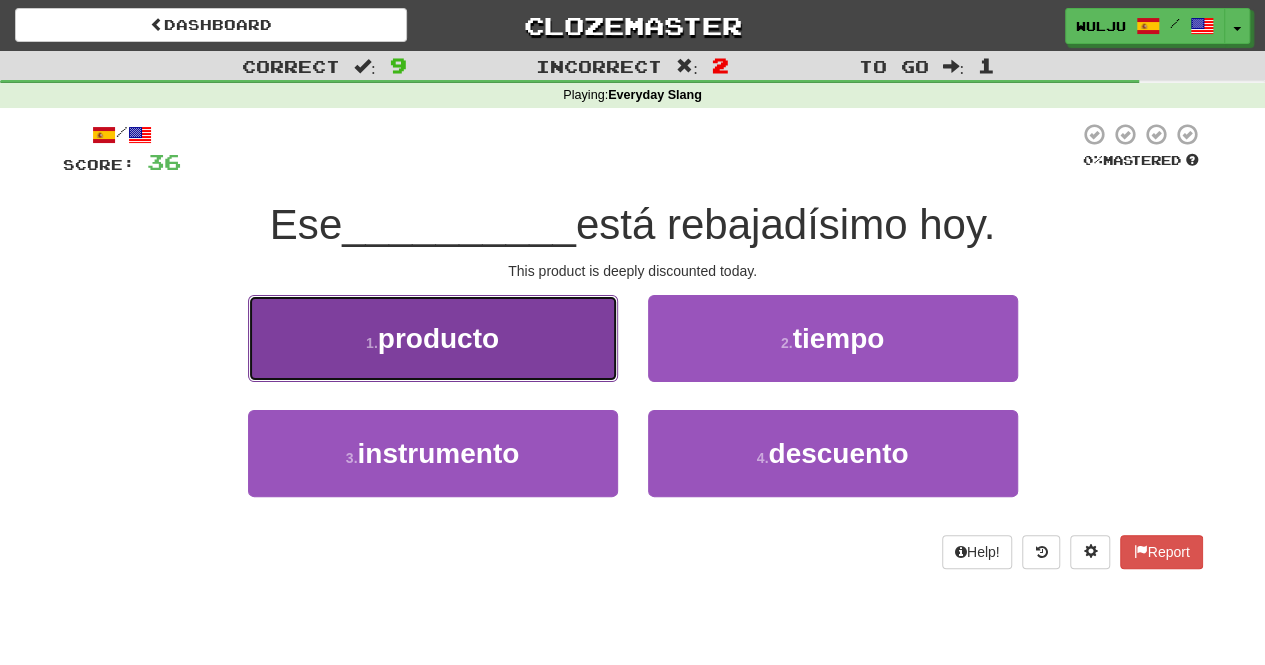 click on "producto" at bounding box center [438, 338] 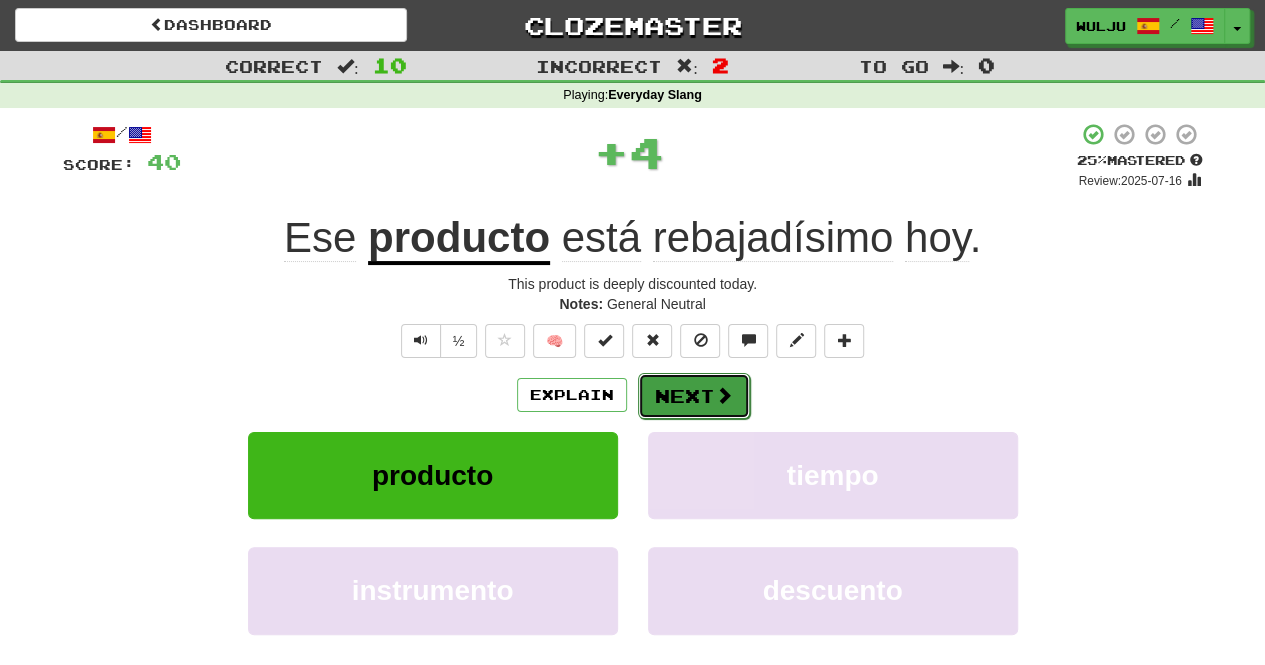 click on "Next" at bounding box center [694, 396] 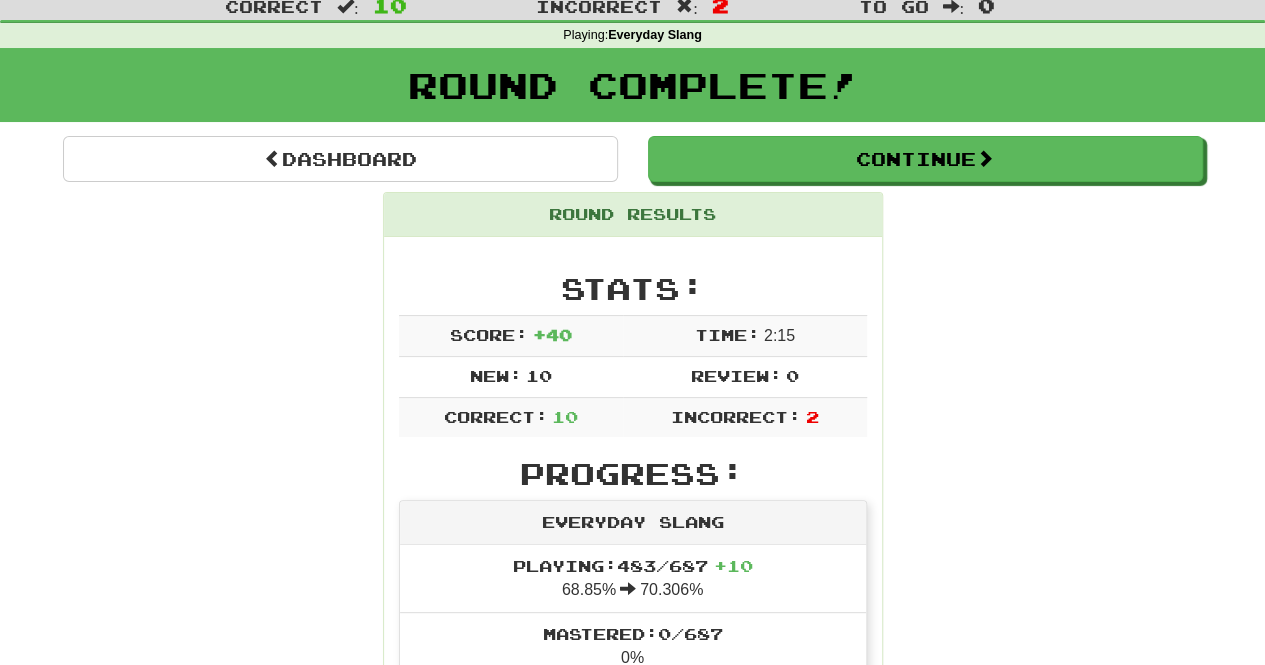 scroll, scrollTop: 32, scrollLeft: 0, axis: vertical 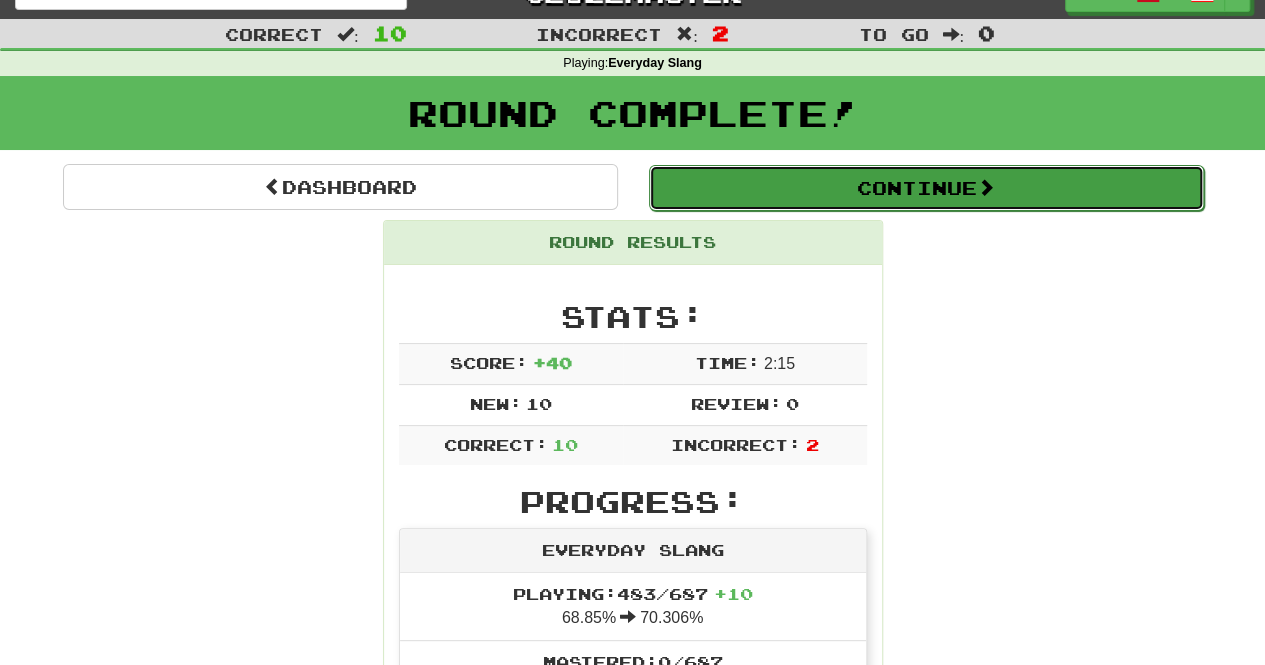 click on "Continue" at bounding box center (926, 188) 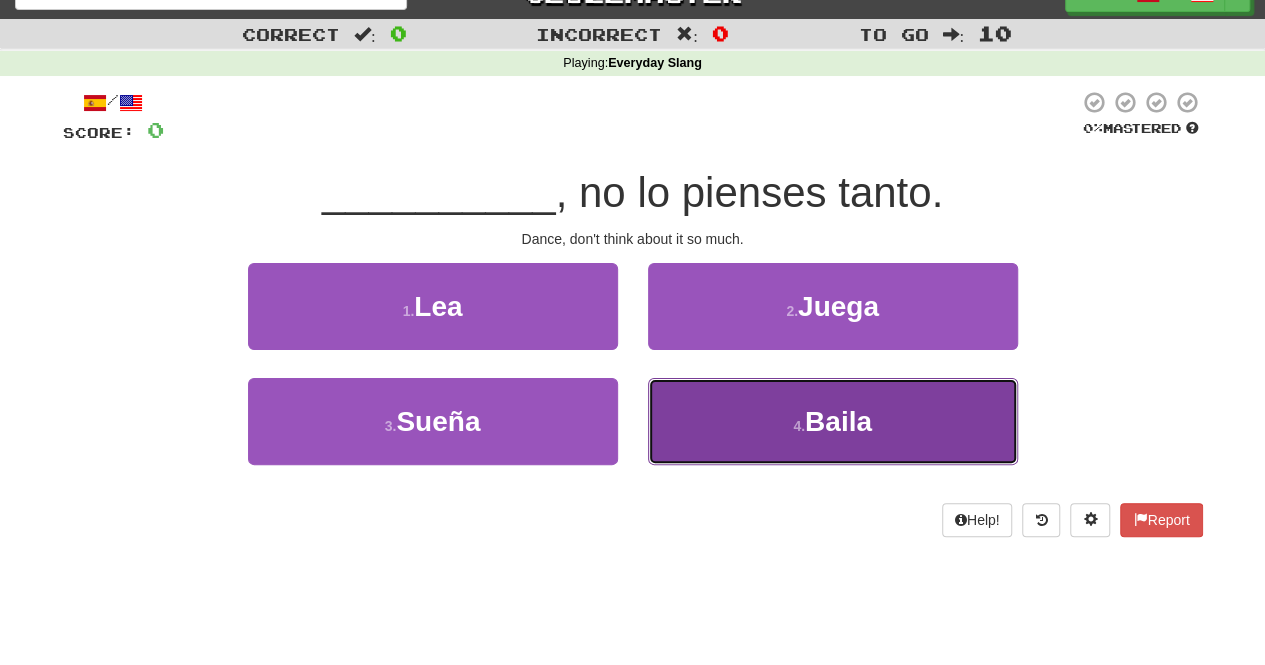 click on "4 .  Baila" at bounding box center (833, 421) 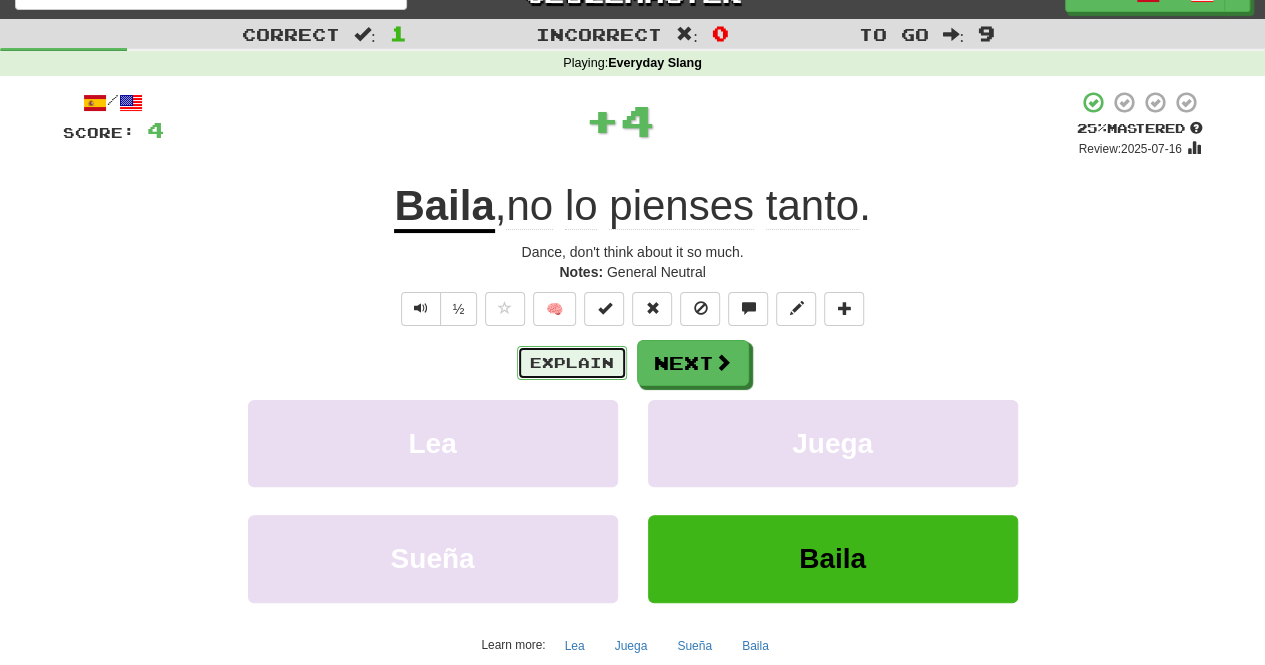 click on "Explain" at bounding box center [572, 363] 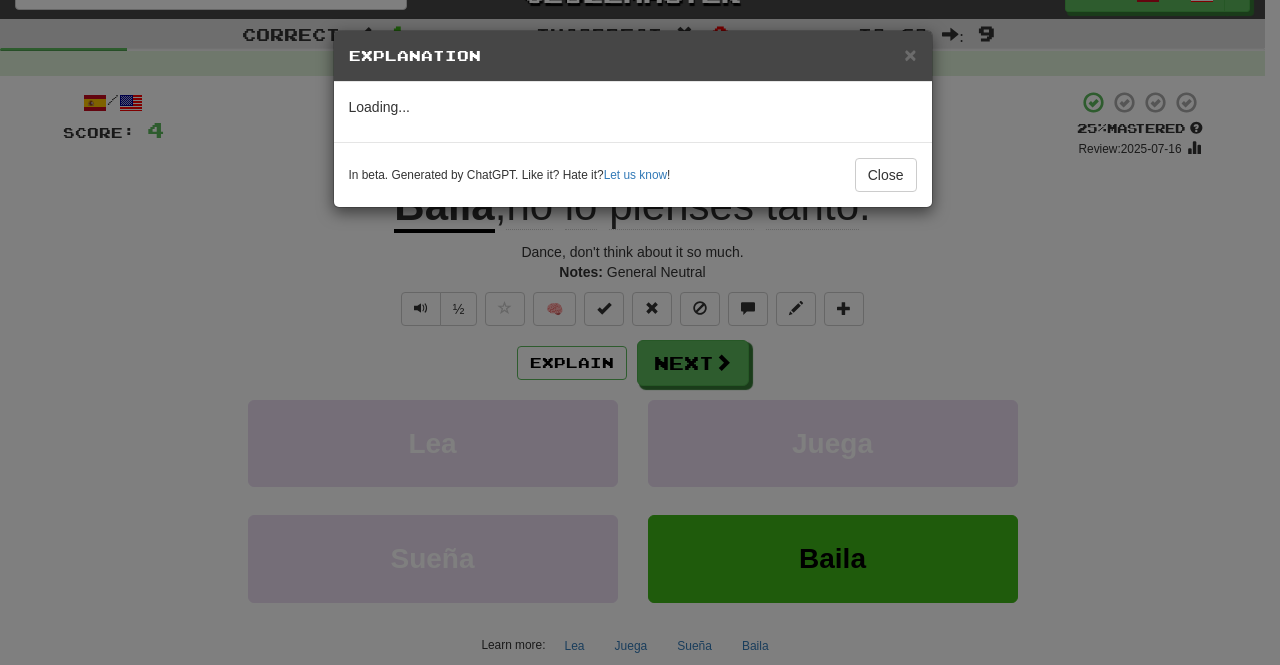 click on "In beta. Generated by ChatGPT. Like it? Hate it?  Let us know ! Close" at bounding box center (633, 174) 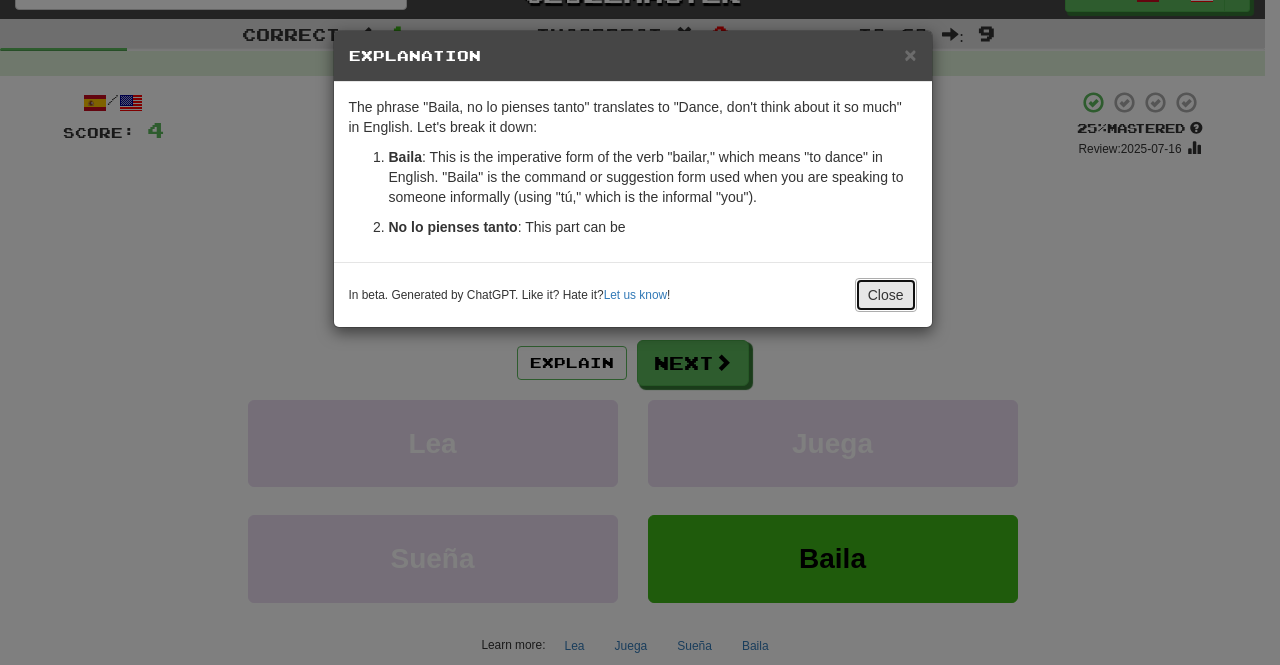 click on "× Explanation The phrase "Baila, no lo pienses tanto" translates to "Dance, don't think about it so much" in English. Let's break it down:
Baila : This is the imperative form of the verb "bailar," which means "to dance" in English. "Baila" is the command or suggestion form used when you are speaking to someone informally (using "tú," which is the informal "you").
No lo pienses tanto : This part can be
In beta. Generated by ChatGPT. Like it? Hate it?  Let us know ! Close" at bounding box center (633, 179) 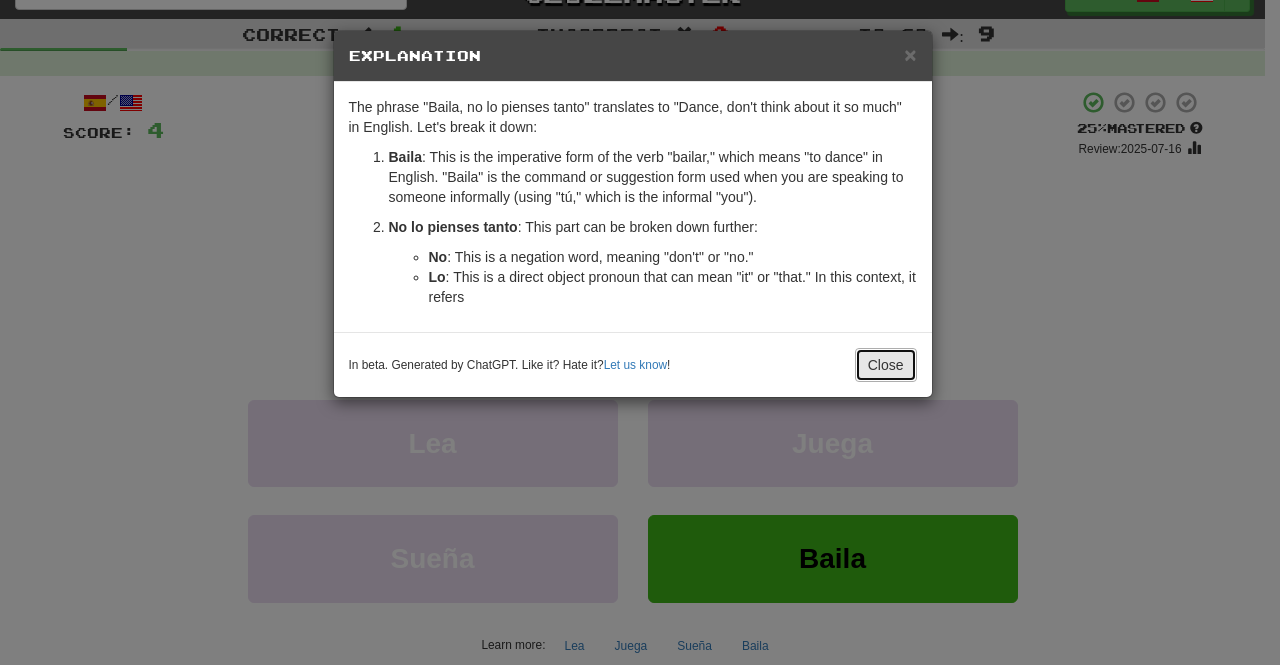 click on "× Explanation The phrase "Baila, no lo pienses tanto" translates to "Dance, don't think about it so much" in English. Let's break it down:
Baila : This is the imperative form of the verb "bailar," which means "to dance" in English. "Baila" is the command or suggestion form used when you are speaking to someone informally (using "tú," which is the informal "you").
No lo pienses tanto : This part can be broken down further:
No : This is a negation word, meaning "don't" or "no."
Lo : This is a direct object pronoun that can mean "it" or "that." In this context, it refers
In beta. Generated by ChatGPT. Like it? Hate it?  Let us know ! Close" at bounding box center (633, 214) 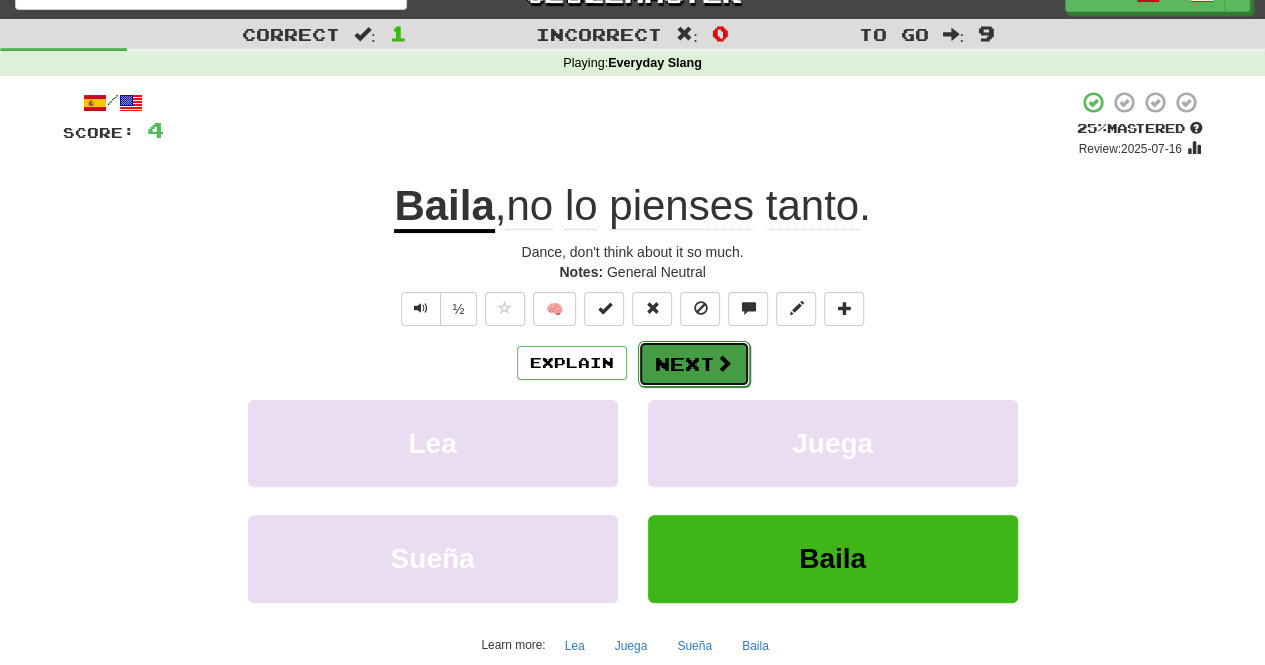 click on "Next" at bounding box center (694, 364) 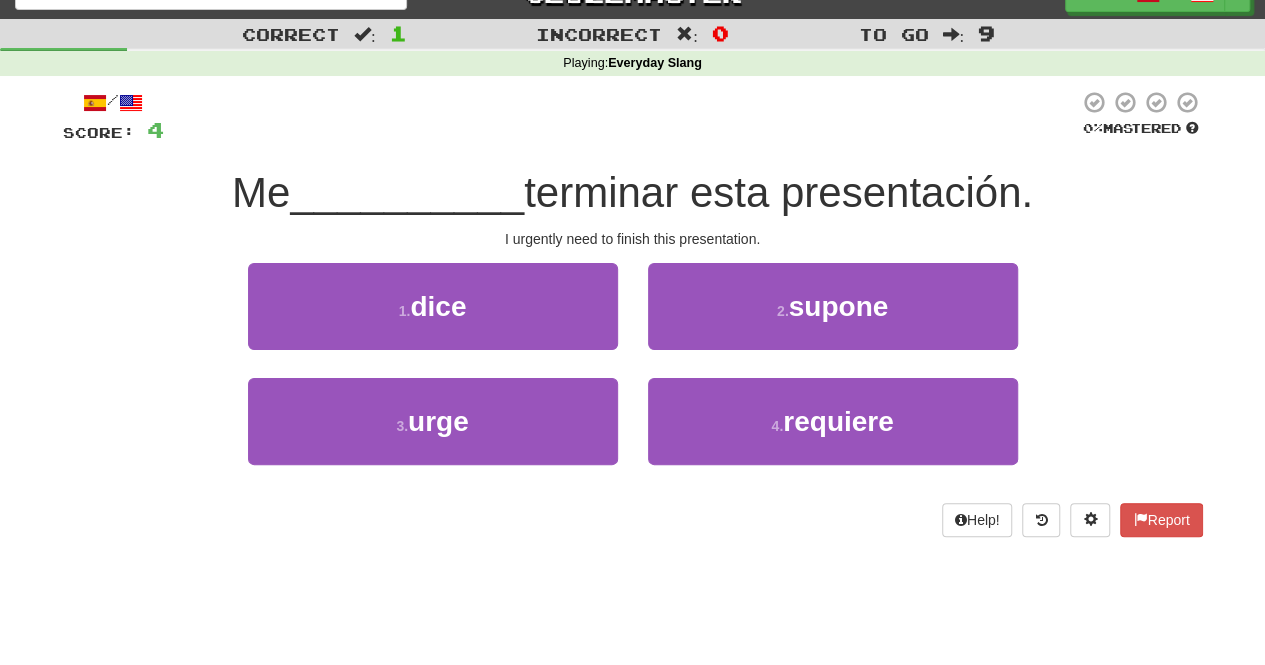 click on "/  Score:   4 0 %  Mastered Me  __________  terminar esta presentación. I urgently need to finish this presentation. 1 .  dice 2 .  supone 3 .  urge 4 .  requiere  Help!  Report" at bounding box center [633, 313] 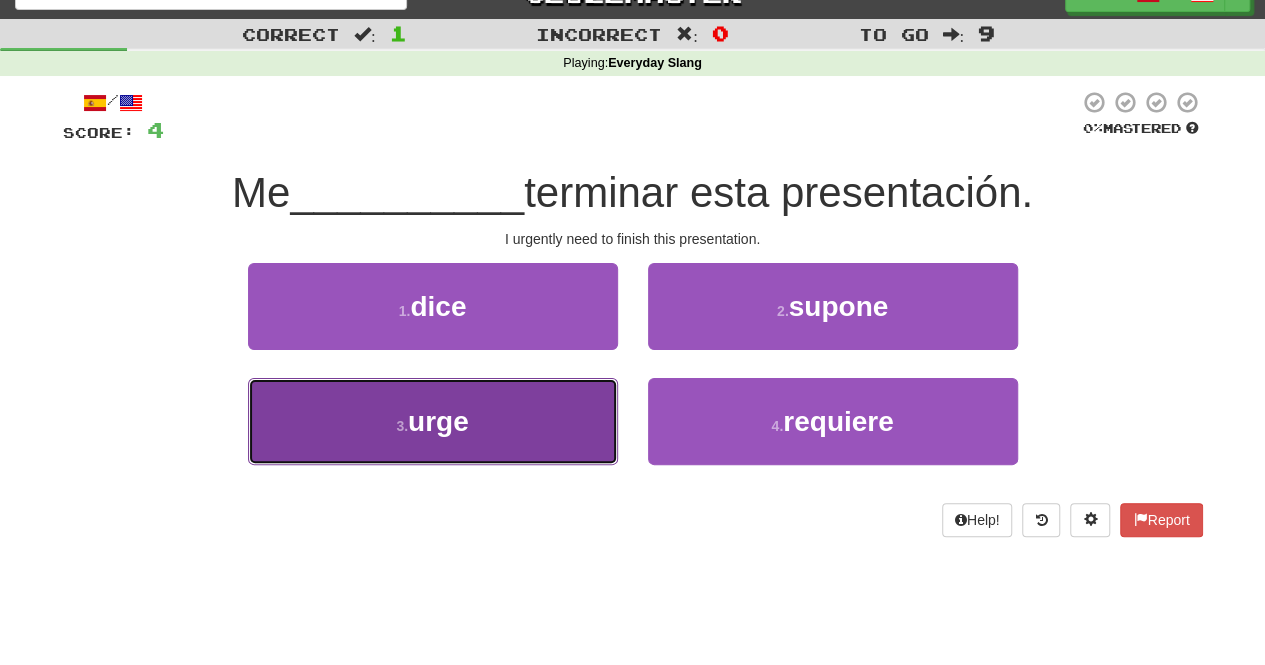 click on "3 .  urge" at bounding box center [433, 421] 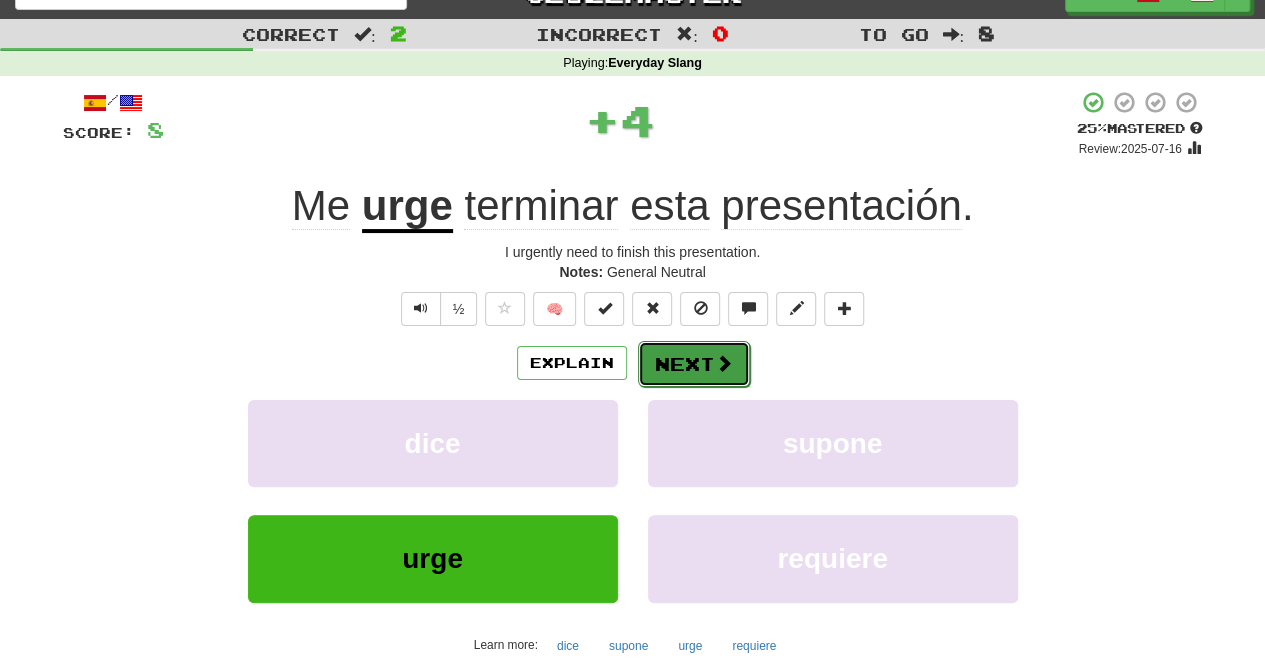 click on "Next" at bounding box center [694, 364] 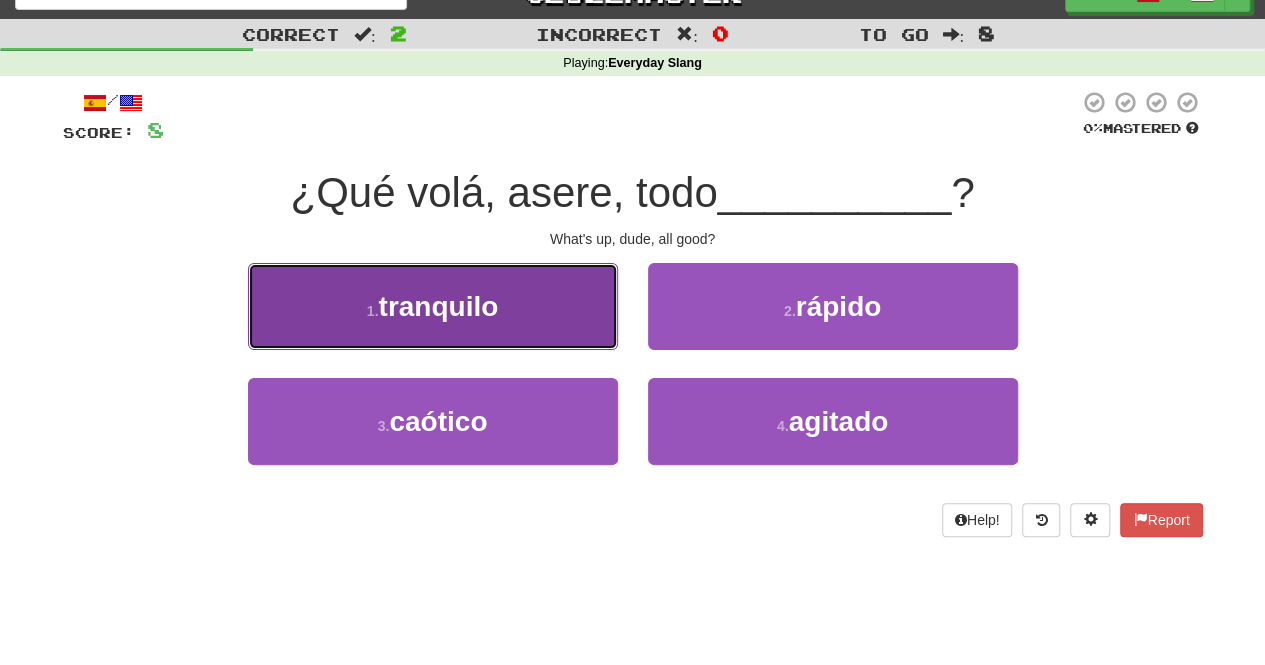 click on "1 .  tranquilo" at bounding box center [433, 306] 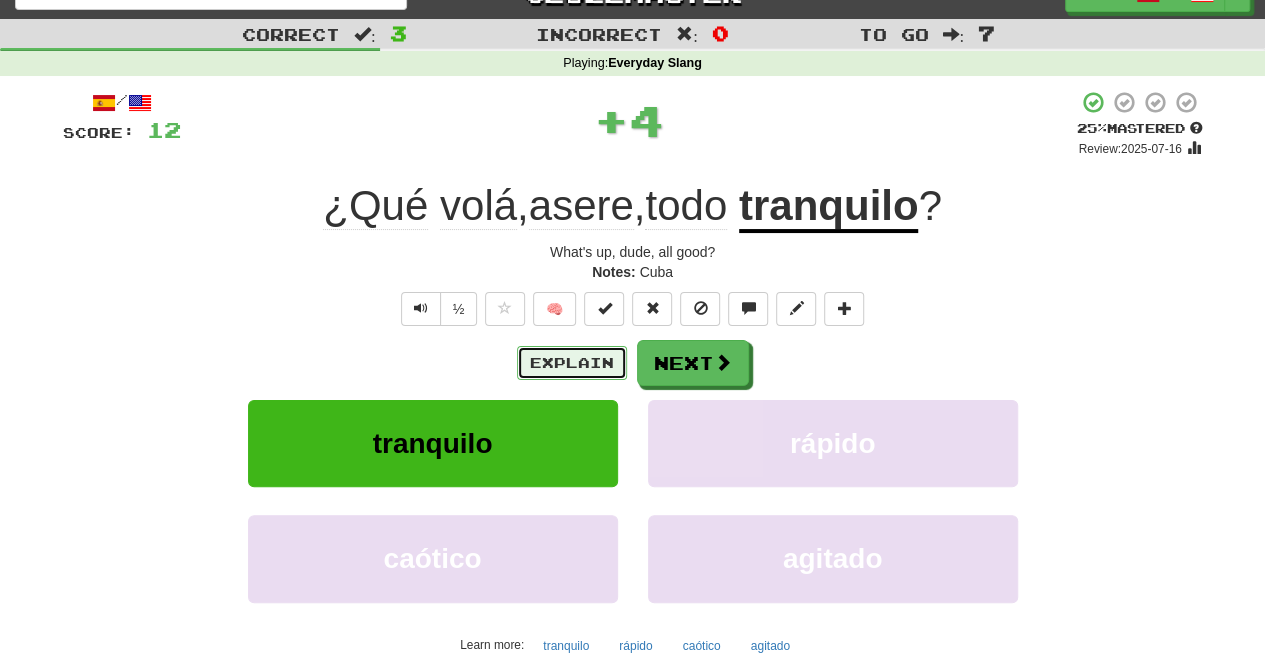 click on "Explain" at bounding box center (572, 363) 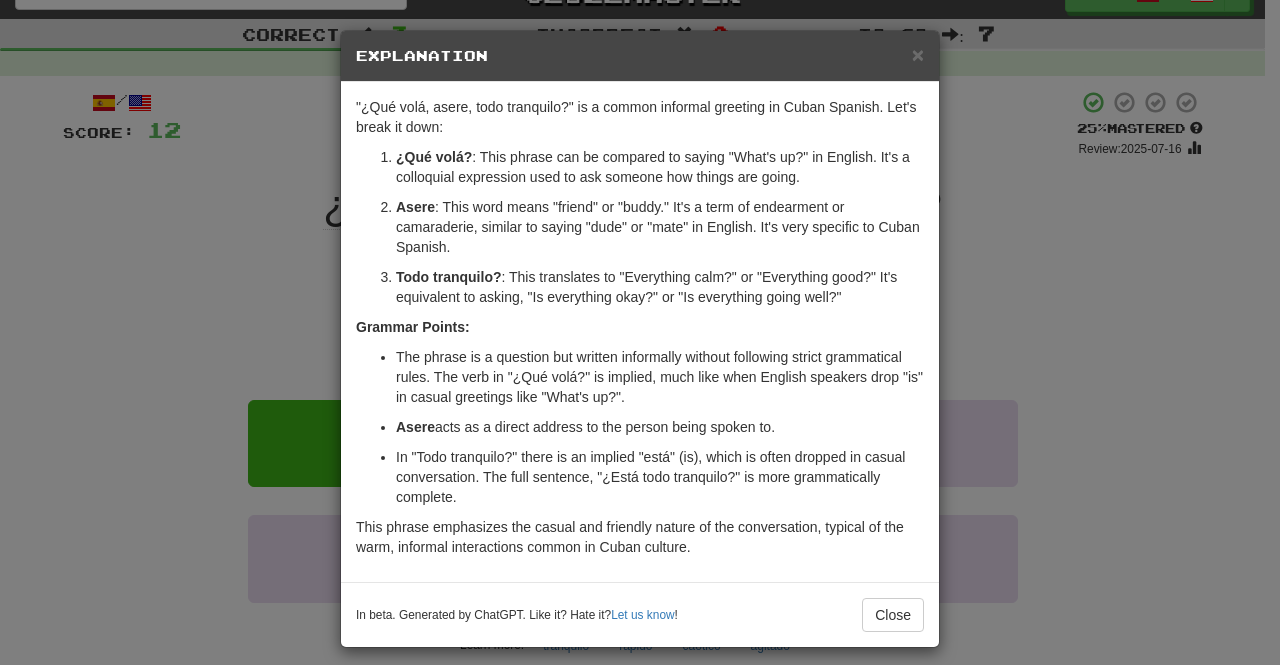 click on "× Explanation "¿Qué volá, asere, todo tranquilo?" is a common informal greeting in Cuban Spanish. Let's break it down:
¿Qué volá? : This phrase can be compared to saying "What's up?" in English. It's a colloquial expression used to ask someone how things are going.
Asere : This word means "friend" or "buddy." It's a term of endearment or camaraderie, similar to saying "dude" or "mate" in English. It's very specific to Cuban Spanish.
Todo tranquilo? : This translates to "Everything calm?" or "Everything good?" It's equivalent to asking, "Is everything okay?" or "Is everything going well?"
Grammar Points:
The phrase is a question but written informally without following strict grammatical rules. The verb in "¿Qué volá?" is implied, much like when English speakers drop "is" in casual greetings like "What's up?".
Asere  acts as a direct address to the person being spoken to.
In beta. Generated by ChatGPT. Like it? Hate it?  Let us know ! Close" at bounding box center [640, 332] 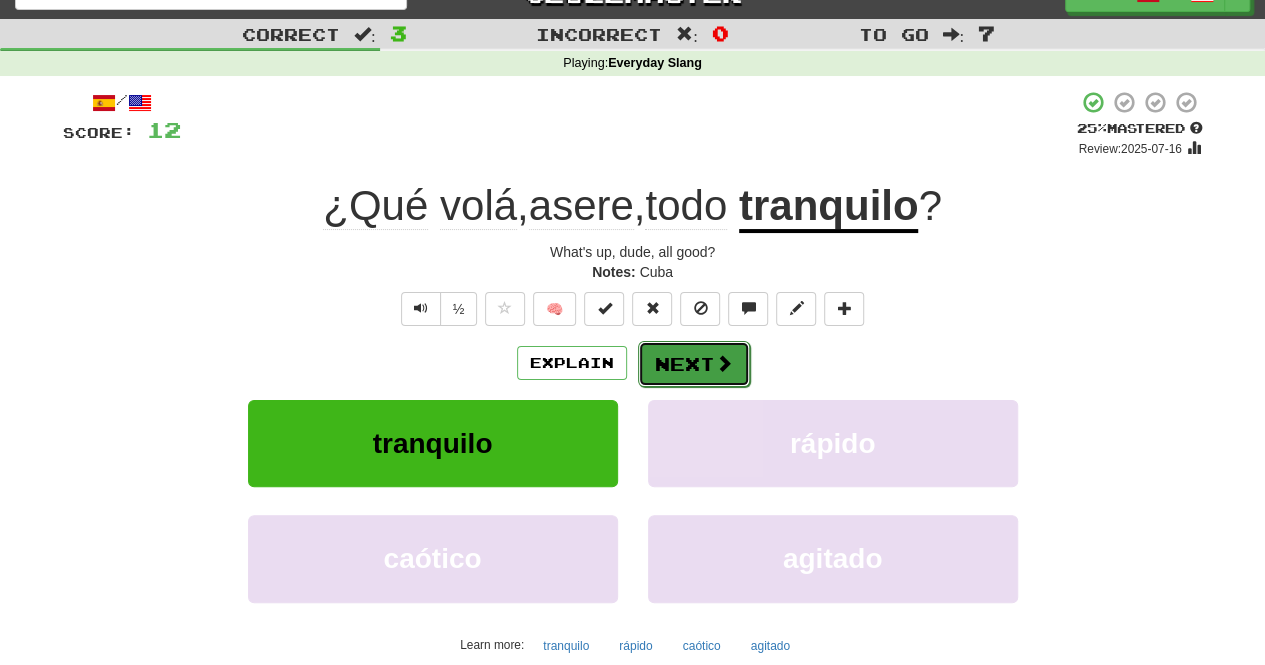 click on "Next" at bounding box center (694, 364) 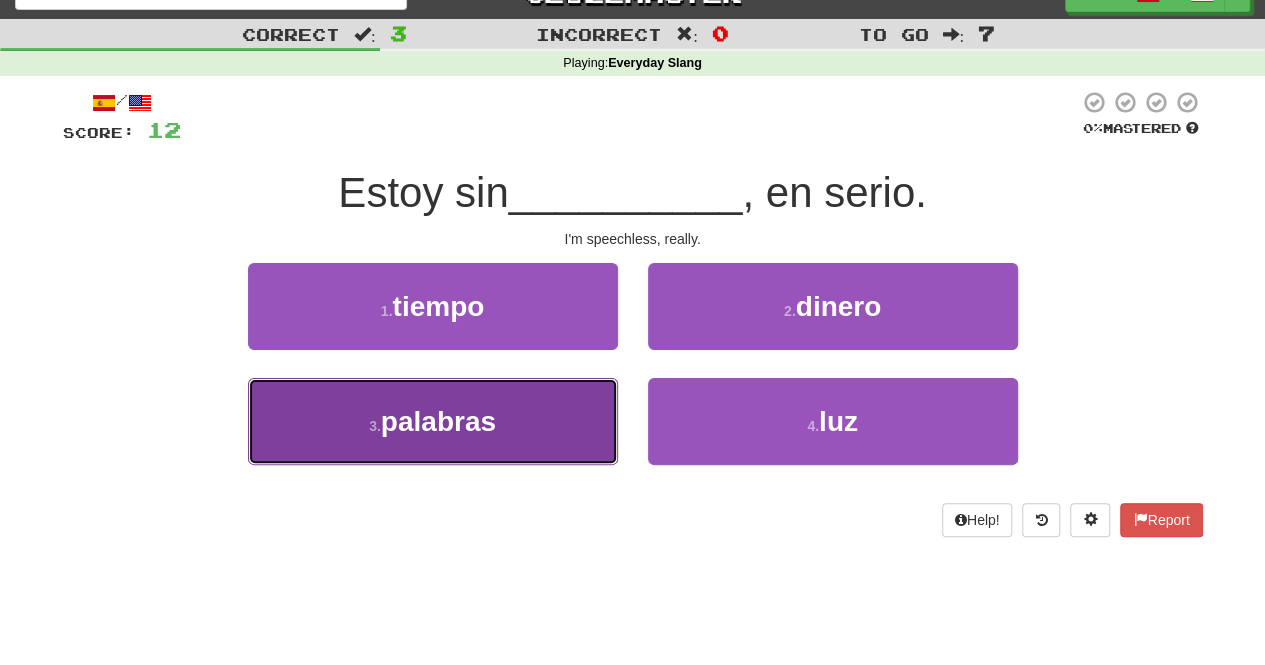 click on "3 .  palabras" at bounding box center (433, 421) 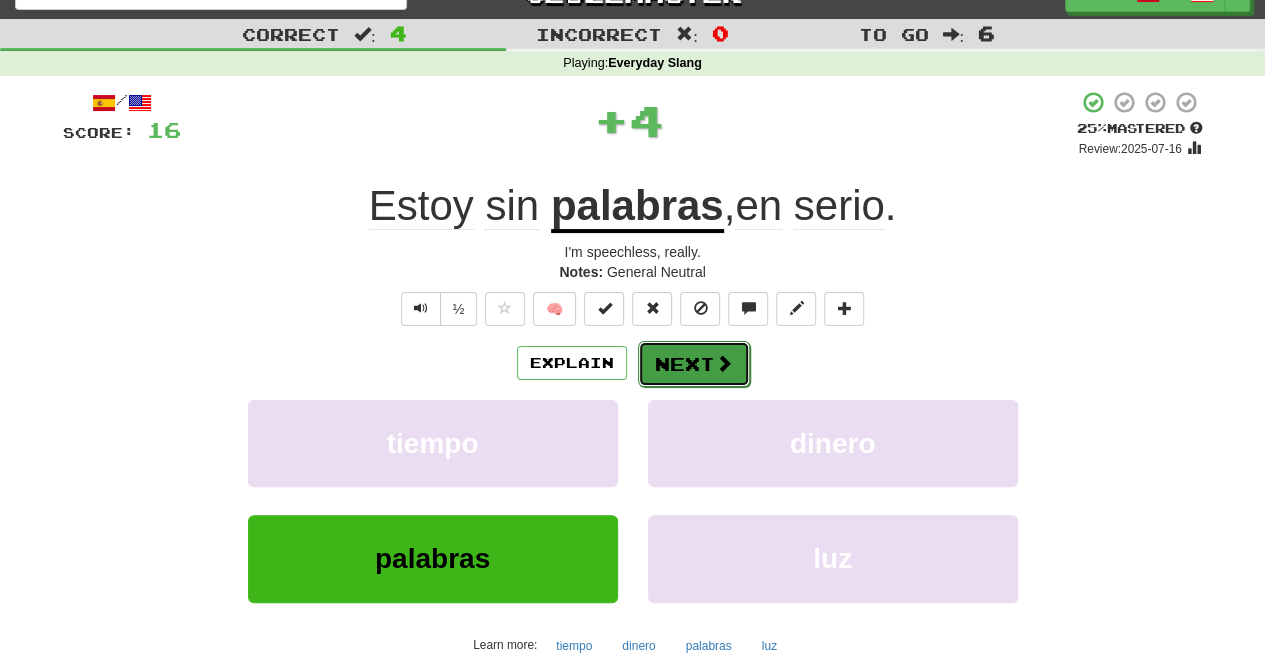 click on "Next" at bounding box center [694, 364] 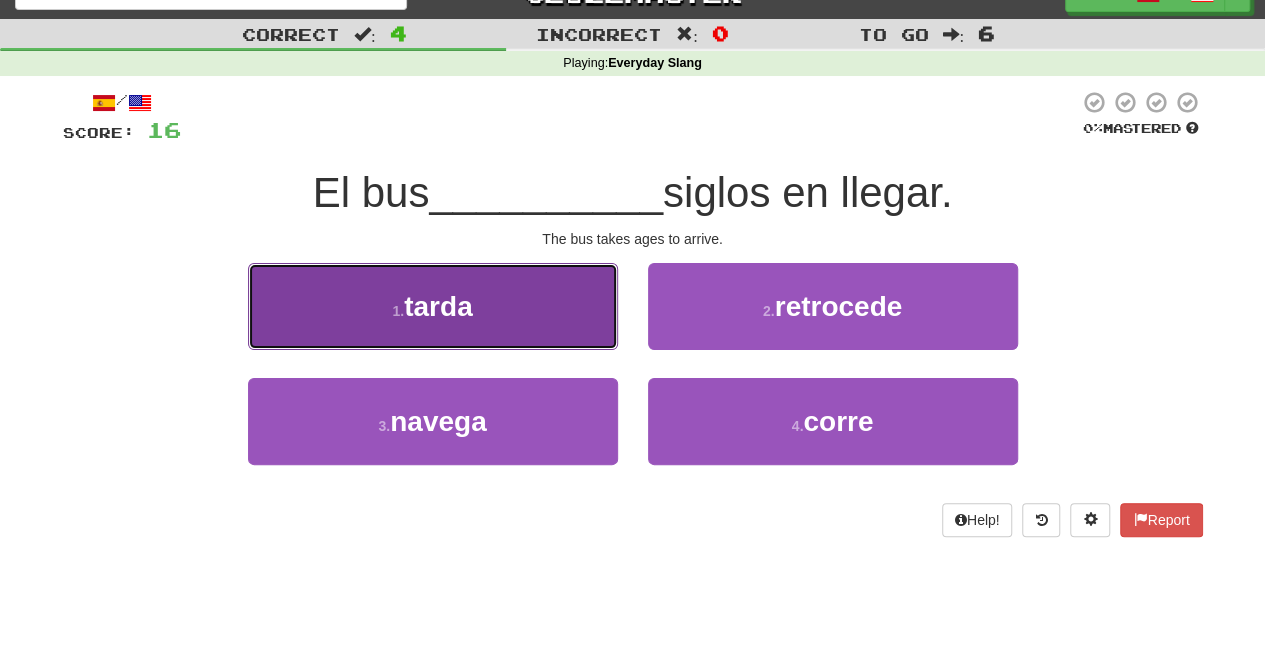 click on "1 .  tarda" at bounding box center [433, 306] 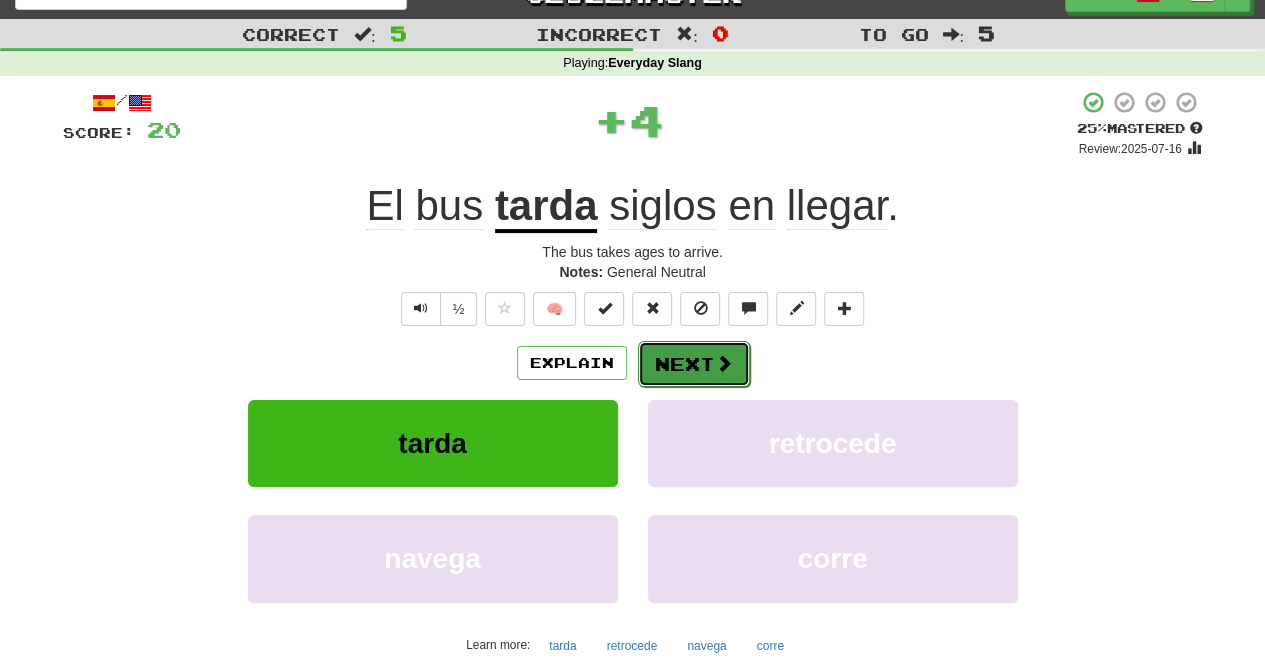 click on "Next" at bounding box center (694, 364) 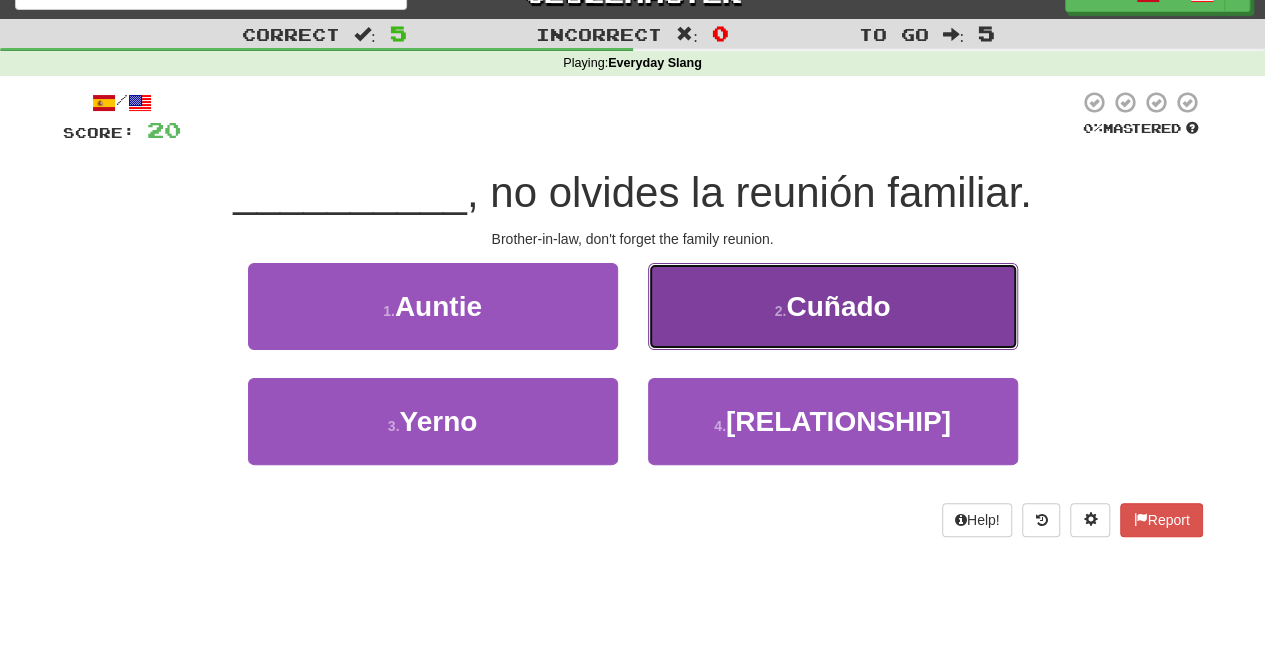 click on "2 .  Cuñado" at bounding box center (833, 306) 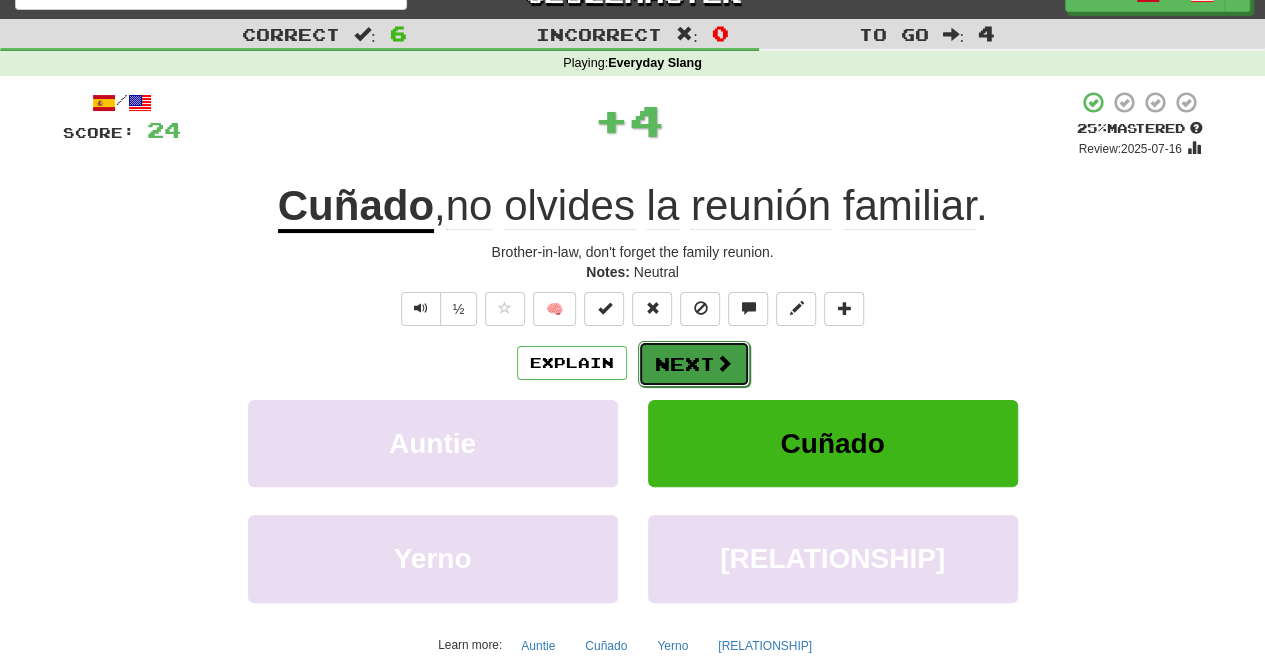 click on "Next" at bounding box center (694, 364) 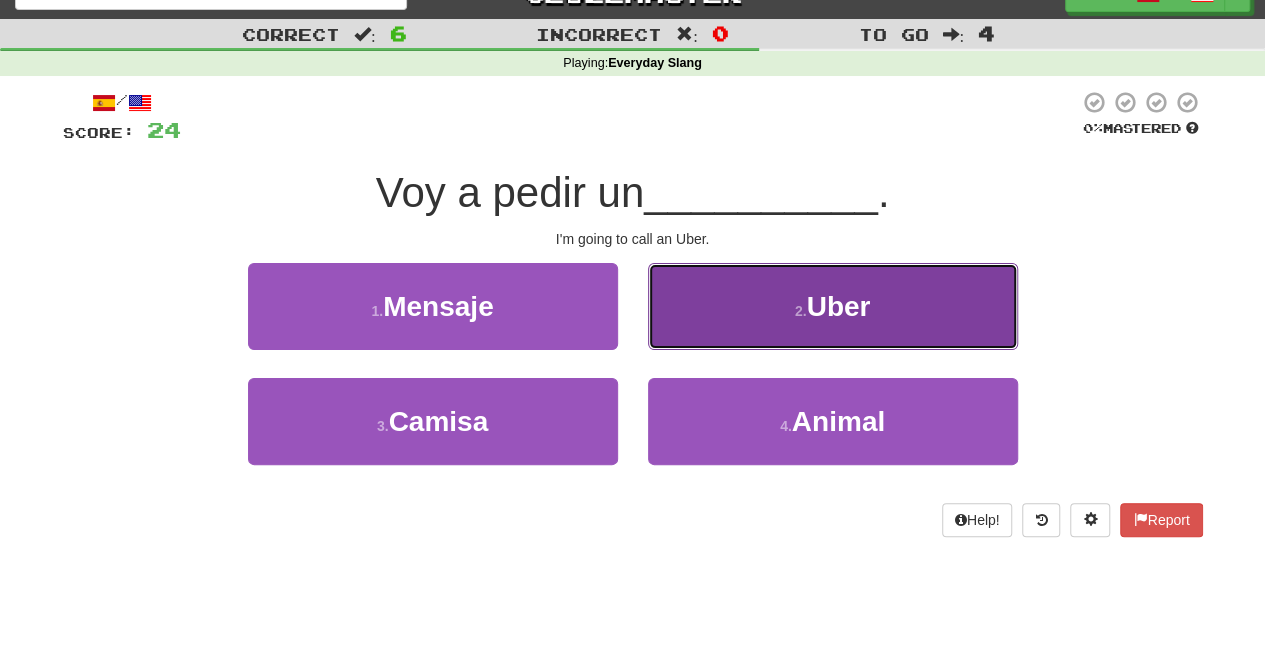click on "2 .  Uber" at bounding box center (833, 306) 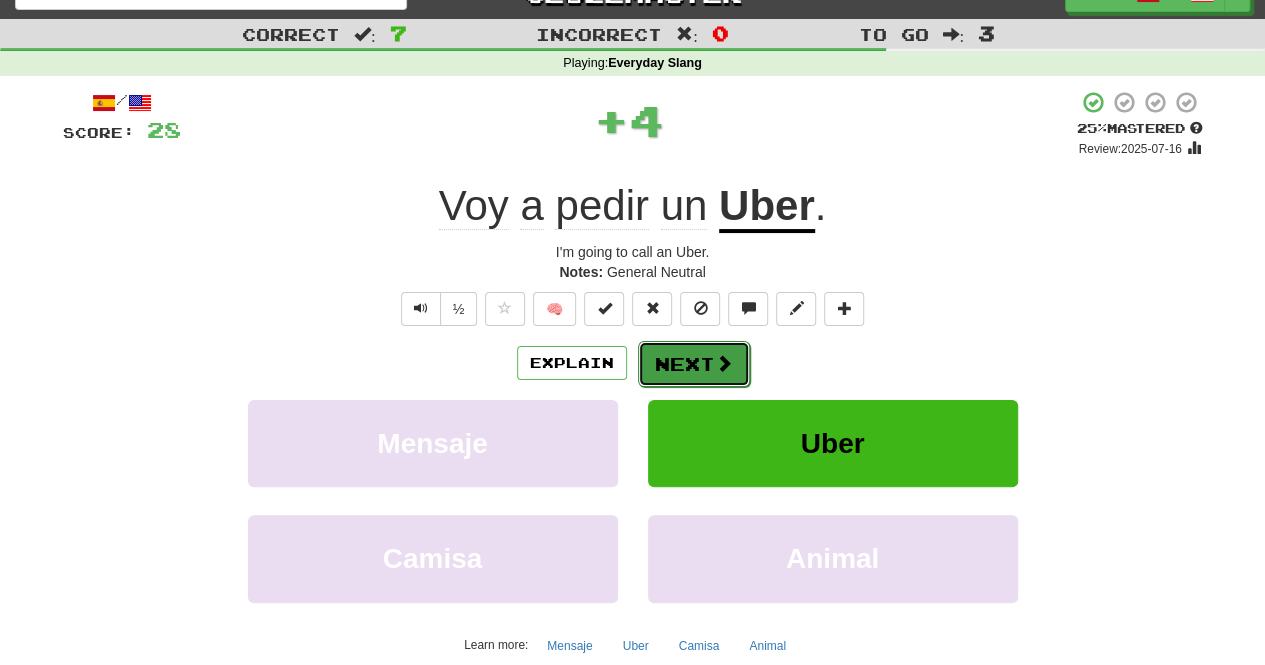 click on "Next" at bounding box center (694, 364) 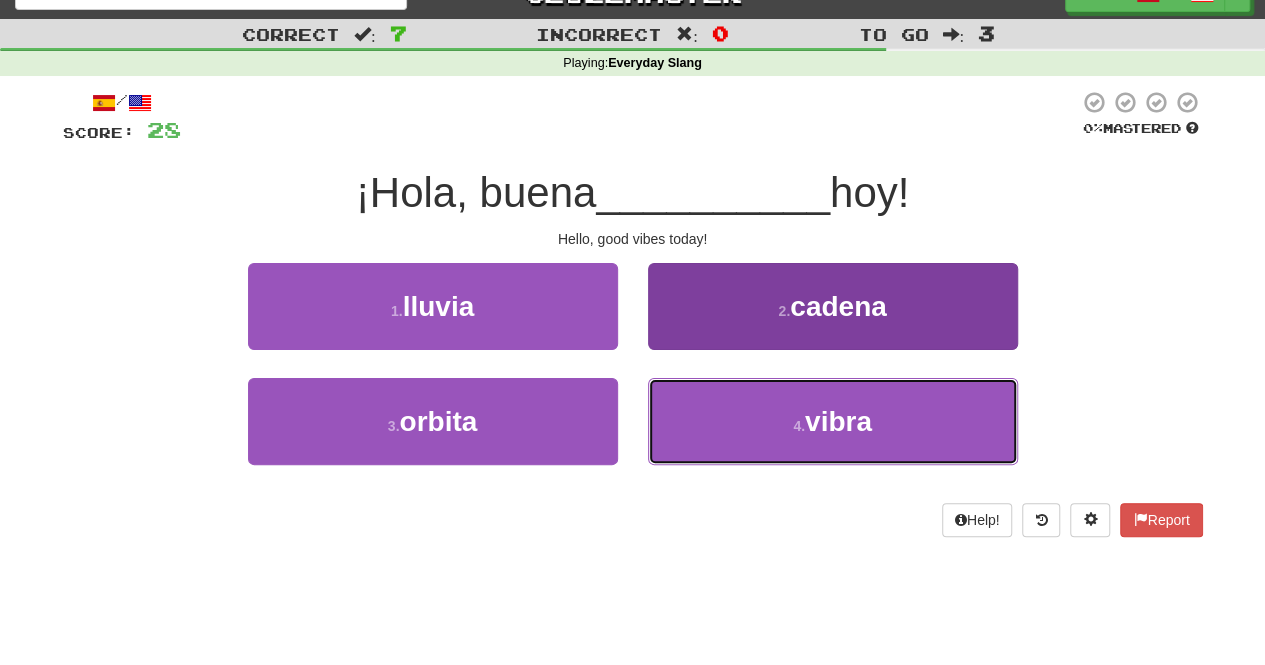 drag, startPoint x: 741, startPoint y: 417, endPoint x: 693, endPoint y: 417, distance: 48 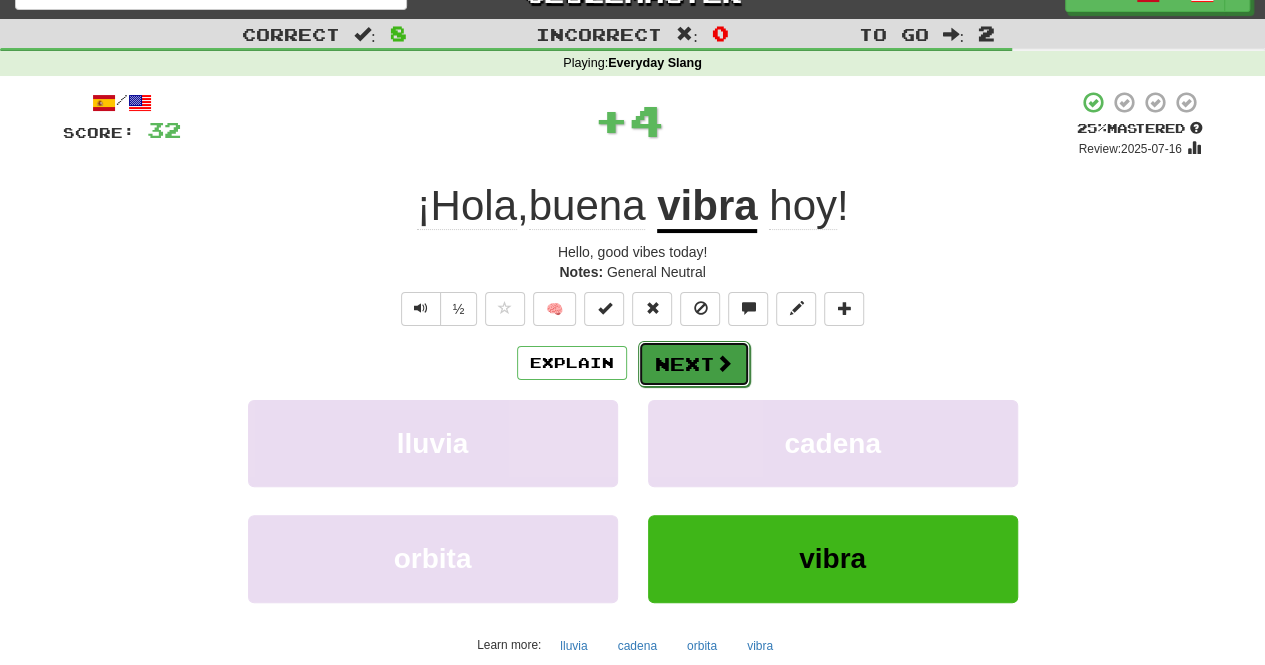 click on "Next" at bounding box center (694, 364) 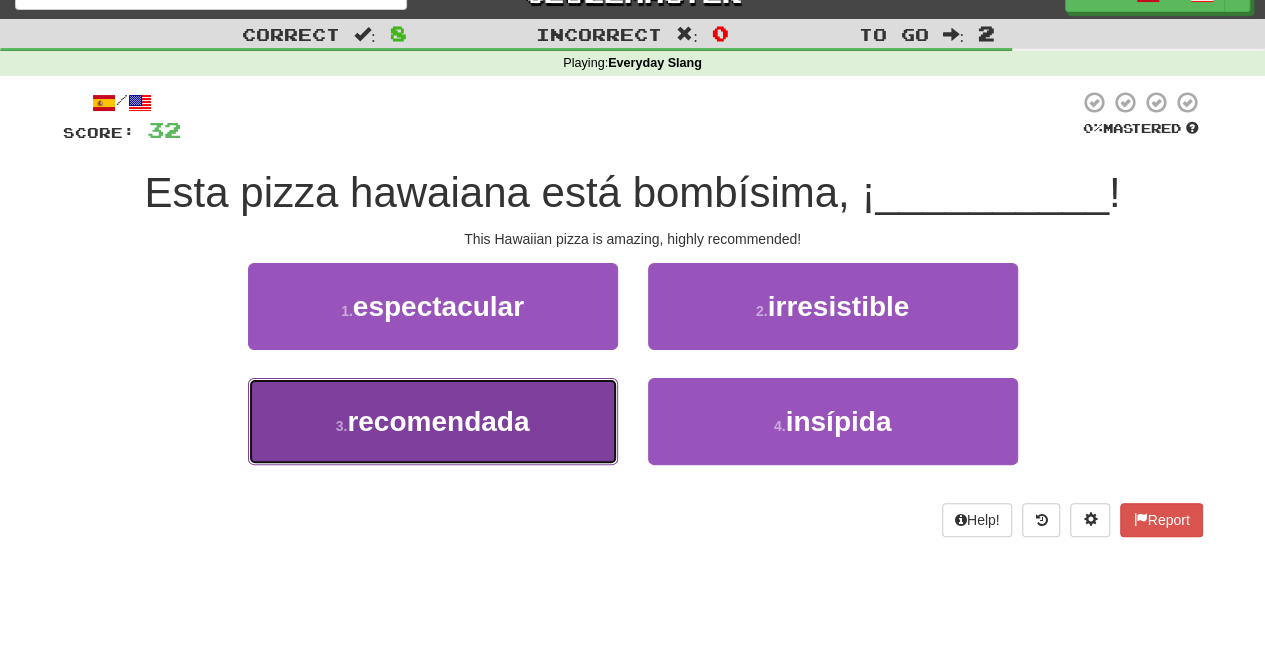 click on "3 .  recomendada" at bounding box center (433, 421) 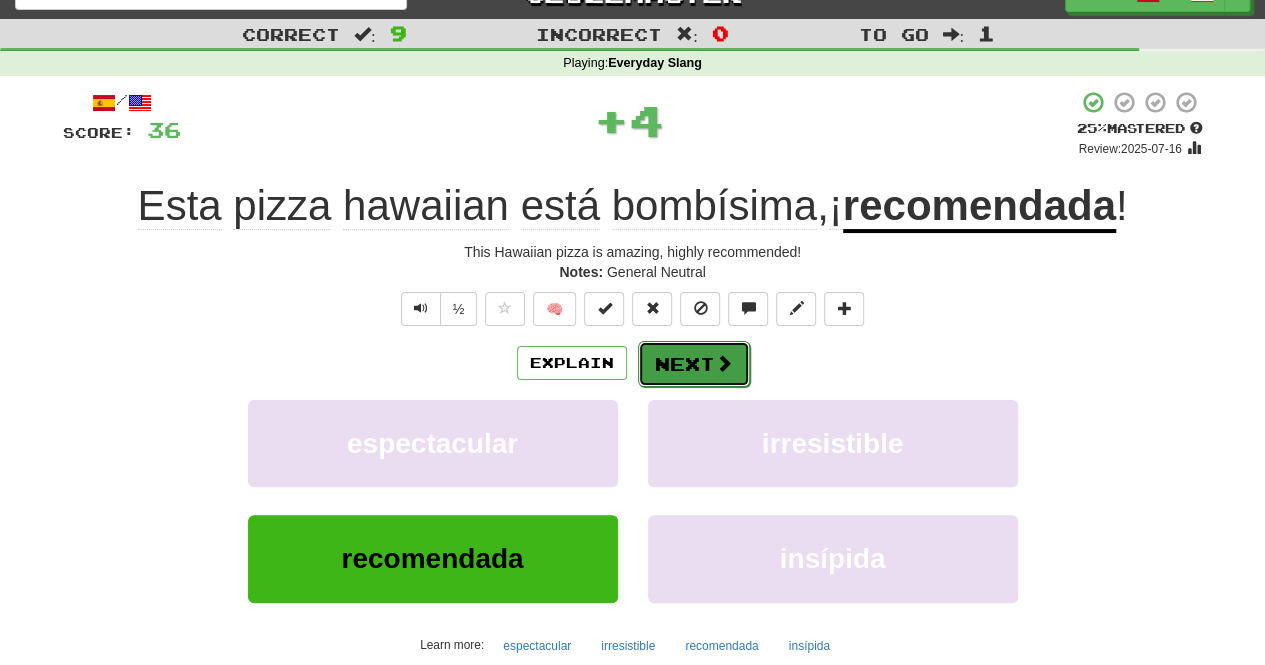 click on "Next" at bounding box center [694, 364] 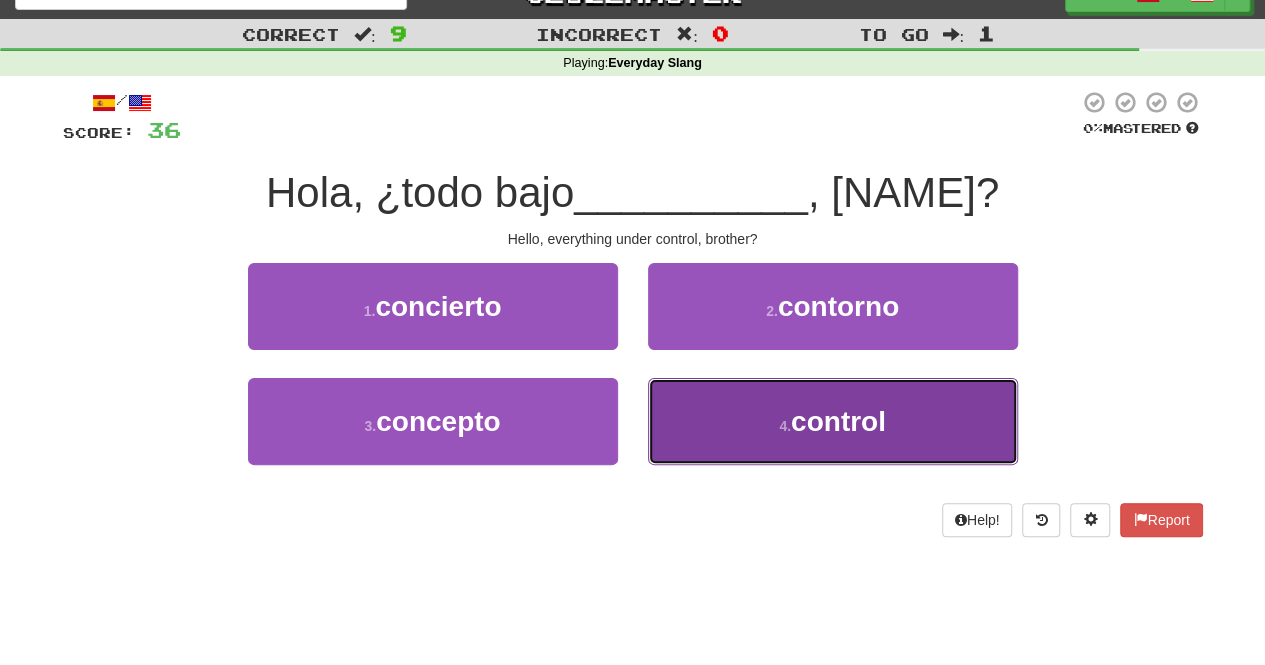 click on "4 .  control" at bounding box center [833, 421] 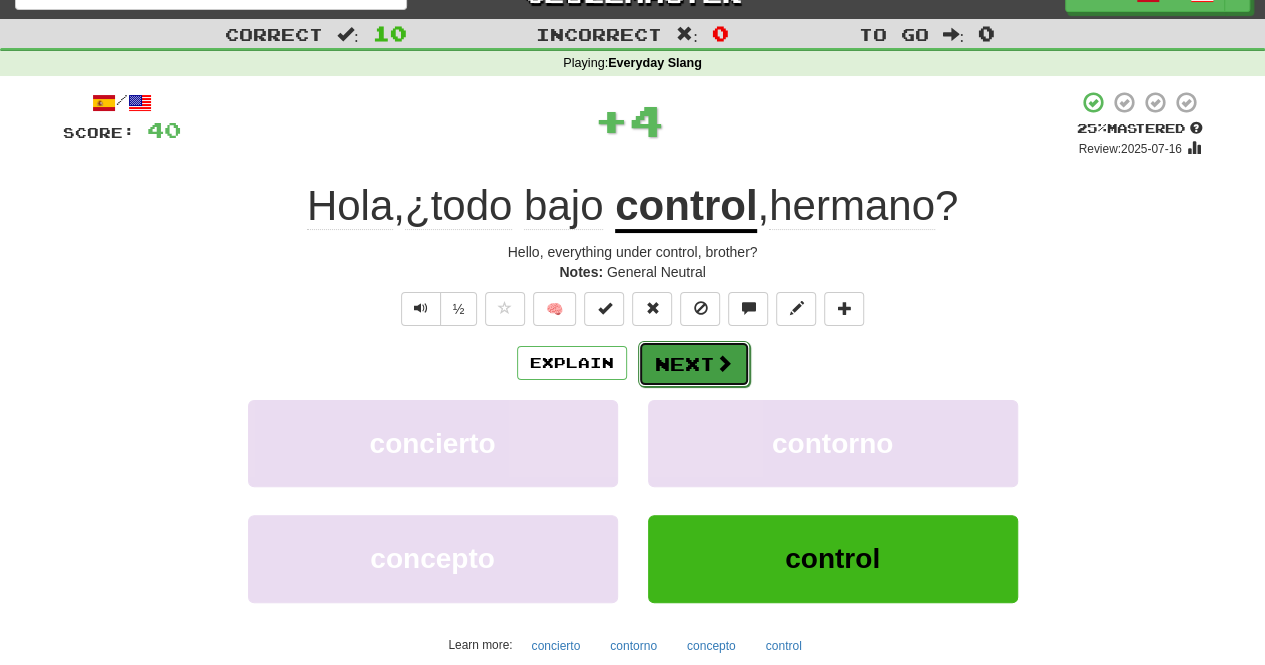 click on "Next" at bounding box center (694, 364) 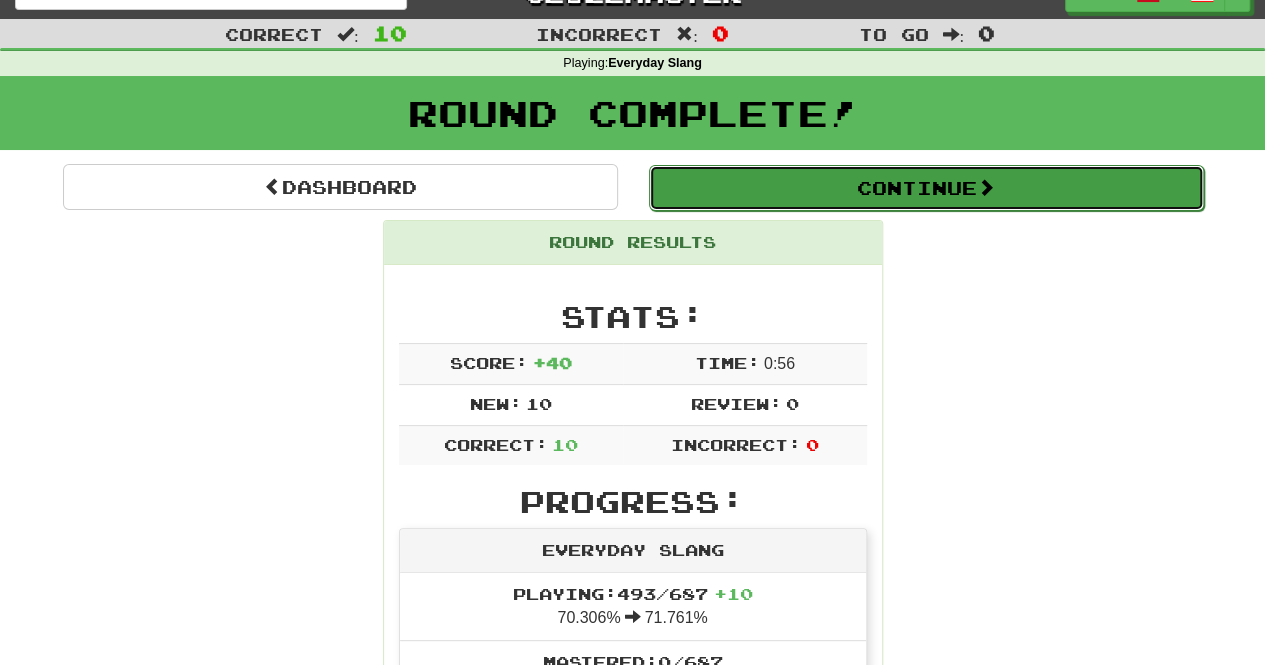 click on "Continue" at bounding box center [926, 188] 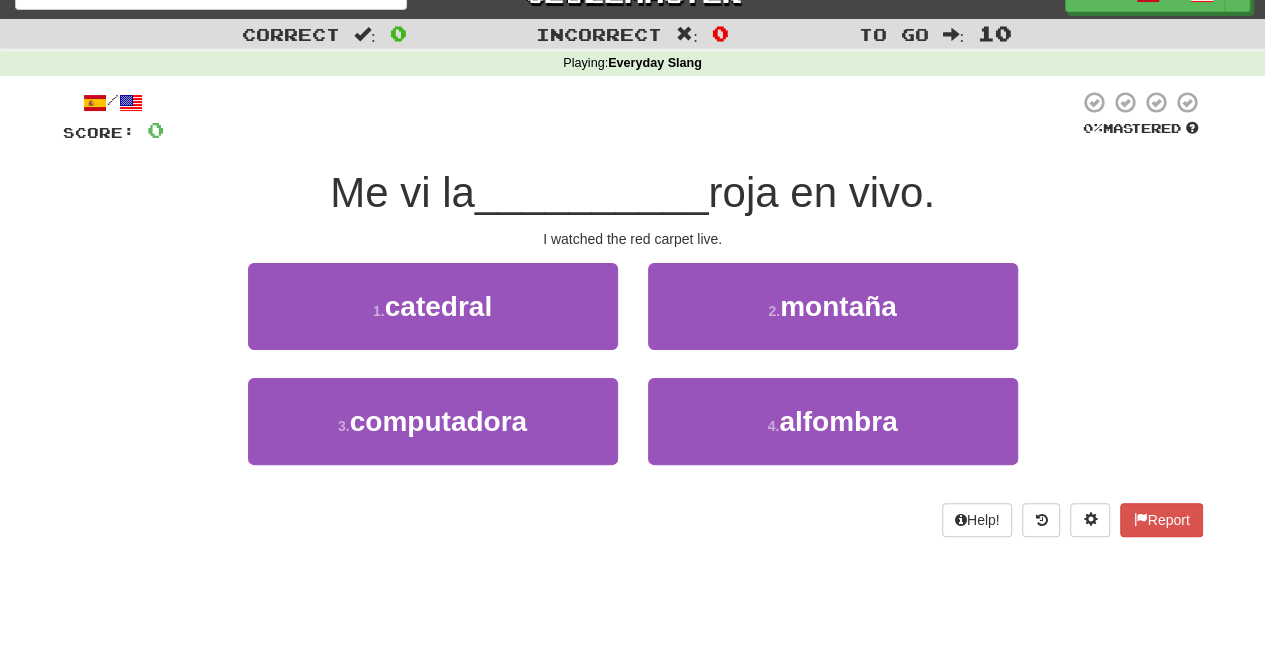 scroll, scrollTop: 0, scrollLeft: 0, axis: both 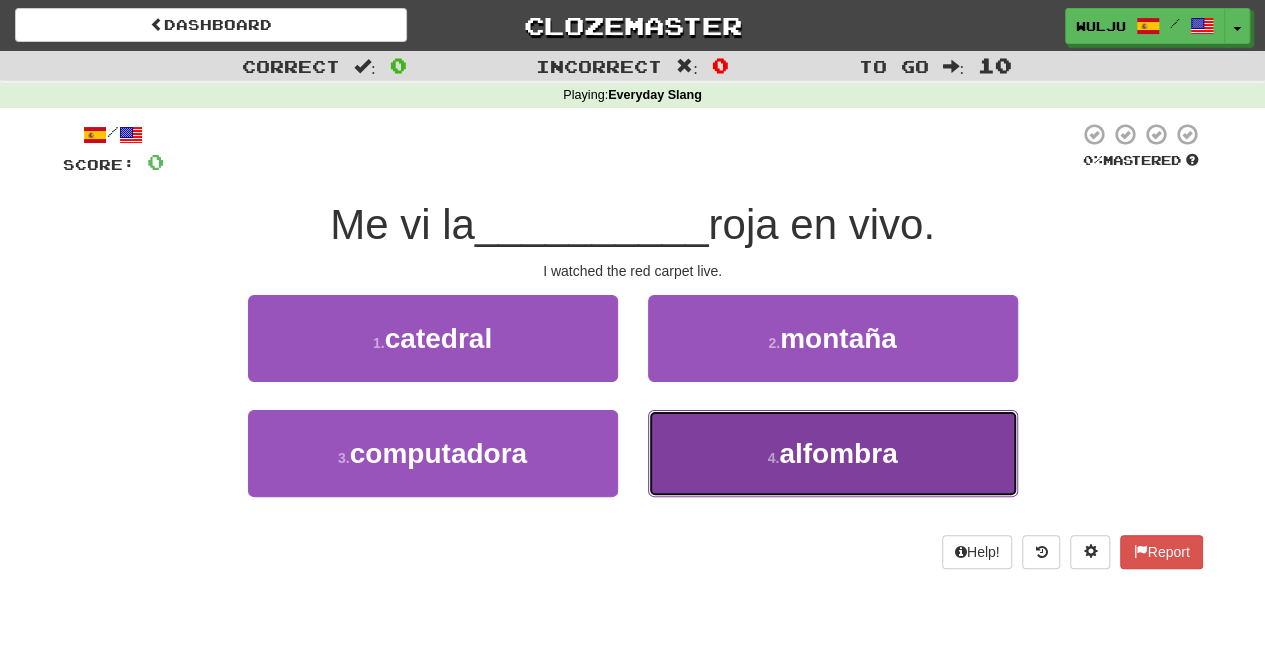 click on "4 .  alfombra" at bounding box center [833, 453] 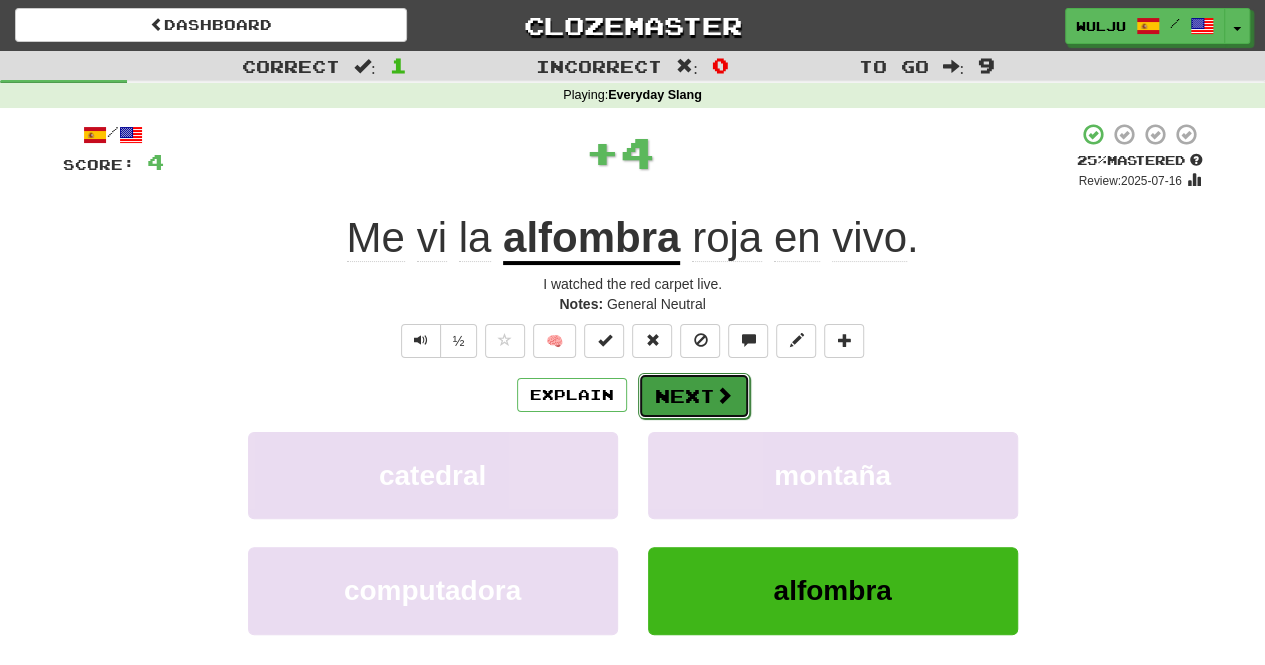 click on "Next" at bounding box center (694, 396) 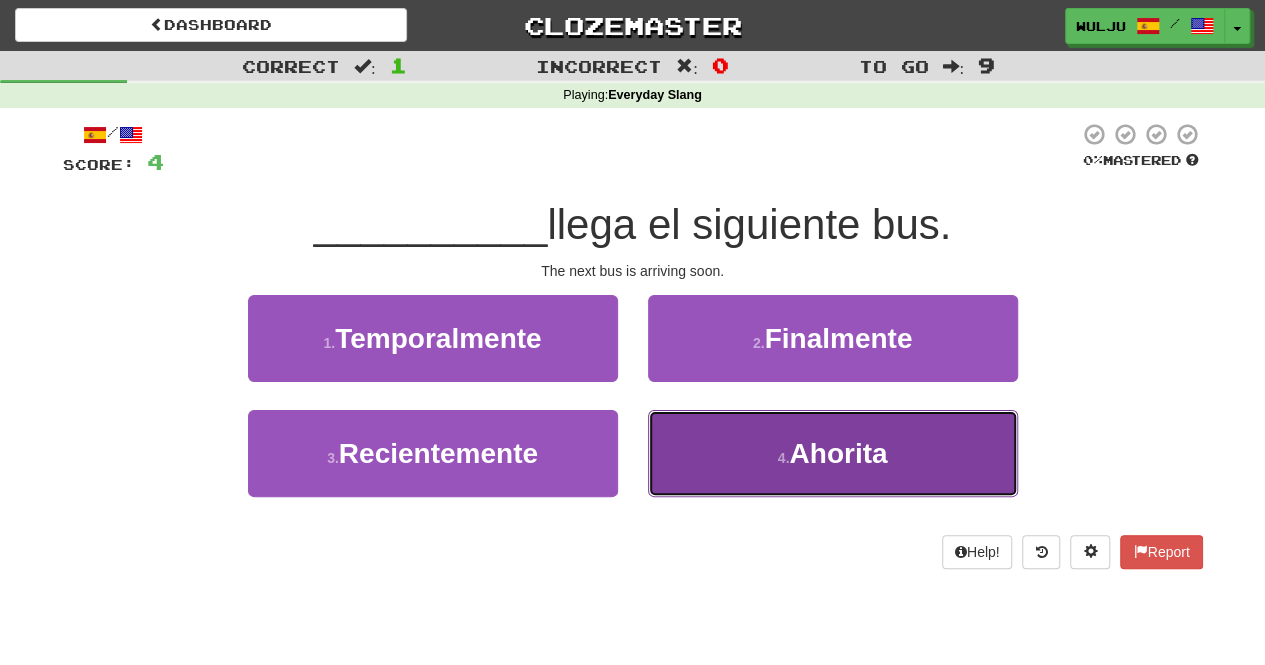 click on "4 .  Ahorita" at bounding box center (833, 453) 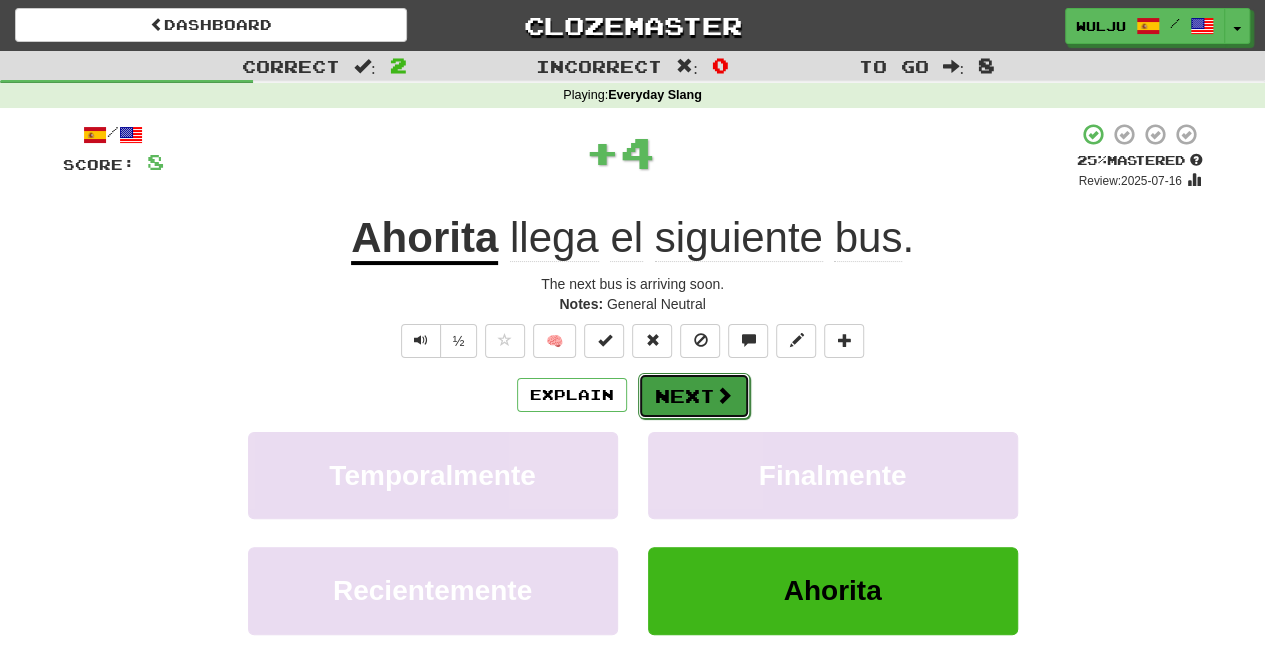 click on "Next" at bounding box center (694, 396) 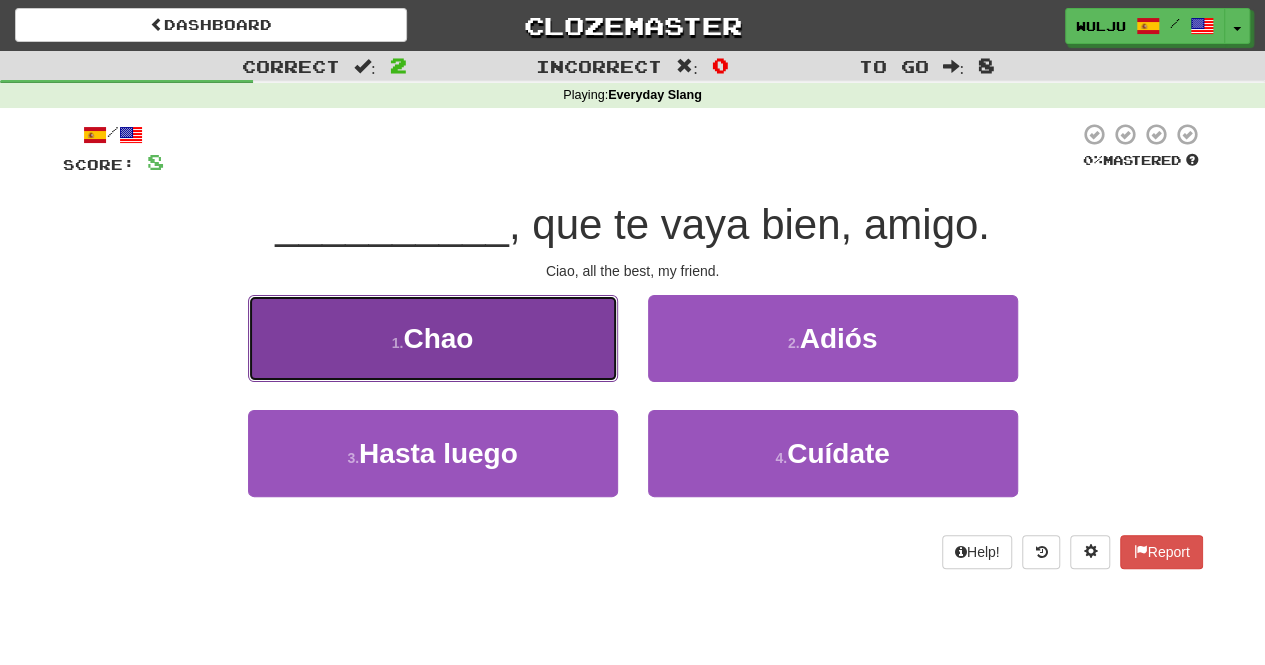 click on "1 .  Chao" at bounding box center (433, 338) 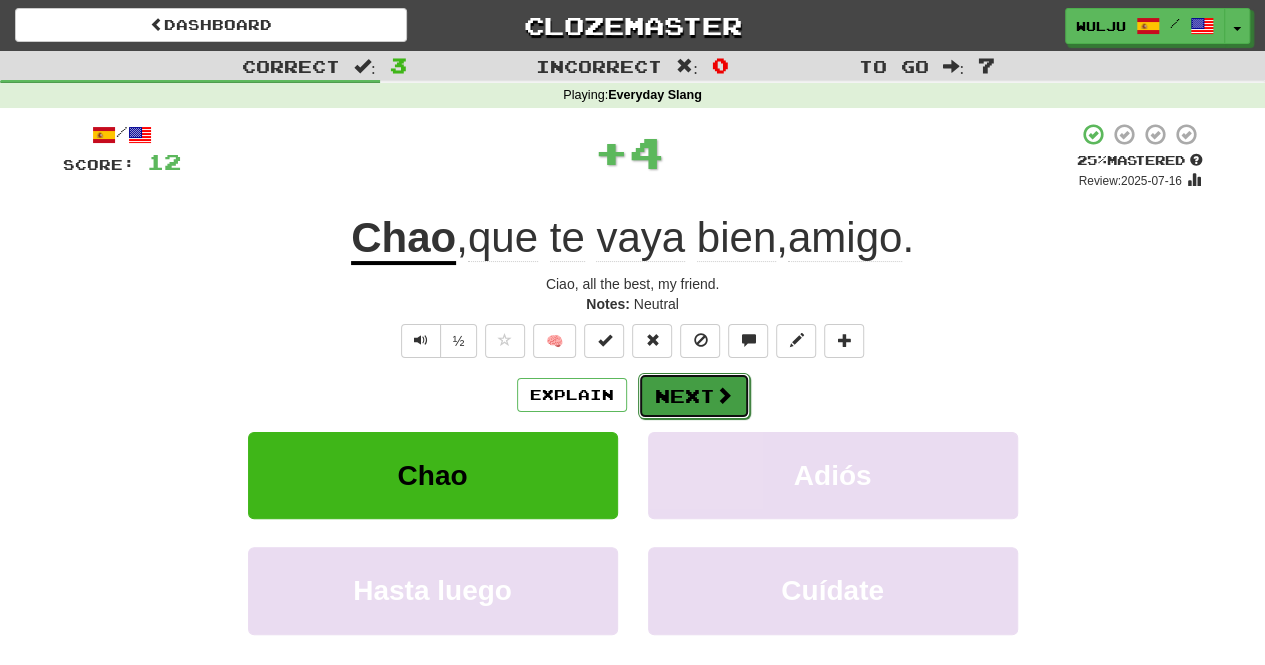 click on "Next" at bounding box center [694, 396] 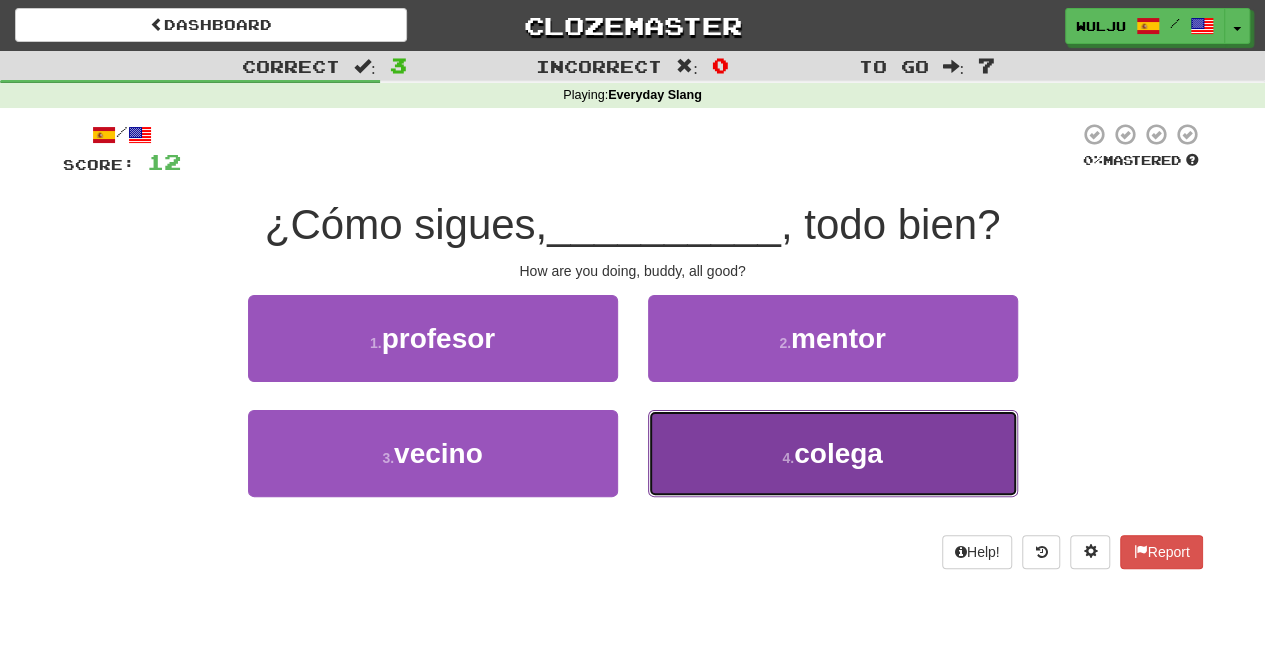 click on "4 .  [FRIEND]" at bounding box center [833, 453] 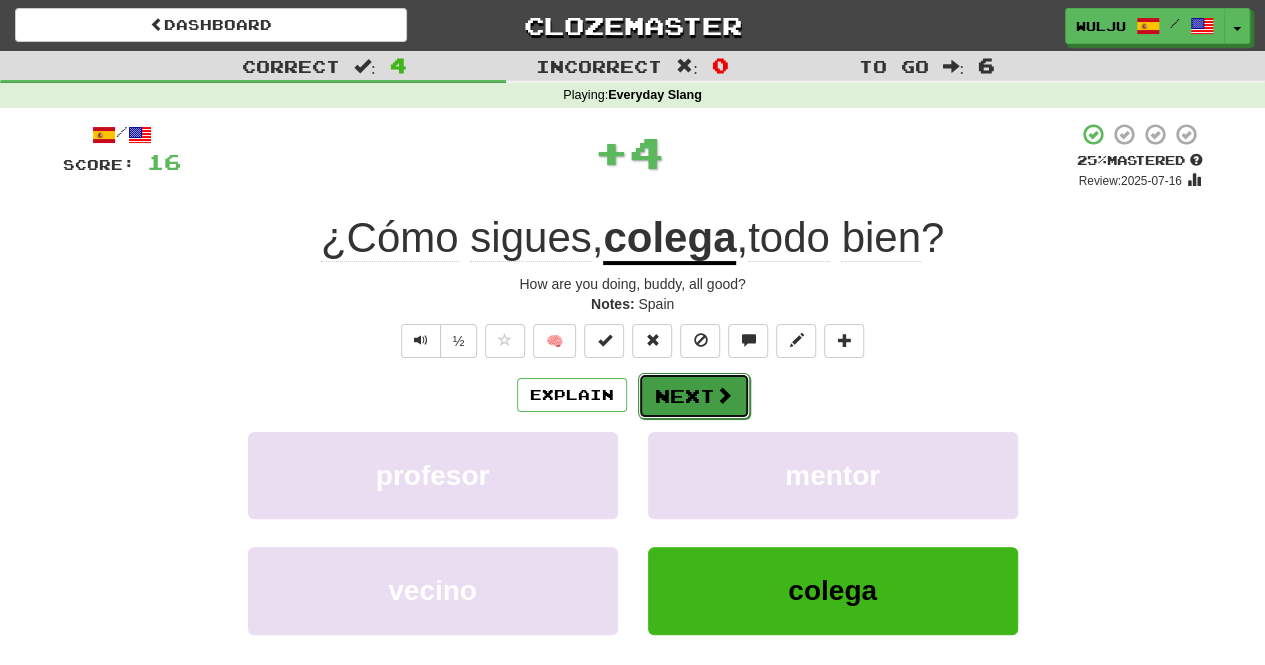 click on "Next" at bounding box center (694, 396) 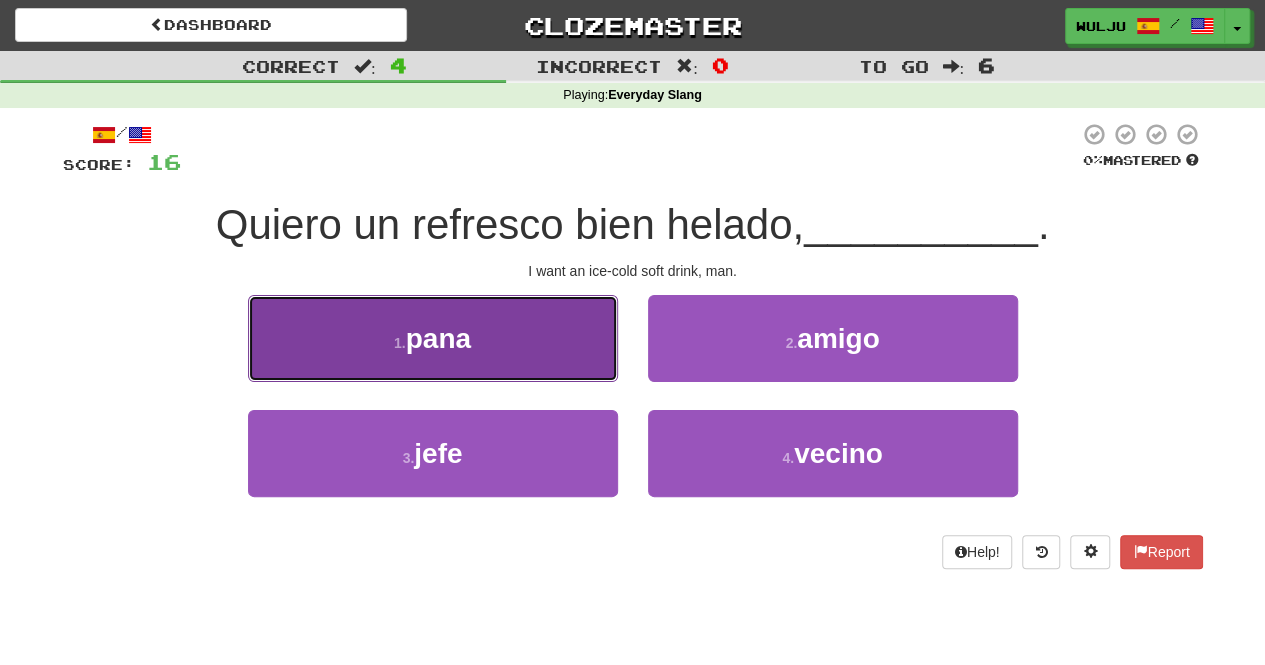 click on "1 .  [FRIEND]" at bounding box center [433, 338] 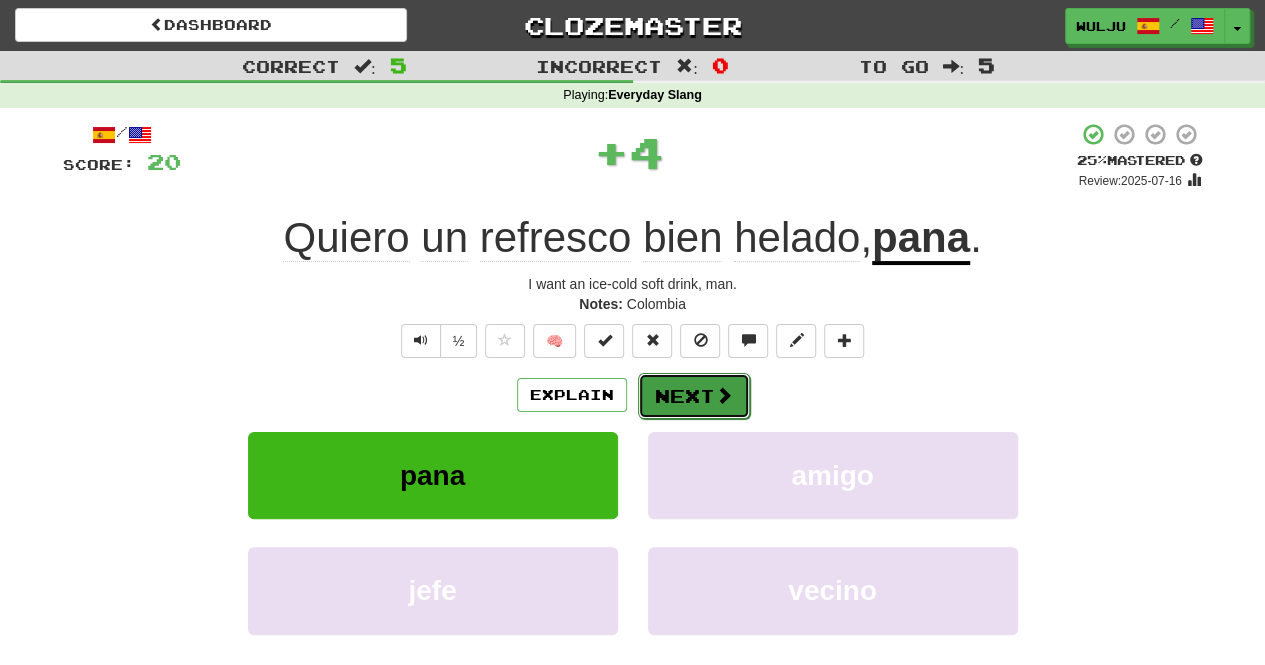 click on "Next" at bounding box center (694, 396) 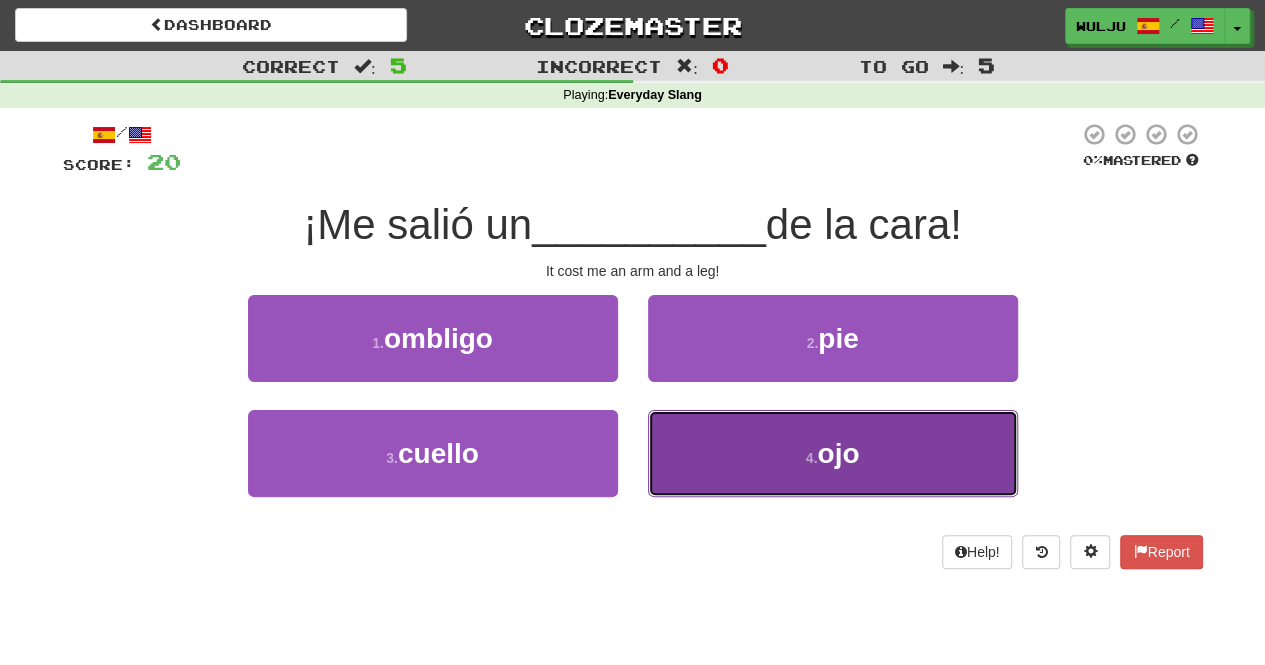 click on "4 .  ojo" at bounding box center (833, 453) 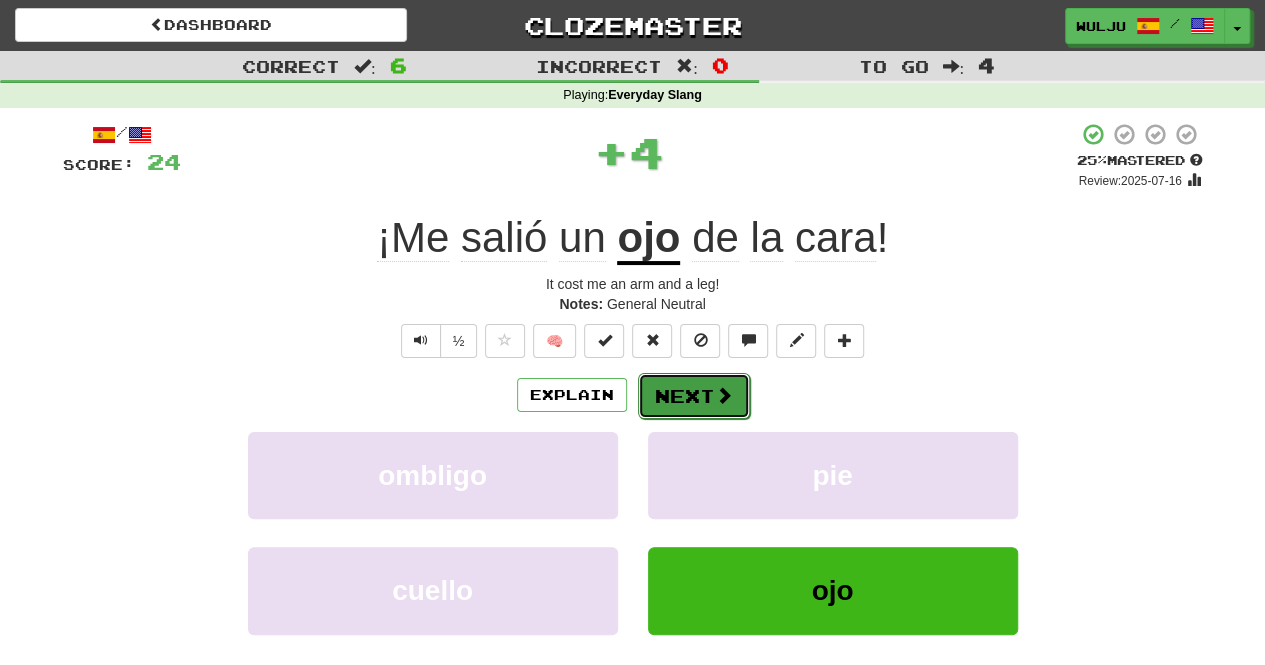 click at bounding box center (724, 395) 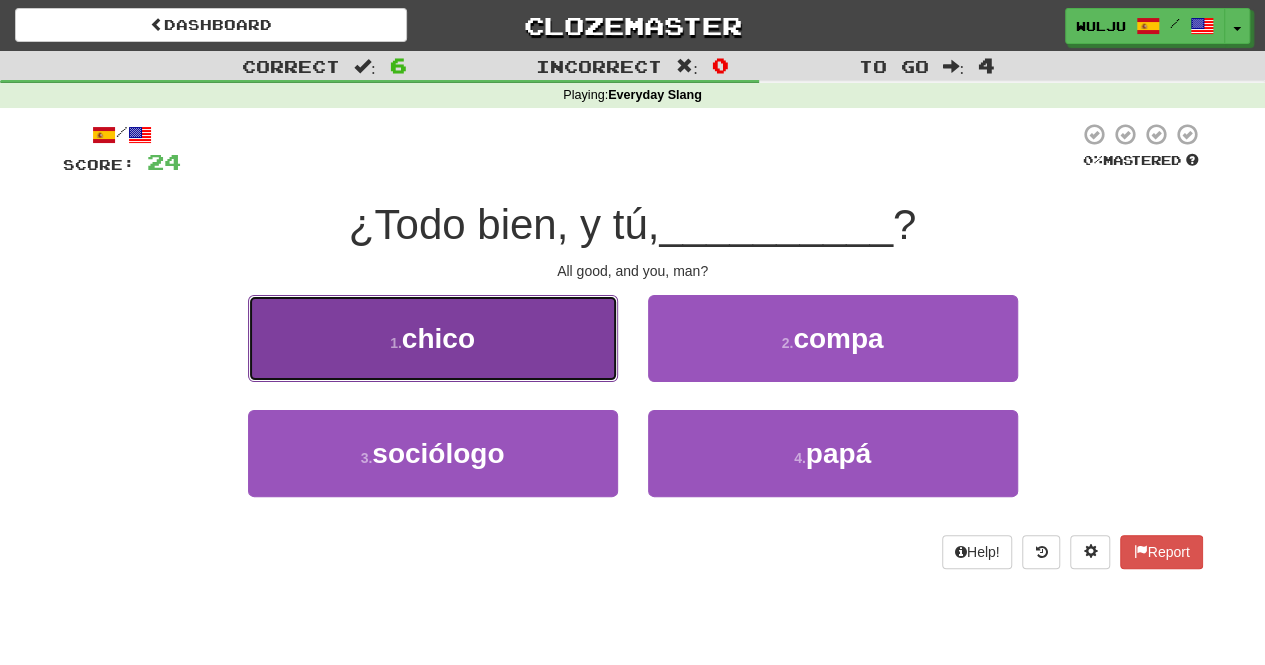 click on "1 .  chico" at bounding box center (433, 338) 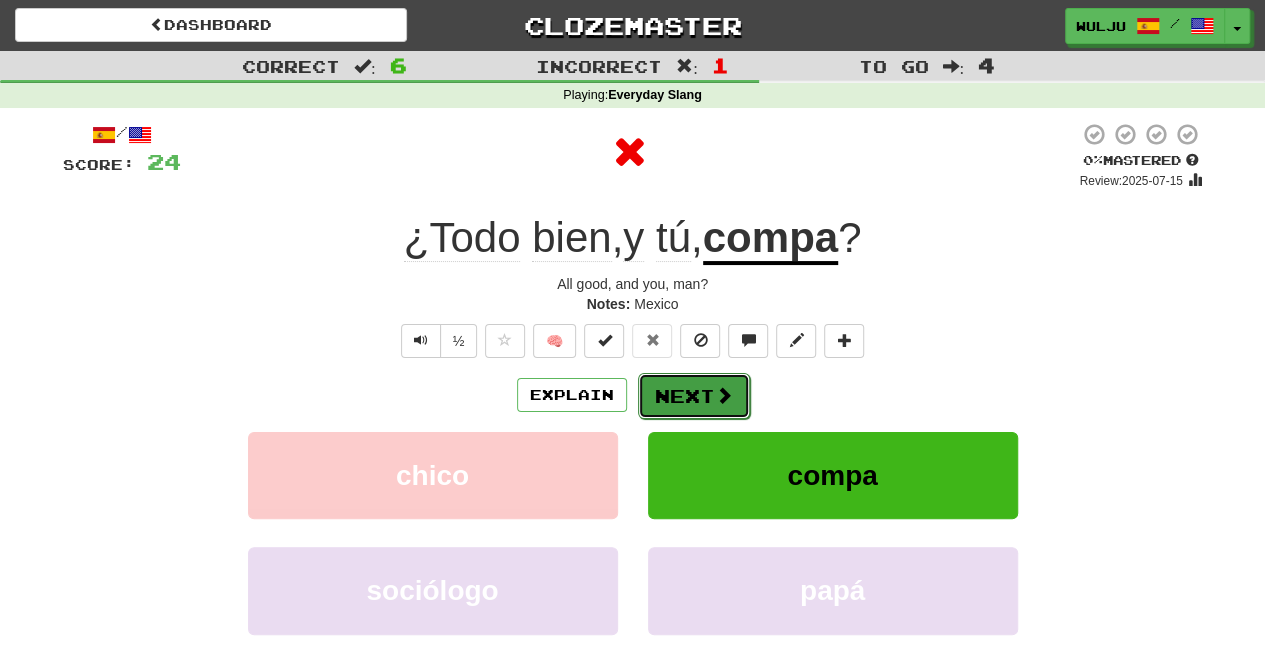 click on "Next" at bounding box center (694, 396) 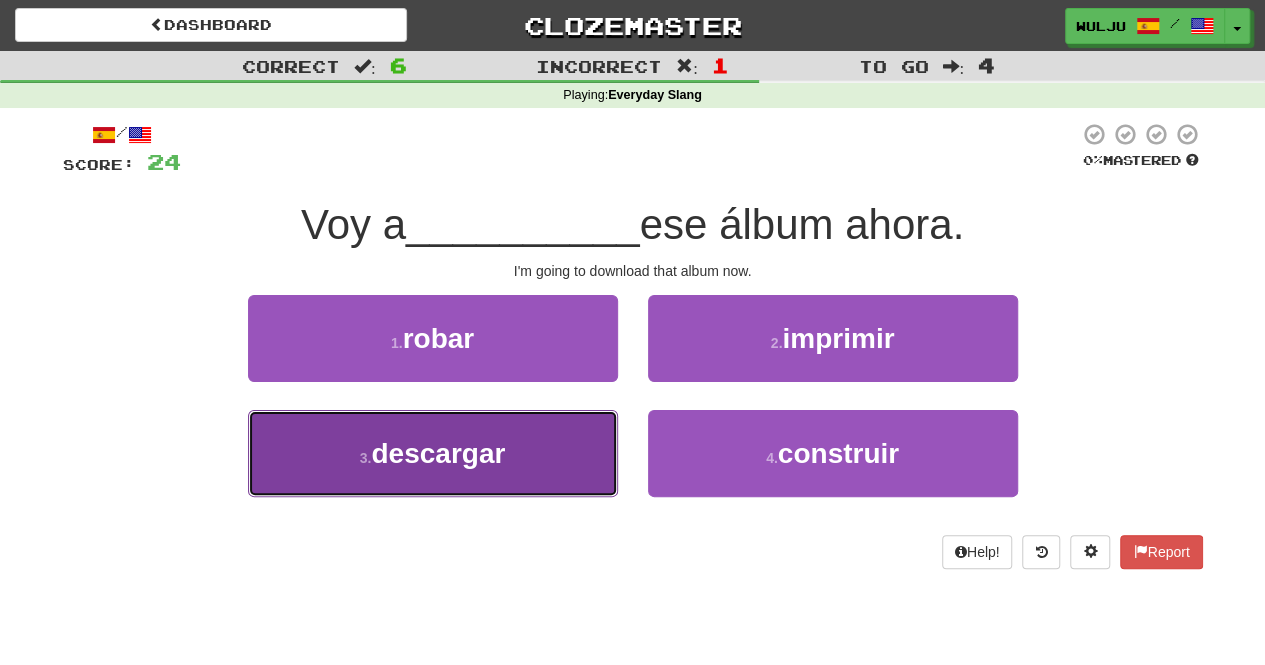 click on "3 .  descargar" at bounding box center [433, 453] 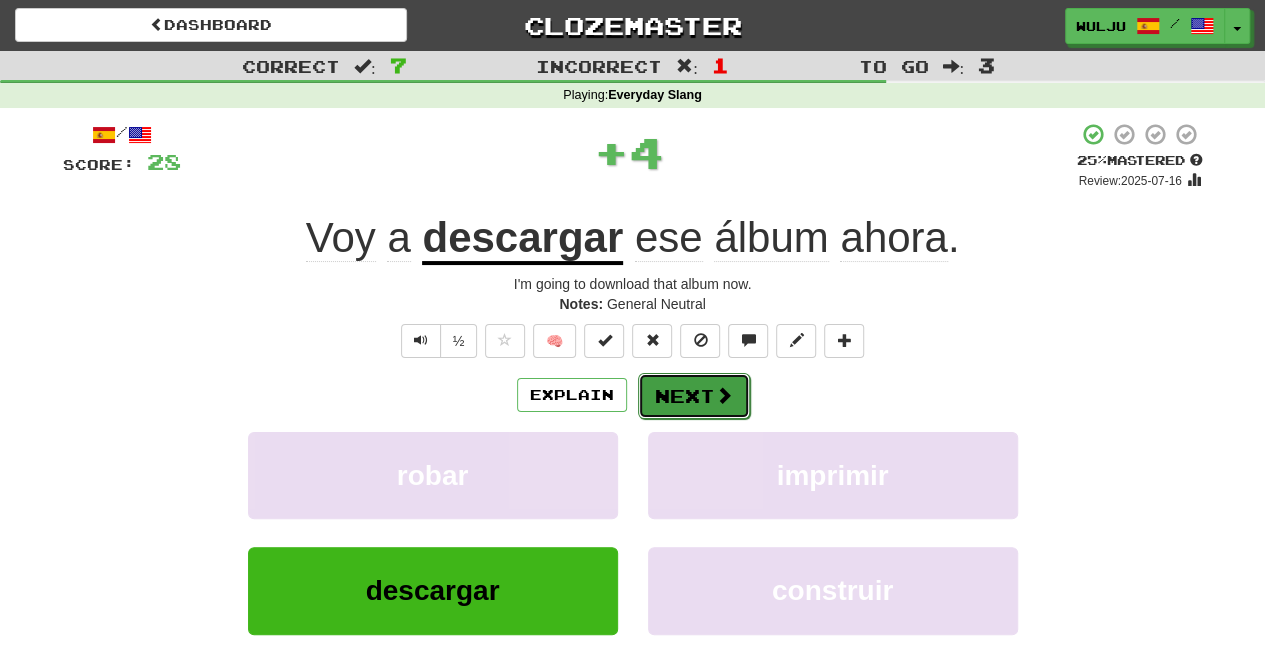 click on "Next" at bounding box center [694, 396] 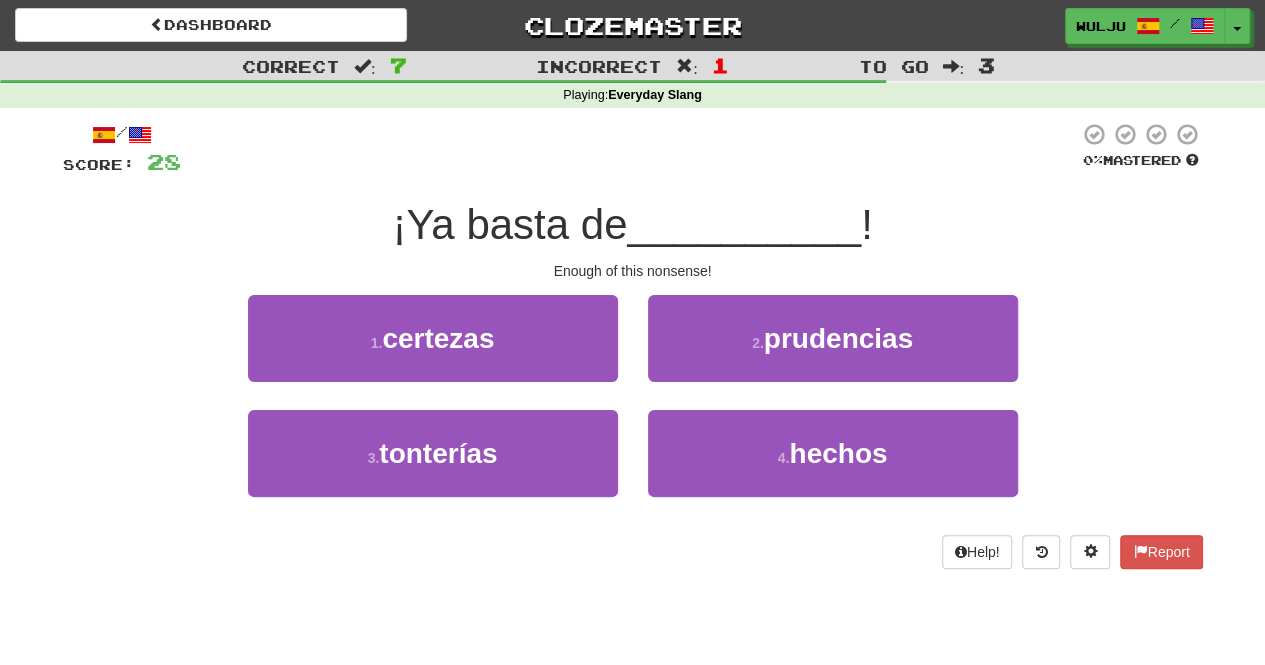 click on "/  Score:   28 0 %  Mastered ¡Ya basta de  __________ ! Enough of this nonsense! 1 .  certezas 2 .  prudencias 3 .  tonterías 4 .  hechos  Help!  Report" at bounding box center [633, 352] 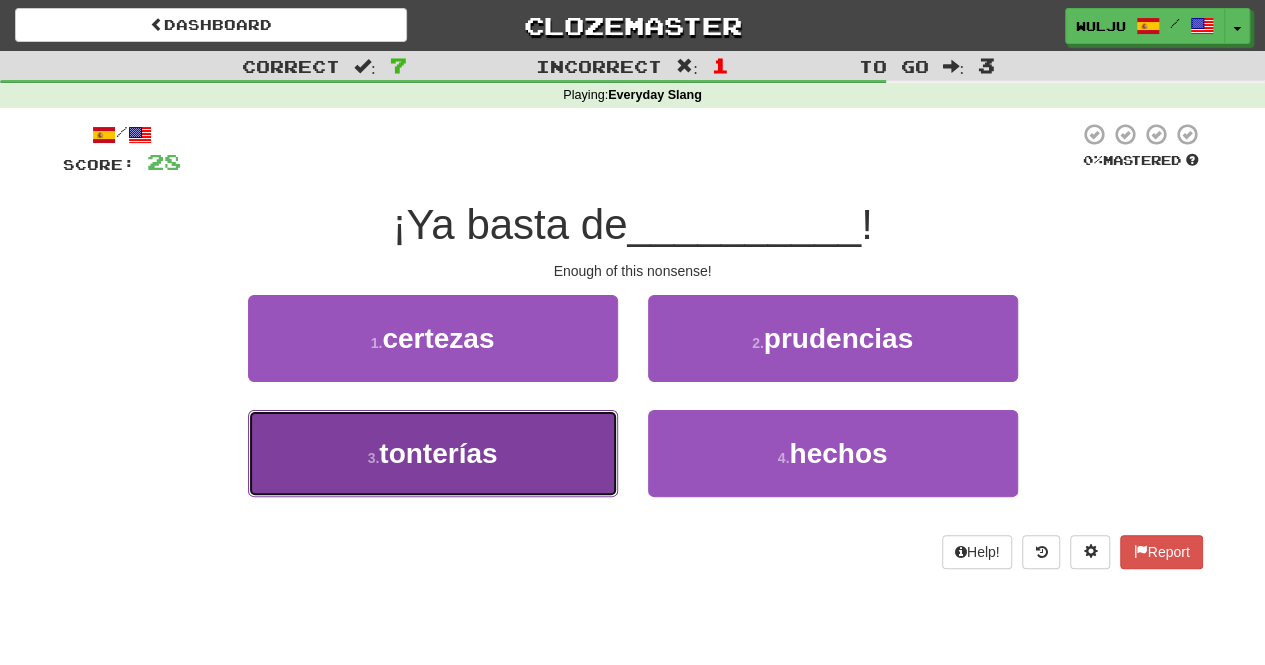 click on "3 .  tonterías" at bounding box center [433, 453] 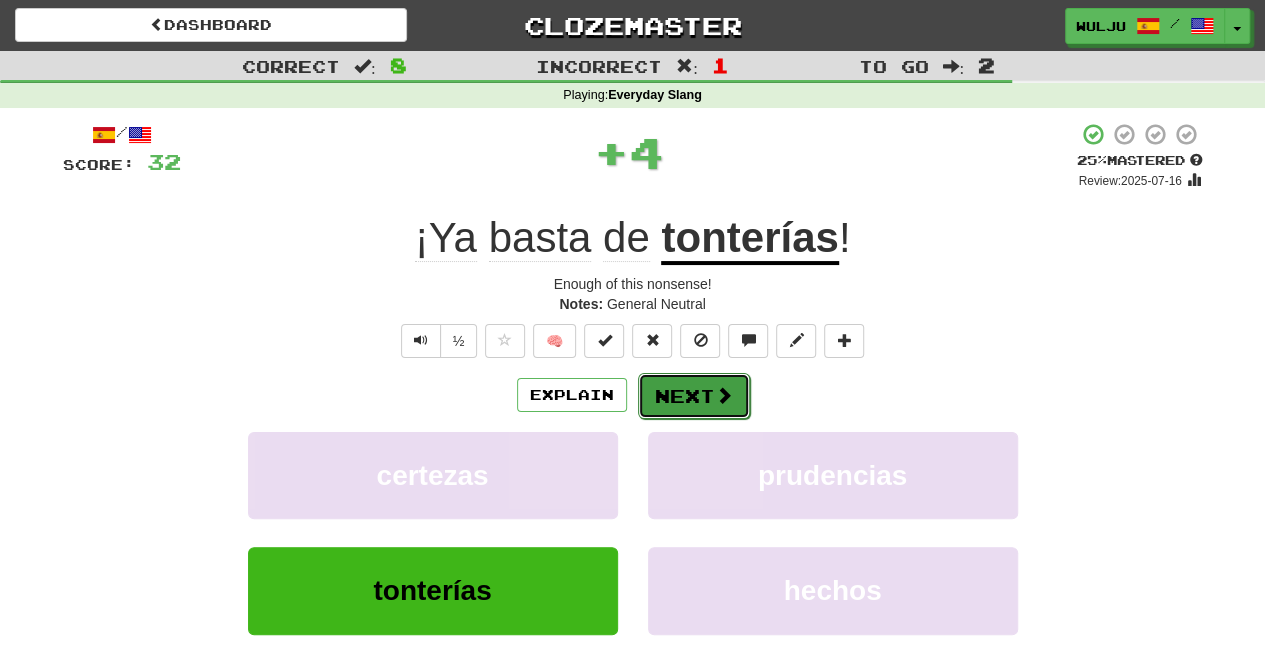 click on "Next" at bounding box center [694, 396] 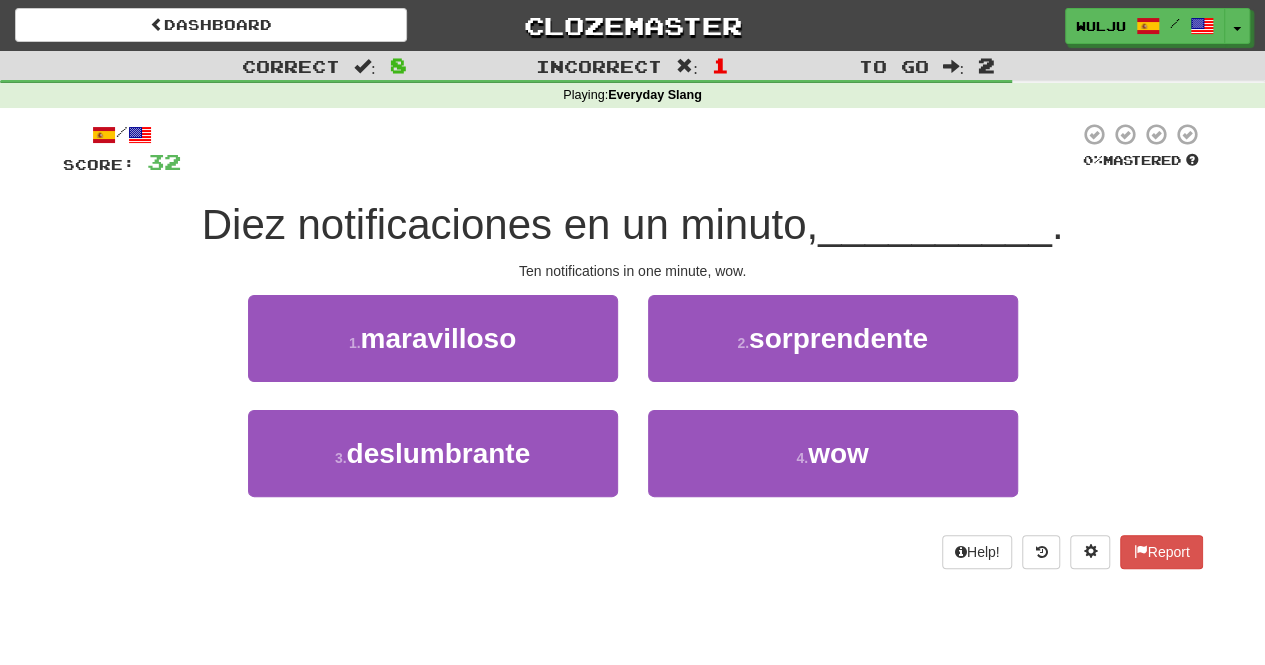click on "Score: 32 0 % Mastered Diez notificaciones en un minuto, __________ . Ten notifications in one minute, wow. 1 . maravilloso 2 . sorprendente 3 . deslumbrante 4 . wow Help! Report" at bounding box center (633, 352) 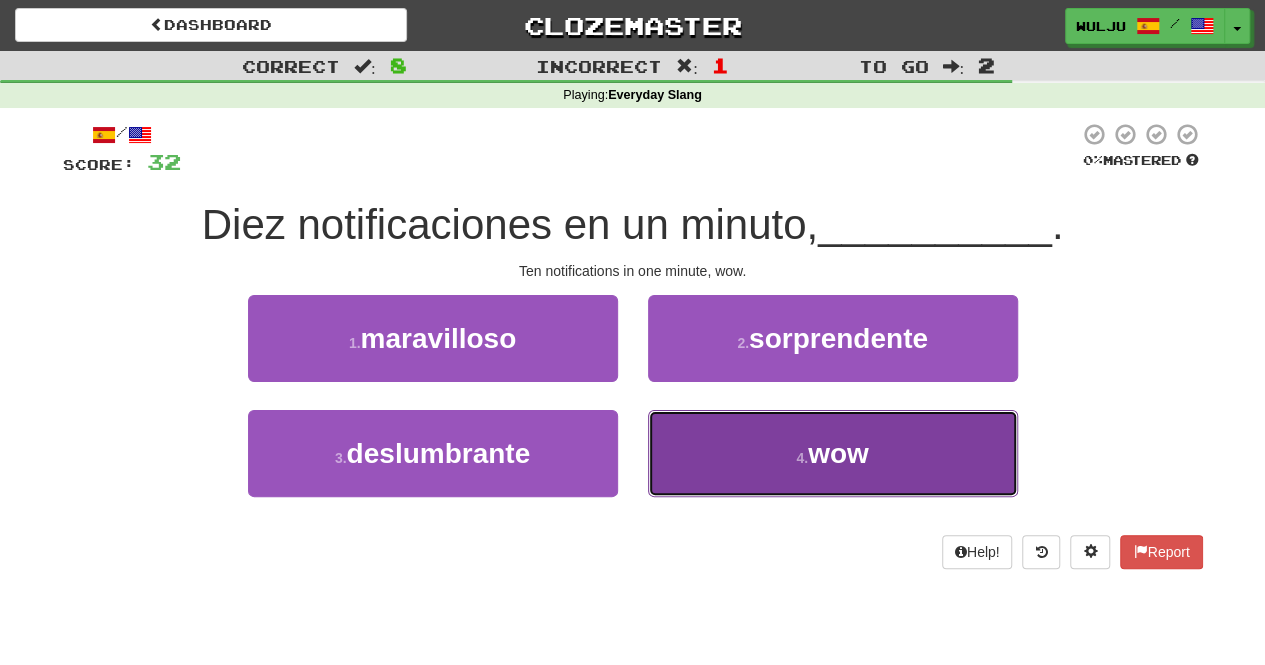 click on "4 .  wow" at bounding box center [833, 453] 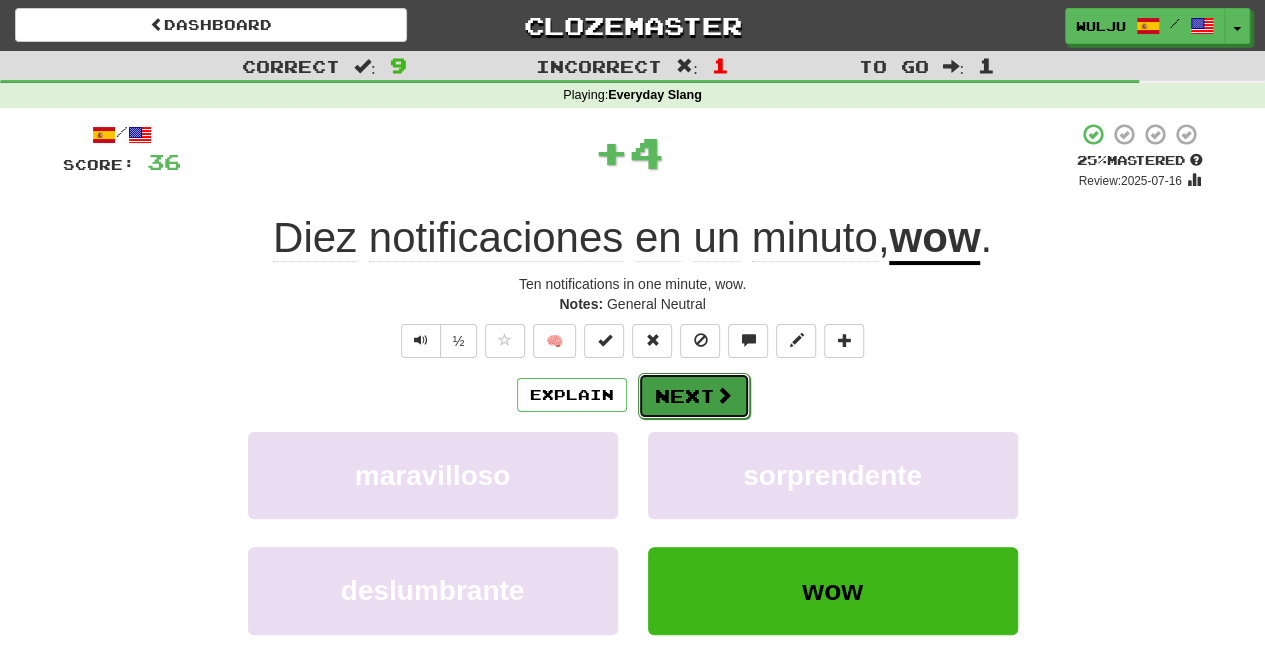 click on "Next" at bounding box center [694, 396] 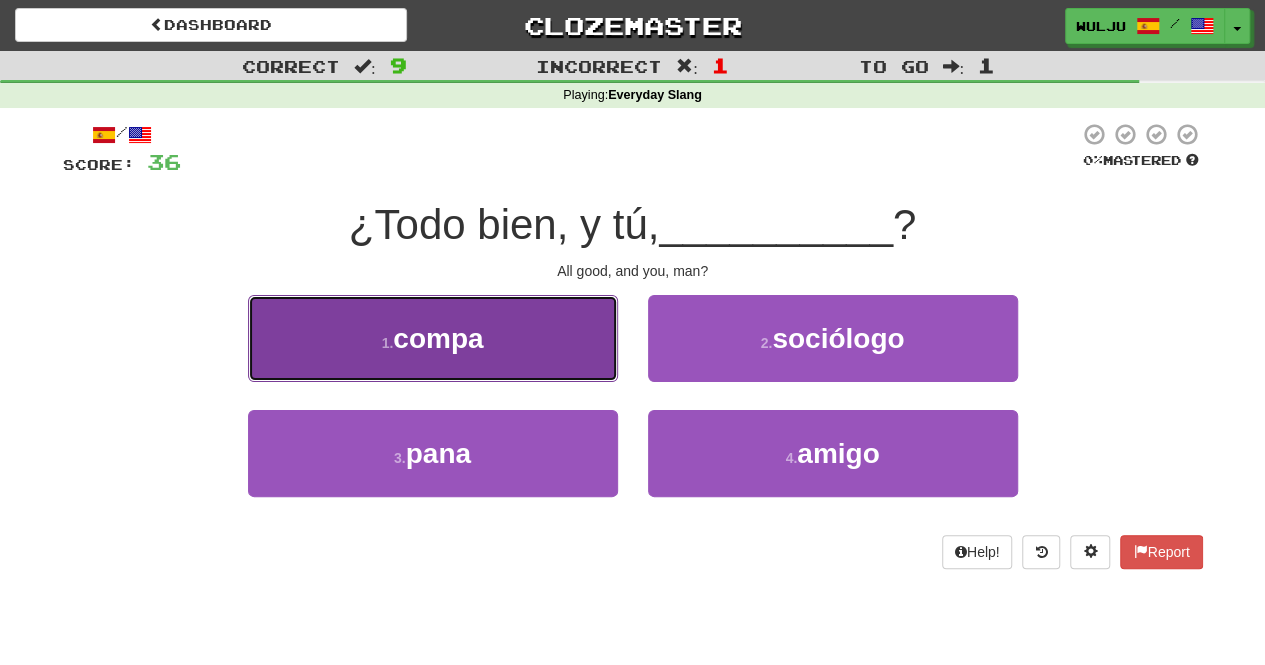 click on "1 .  compa" at bounding box center (433, 338) 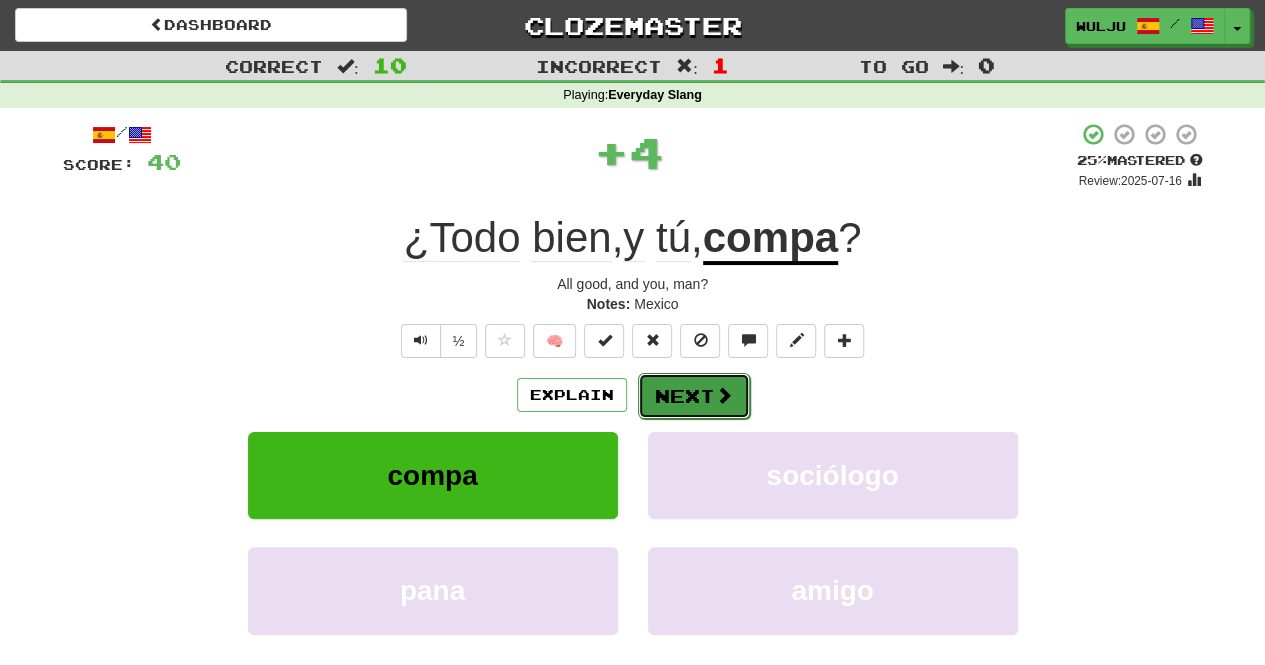 click on "Next" at bounding box center [694, 396] 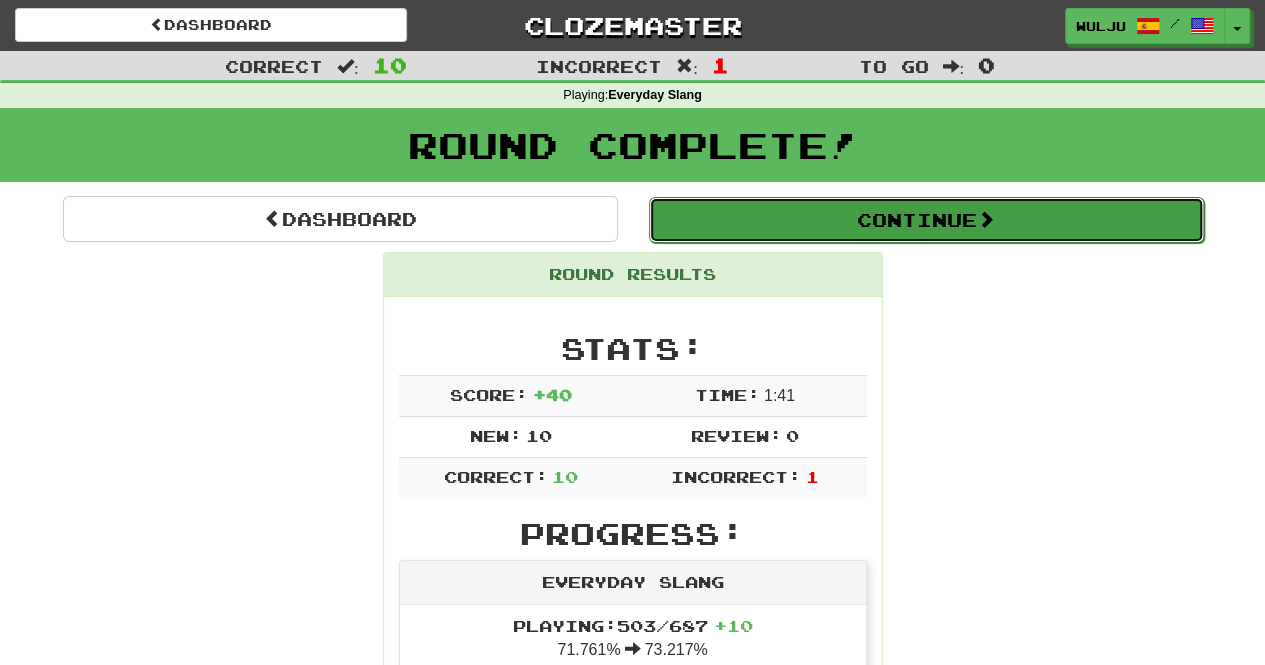 click on "Continue" at bounding box center [926, 220] 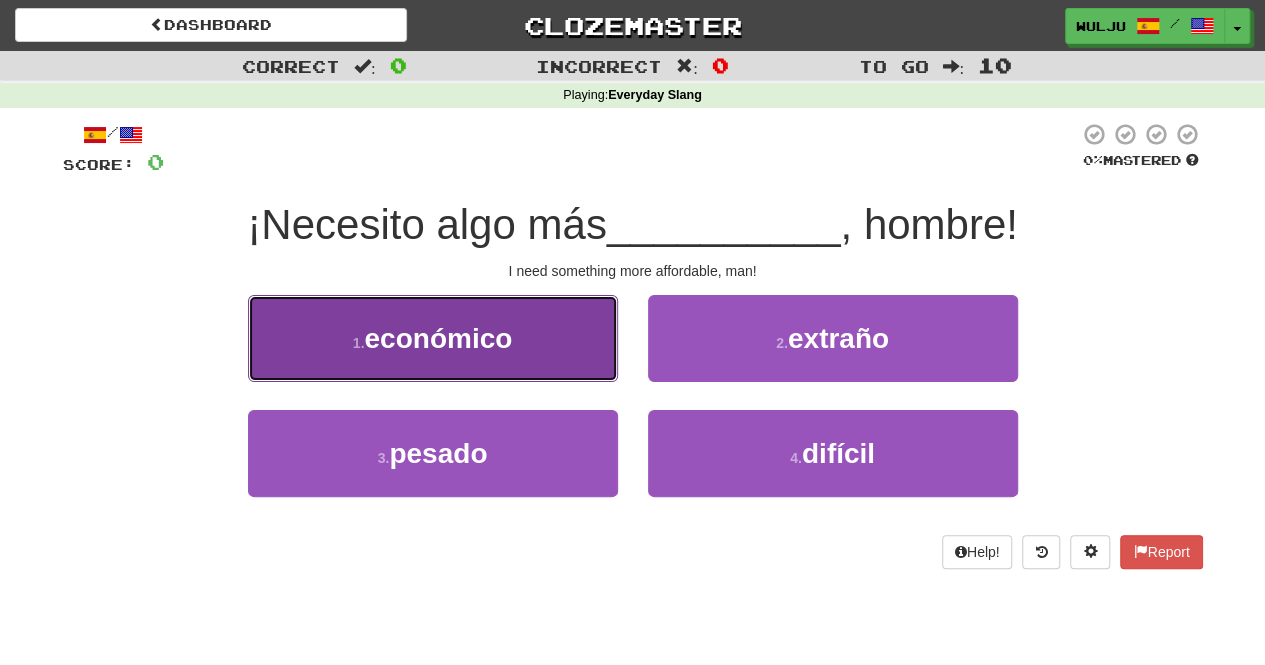 click on "1 .  económico" at bounding box center (433, 338) 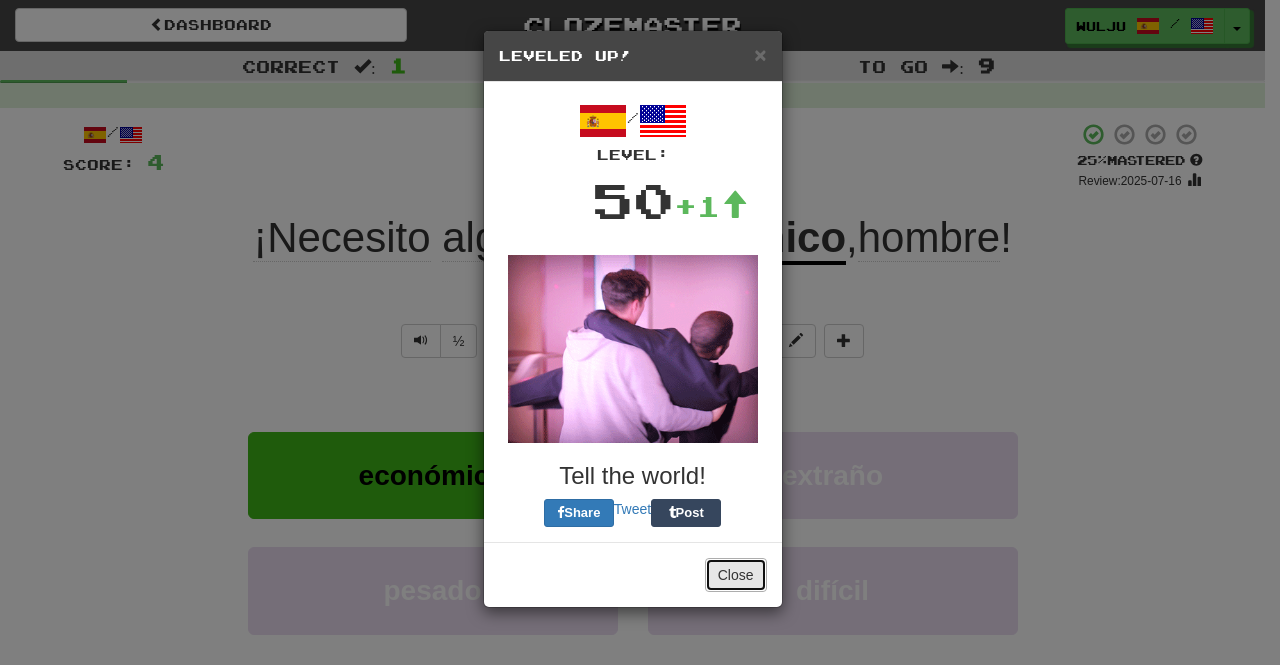 click on "Close" at bounding box center [736, 575] 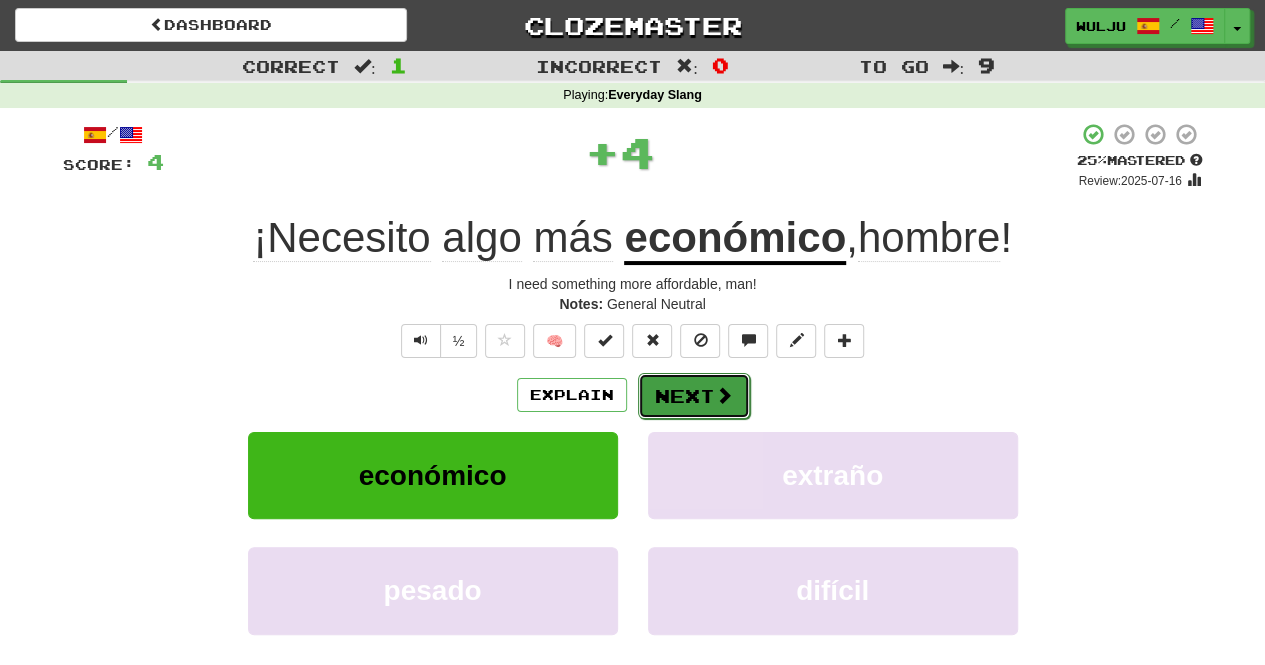 click on "Next" at bounding box center [694, 396] 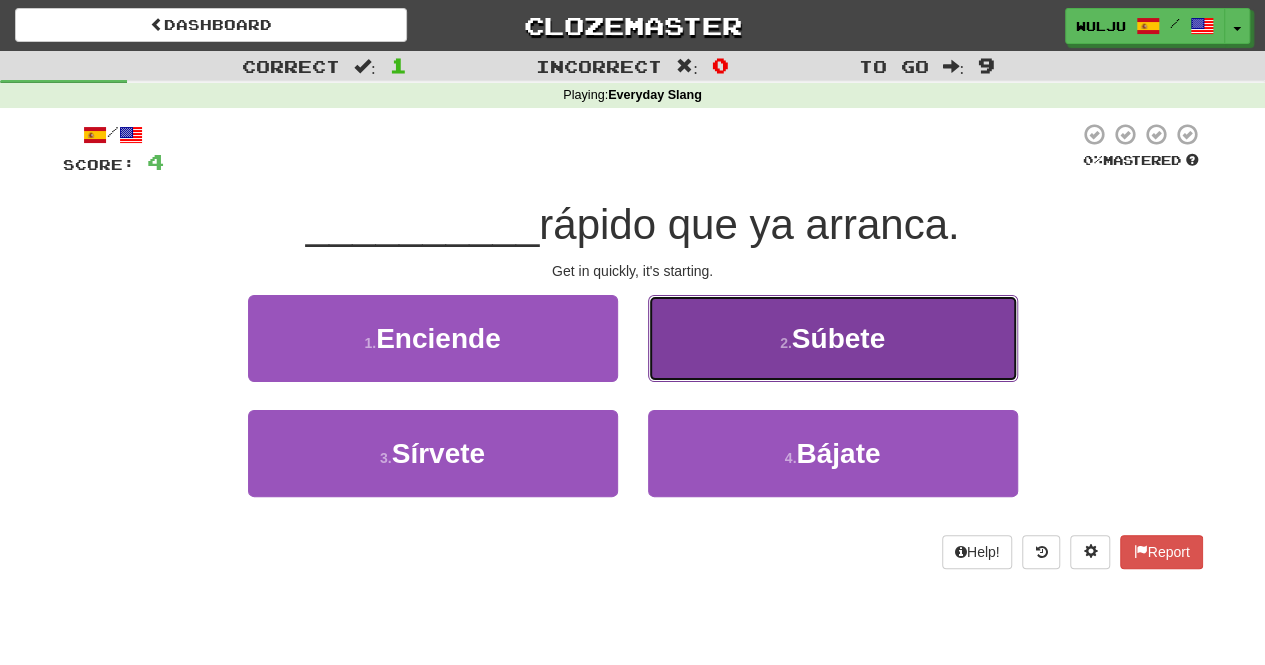 click on "2 .  Súbete" at bounding box center (833, 338) 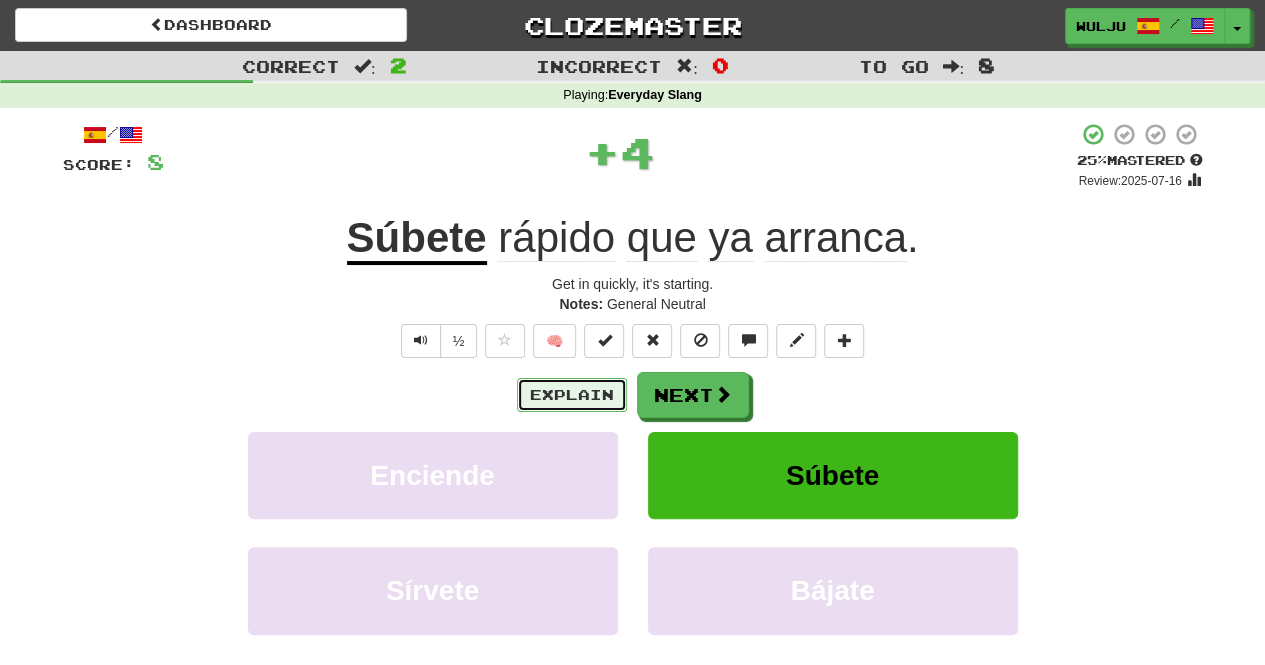 click on "Explain" at bounding box center [572, 395] 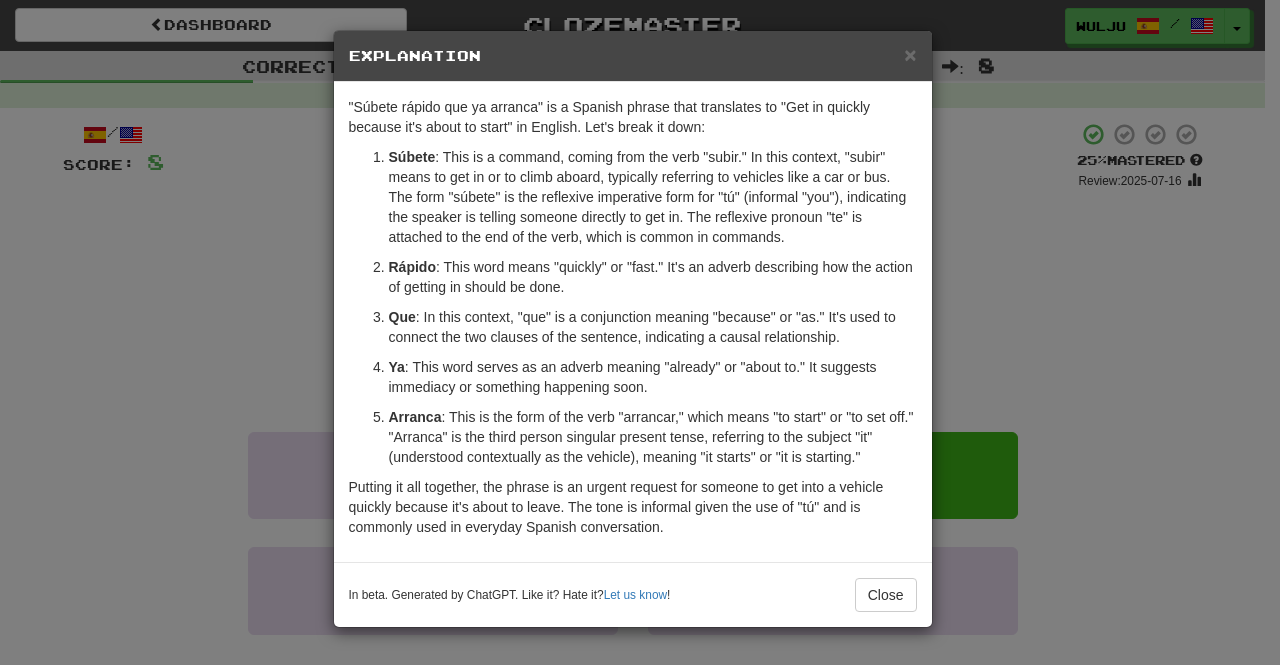 click on "× Explanation "Súbete rápido que ya arranca" is a Spanish phrase that translates to "Get in quickly because it's about to start" in English. Let's break it down:
Súbete : This is a command, coming from the verb "subir." In this context, "subir" means to get in or to climb aboard, typically referring to vehicles like a car or bus. The form "súbete" is the reflexive imperative form for "tú" (informal "you"), indicating the speaker is telling someone directly to get in. The reflexive pronoun "te" is attached to the end of the verb, which is common in commands.
Rápido : This word means "quickly" or "fast." It's an adverb describing how the action of getting in should be done.
Que : In this context, "que" is a conjunction meaning "because" or "as." It's used to connect the two clauses of the sentence, indicating a causal relationship.
Ya : This word serves as an adverb meaning "already" or "about to." It suggests immediacy or something happening soon.
Arranca
Let us know" at bounding box center [640, 332] 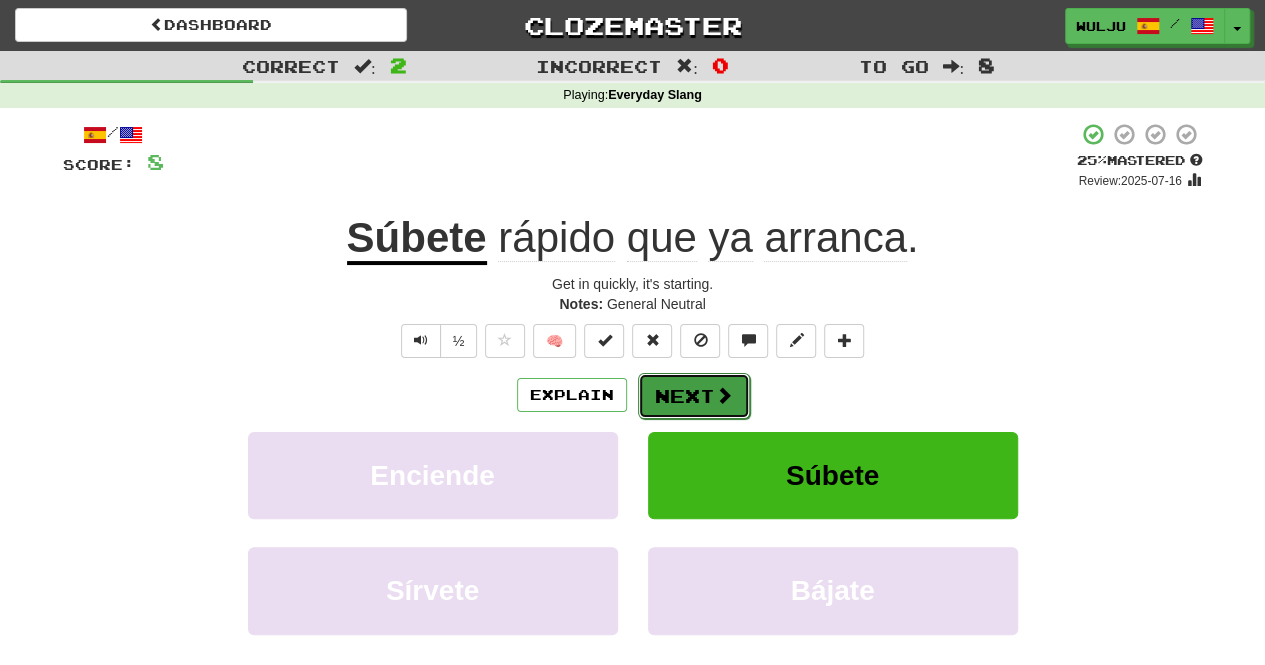 click at bounding box center (724, 395) 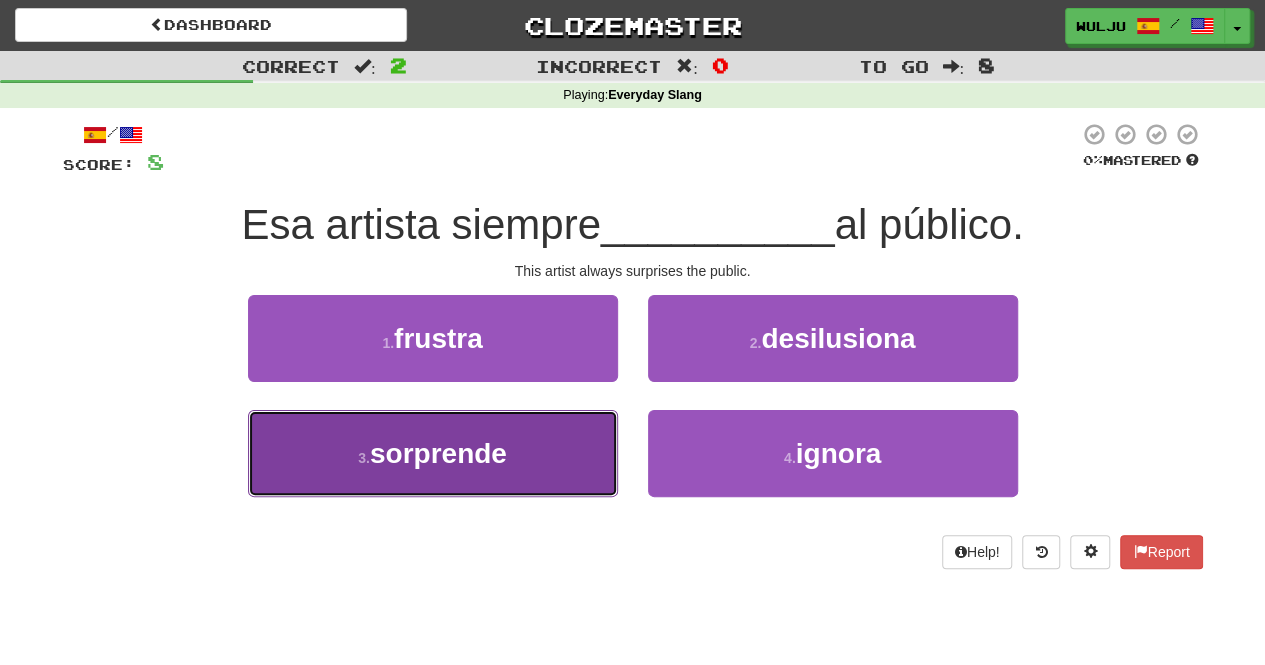 click on "3 .  sorprende" at bounding box center (433, 453) 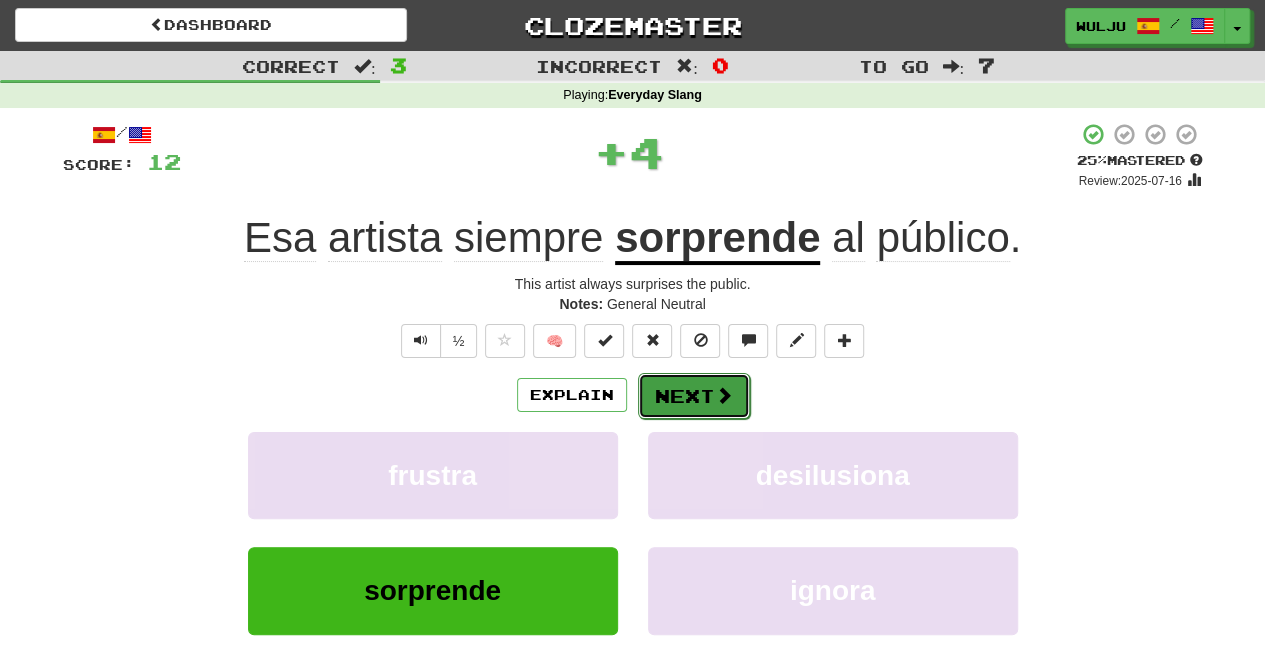 click on "Next" at bounding box center (694, 396) 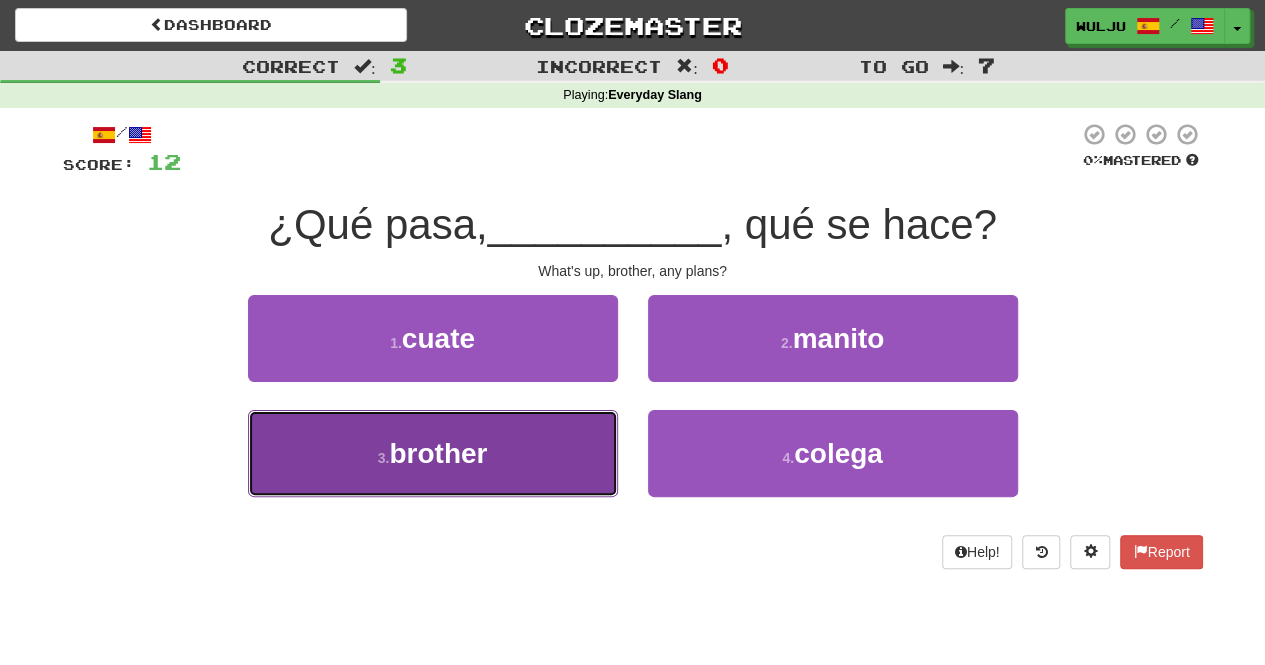 click on "3 .  [RELATIONSHIP]" at bounding box center [433, 453] 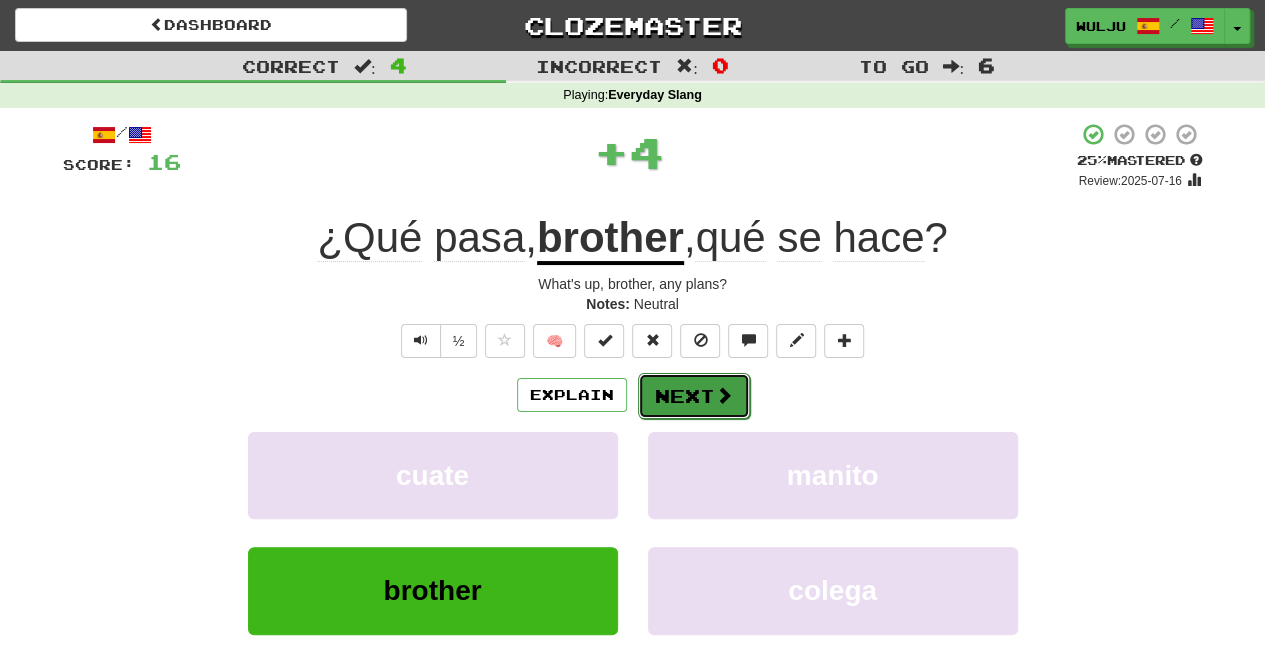 click on "Next" at bounding box center [694, 396] 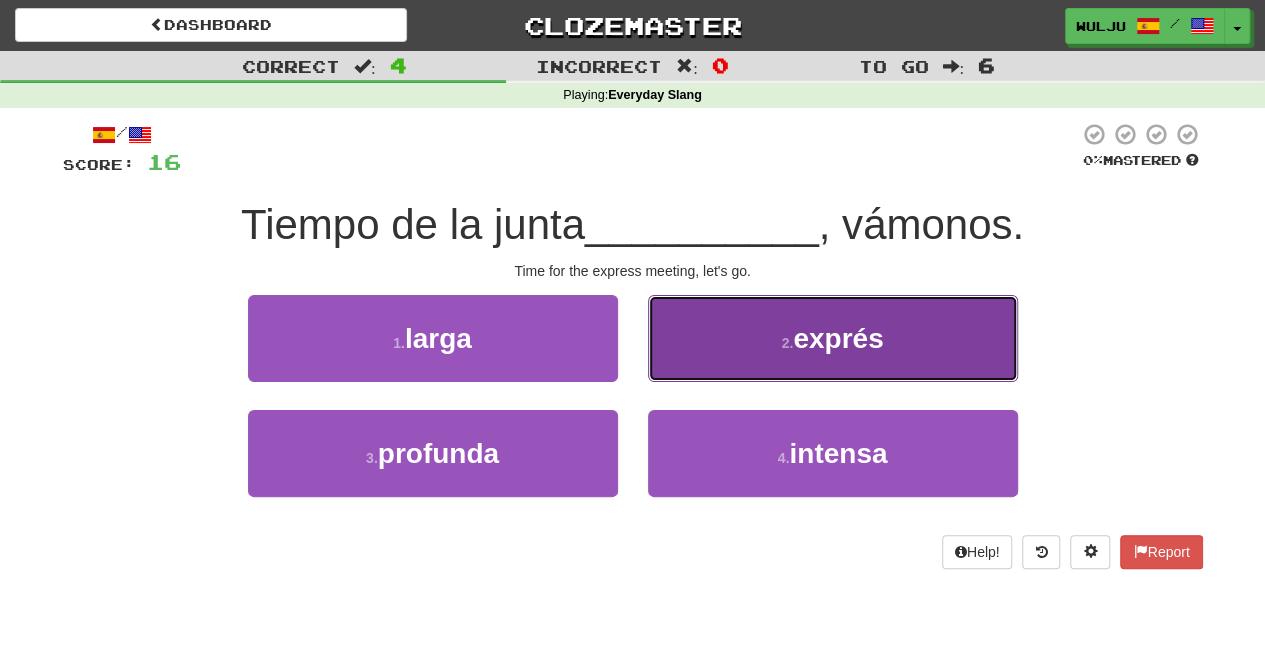 click on "exprés" at bounding box center [838, 338] 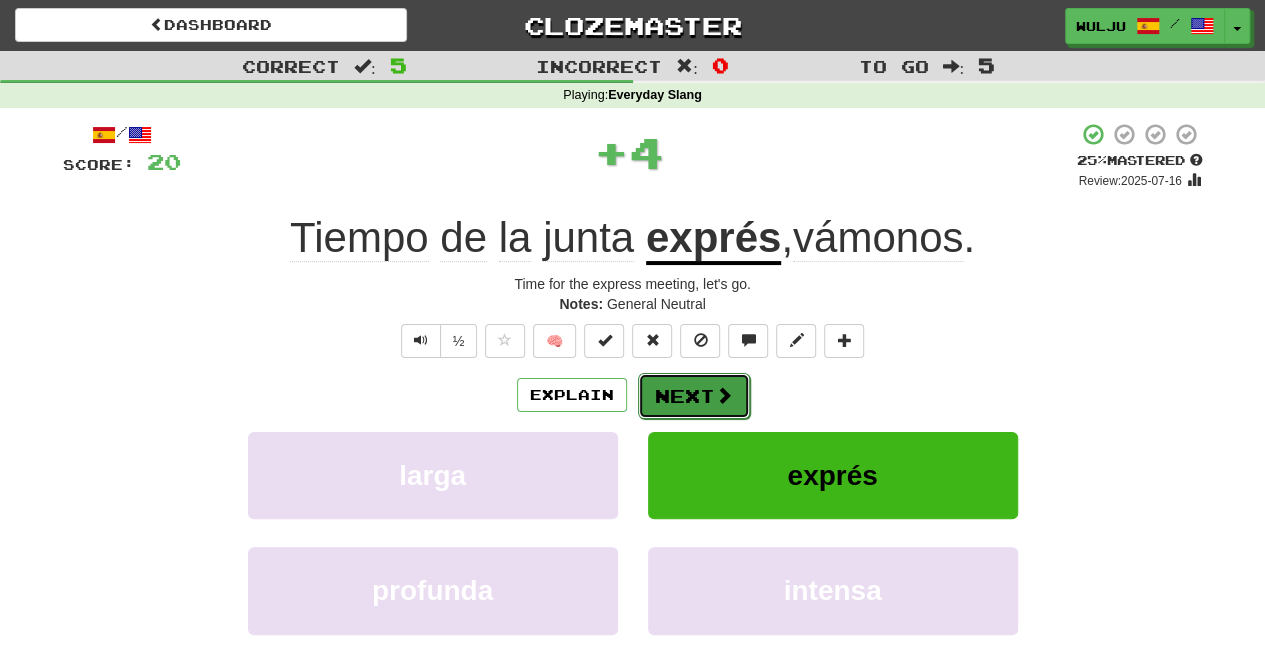 click on "Next" at bounding box center [694, 396] 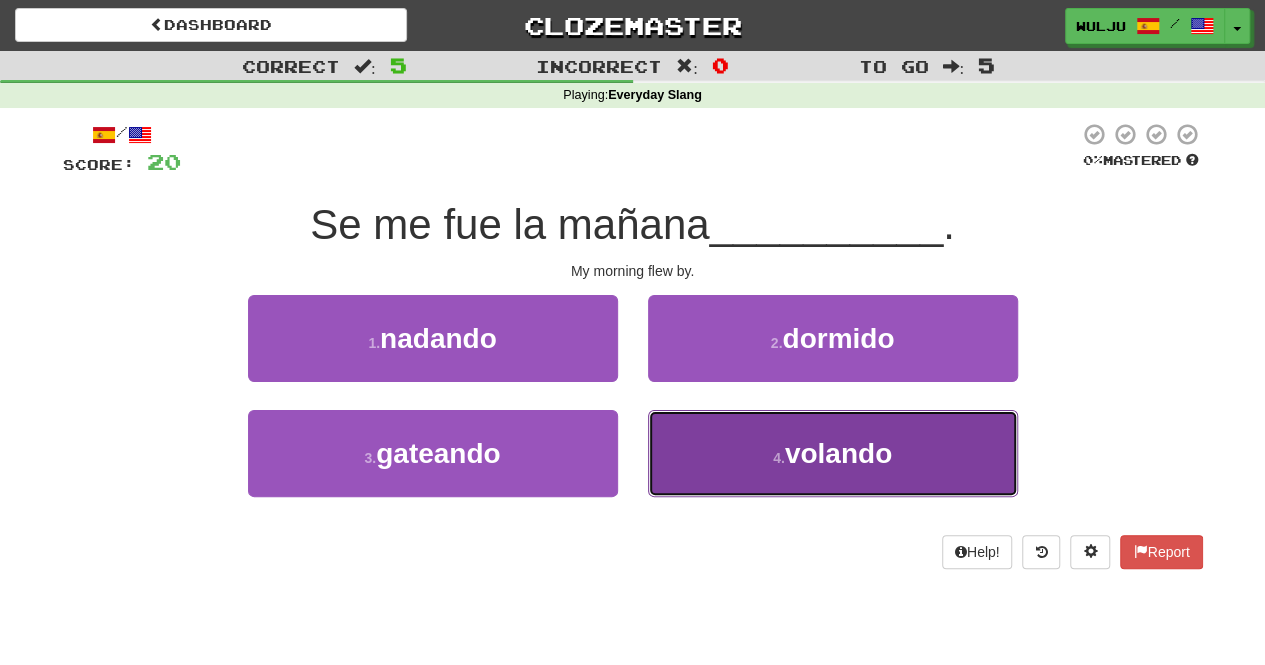 click on "4 .  volando" at bounding box center [833, 453] 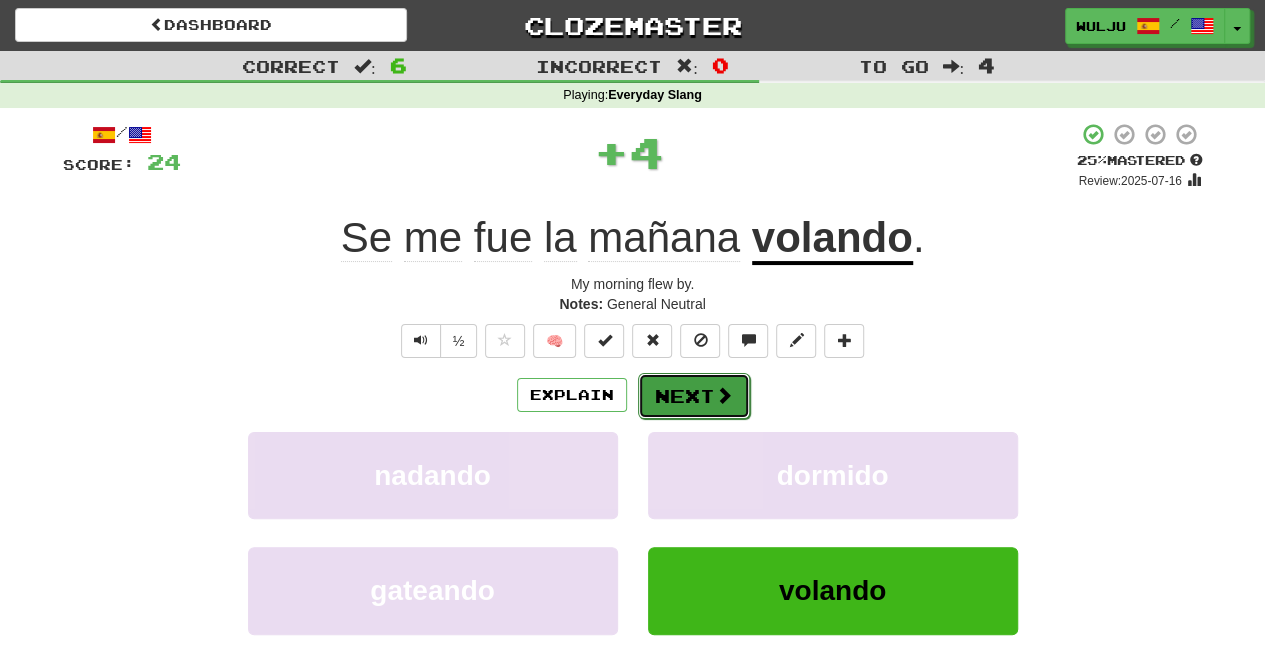 click on "Next" at bounding box center (694, 396) 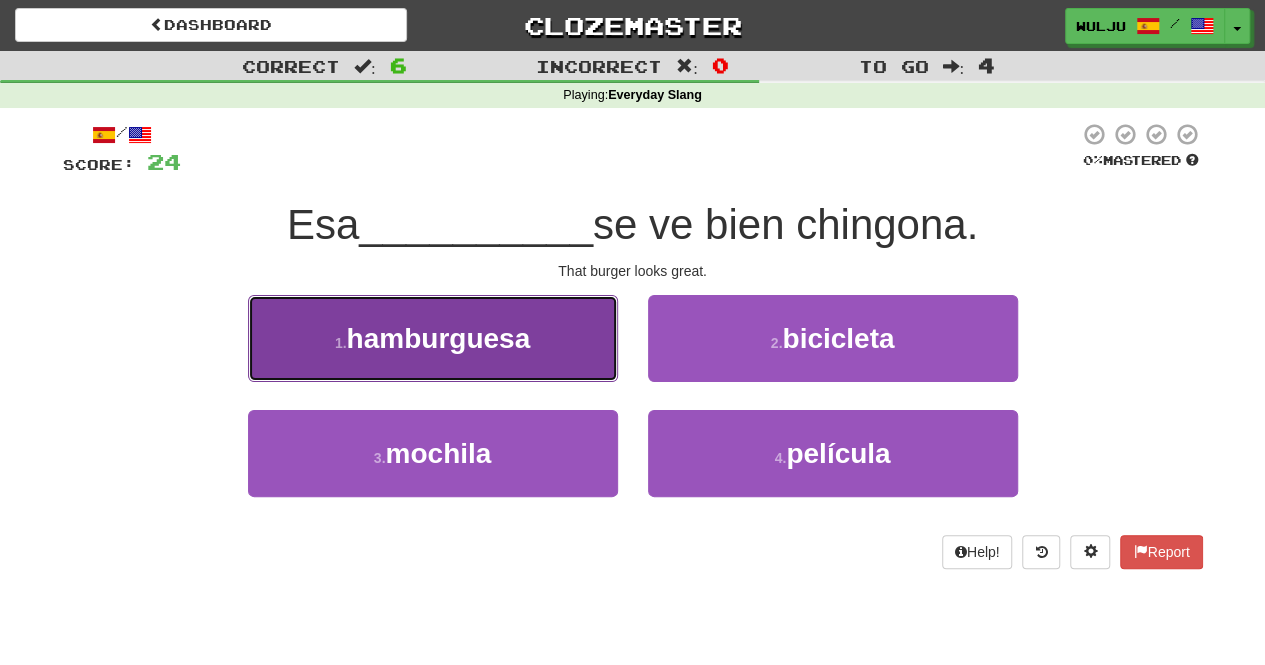 click on "1 .  hamburguesa" at bounding box center (433, 338) 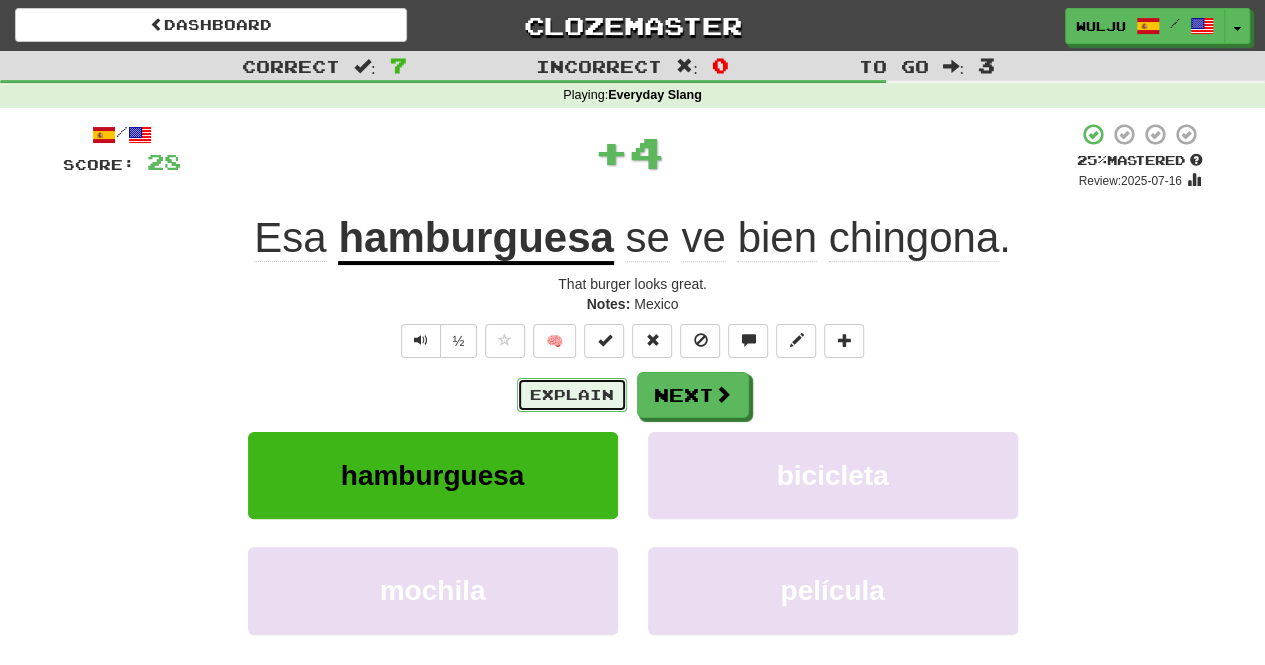 click on "Explain" at bounding box center (572, 395) 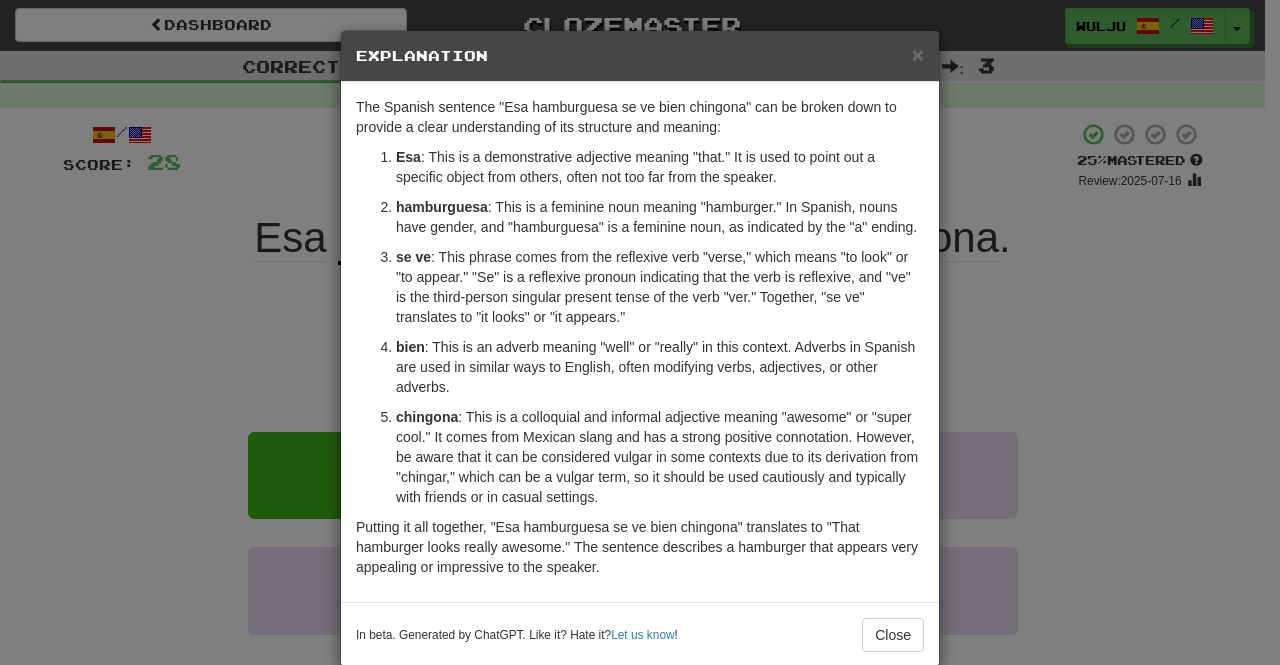 click on "× Explanation The Spanish sentence "Esa hamburguesa se ve bien chingona" can be broken down to provide a clear understanding of its structure and meaning:
Esa : This is a demonstrative adjective meaning "that." It is used to point out a specific object from others, often not too far from the speaker.
hamburguesa : This is a feminine noun meaning "hamburger." In Spanish, nouns have gender, and "hamburguesa" is a feminine noun, as indicated by the "a" ending.
se ve : This phrase comes from the reflexive verb "verse," which means "to look" or "to appear." "Se" is a reflexive pronoun indicating that the verb is reflexive, and "ve" is the third-person singular present tense of the verb "ver." Together, "se ve" translates to "it looks" or "it appears."
bien : This is an adverb meaning "well" or "really" in this context. Adverbs in Spanish are used in similar ways to English, often modifying verbs, adjectives, or other adverbs.
chingona
Let us know ! Close" at bounding box center (640, 332) 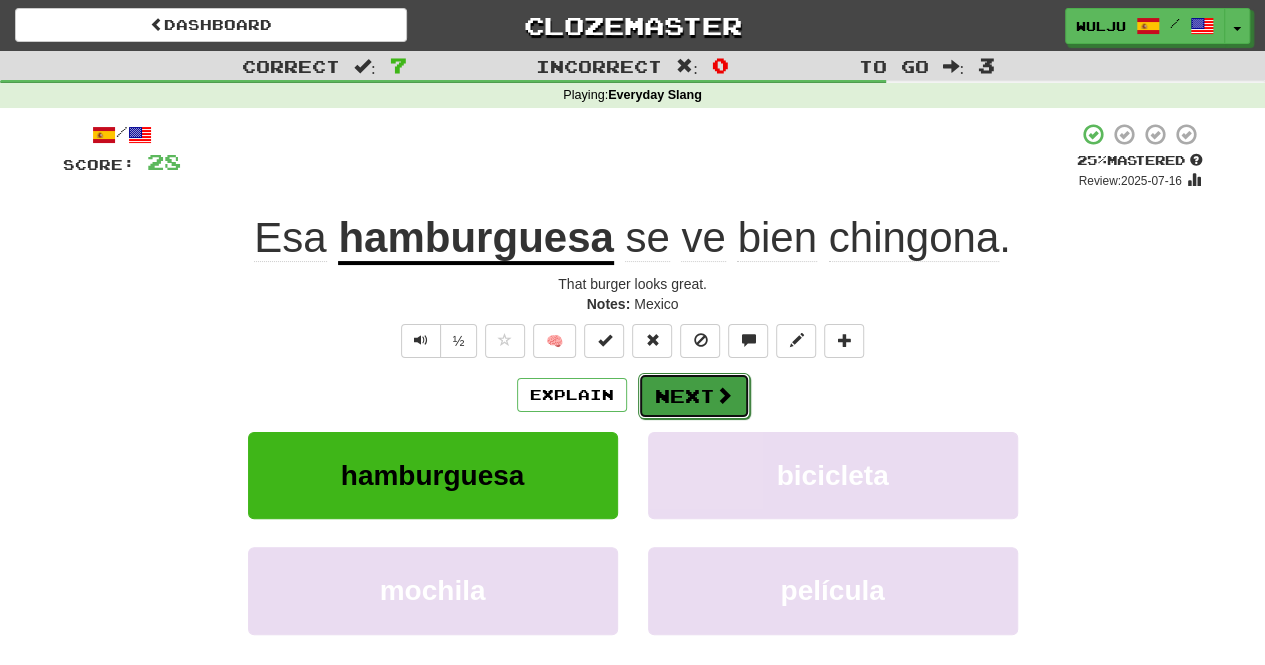 click on "Next" at bounding box center [694, 396] 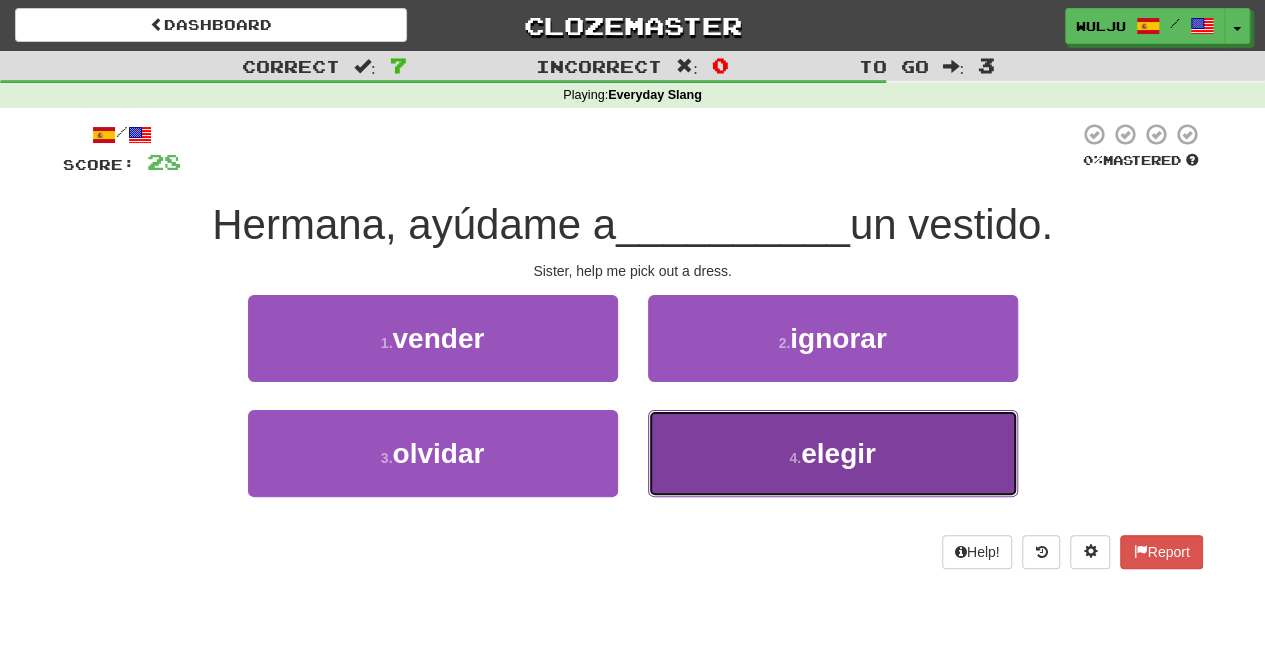 click on "4 .  elegir" at bounding box center (833, 453) 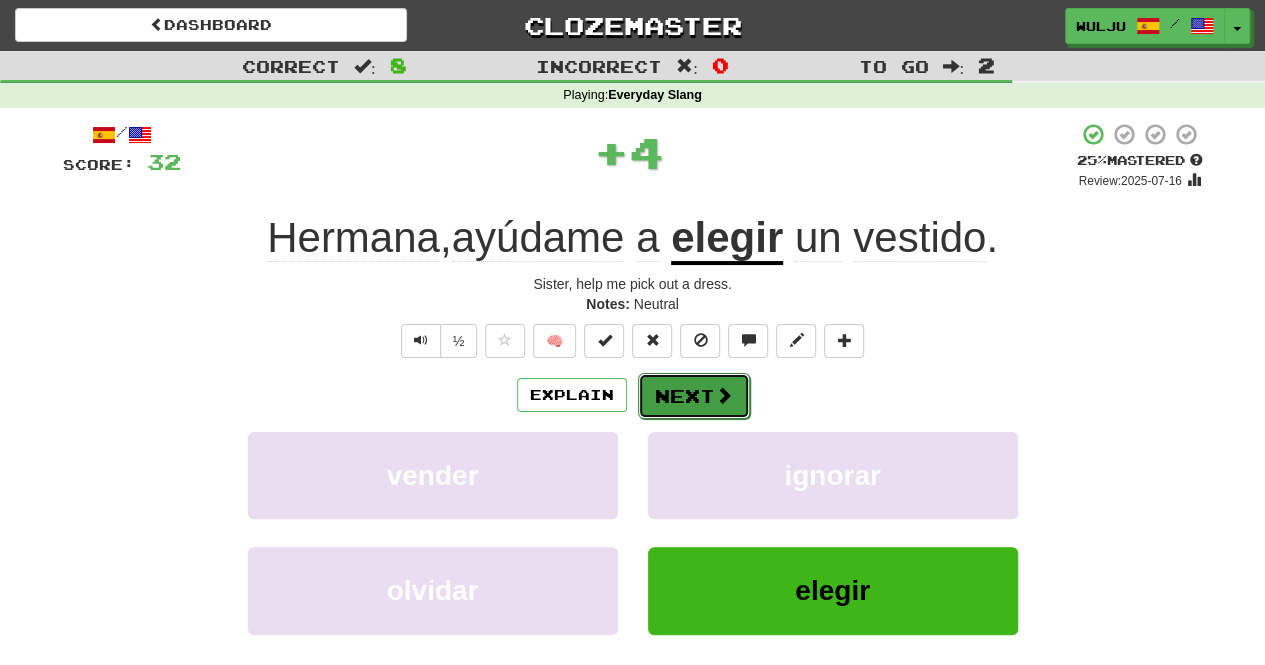 click at bounding box center (724, 395) 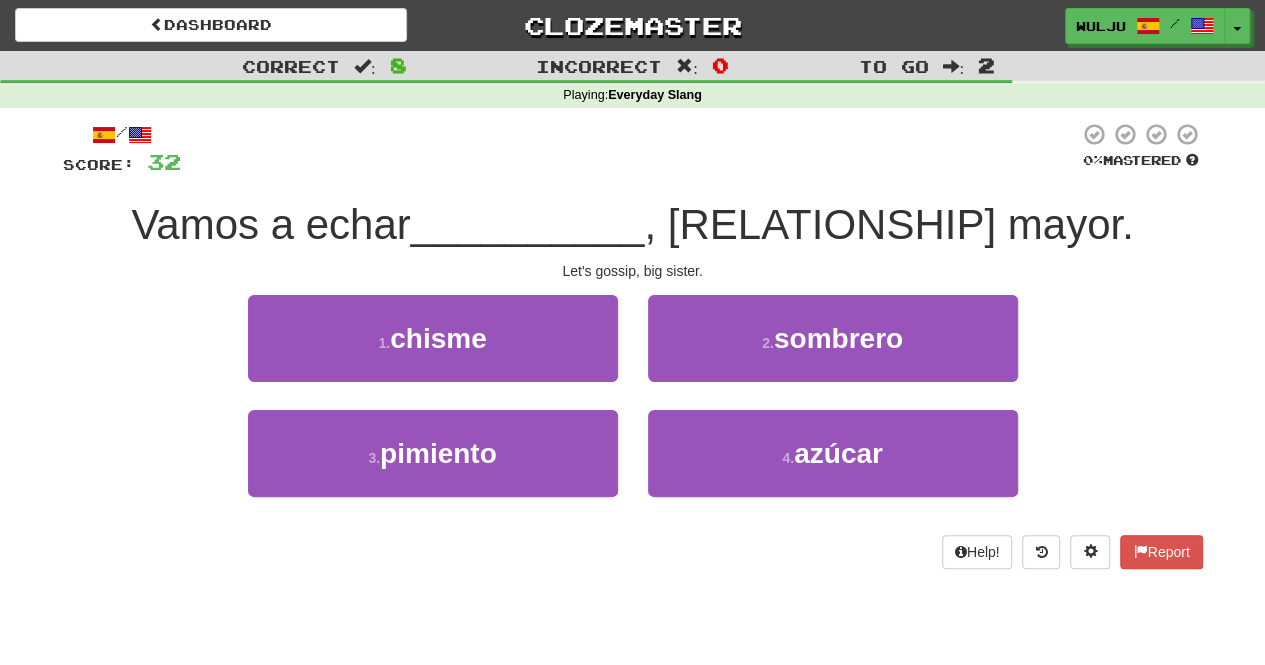 click on "1 .  chisme" at bounding box center (433, 352) 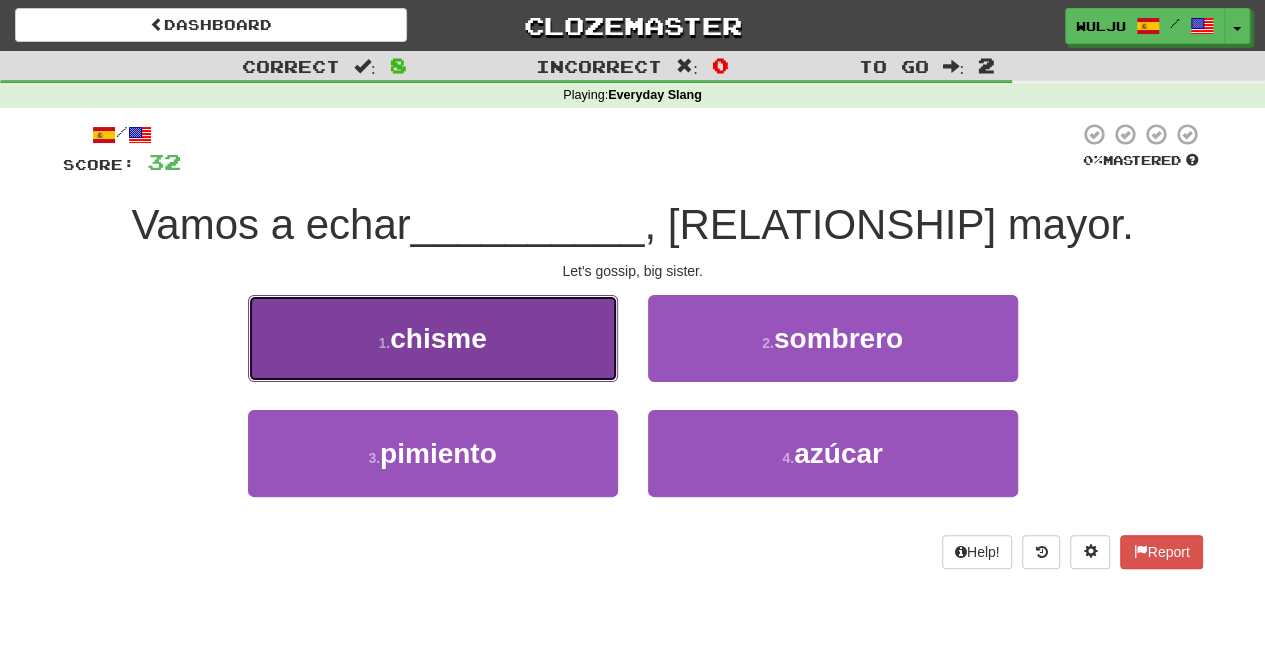click on "1 .  chisme" at bounding box center (433, 338) 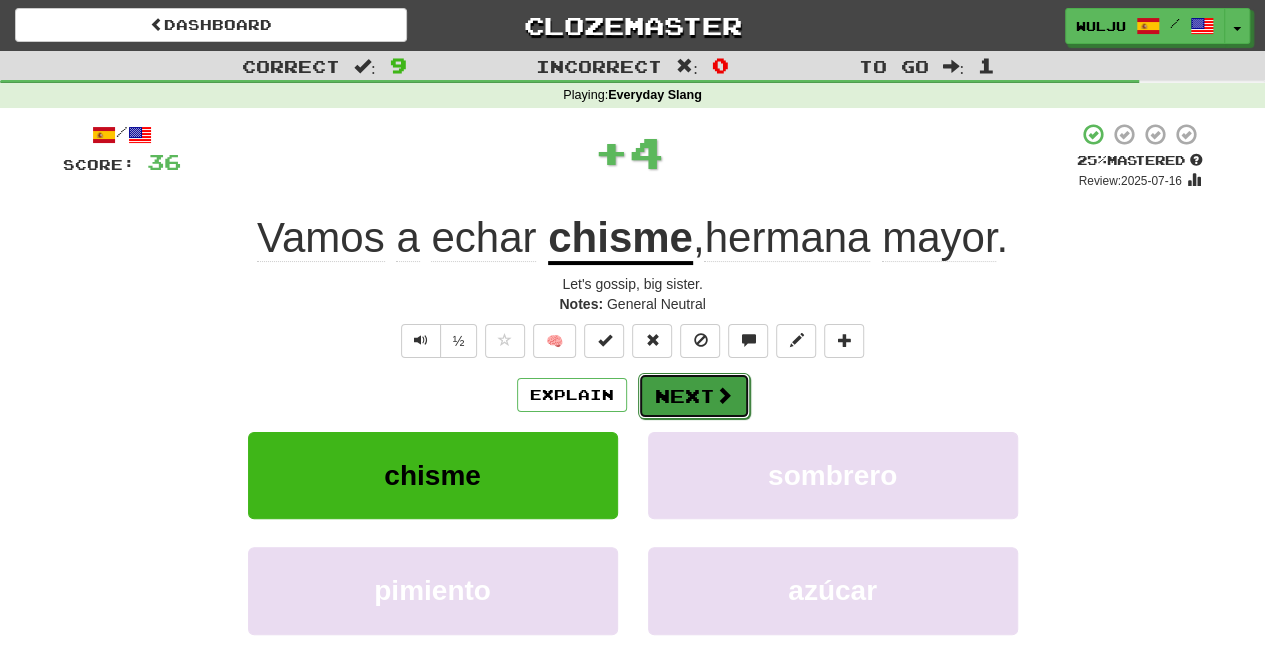 click on "Next" at bounding box center [694, 396] 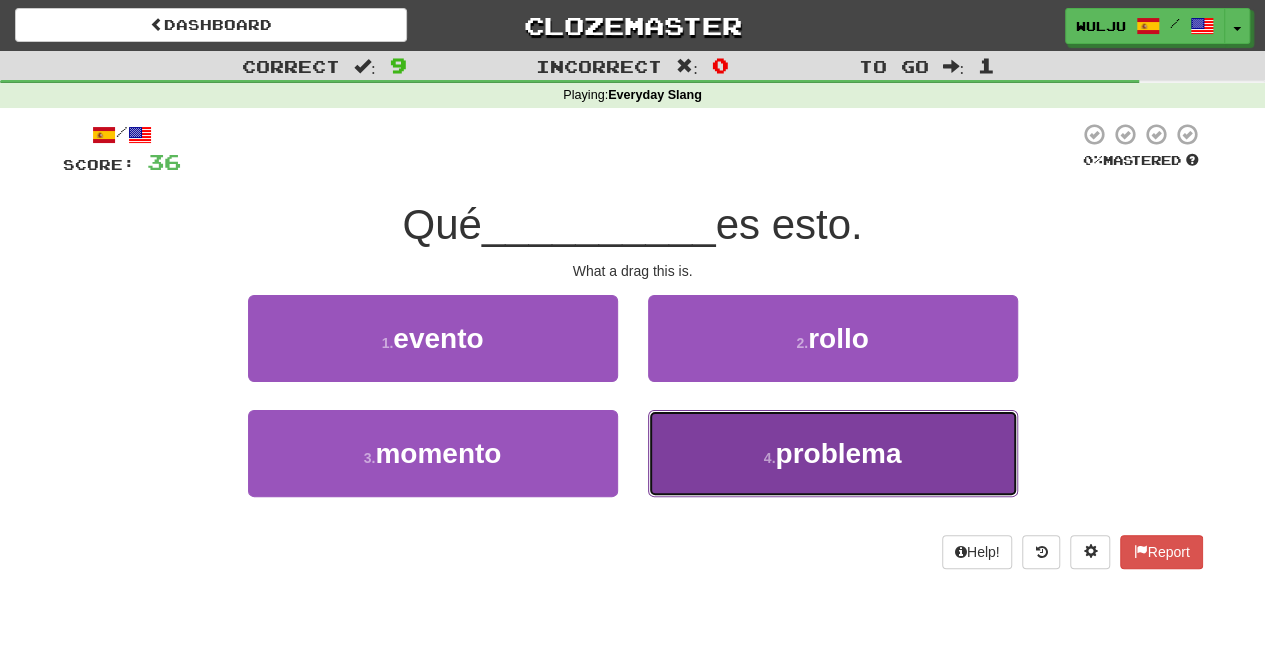 click on "4 .  problema" at bounding box center [833, 453] 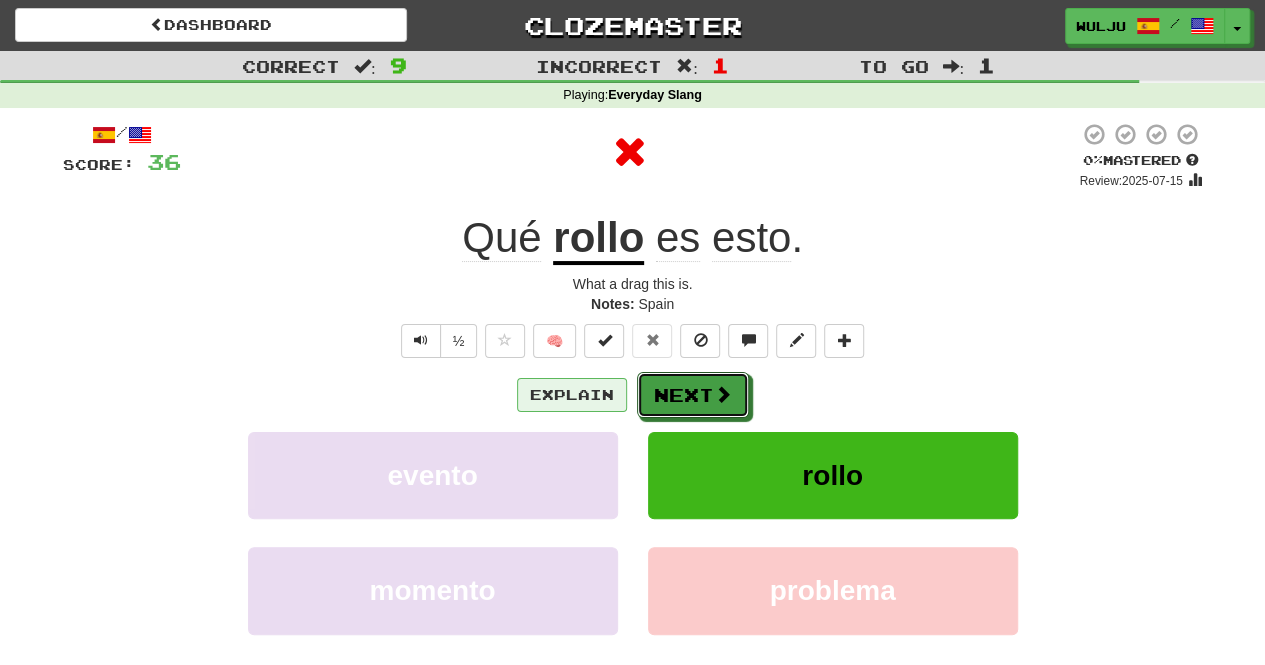 drag, startPoint x: 674, startPoint y: 395, endPoint x: 601, endPoint y: 383, distance: 73.97973 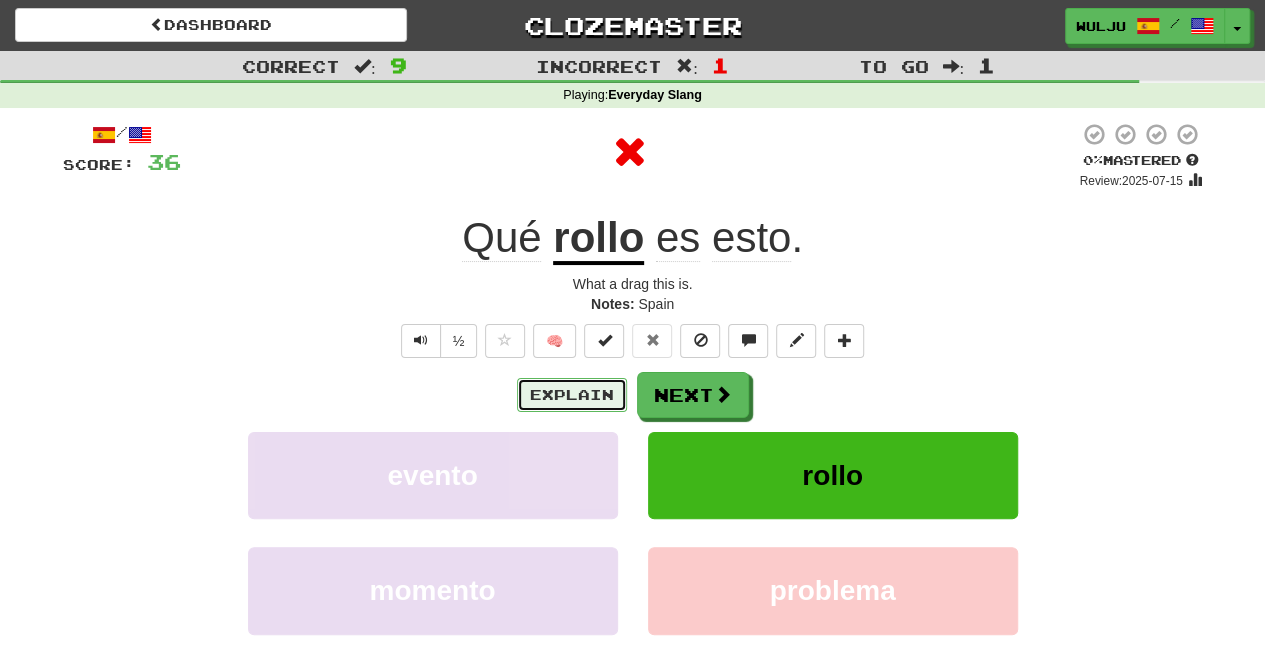click on "Explain" at bounding box center (572, 395) 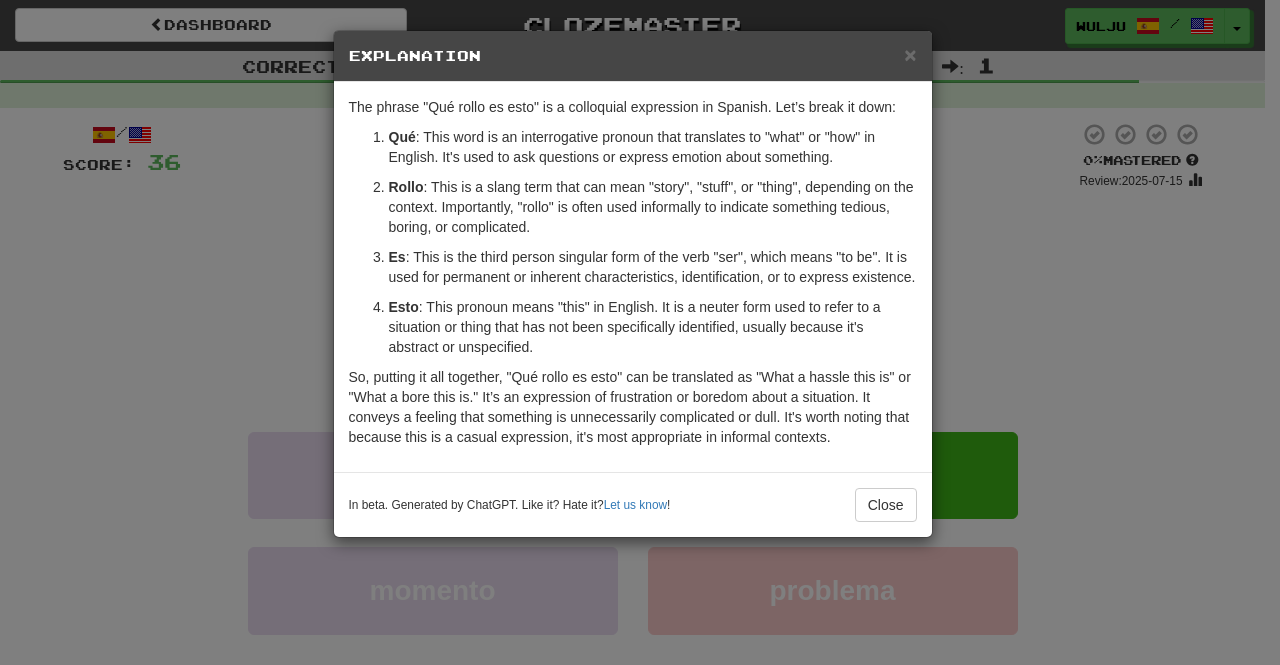 drag, startPoint x: 957, startPoint y: 291, endPoint x: 1029, endPoint y: 159, distance: 150.35957 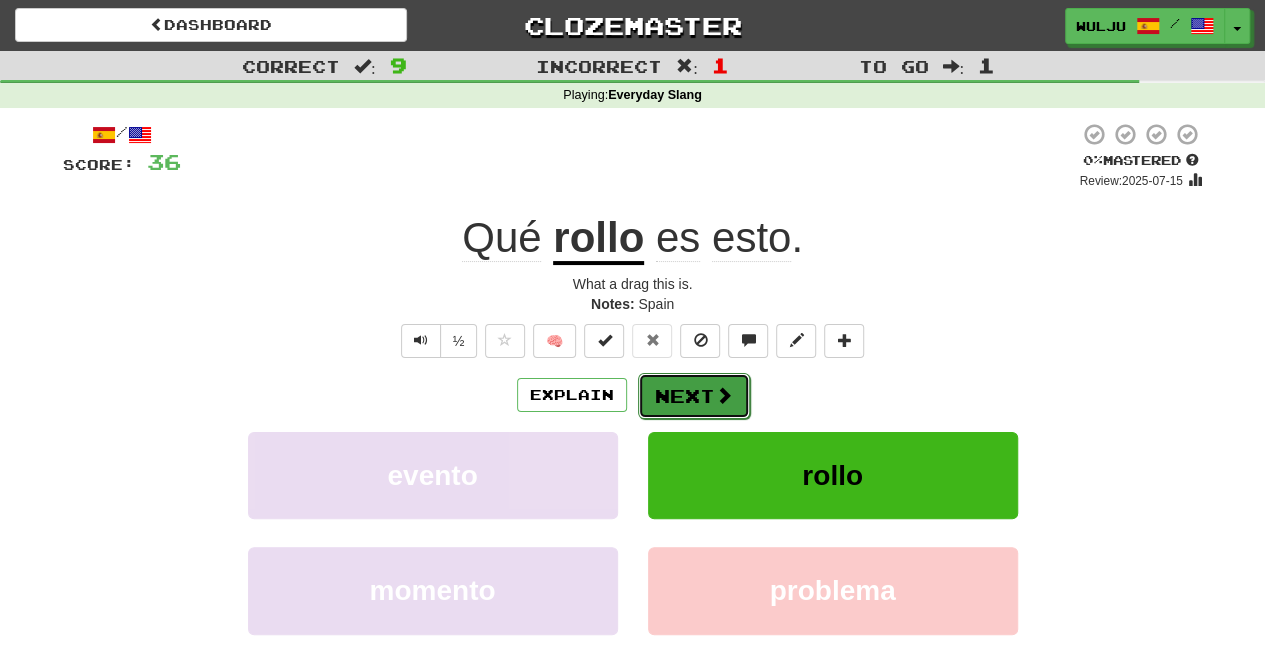click on "Next" at bounding box center (694, 396) 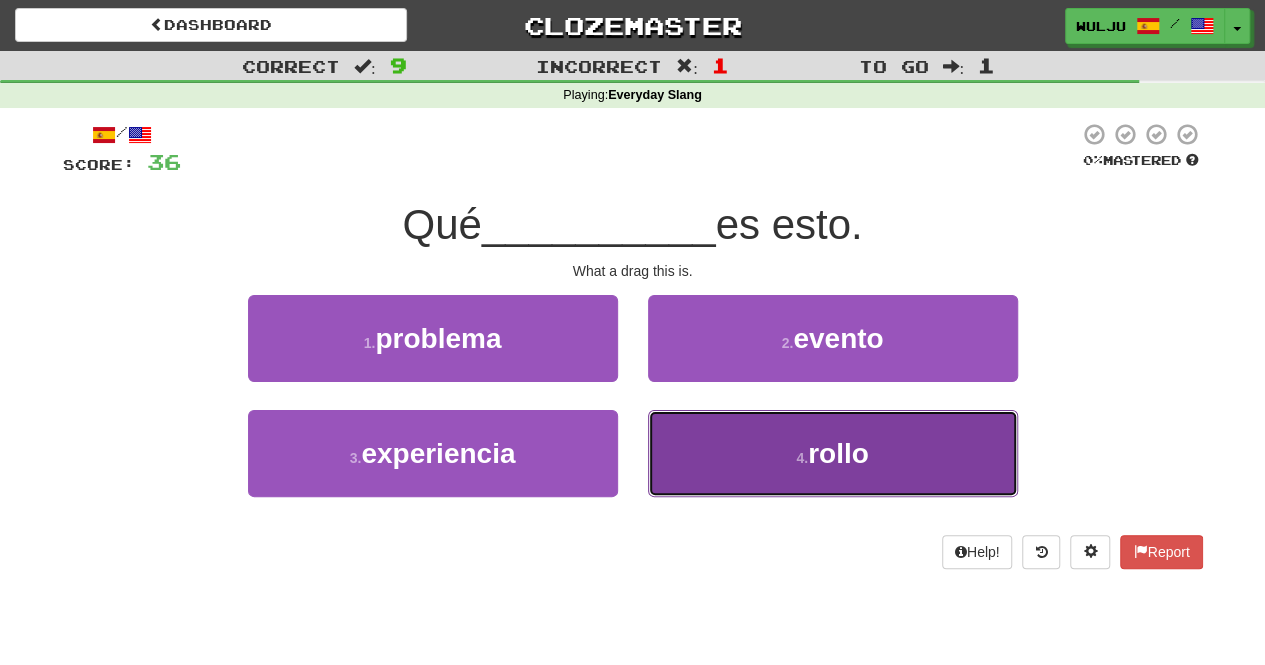 click on "4 .  rollo" at bounding box center (833, 453) 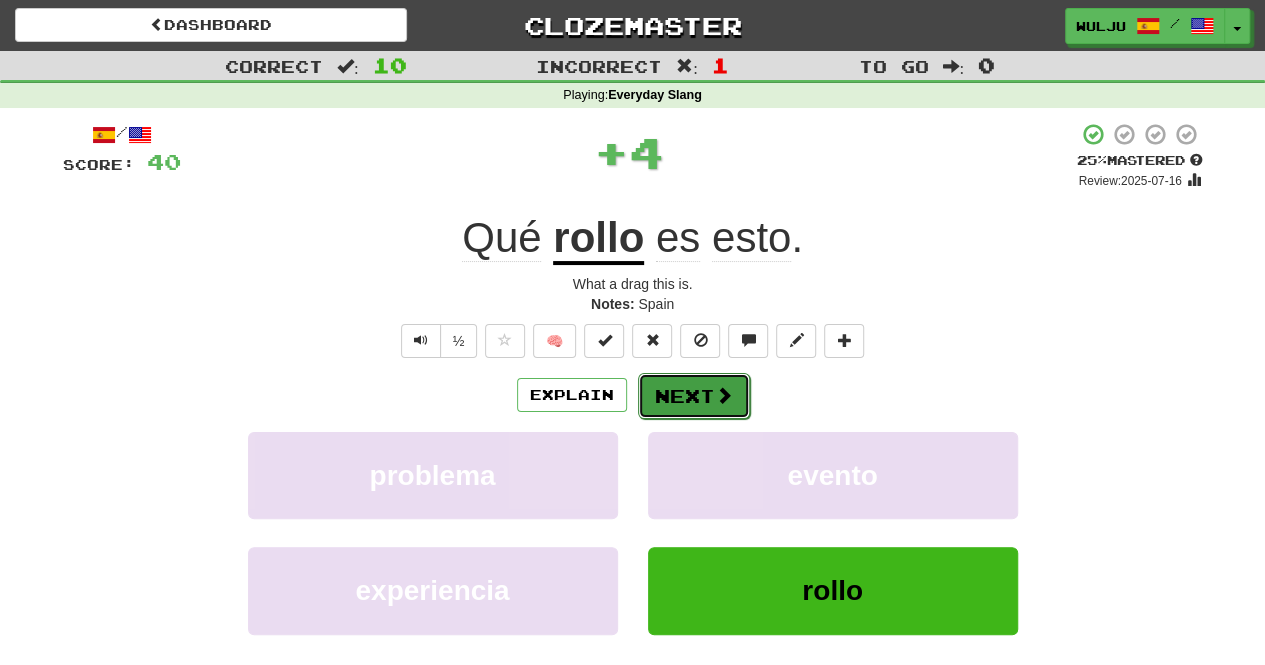 click on "Next" at bounding box center [694, 396] 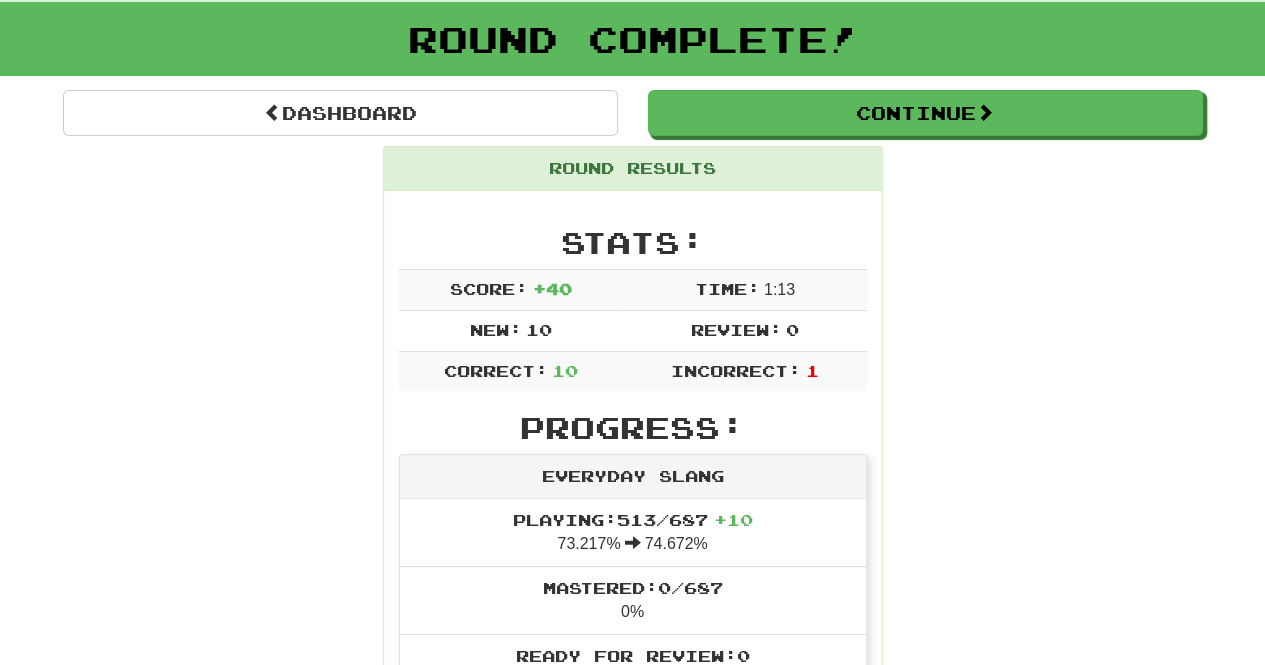 scroll, scrollTop: 0, scrollLeft: 0, axis: both 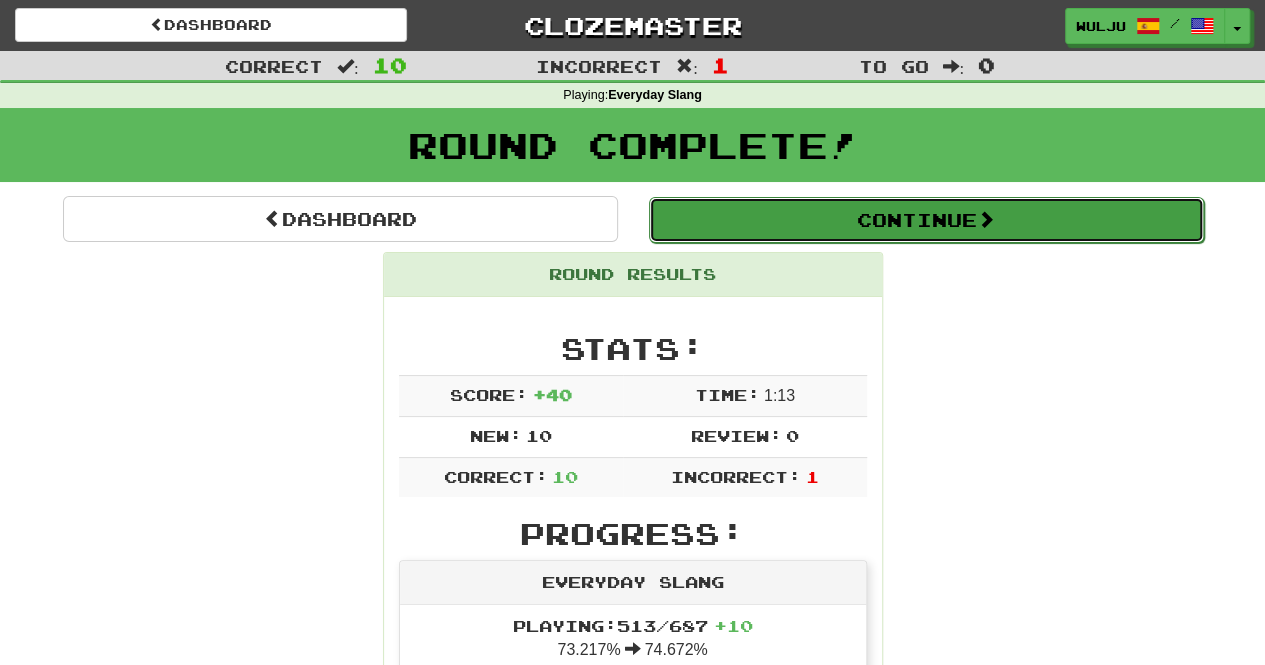 click on "Continue" at bounding box center [926, 220] 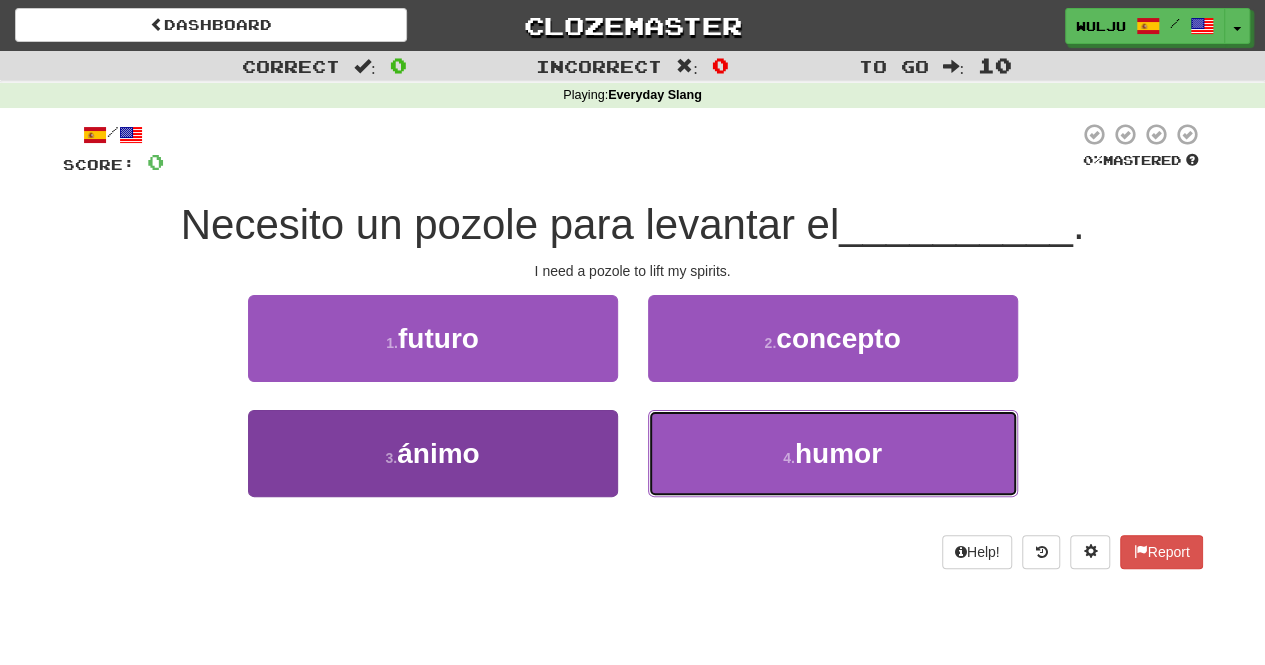 drag, startPoint x: 692, startPoint y: 473, endPoint x: 552, endPoint y: 473, distance: 140 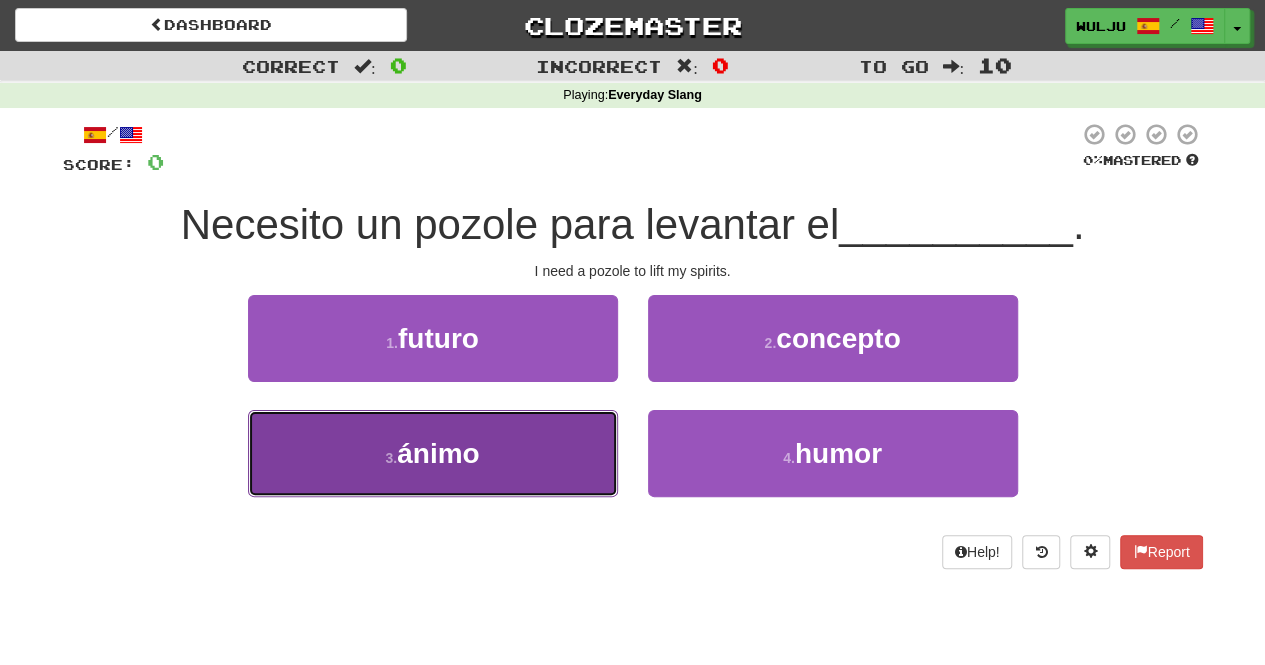 click on "3 .  ánimo" at bounding box center (433, 453) 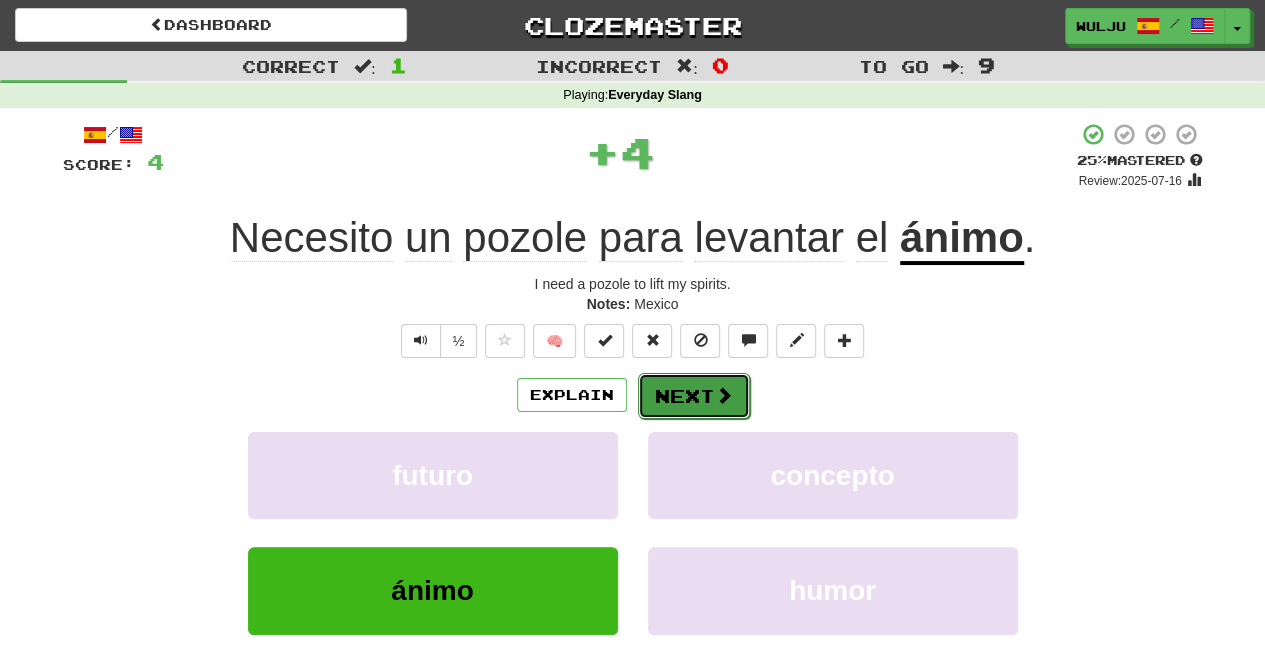 click on "Next" at bounding box center [694, 396] 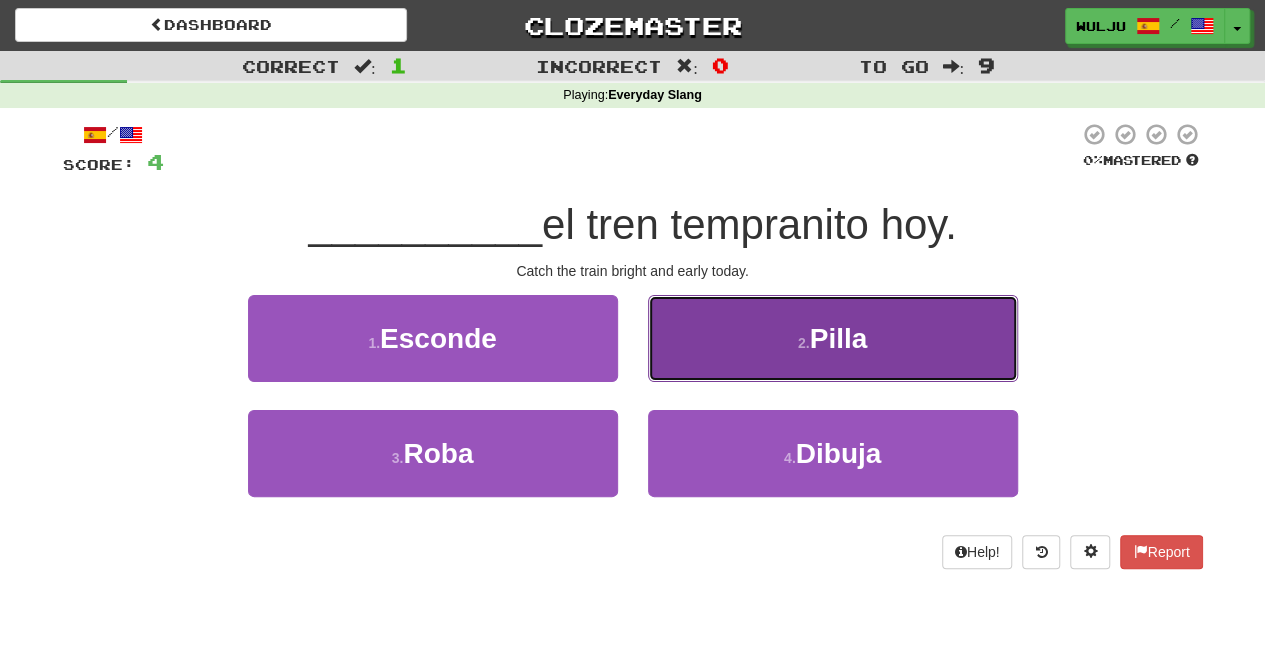 click on "2 .  Pilla" at bounding box center (833, 338) 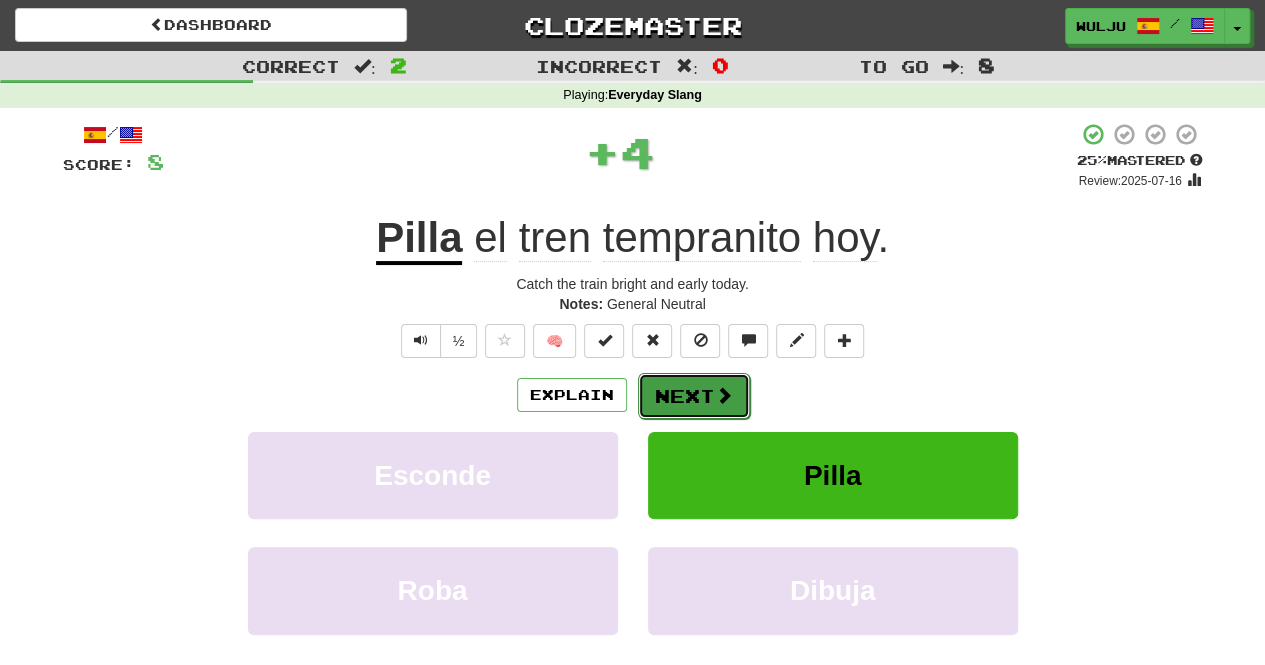click on "Next" at bounding box center [694, 396] 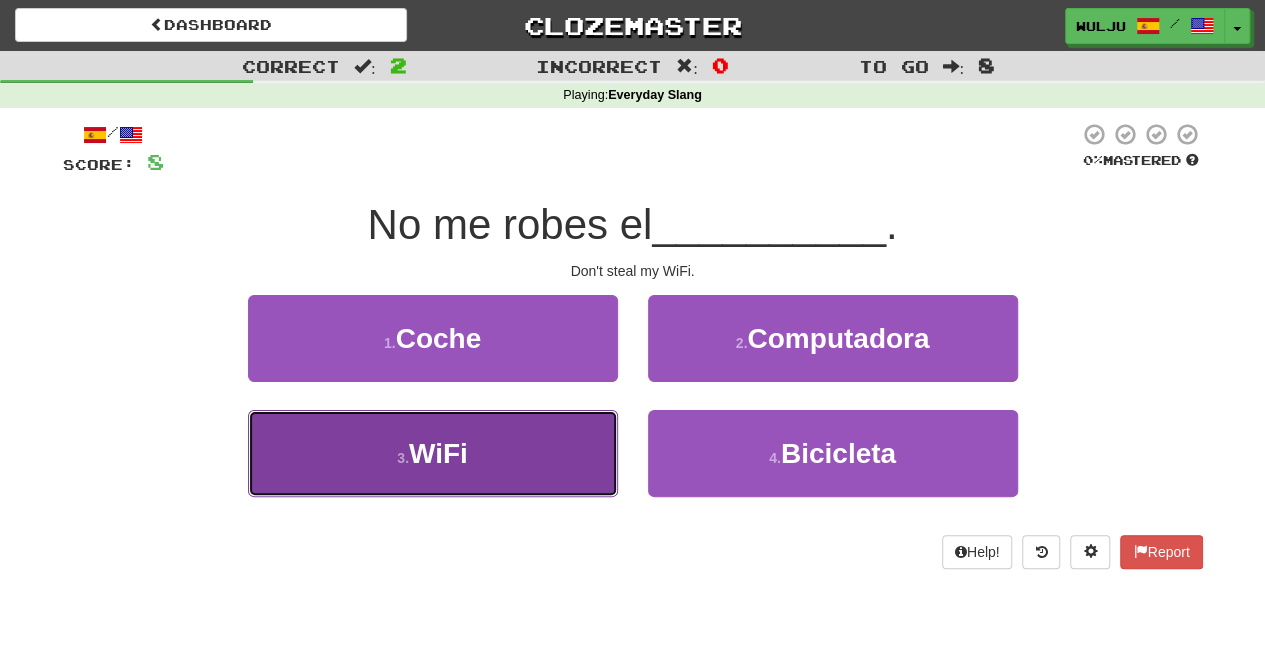 click on "3 .  WiFi" at bounding box center (433, 453) 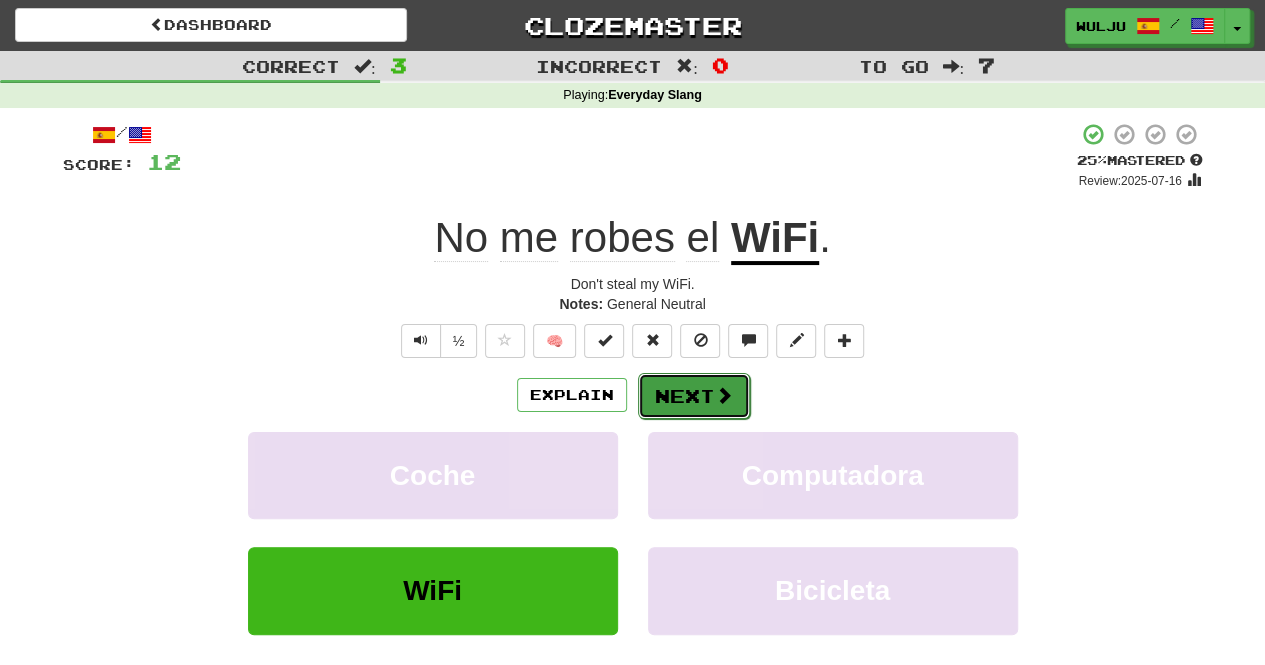 click on "Next" at bounding box center [694, 396] 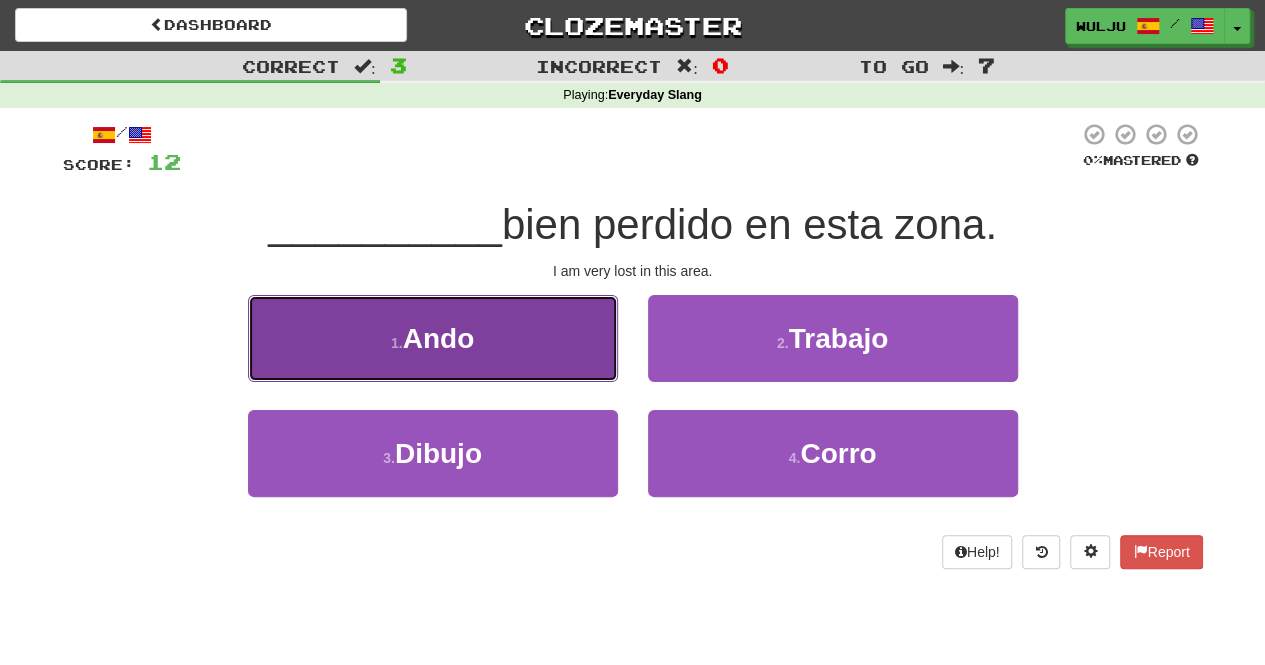 click on "1 .  Ando" at bounding box center [433, 338] 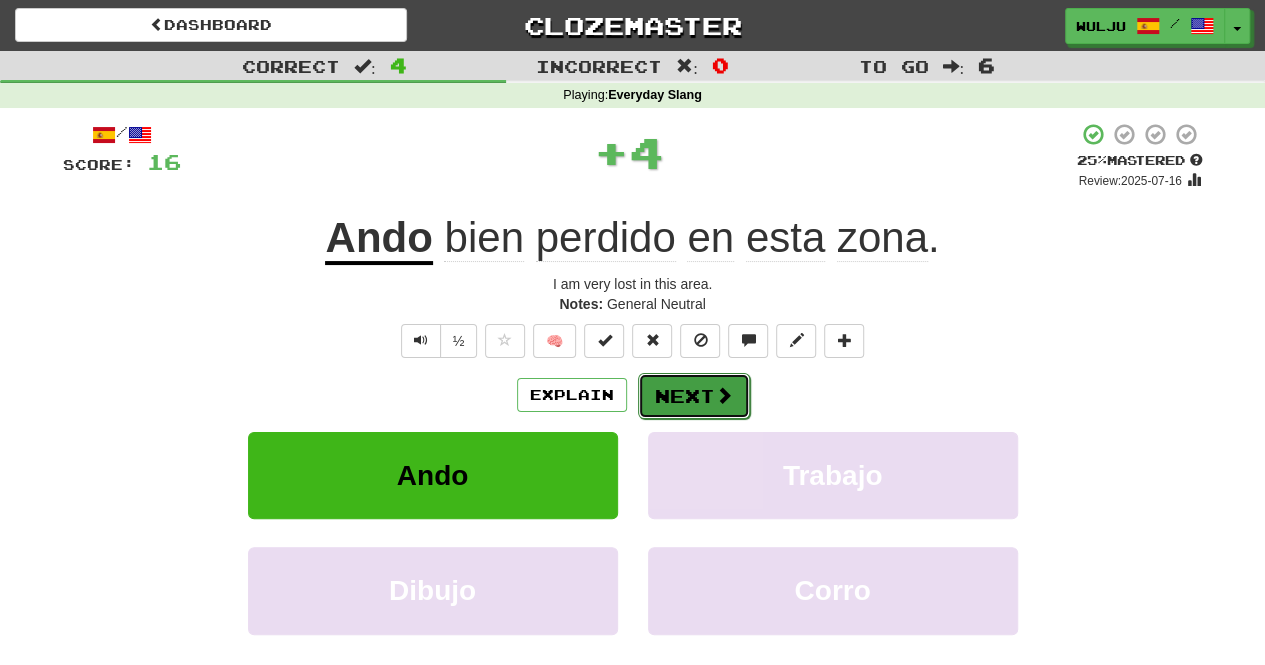 click on "Next" at bounding box center [694, 396] 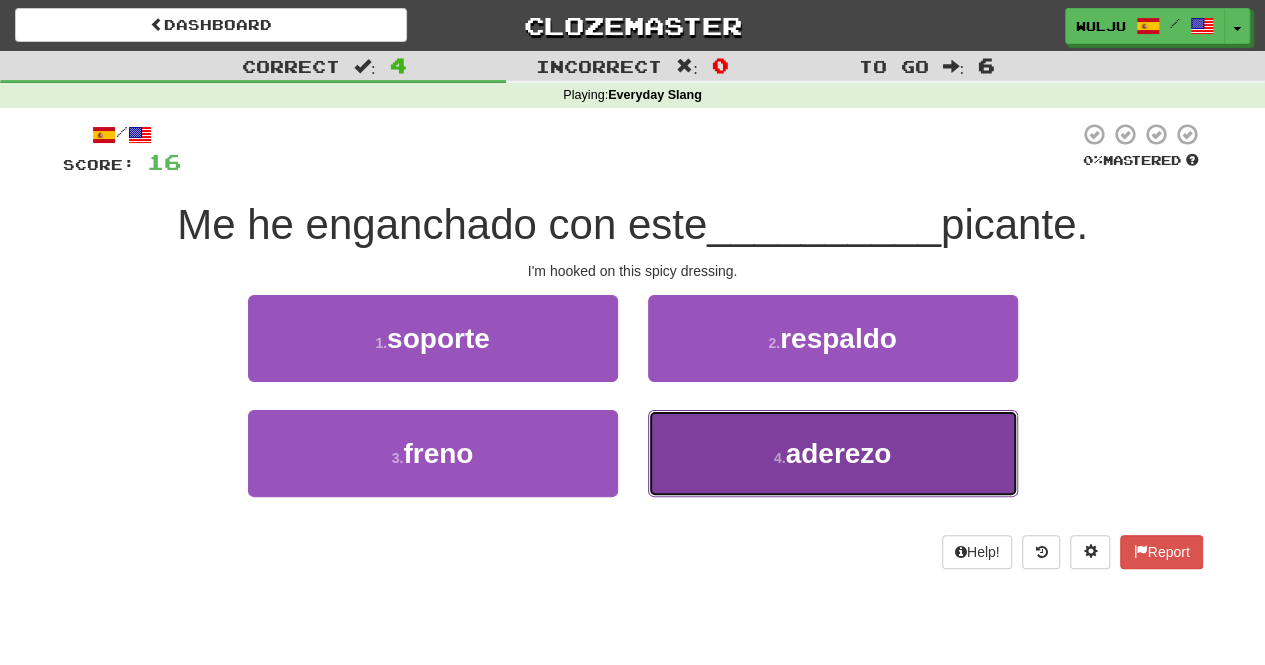 click on "4 .  aderezo" at bounding box center [833, 453] 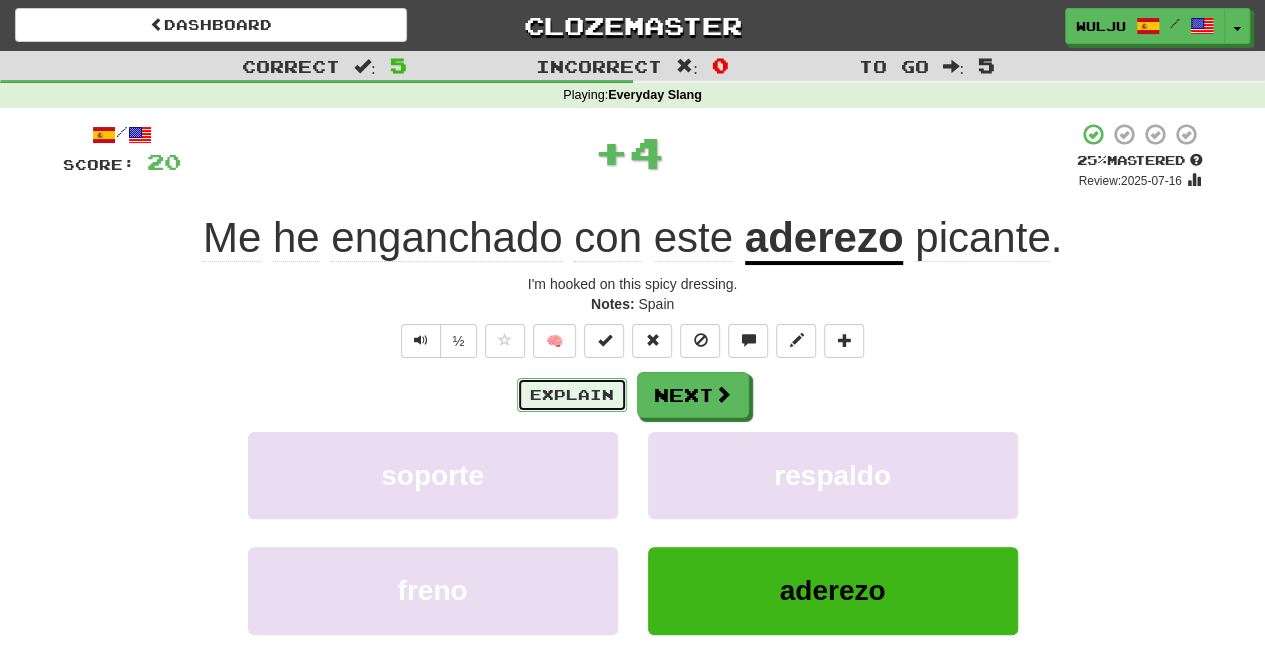 click on "Explain" at bounding box center (572, 395) 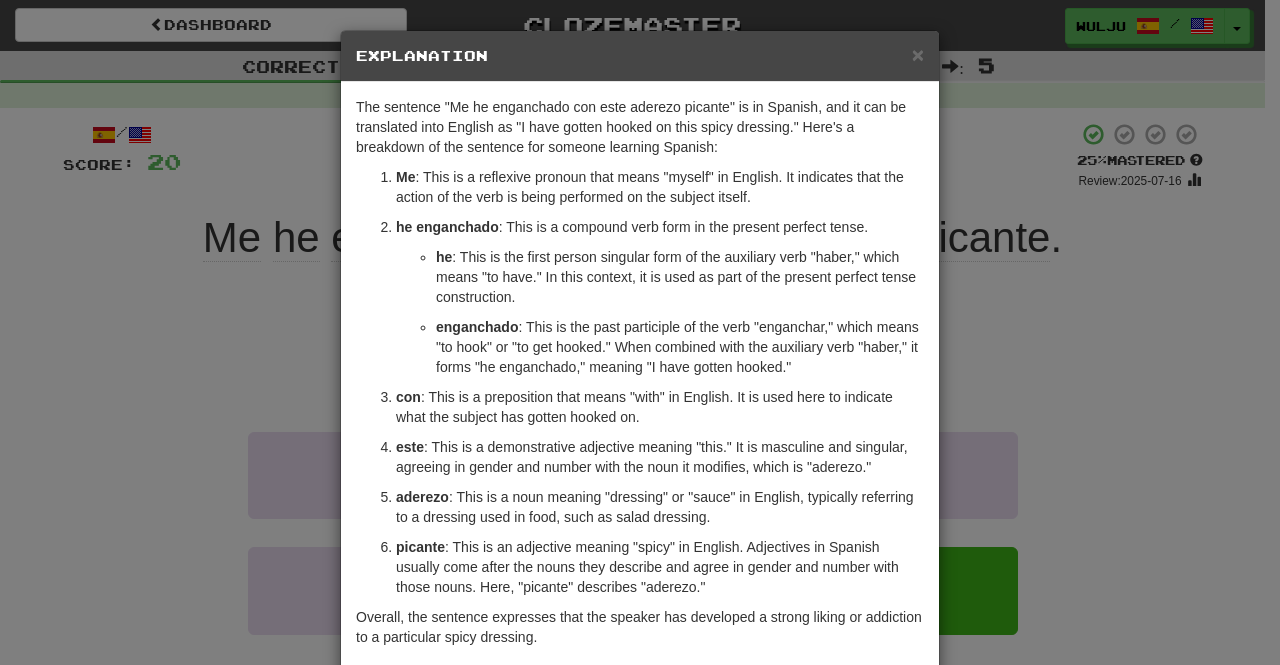 click on "× Explanation The sentence "Me he enganchado con este aderezo picante" is in Spanish, and it can be translated into English as "I have gotten hooked on this spicy dressing." Here's a breakdown of the sentence for someone learning Spanish:
Me : This is a reflexive pronoun that means "myself" in English. It indicates that the action of the verb is being performed on the subject itself.
he enganchado : This is a compound verb form in the present perfect tense.
he : This is the first person singular form of the auxiliary verb "haber," which means "to have." In this context, it is used as part of the present perfect tense construction.
enganchado : This is the past participle of the verb "enganchar," which means "to hook" or "to get hooked." When combined with the auxiliary verb "haber," it forms "he enganchado," meaning "I have gotten hooked."
con : This is a preposition that means "with" in English. It is used here to indicate what the subject has gotten hooked on.
este" at bounding box center (640, 332) 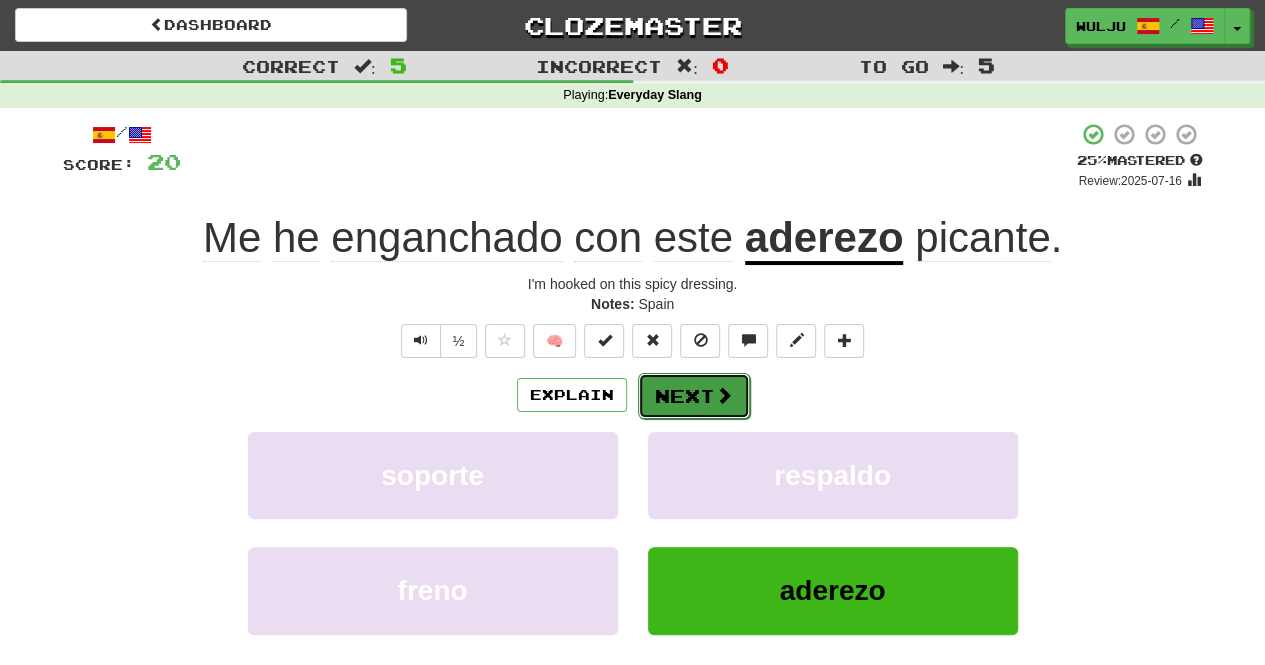 click on "Next" at bounding box center [694, 396] 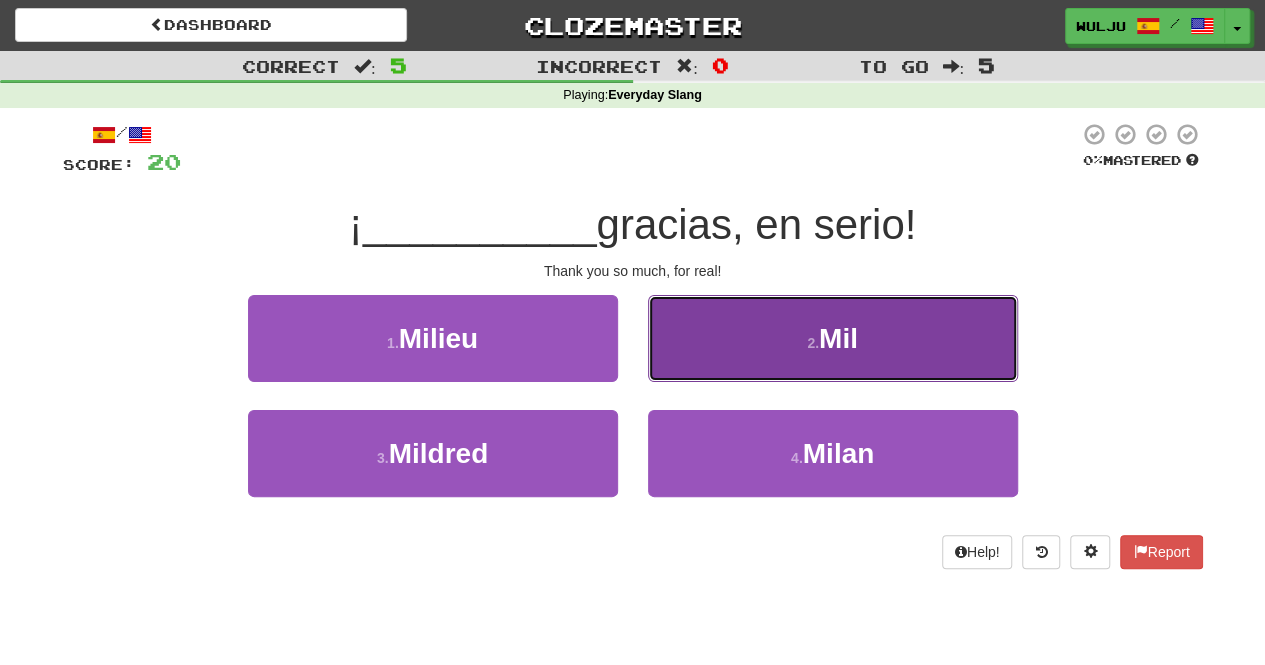 click on "2 .  Mil" at bounding box center [833, 338] 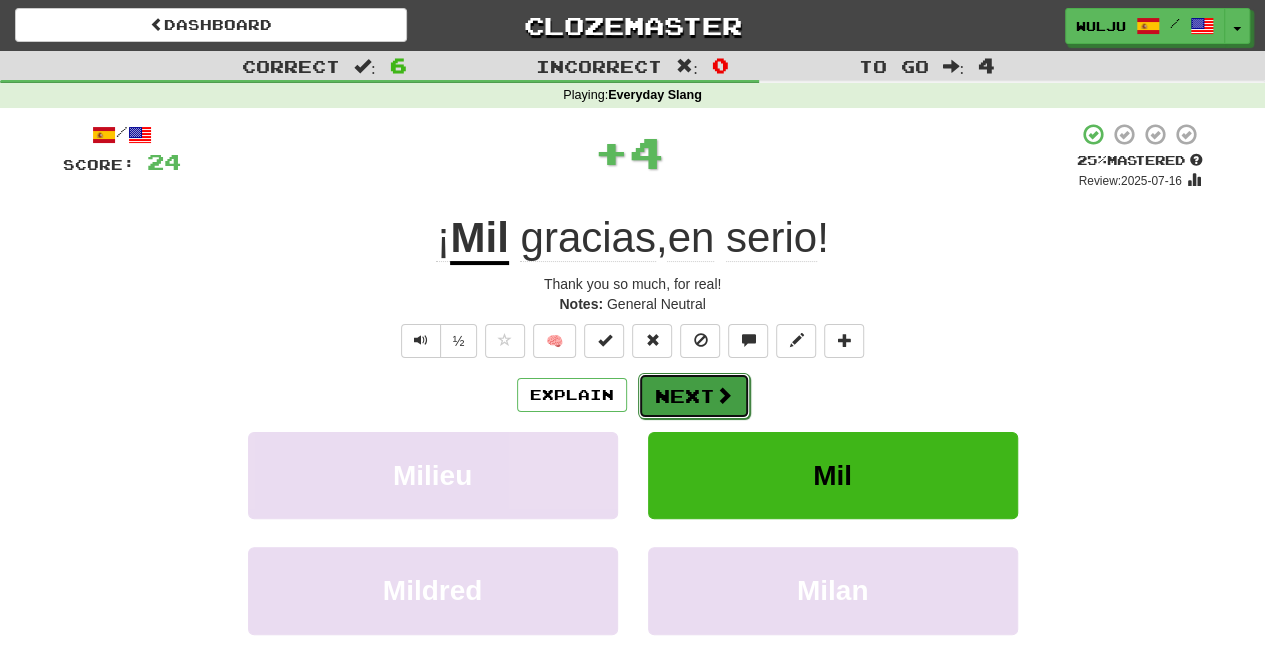 click on "Next" at bounding box center (694, 396) 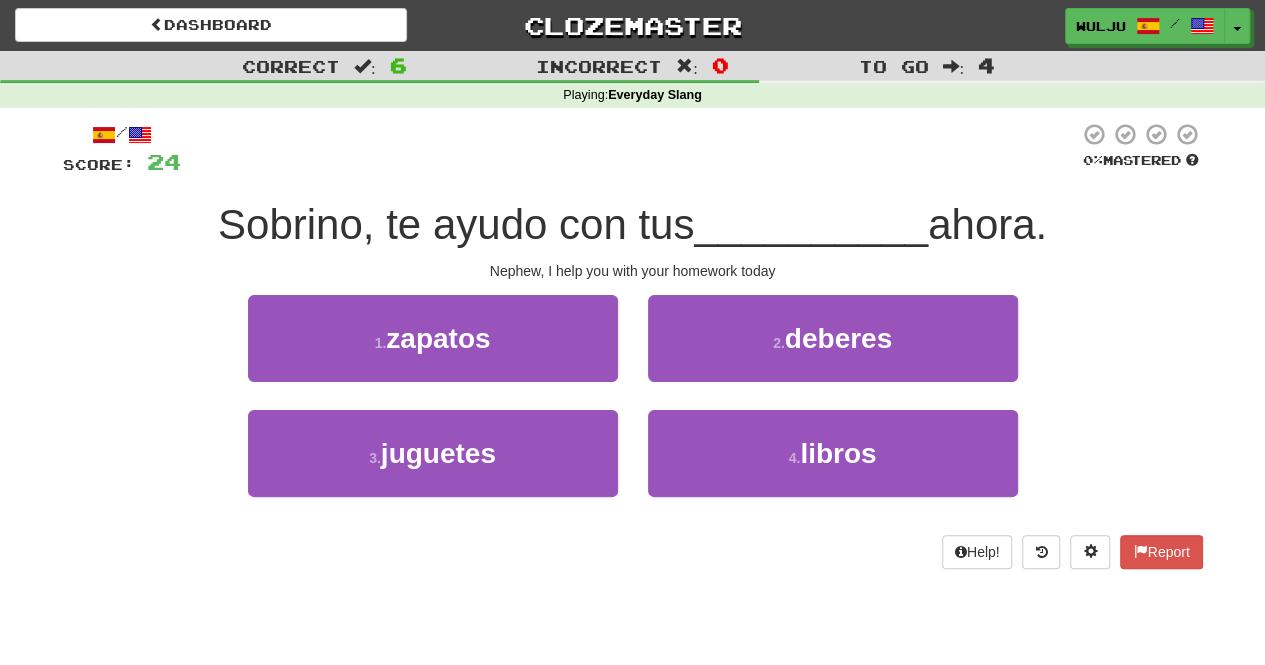 click on "2 .  deberes" at bounding box center [833, 352] 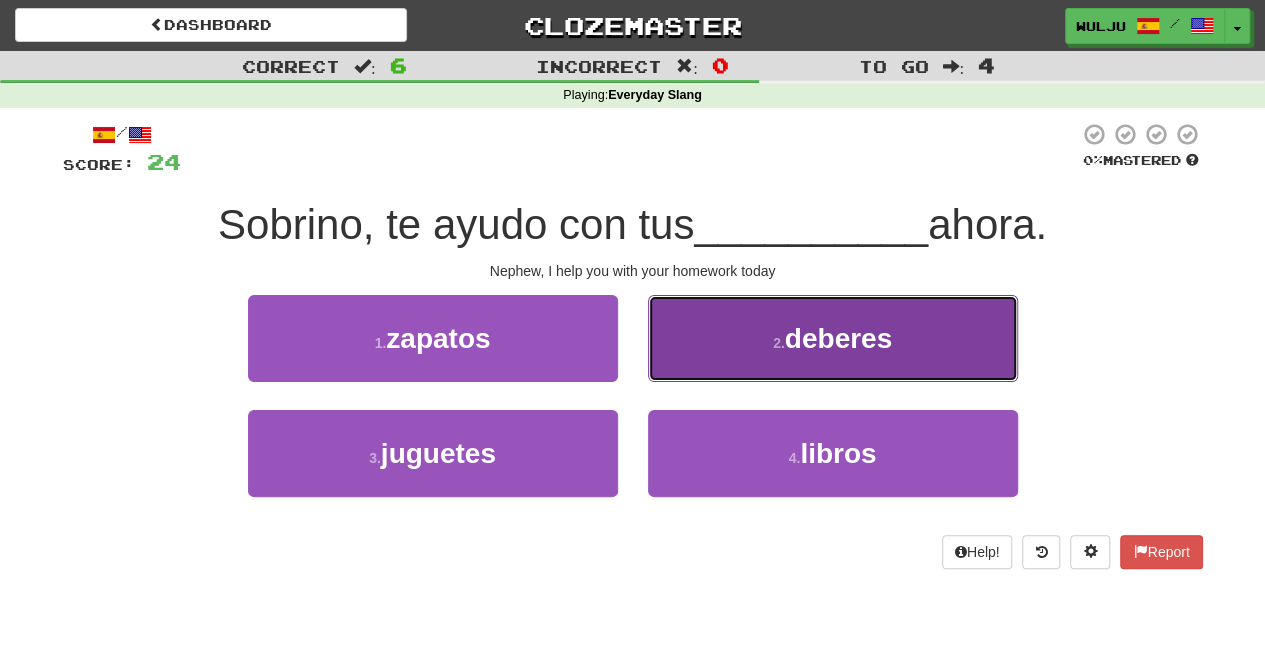 click on "2 .  deberes" at bounding box center (833, 338) 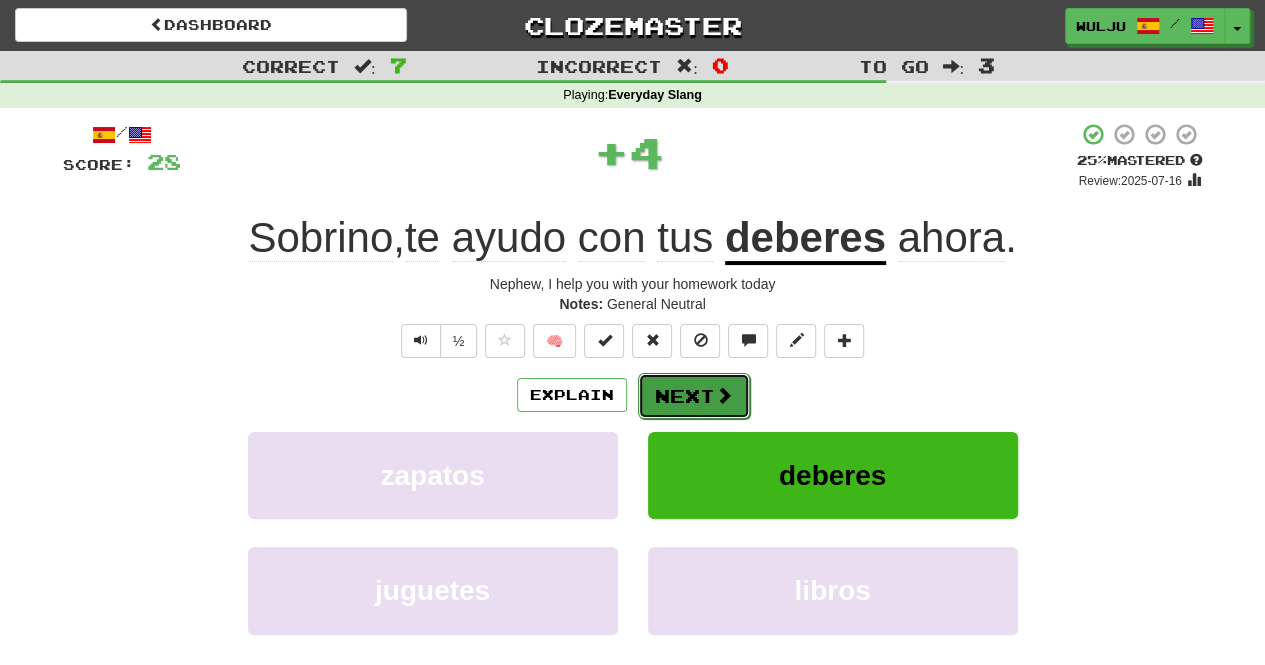 click on "Next" at bounding box center [694, 396] 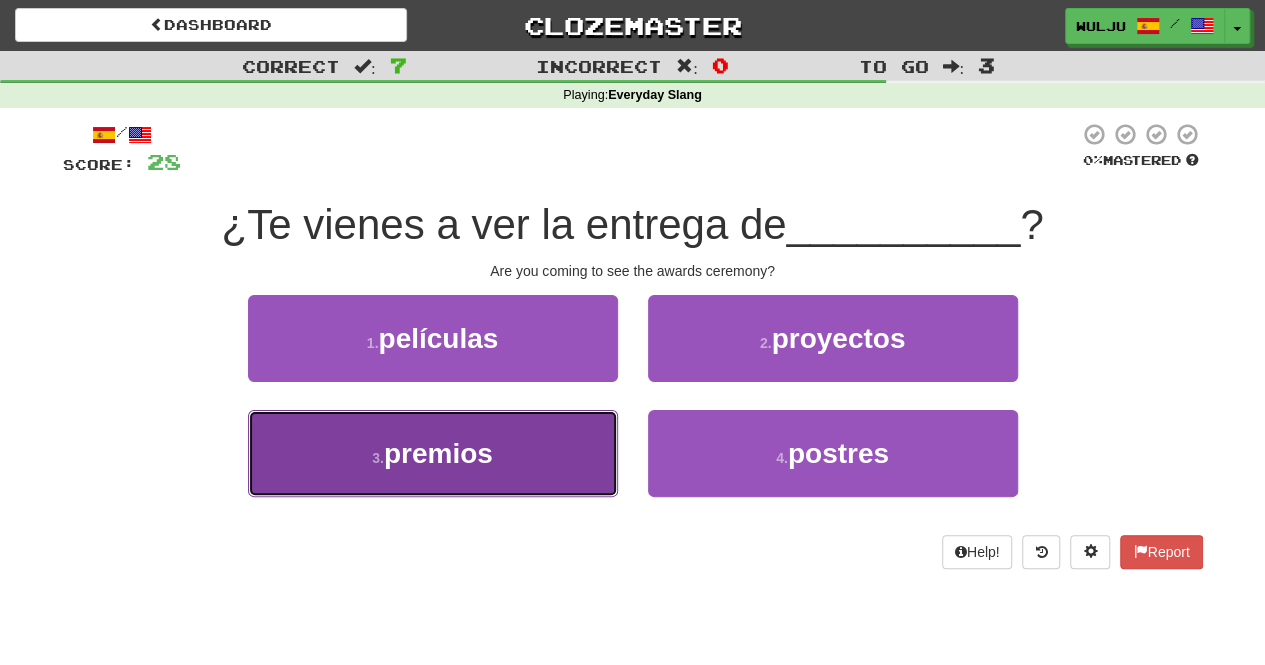 click on "3 .  premios" at bounding box center [433, 453] 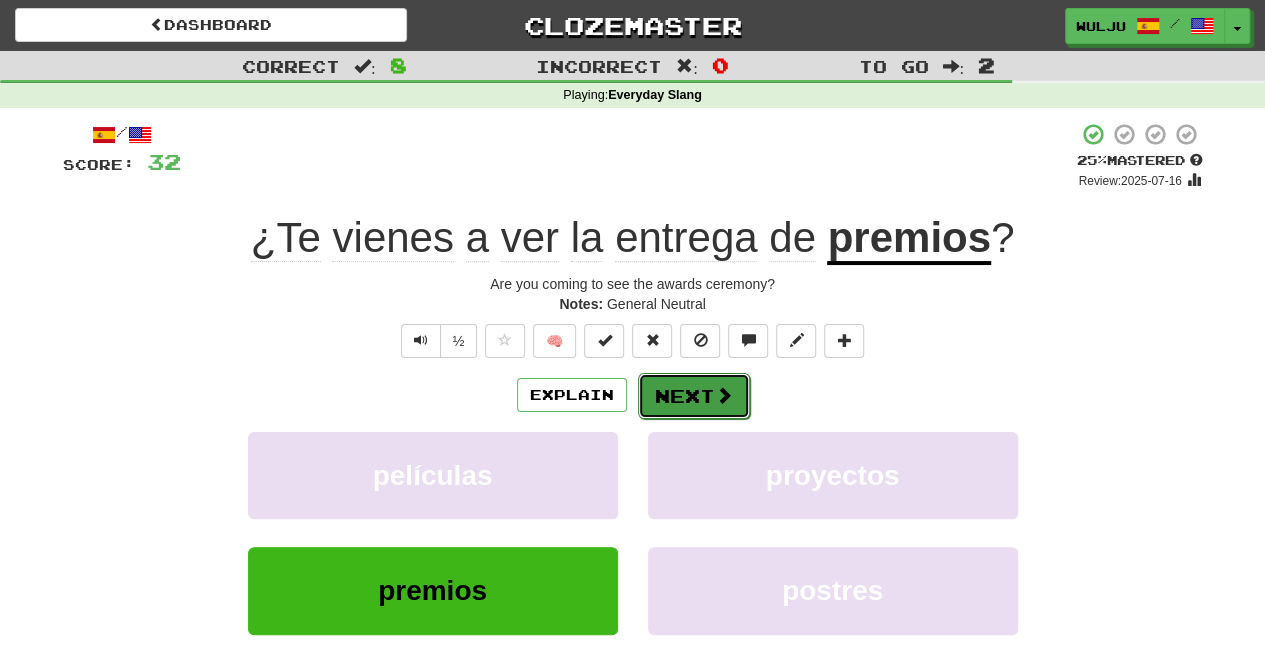 click on "Next" at bounding box center [694, 396] 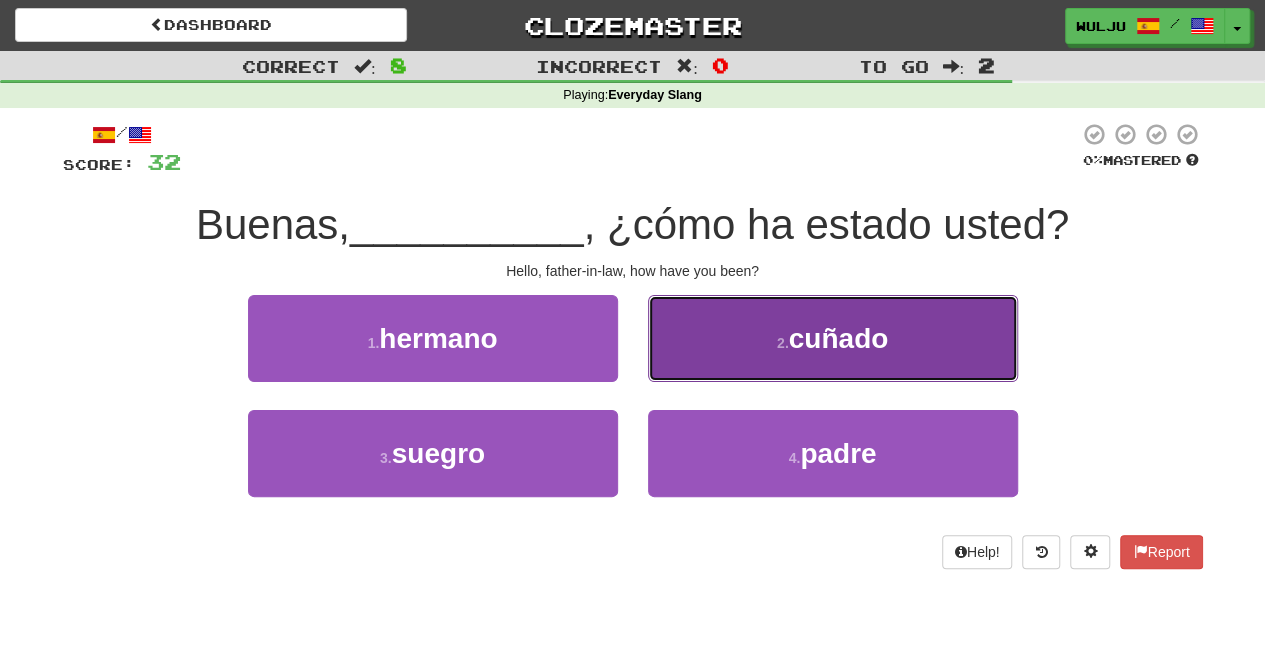 click on "2 .  cuñado" at bounding box center (833, 338) 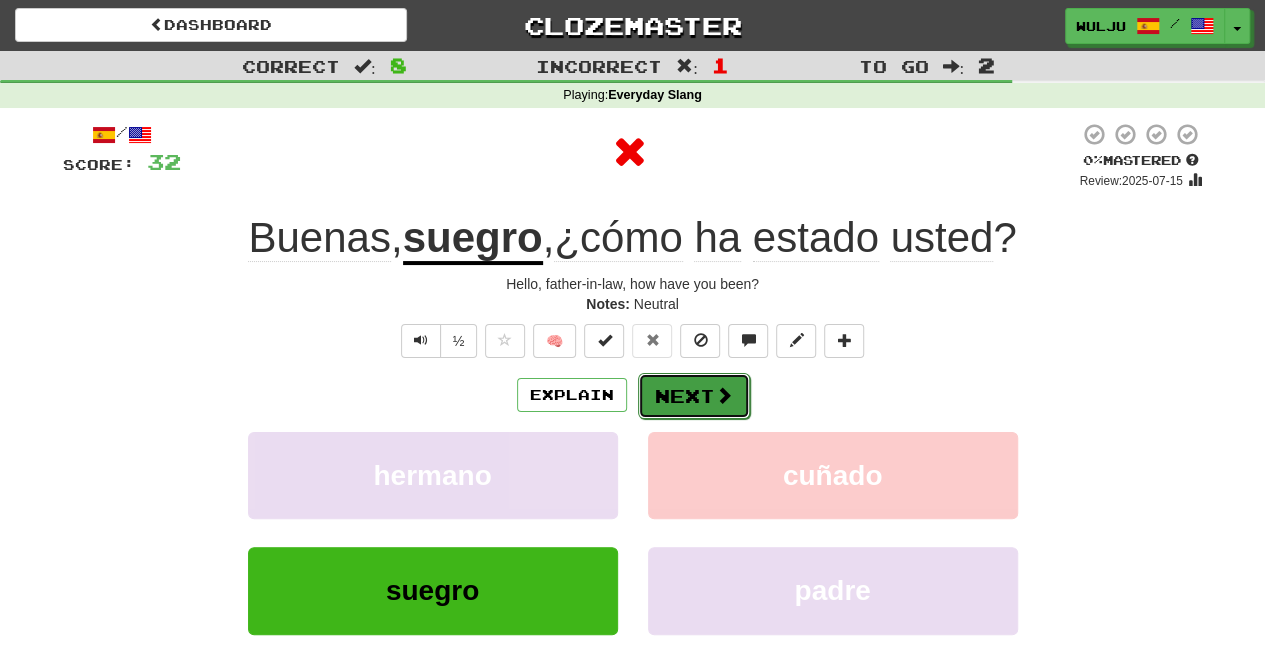 click on "Next" at bounding box center [694, 396] 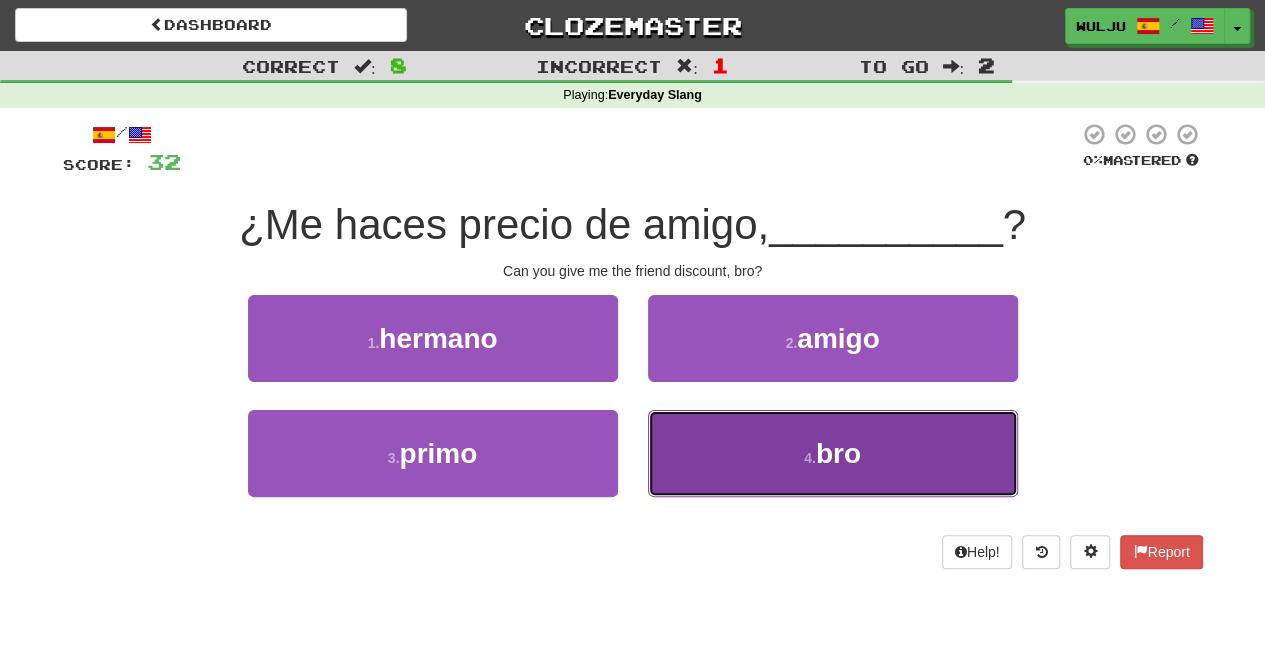 click on "4 .  [FRIEND]" at bounding box center (833, 453) 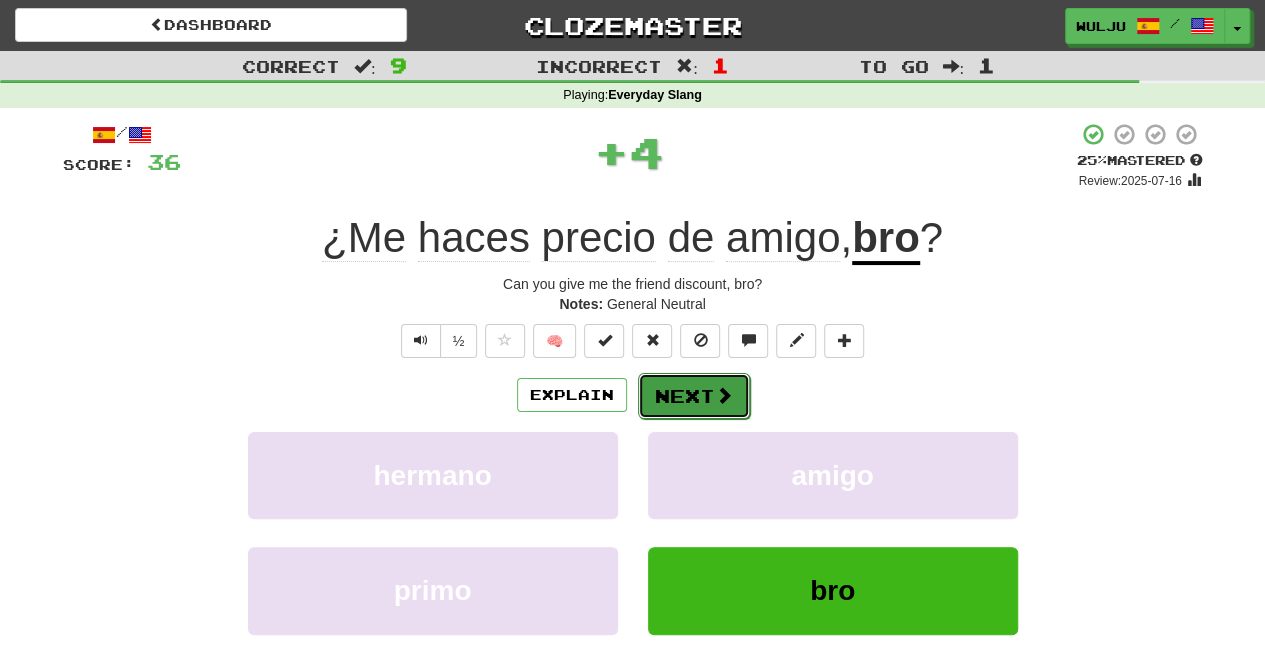 click on "Next" at bounding box center [694, 396] 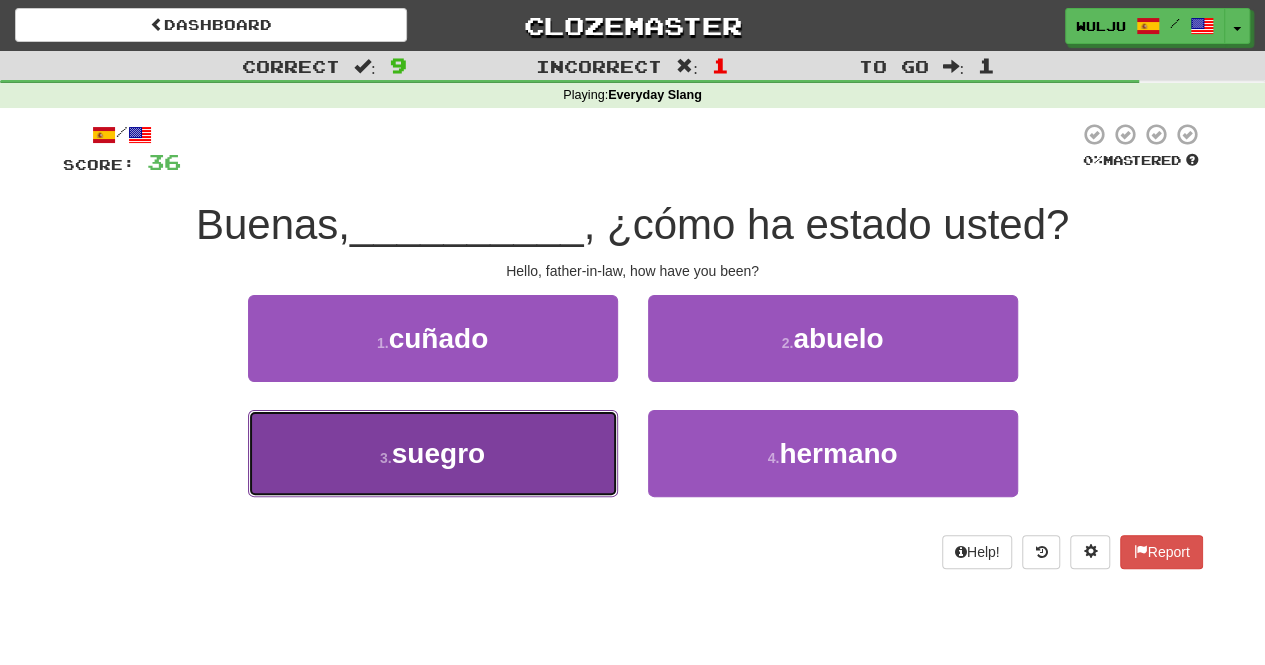 click on "3 .  suegro" at bounding box center (433, 453) 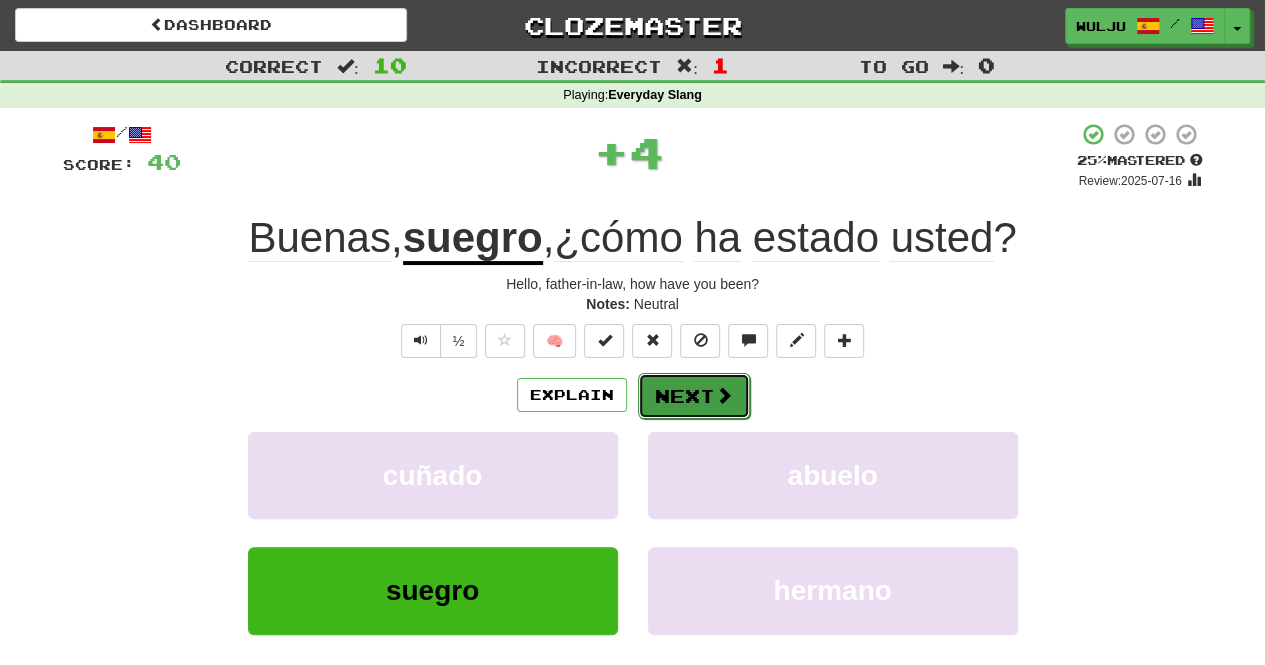 click on "Next" at bounding box center [694, 396] 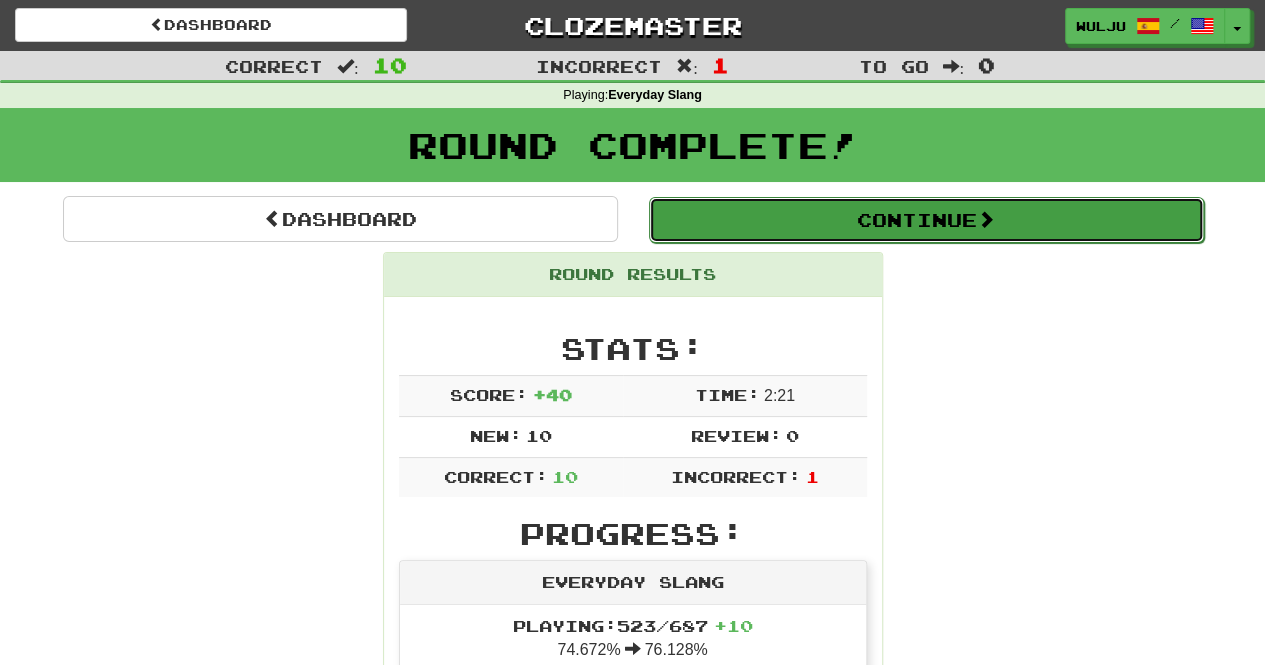 click on "Continue" at bounding box center [926, 220] 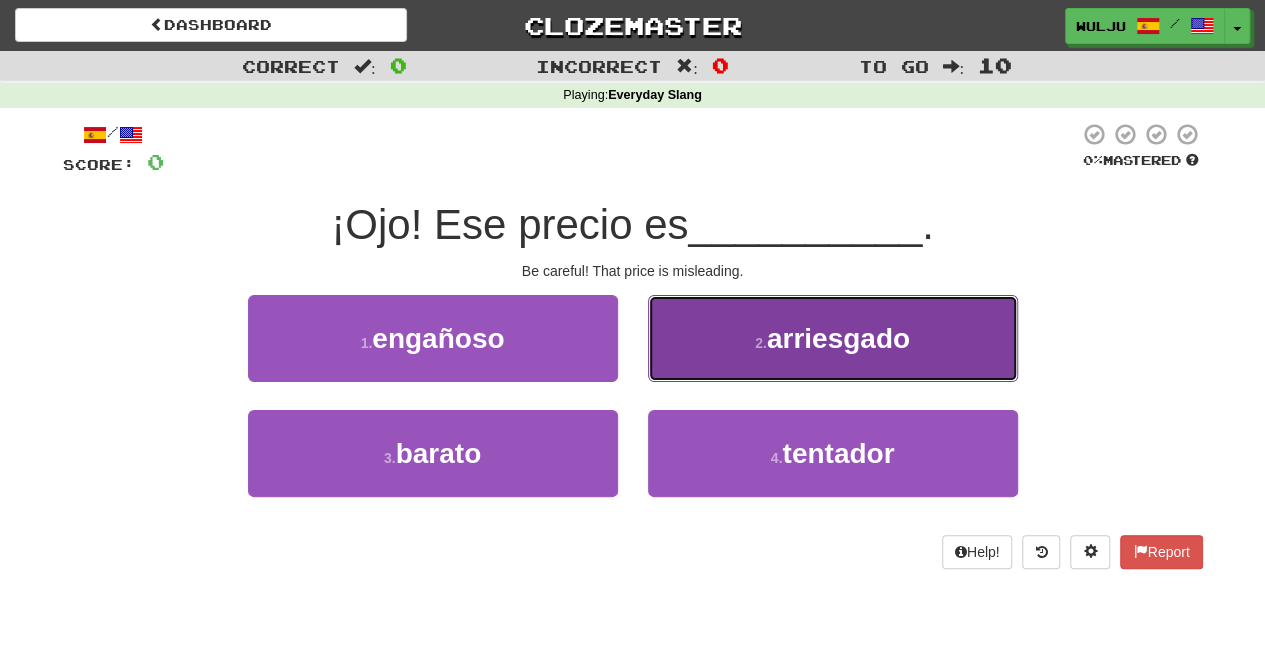 click on "2 .  arriesgado" at bounding box center [833, 338] 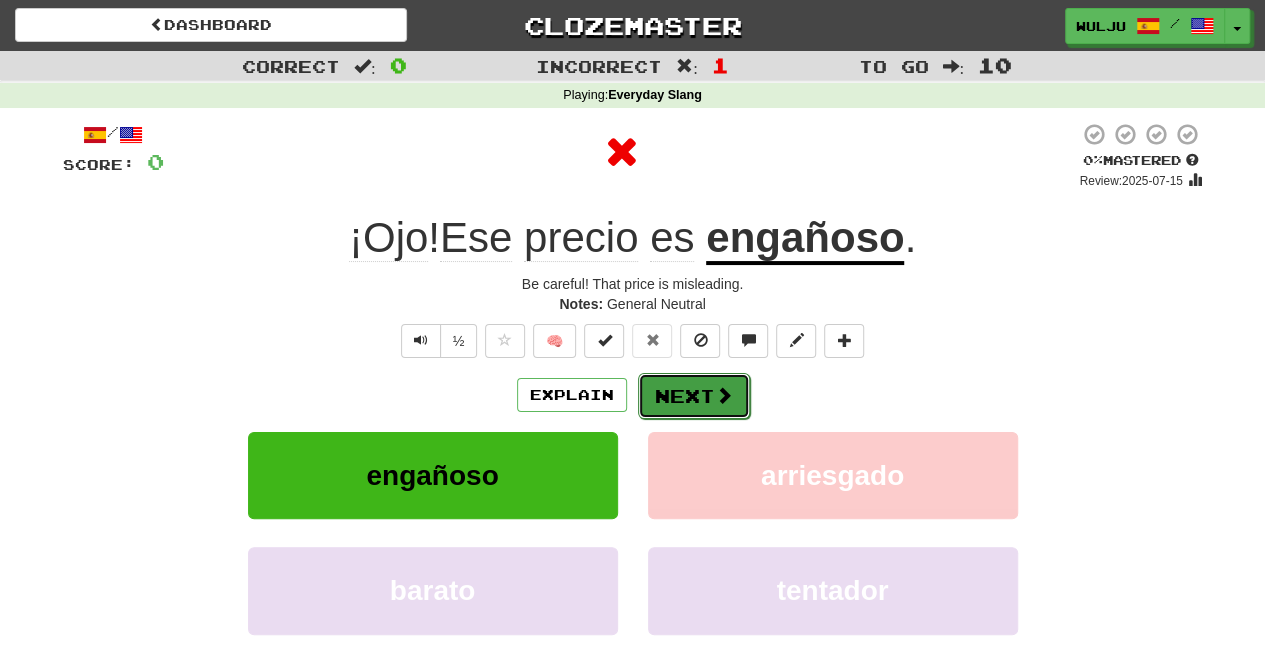 click on "Next" at bounding box center (694, 396) 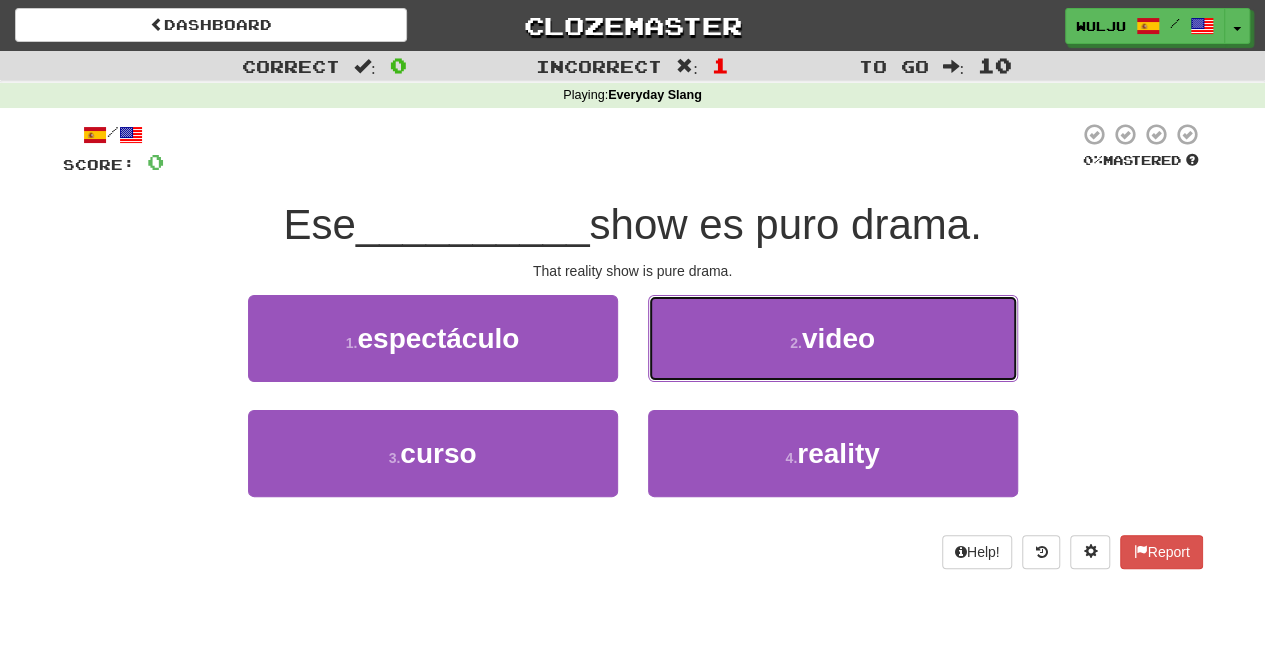 click on "2 .  video" at bounding box center (833, 338) 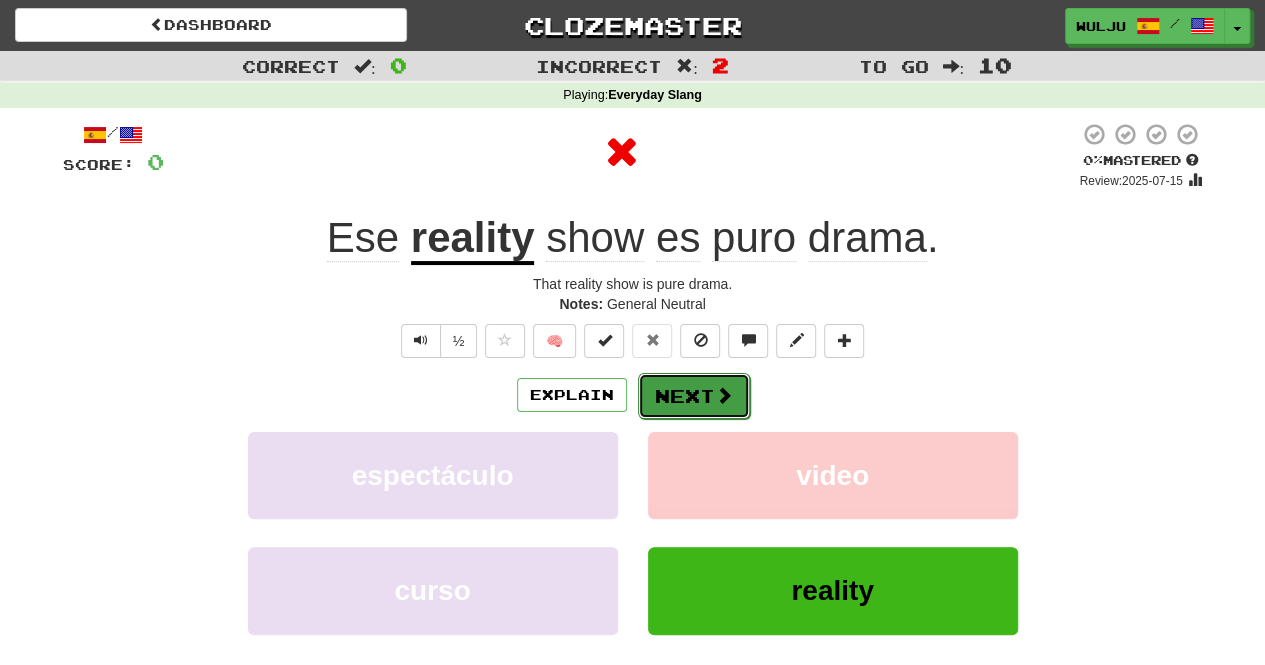 click on "Next" at bounding box center [694, 396] 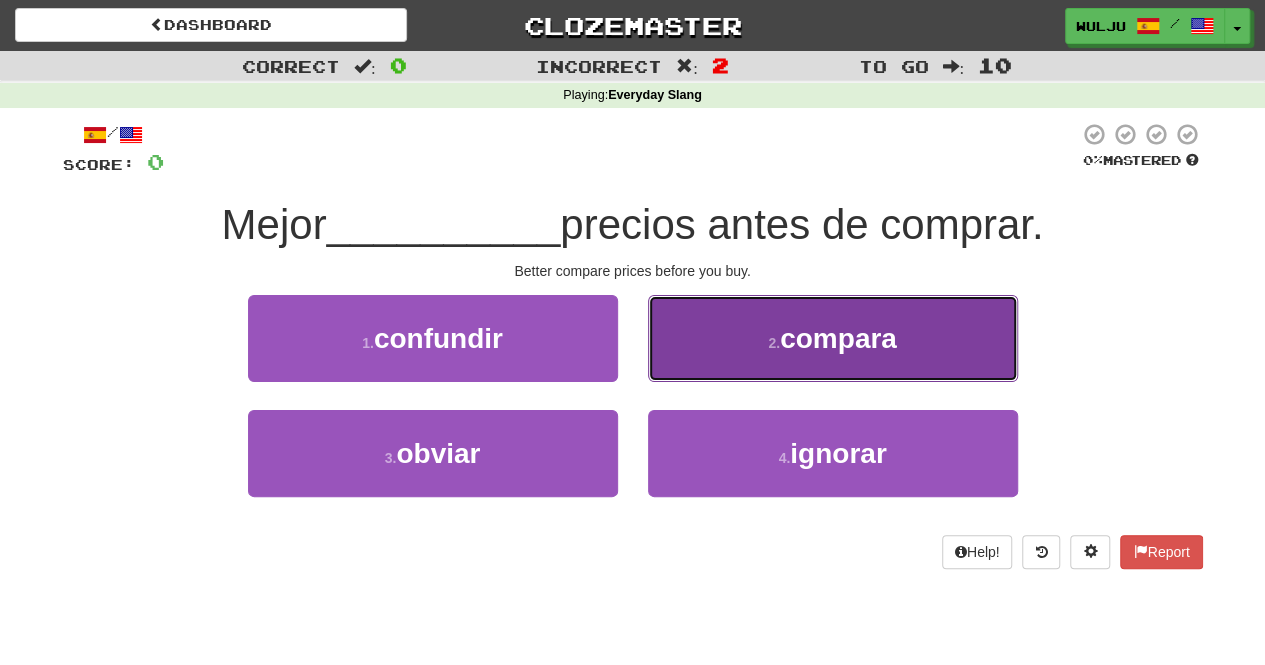 click on "2 .  compara" at bounding box center [833, 338] 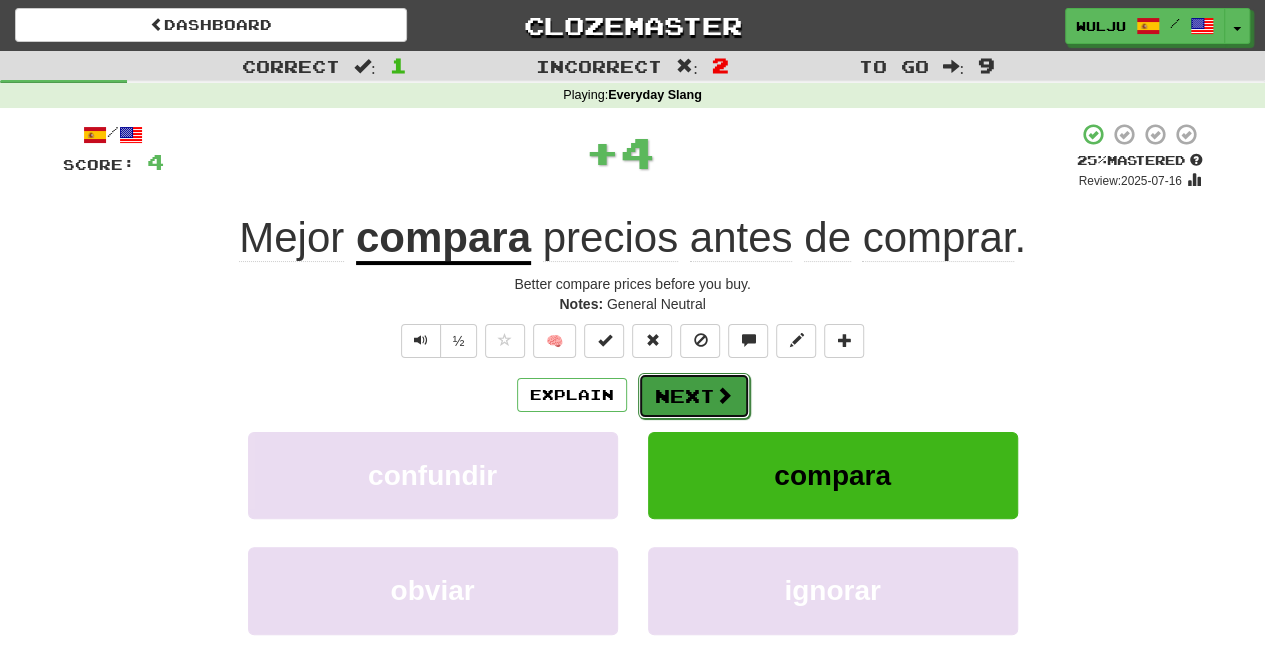 click on "Next" at bounding box center [694, 396] 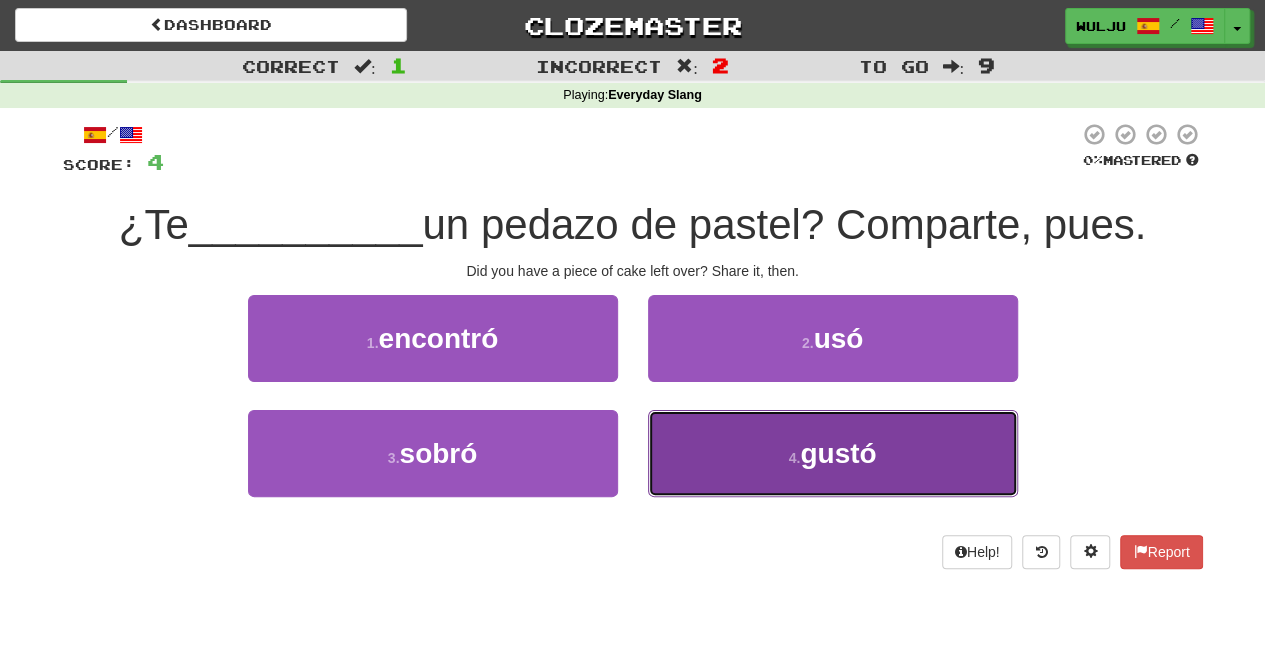 click on "4 .  gustó" at bounding box center (833, 453) 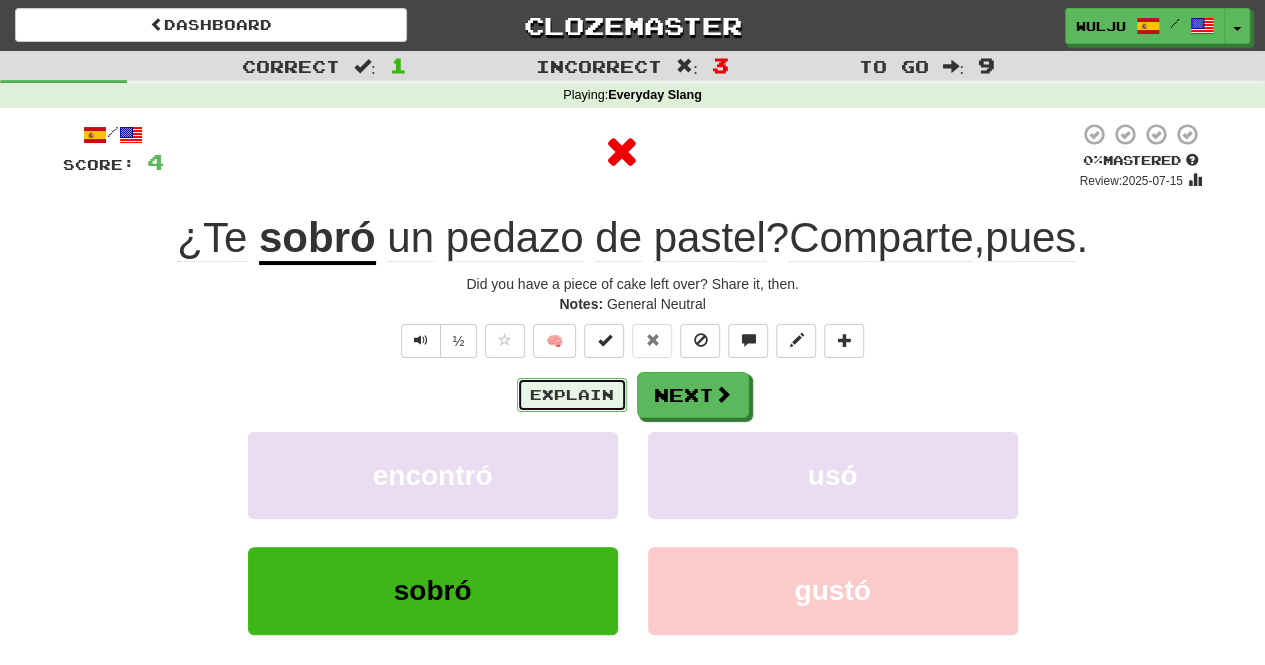click on "Explain" at bounding box center (572, 395) 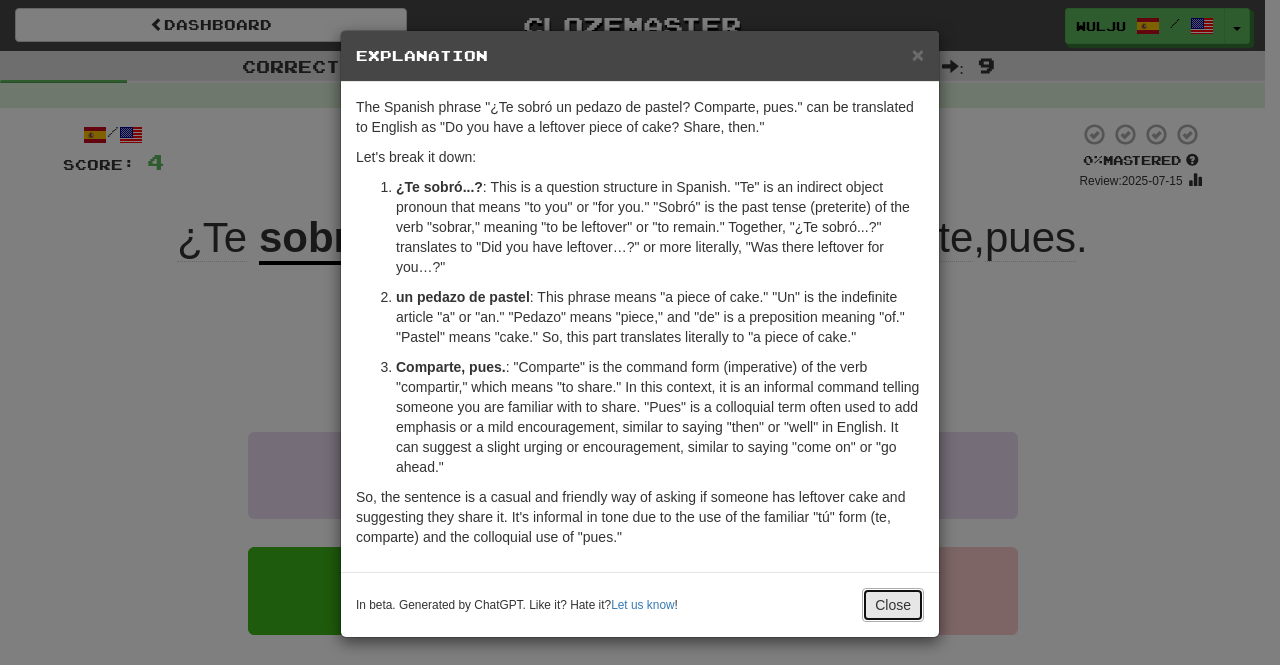 click on "Close" at bounding box center [893, 605] 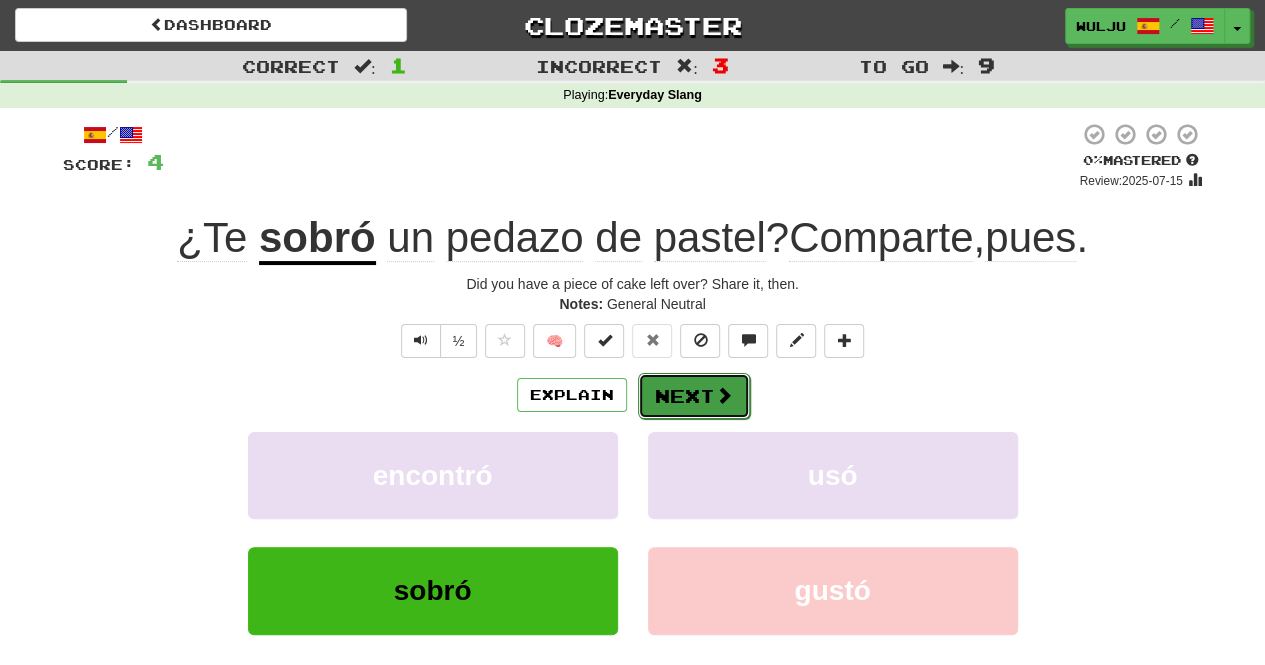 click on "Next" at bounding box center (694, 396) 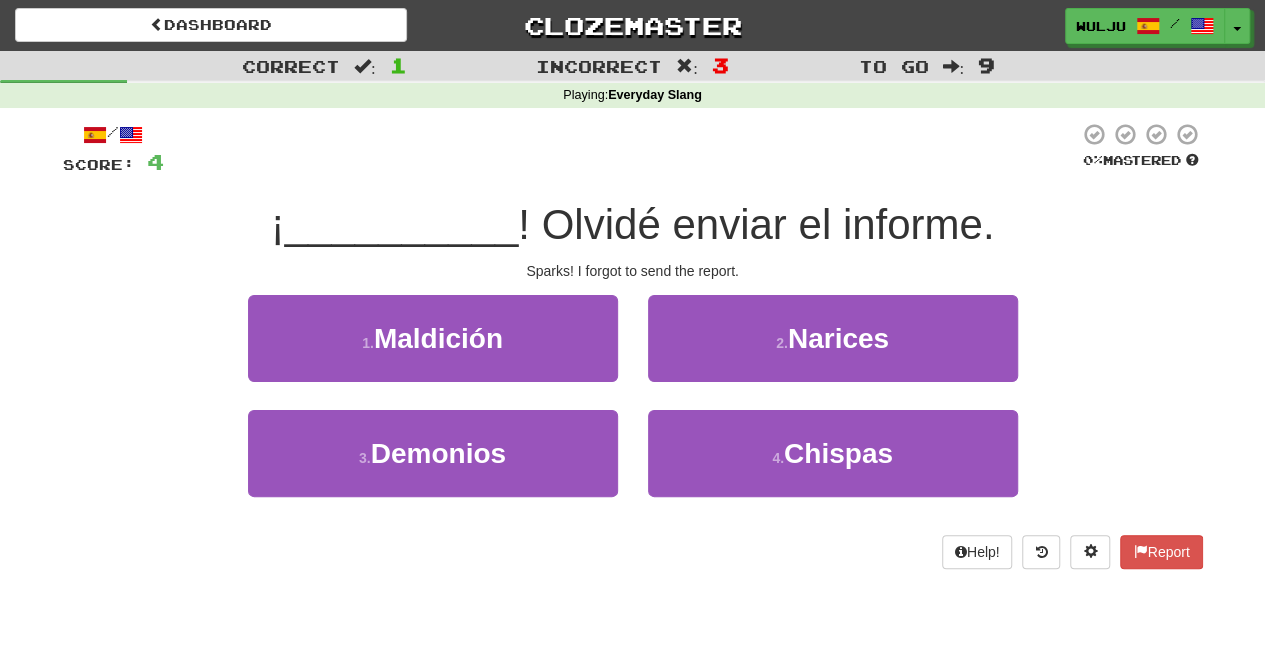 click on "! Olvidé enviar el informe." at bounding box center (756, 224) 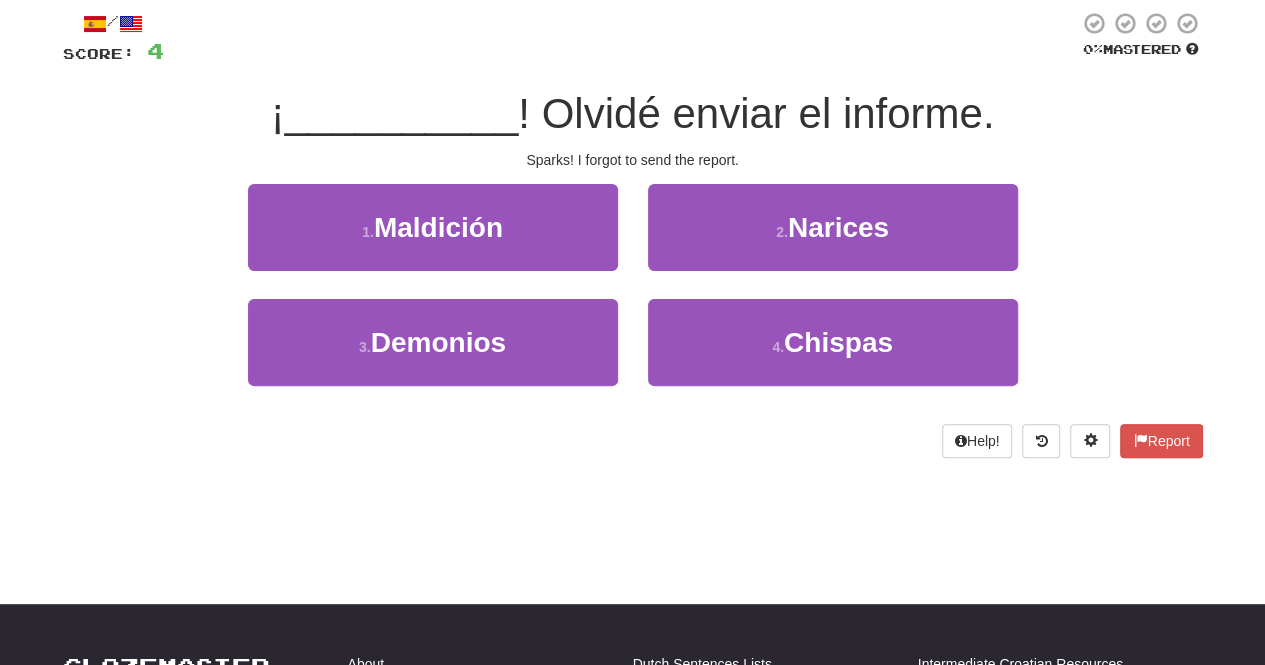 scroll, scrollTop: 0, scrollLeft: 0, axis: both 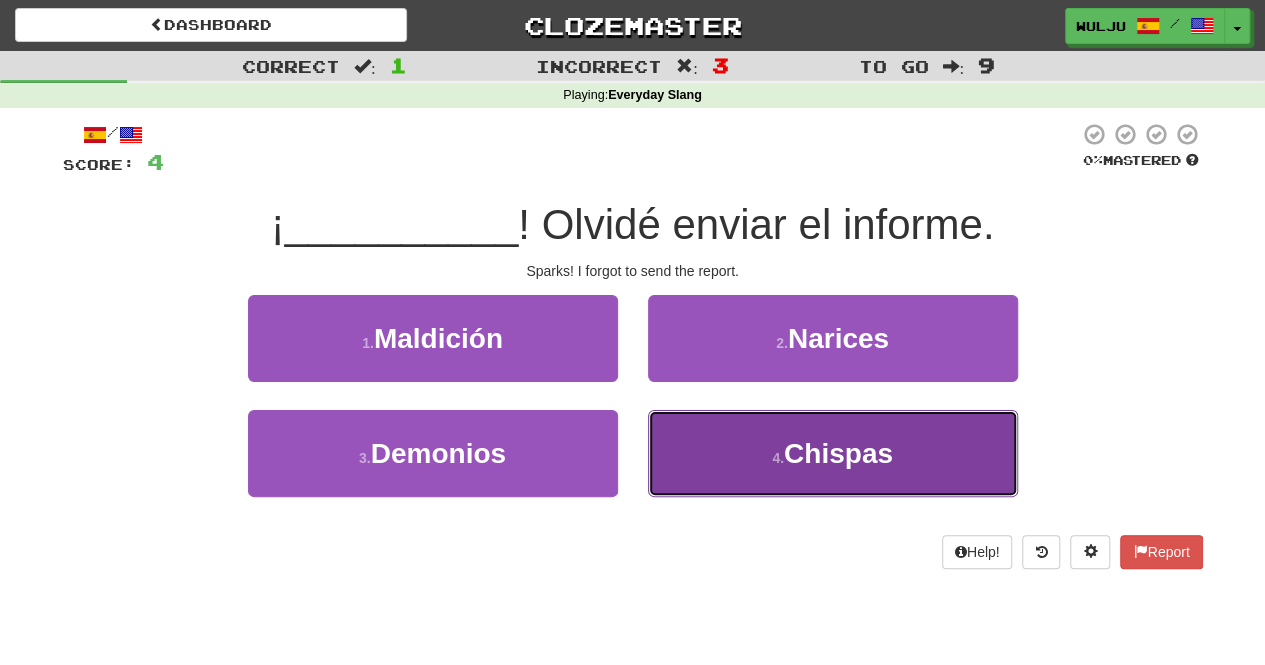 click on "Chispas" at bounding box center (833, 453) 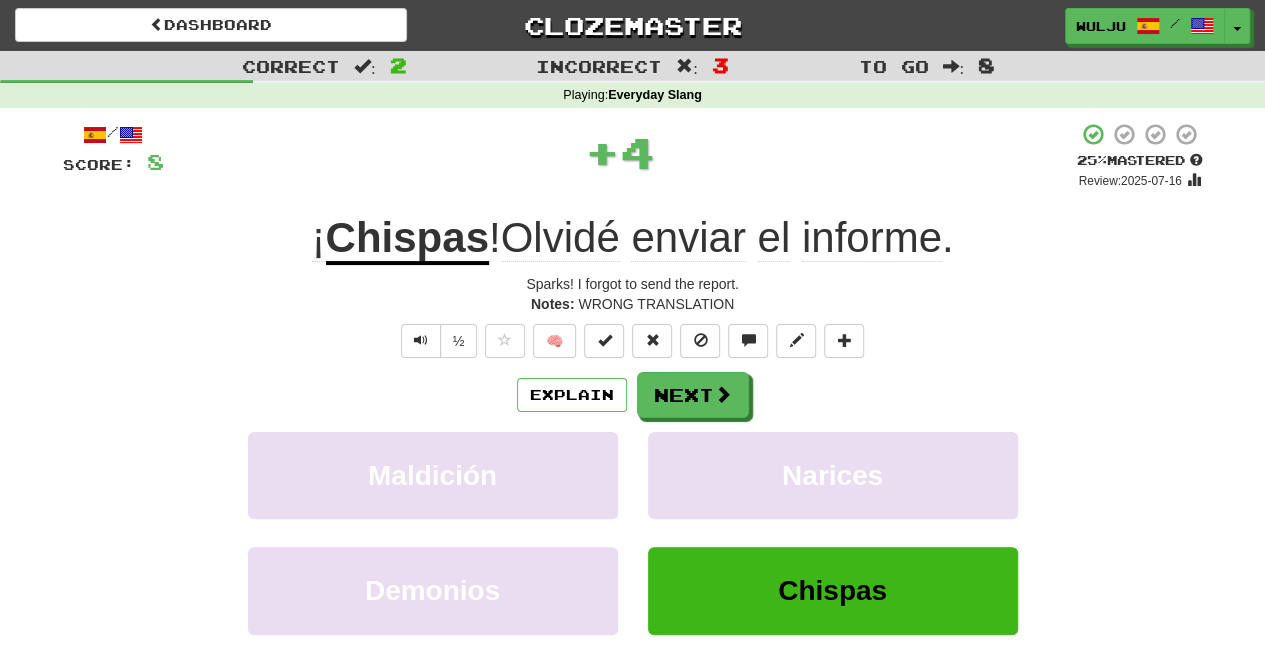 click on "Explain Next" at bounding box center [633, 395] 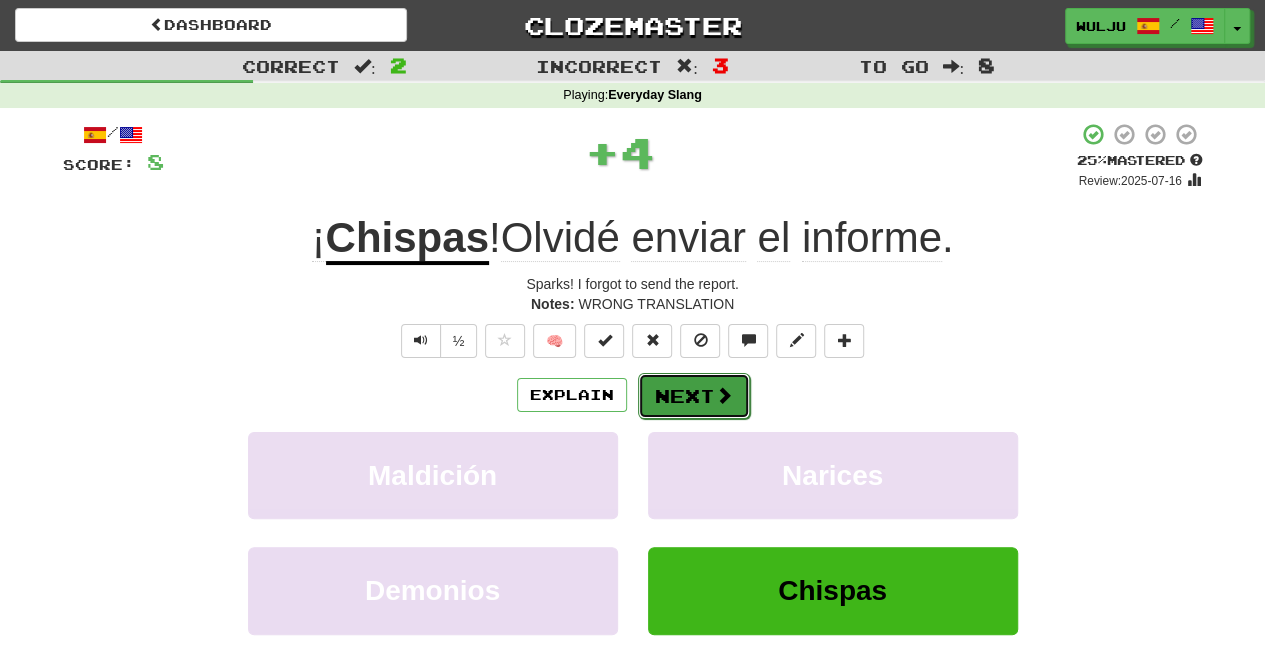 click on "Next" at bounding box center [694, 396] 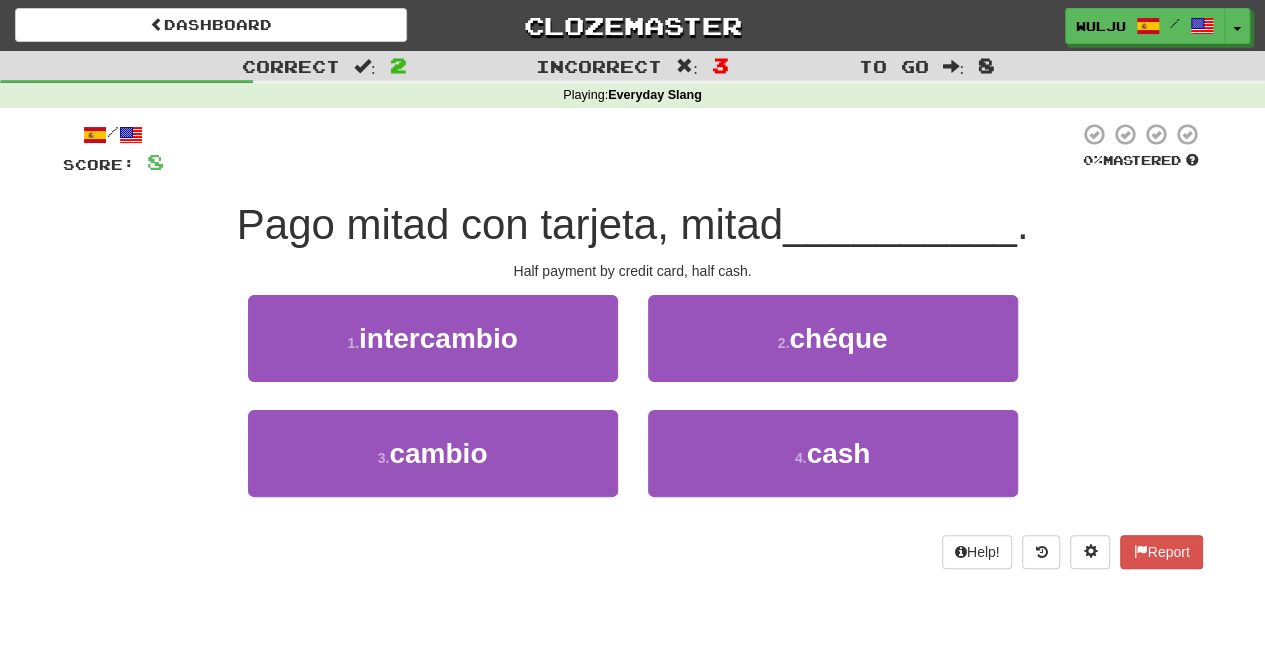 click on "1 .  intercambio" at bounding box center [433, 352] 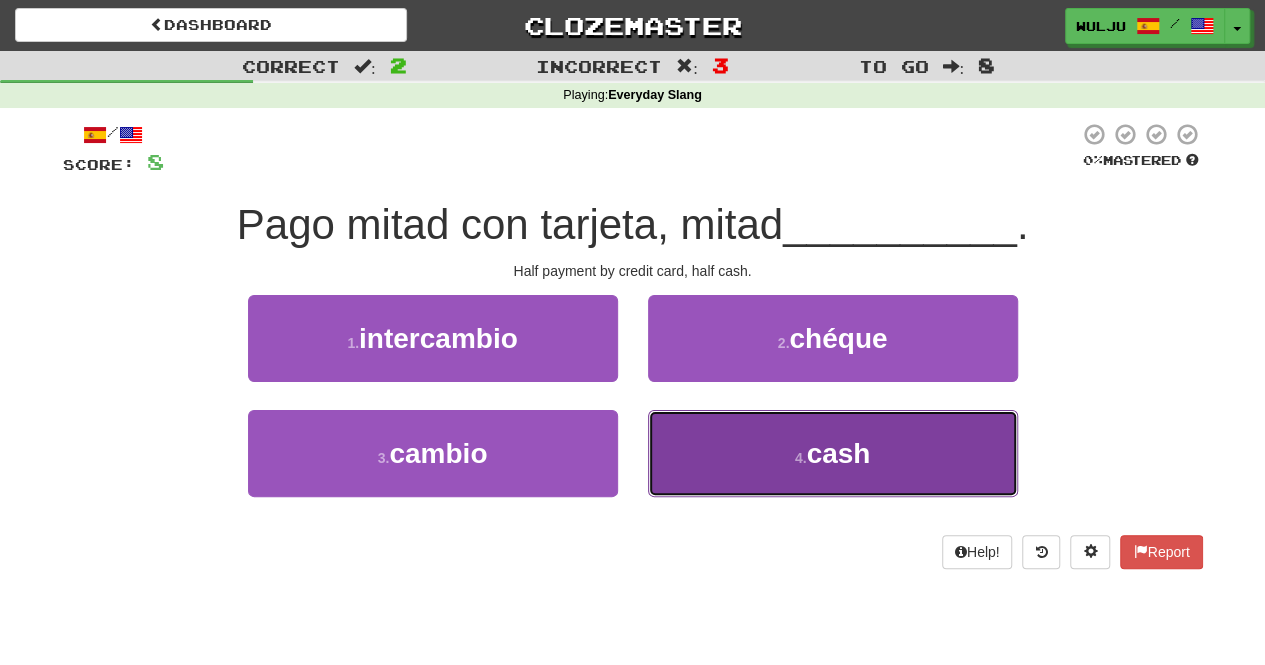click on "4 .  cash" at bounding box center [833, 453] 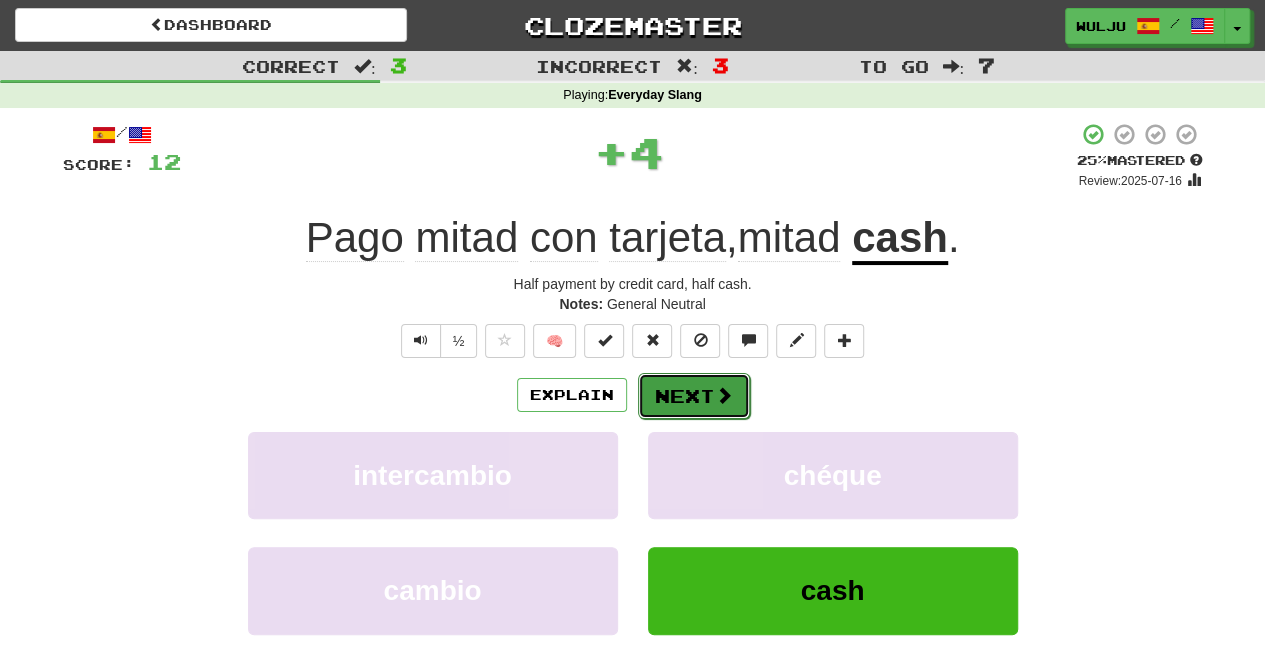click at bounding box center [724, 395] 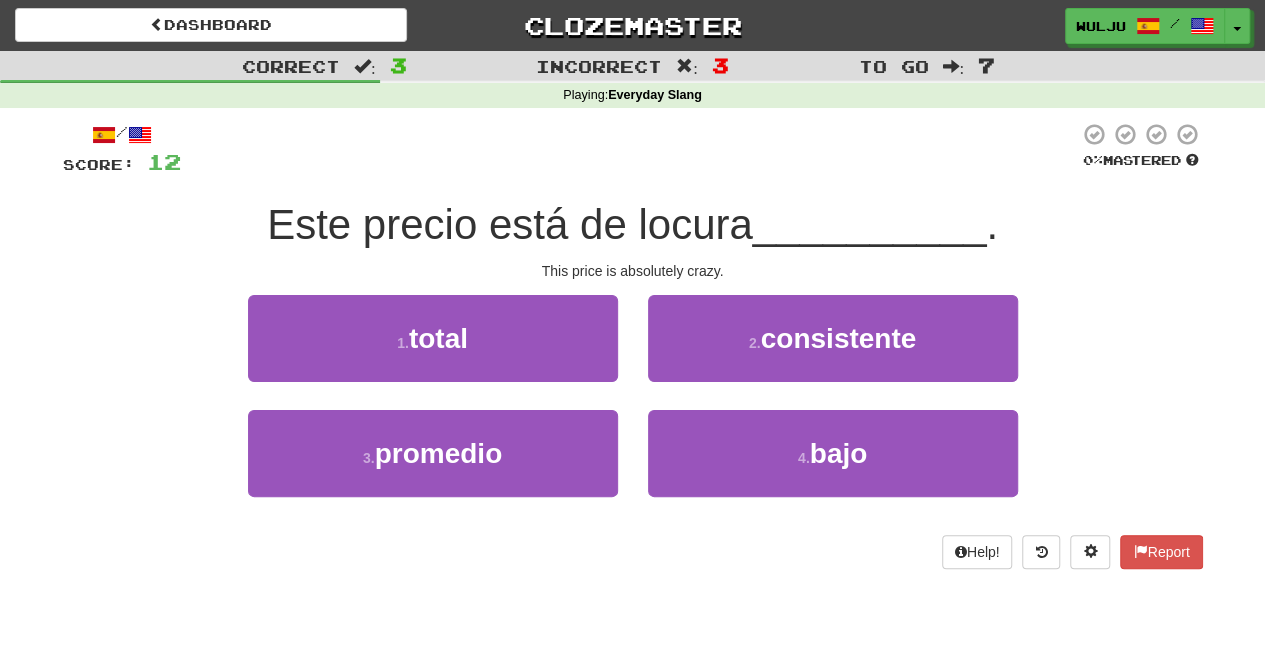click on "2 .  consistente" at bounding box center [833, 352] 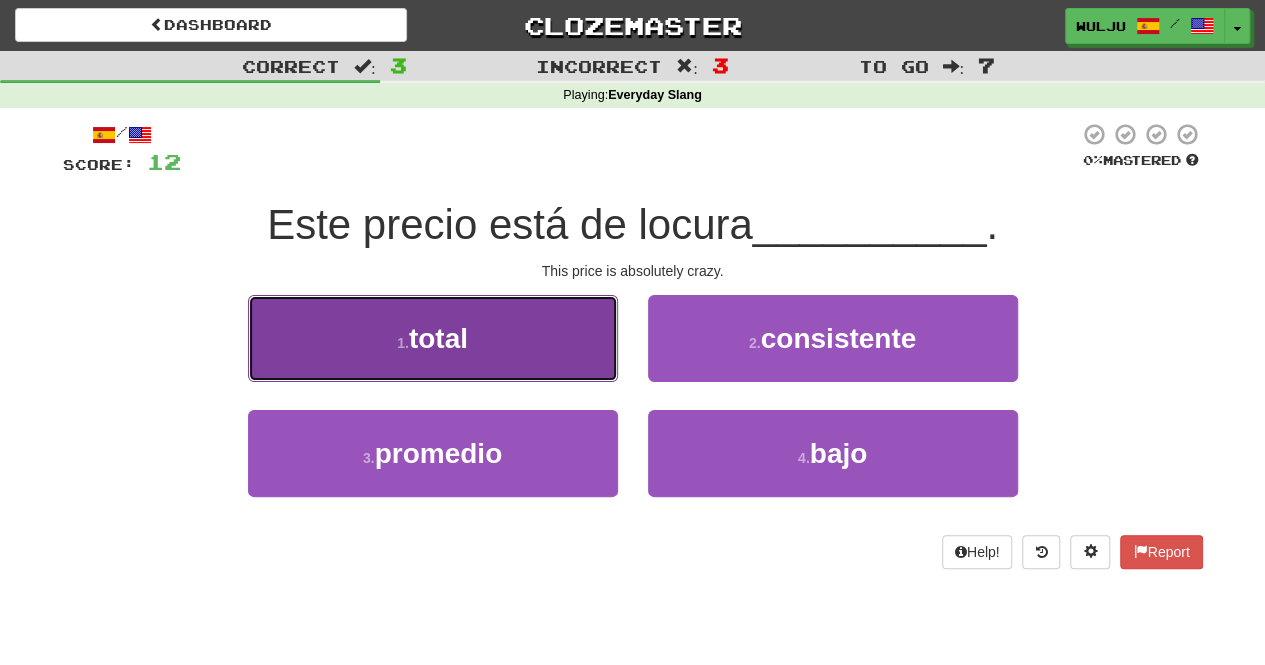 click on "1 .  total" at bounding box center [433, 338] 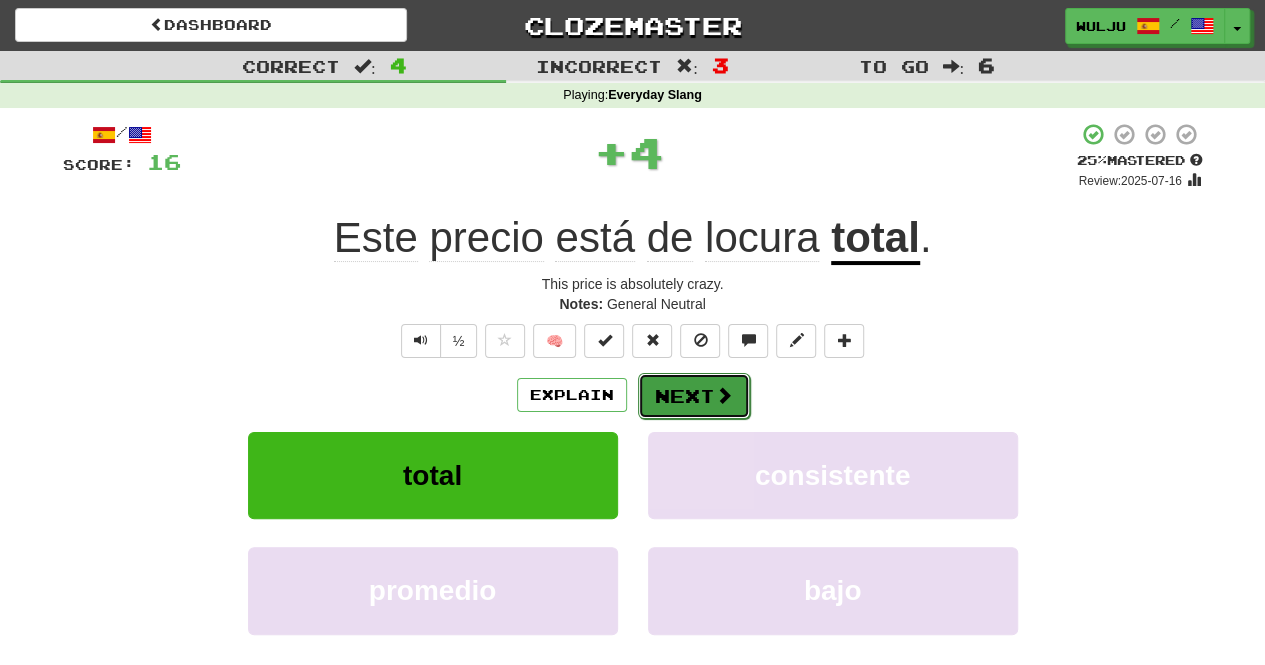 click on "Next" at bounding box center [694, 396] 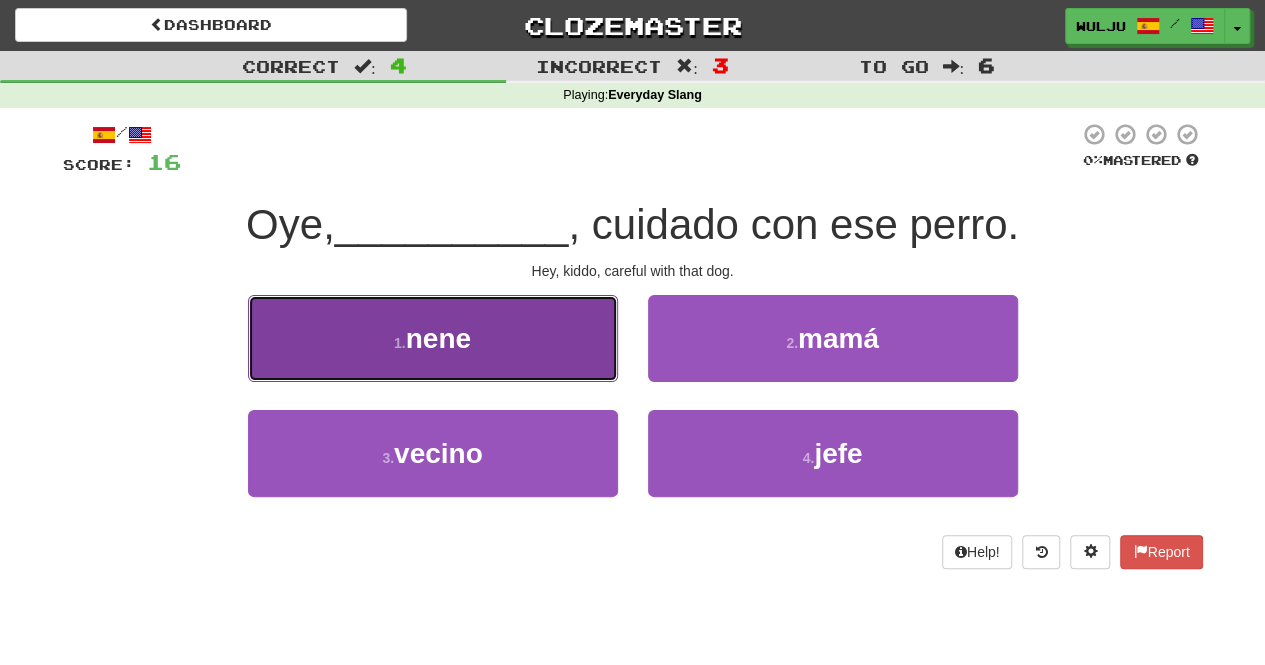 click on "1 .  nene" at bounding box center (433, 338) 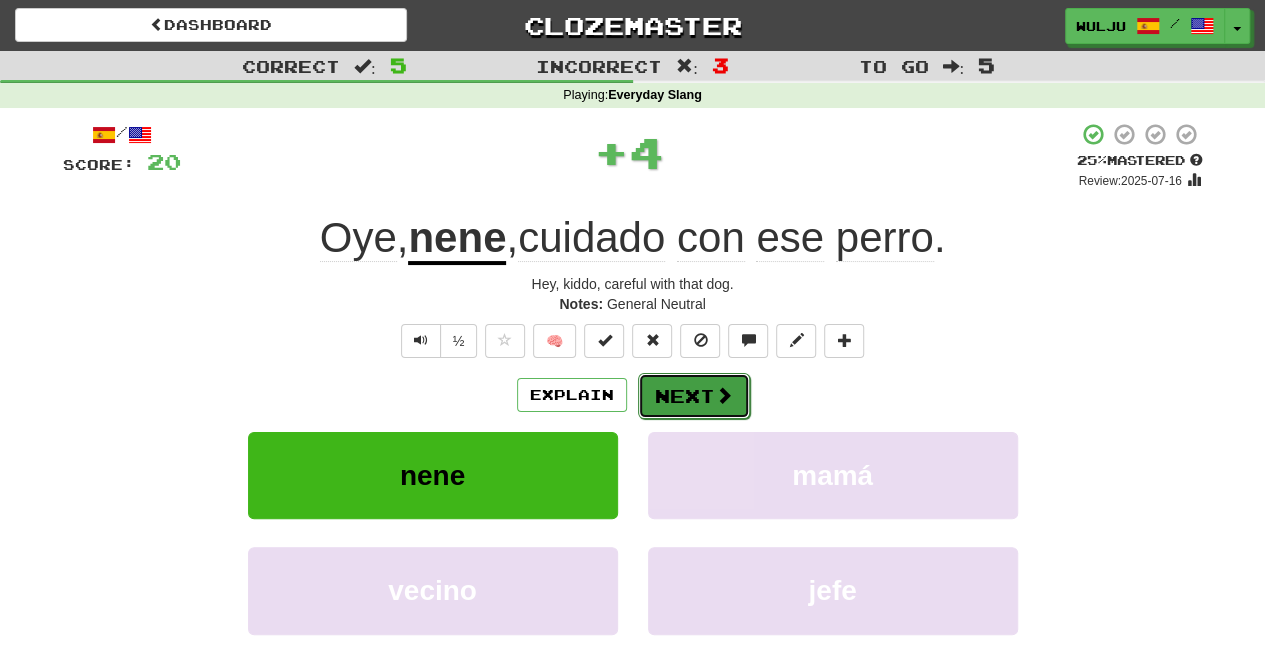 click on "Next" at bounding box center [694, 396] 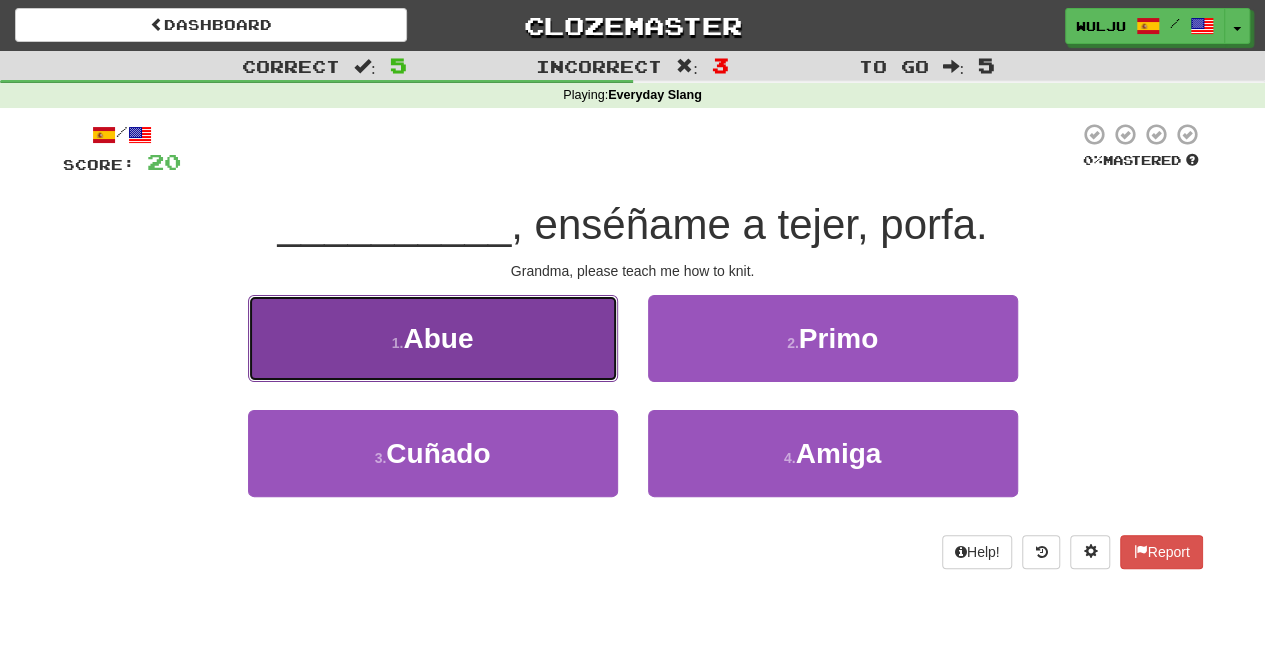 click on "Abue" at bounding box center [433, 338] 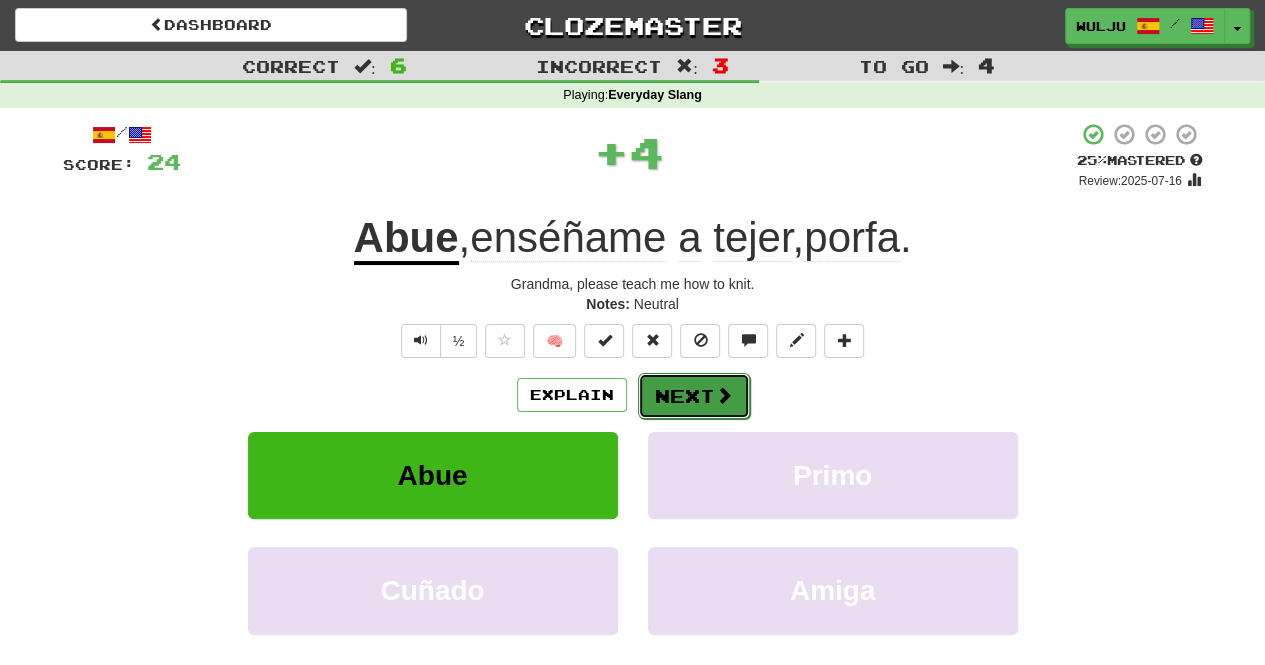 click on "Next" at bounding box center [694, 396] 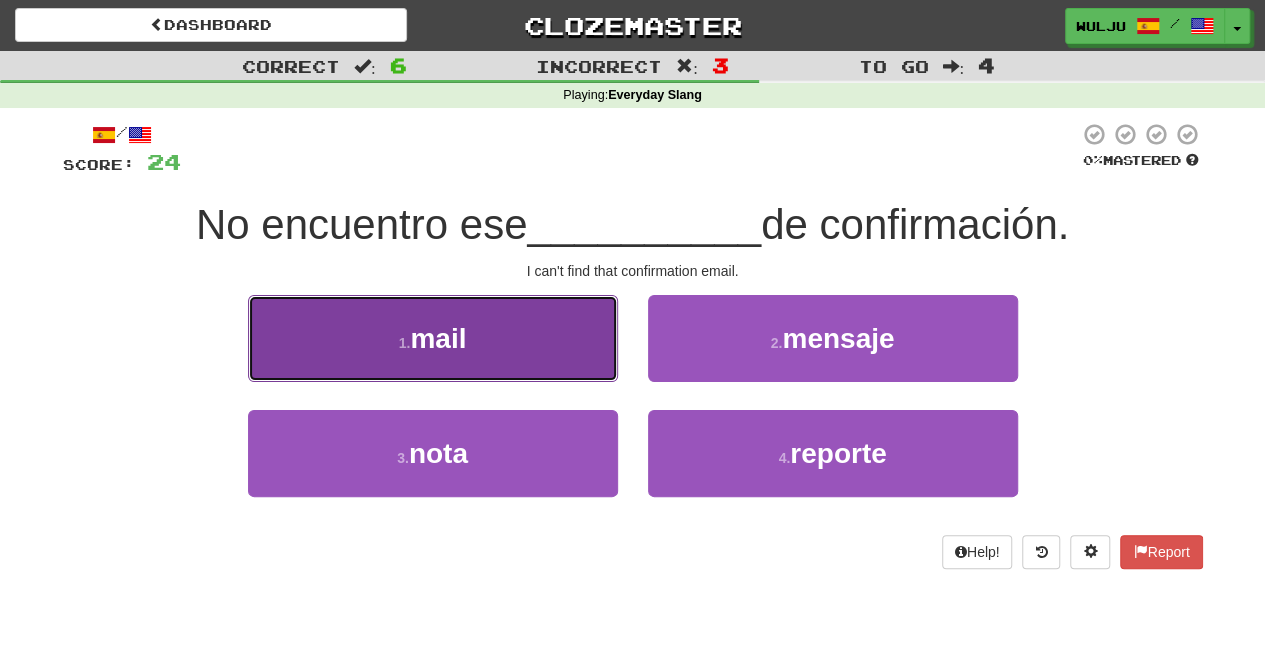 click on "1 .  mail" at bounding box center (433, 338) 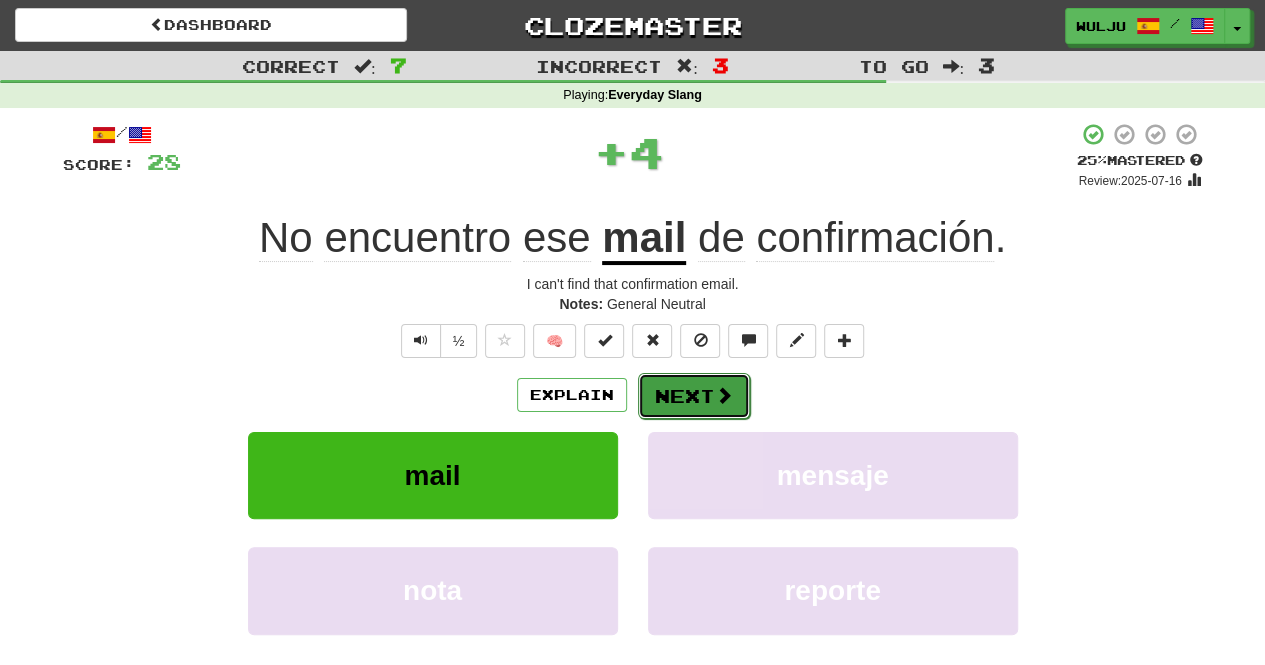 click at bounding box center [724, 395] 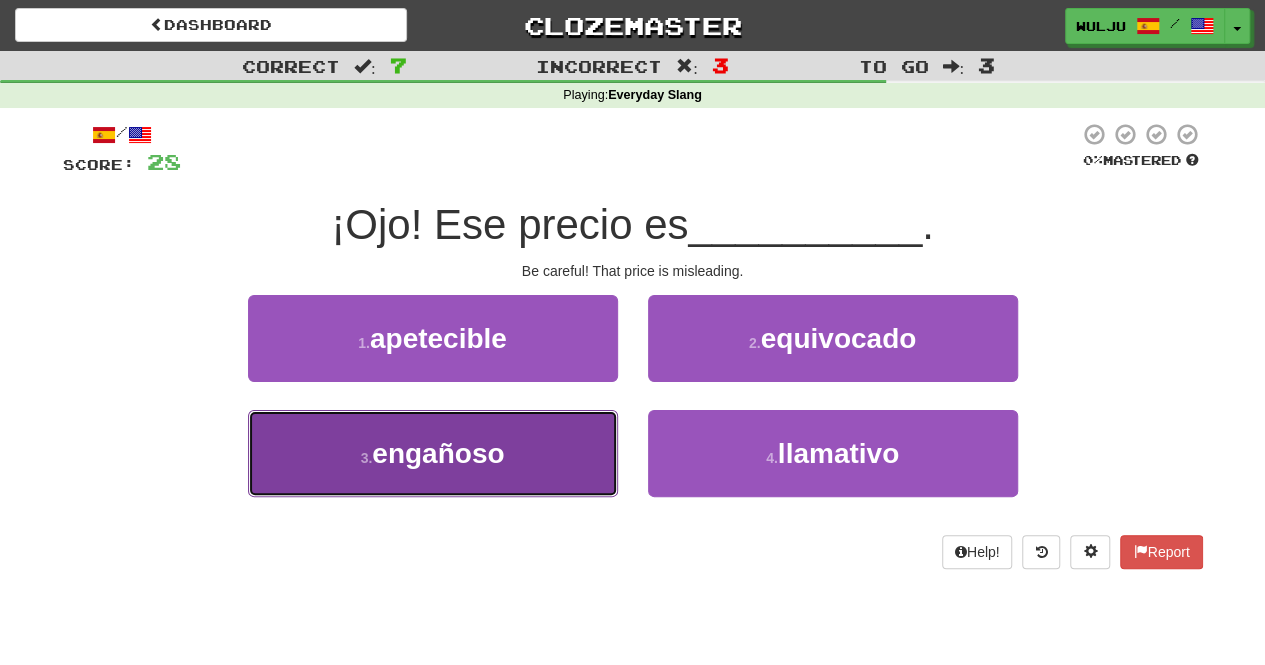 click on "3 .  engañoso" at bounding box center [433, 453] 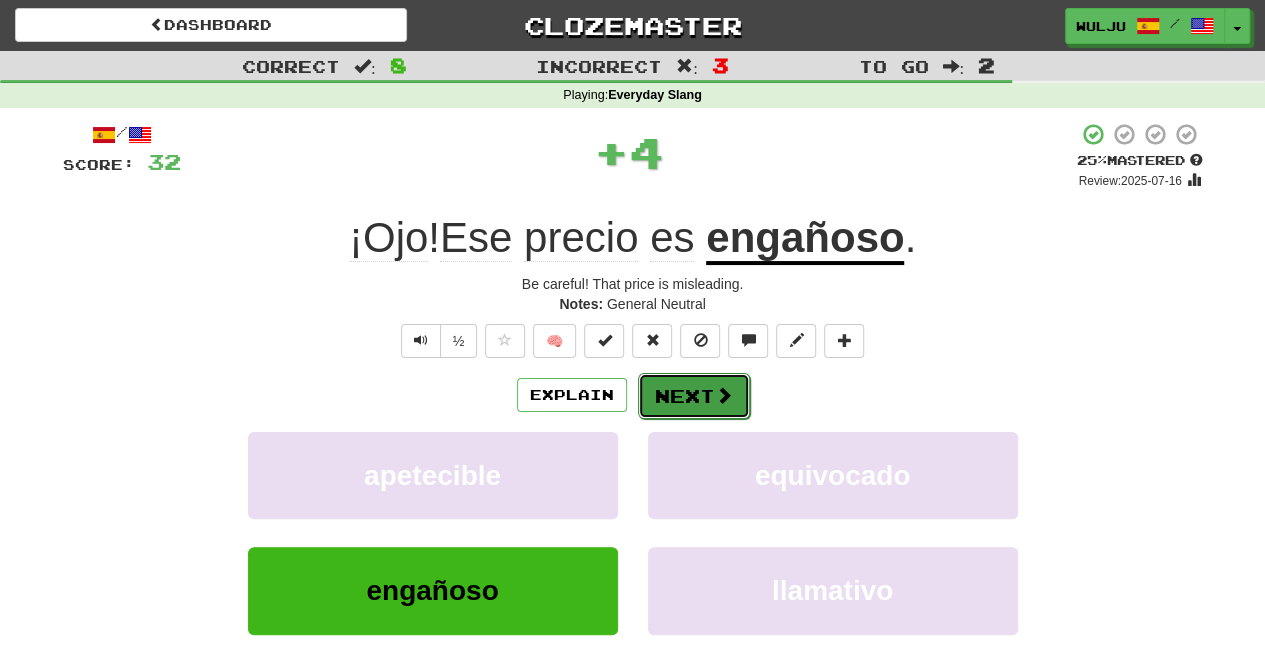 click on "Next" at bounding box center [694, 396] 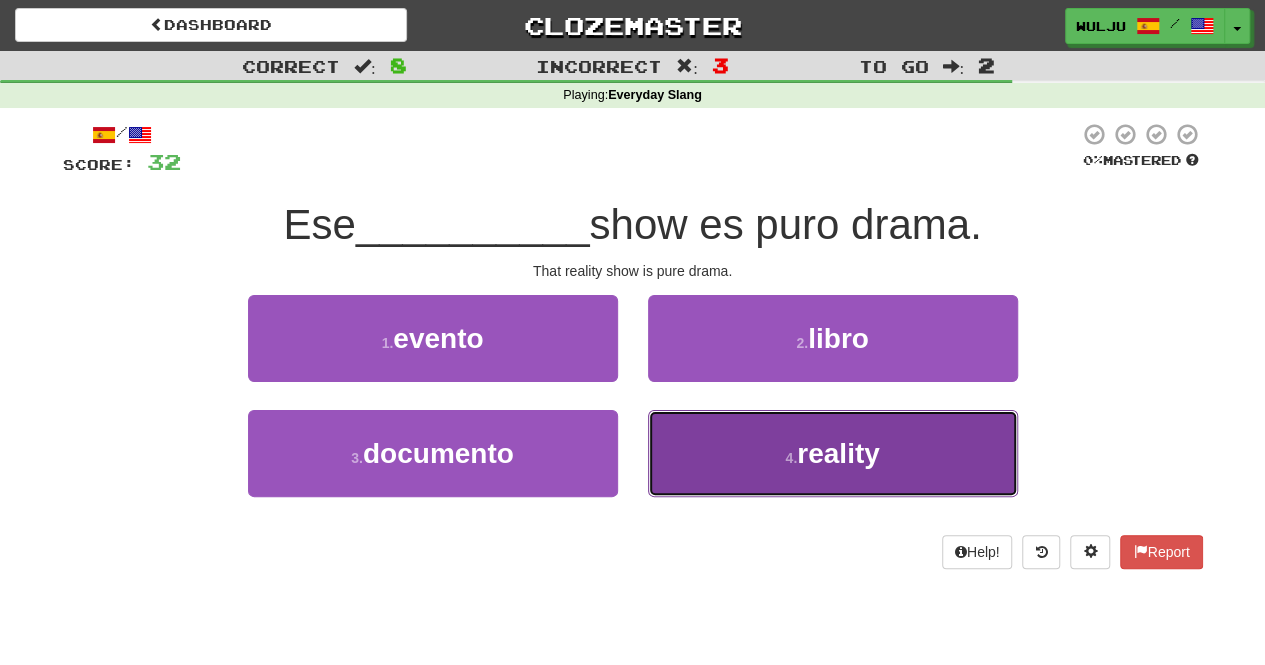 click on "4 ." at bounding box center (791, 458) 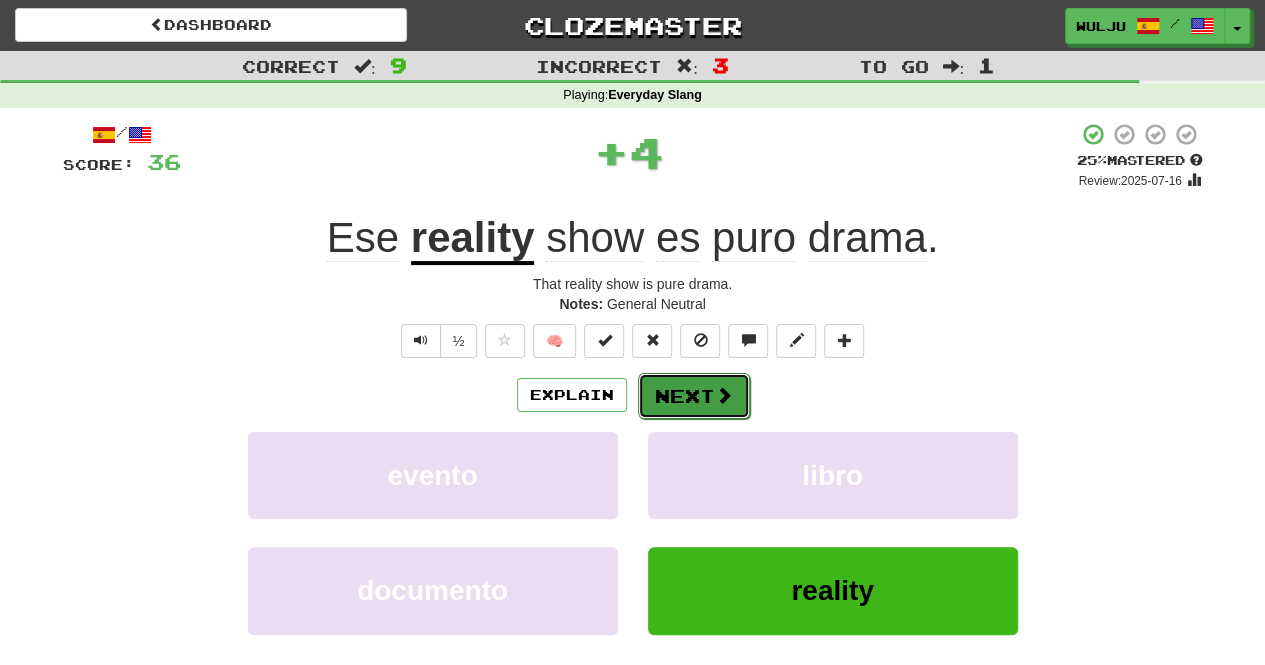 click at bounding box center (724, 395) 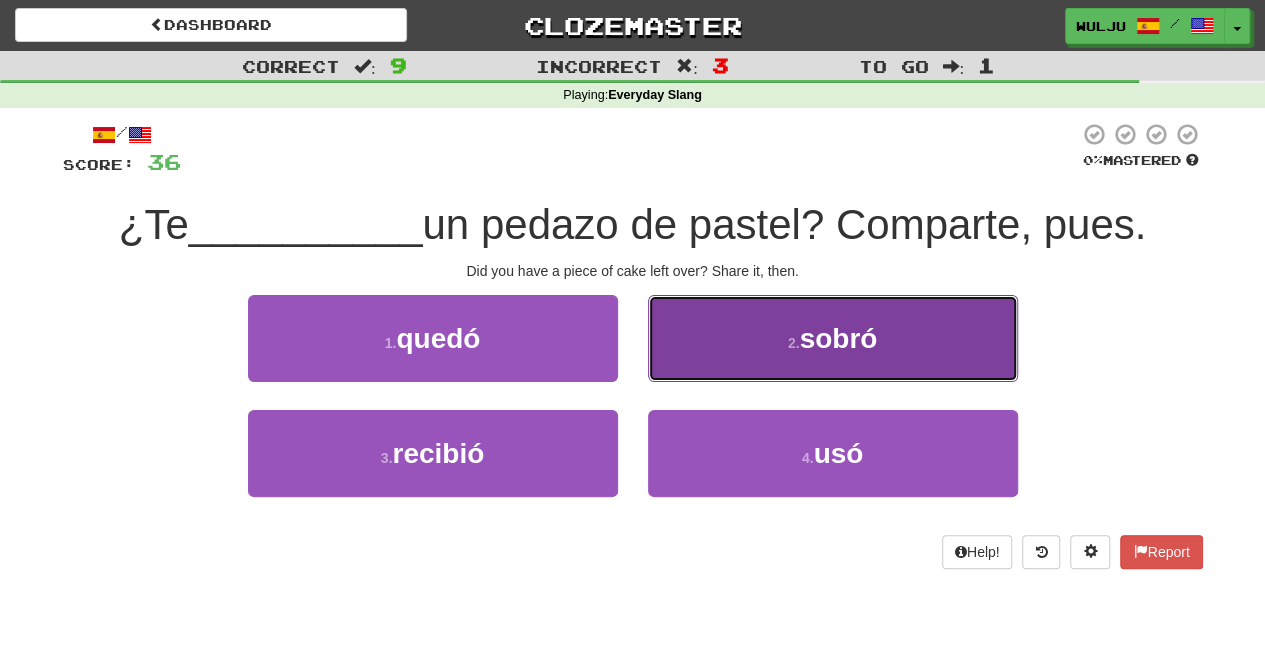 drag, startPoint x: 734, startPoint y: 379, endPoint x: 696, endPoint y: 353, distance: 46.043457 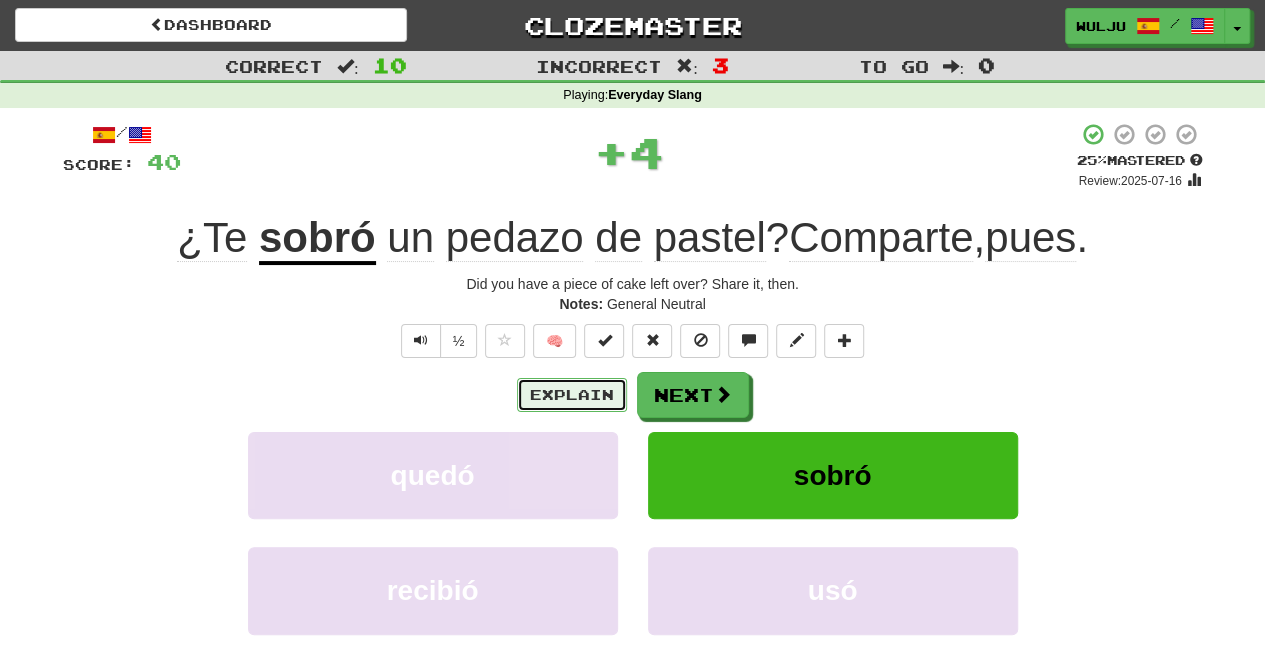 click on "Explain" at bounding box center [572, 395] 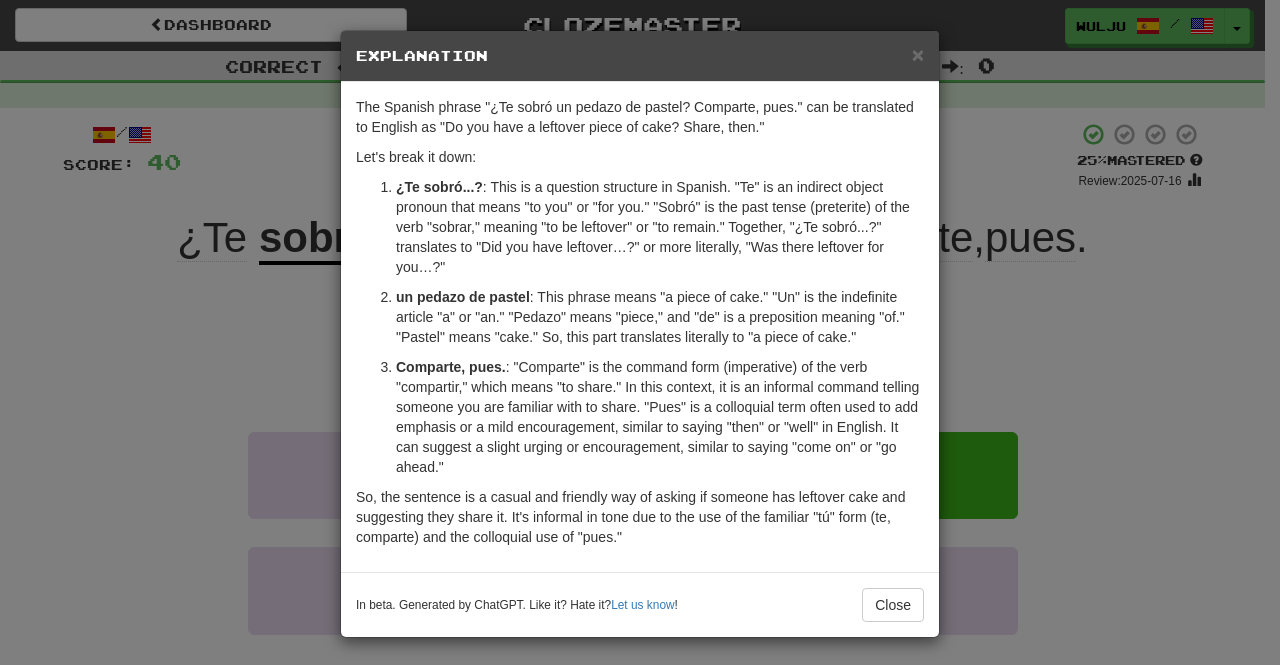 click on "× Explanation The Spanish phrase "¿Te sobró un pedazo de pastel? Comparte, pues." can be translated to English as "Do you have a leftover piece of cake? Share, then."
Let's break it down:
¿Te sobró...? : This is a question structure in Spanish. "Te" is an indirect object pronoun that means "to you" or "for you." "Sobró" is the past tense (preterite) of the verb "sobrar," meaning "to be leftover" or "to remain." Together, "¿Te sobró...?" translates to "Did you have leftover…?" or more literally, "Was there leftover for you…?"
un pedazo de pastel : This phrase means "a piece of cake." "Un" is the indefinite article "a" or "an." "Pedazo" means "piece," and "de" is a preposition meaning "of." "Pastel" means "cake." So, this part translates literally to "a piece of cake."
Comparte, pues.
In beta. Generated by ChatGPT. Like it? Hate it?  Let us know ! Close" at bounding box center [640, 332] 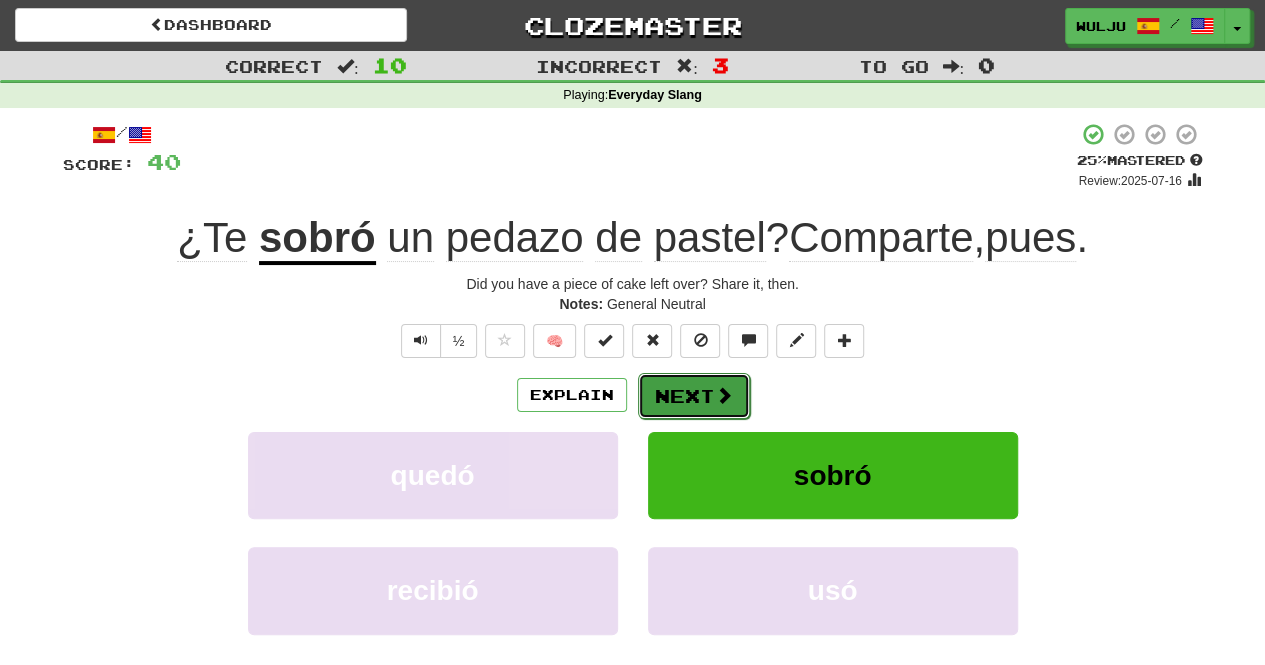 click on "Next" at bounding box center (694, 396) 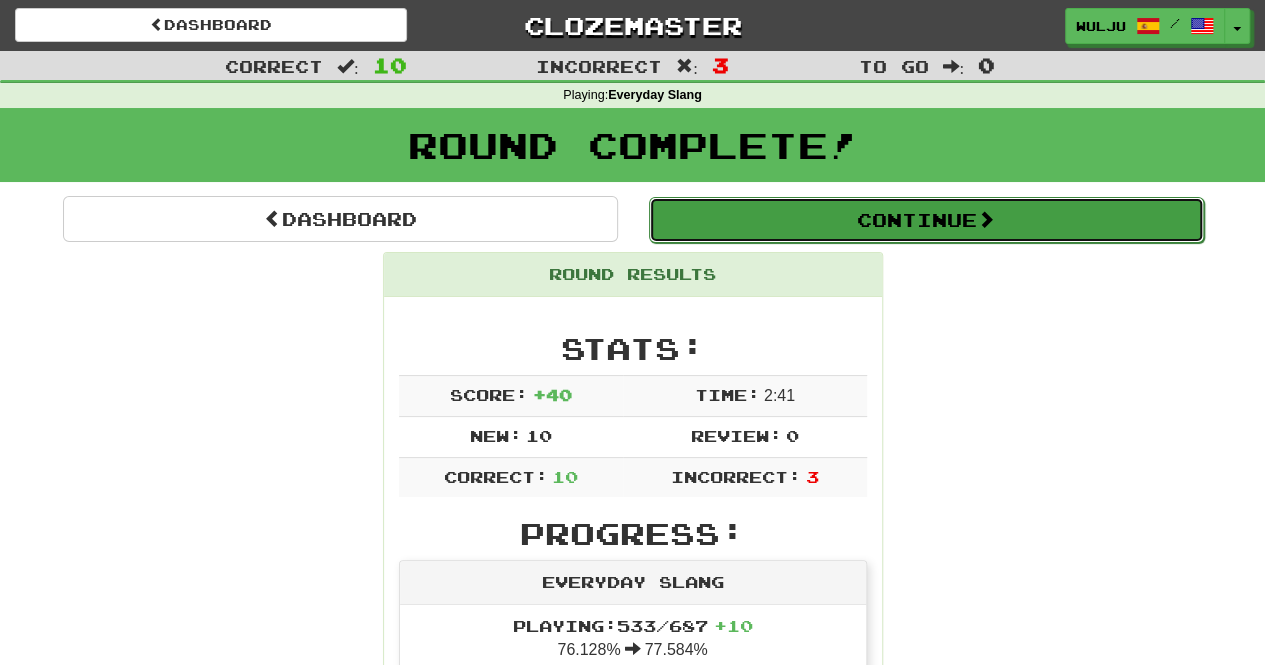 click on "Continue" at bounding box center (926, 220) 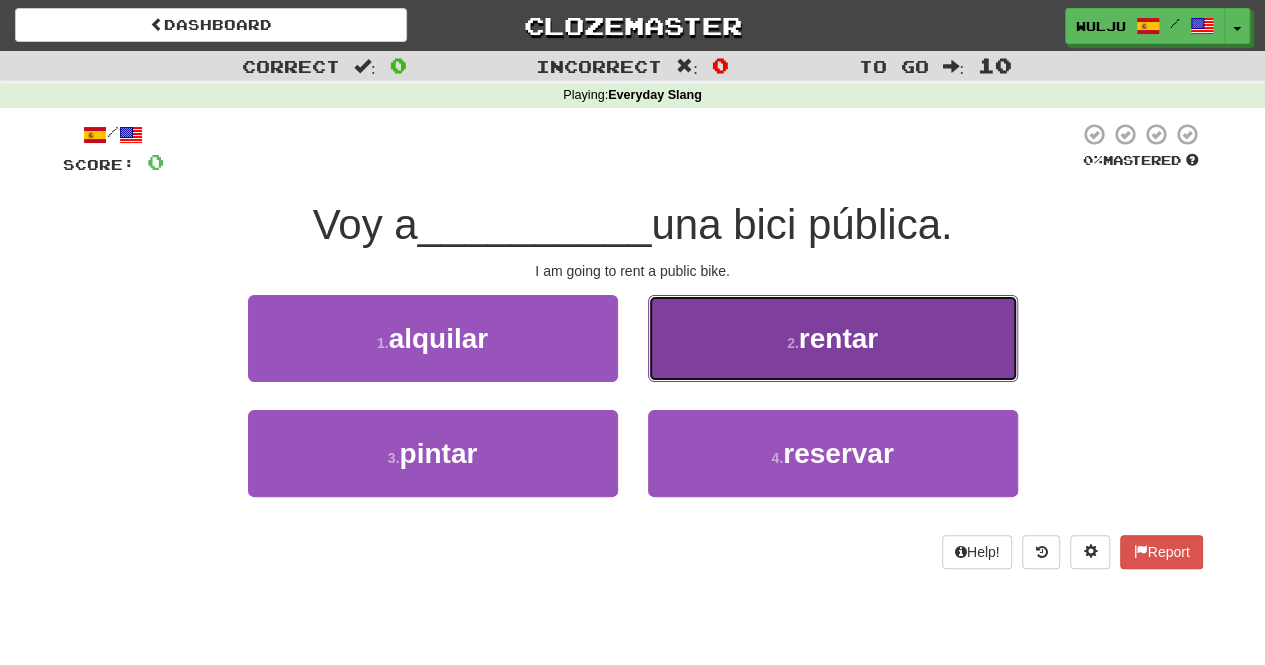 click on "2 .  rentar" at bounding box center [833, 338] 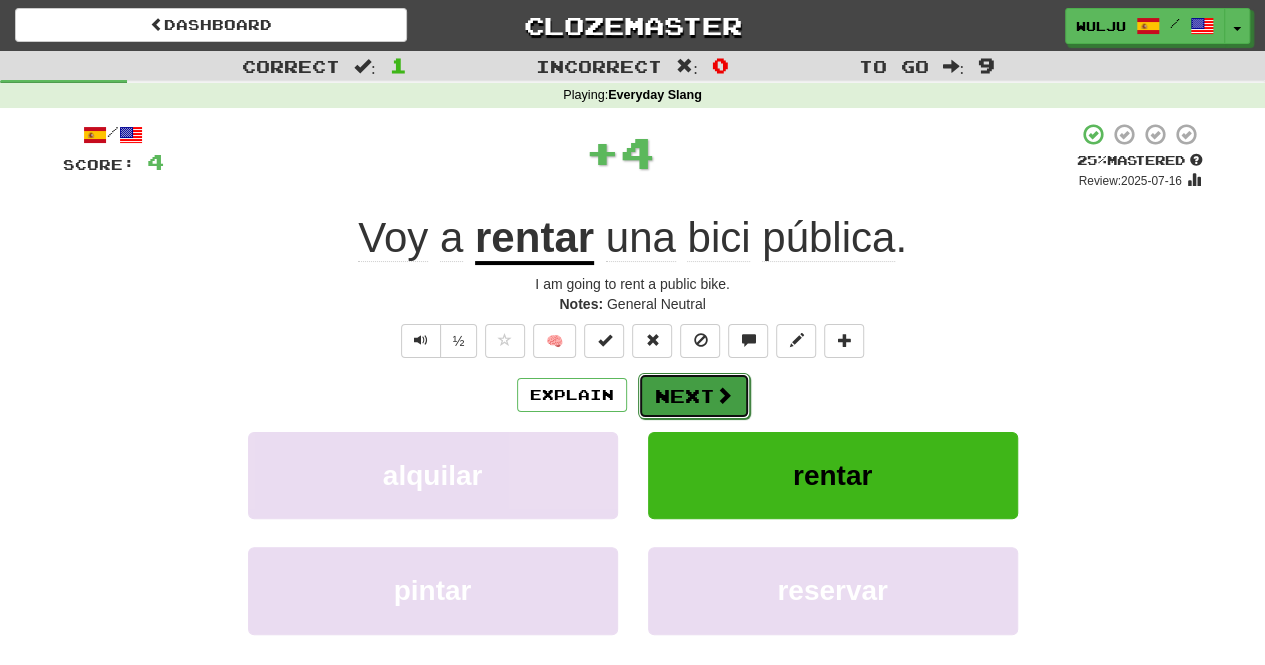 click on "Next" at bounding box center [694, 396] 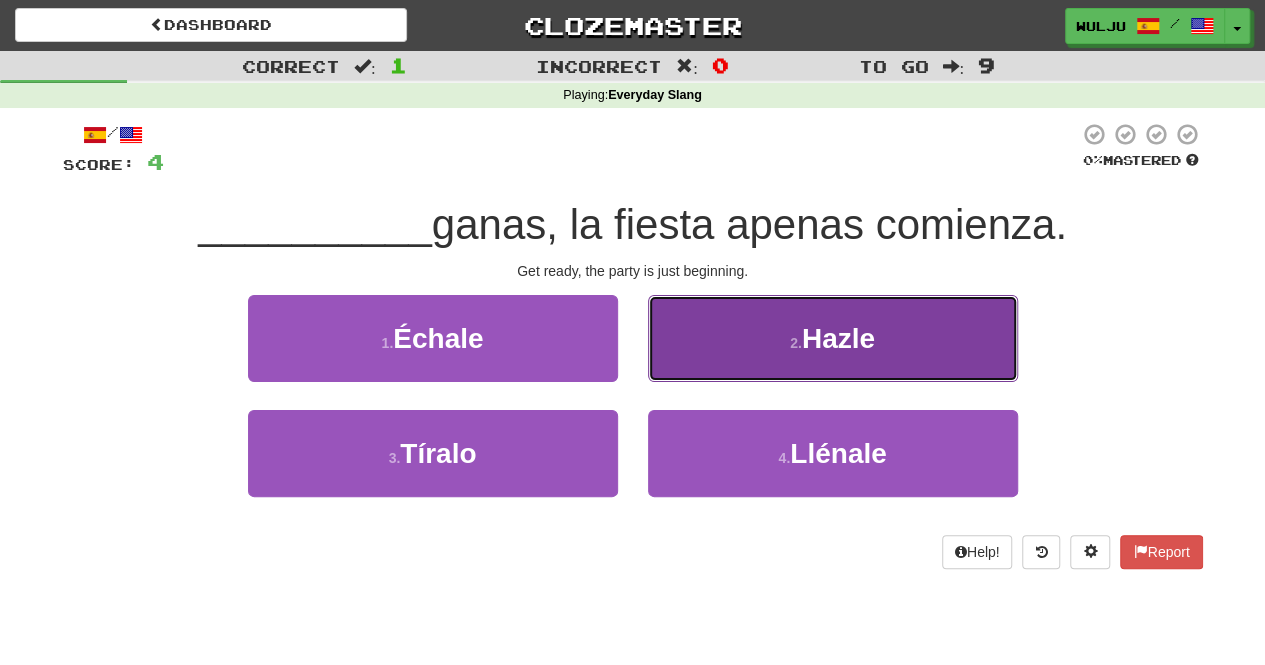 click on "2 .  Hazle" at bounding box center [833, 338] 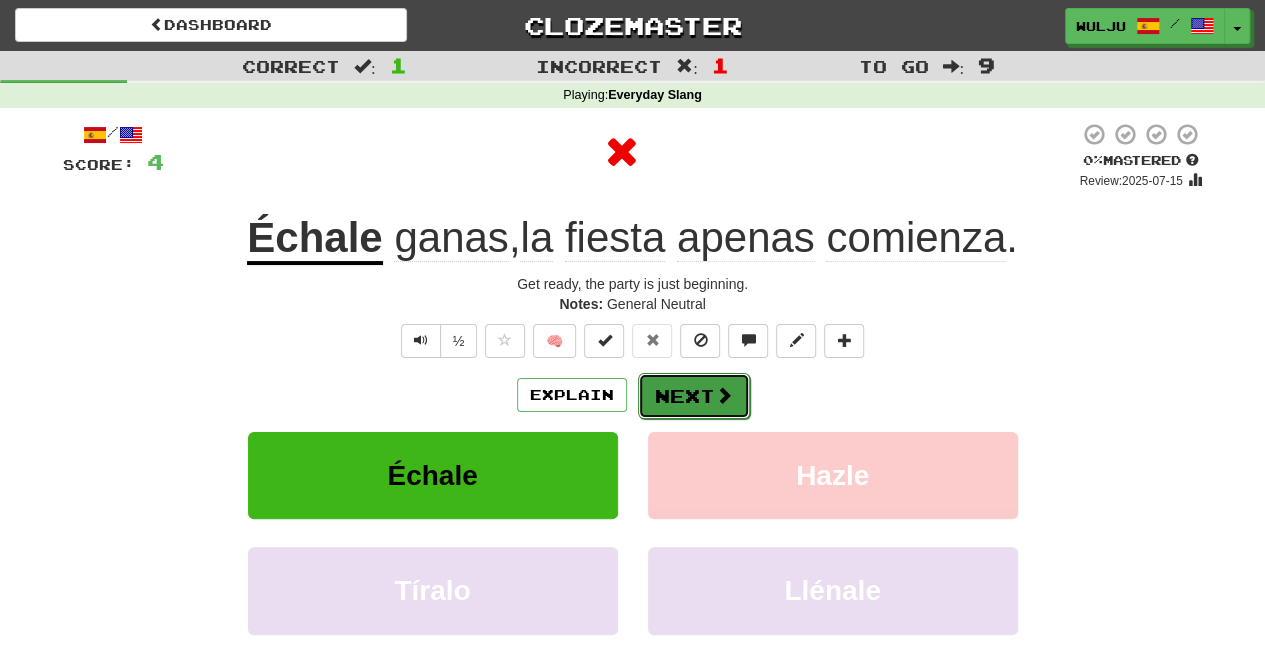 click on "Next" at bounding box center (694, 396) 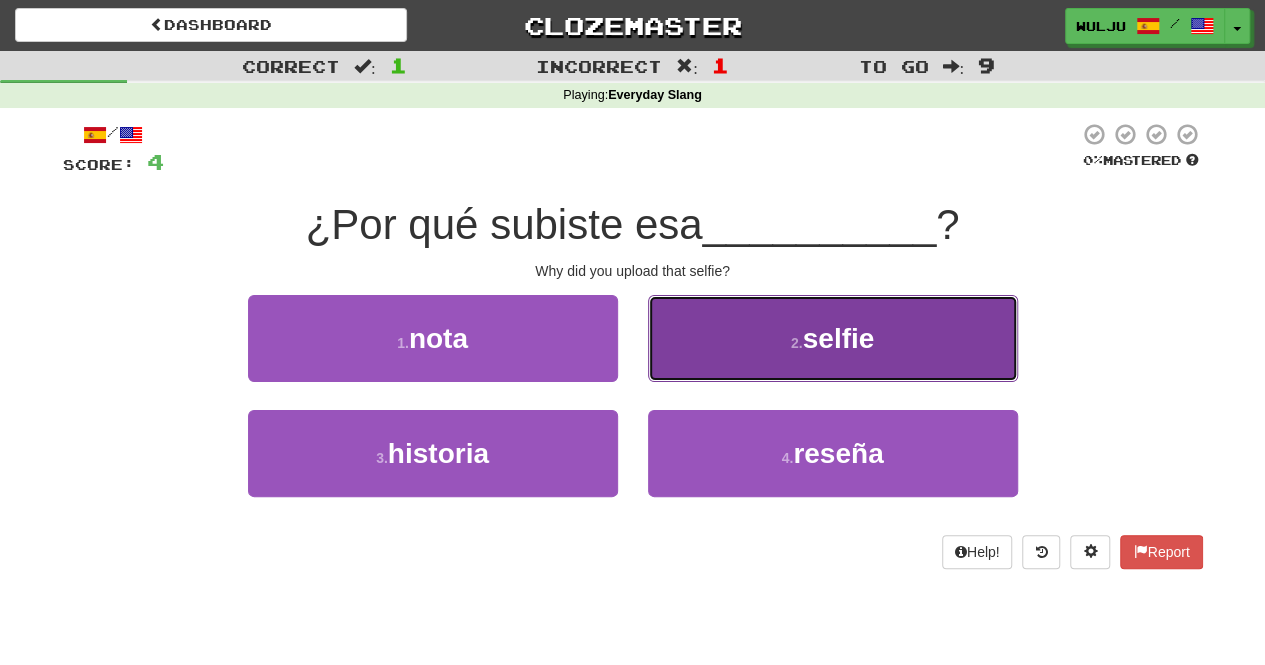 click on "2 .  selfie" at bounding box center [833, 338] 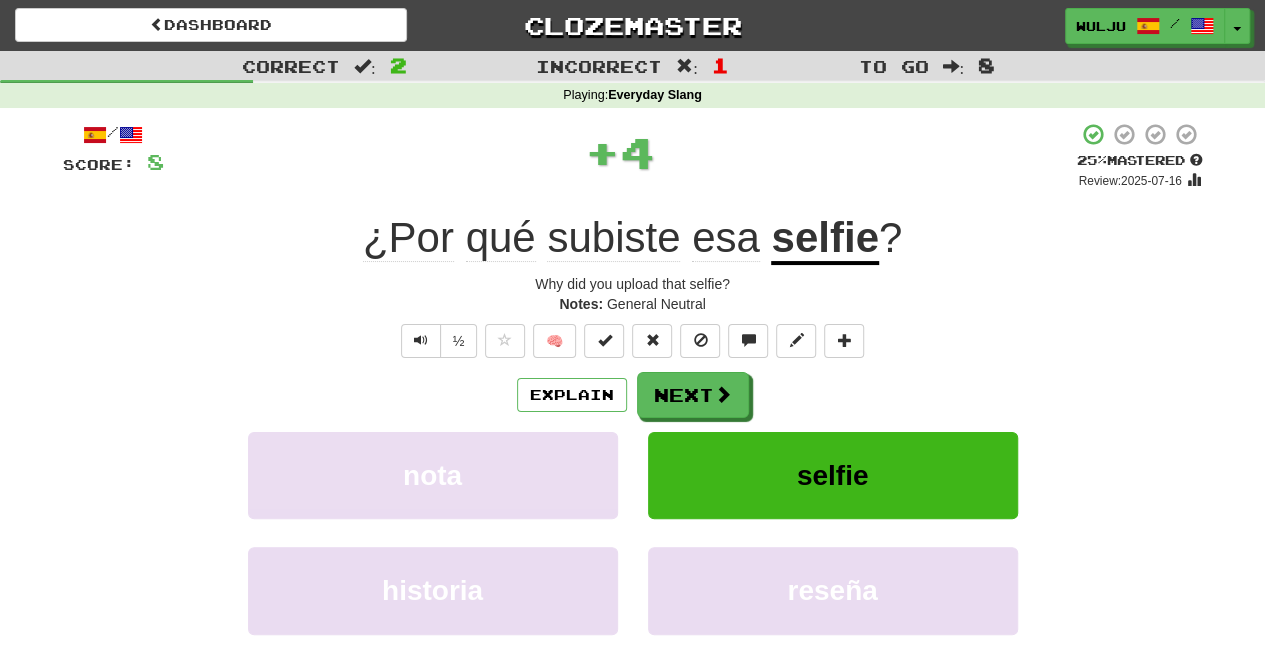 drag, startPoint x: 689, startPoint y: 378, endPoint x: 632, endPoint y: 392, distance: 58.694122 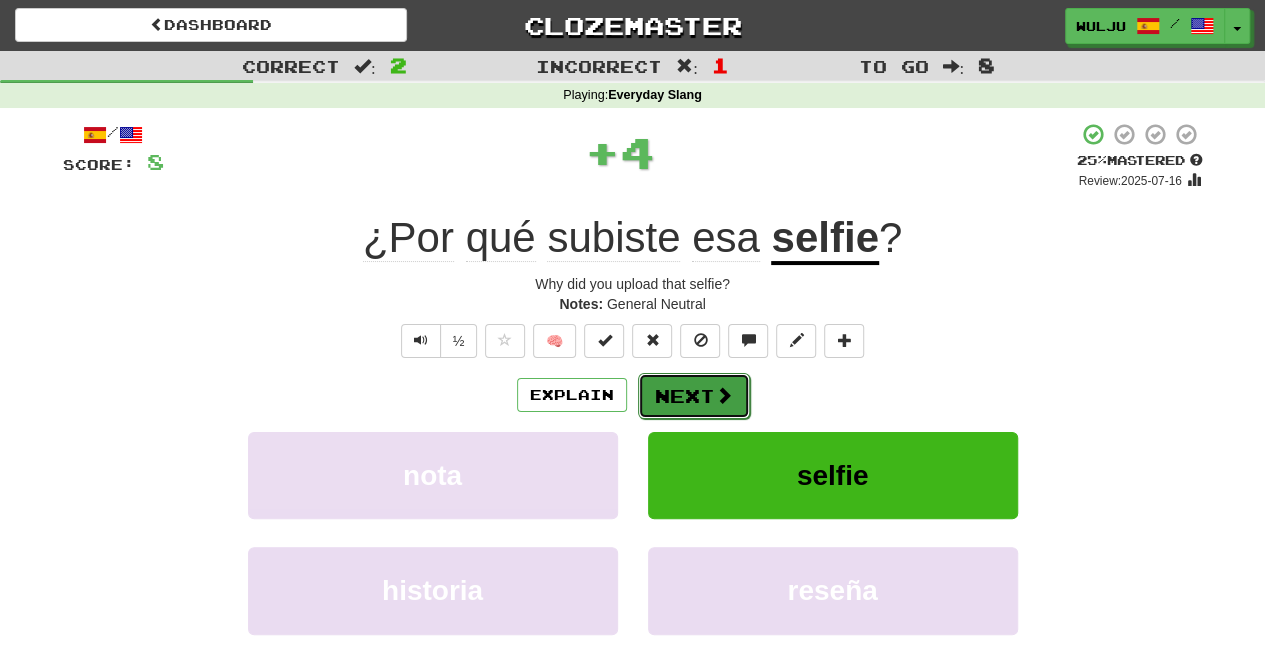 drag, startPoint x: 632, startPoint y: 392, endPoint x: 654, endPoint y: 393, distance: 22.022715 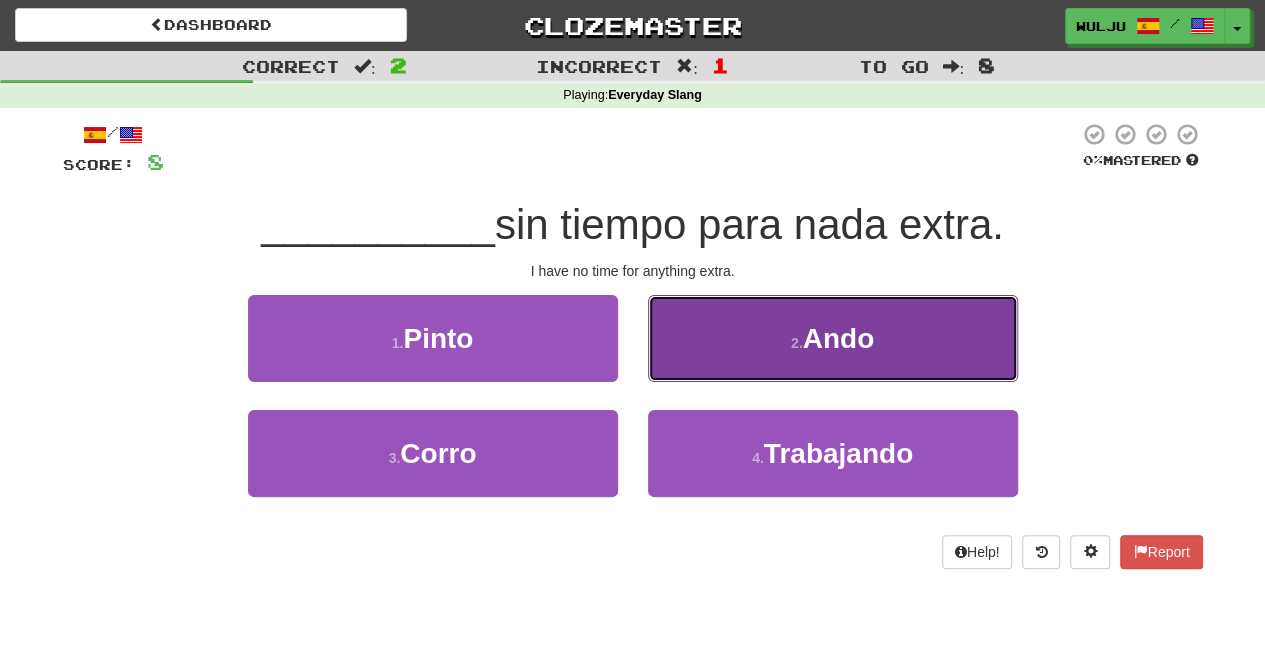 click on "2 .  Ando" at bounding box center (833, 338) 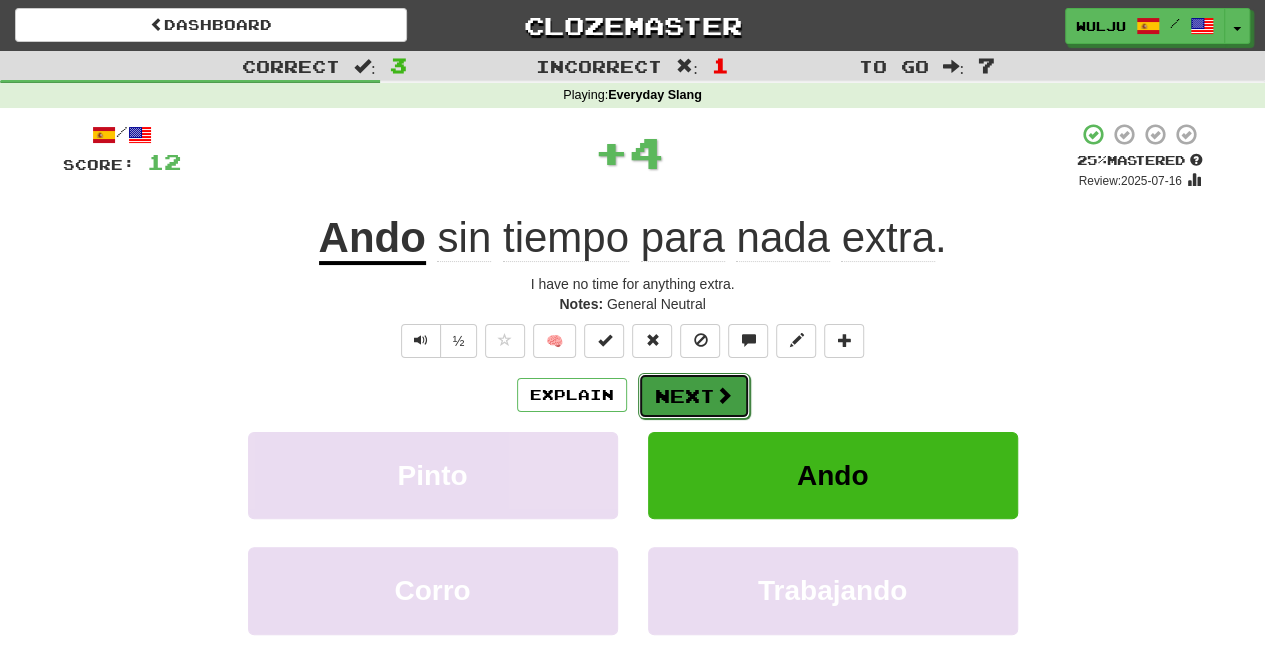 click on "Next" at bounding box center (694, 396) 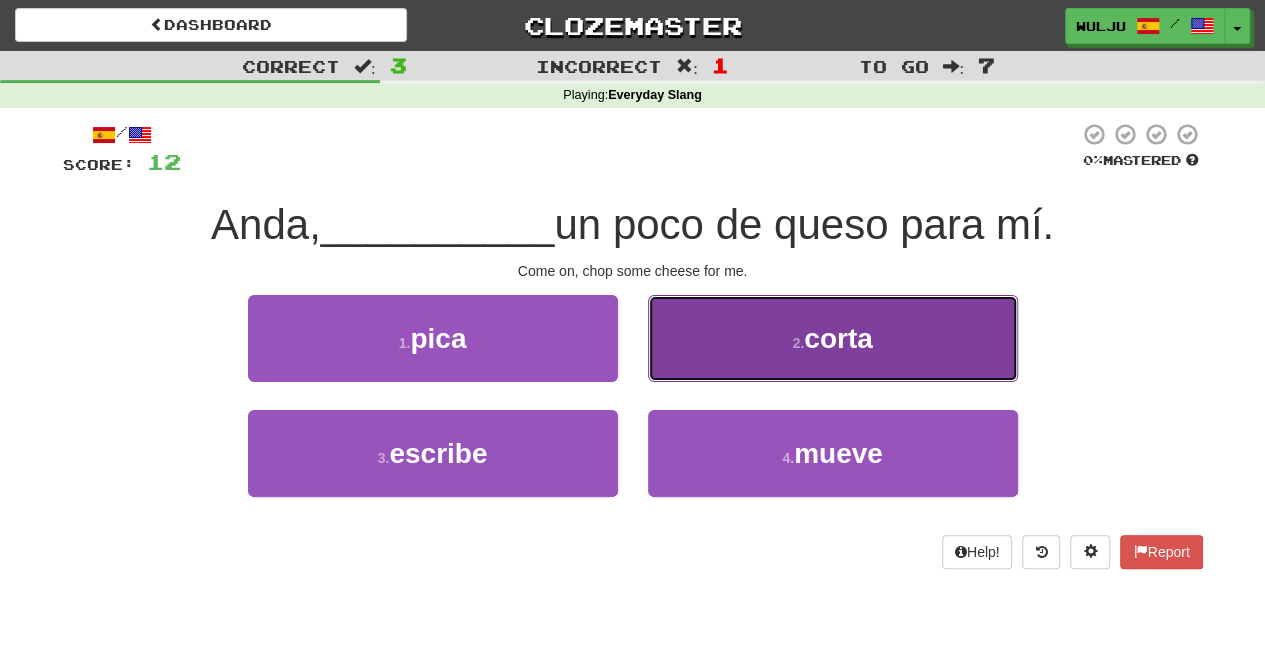 click on "2 .  corta" at bounding box center [833, 338] 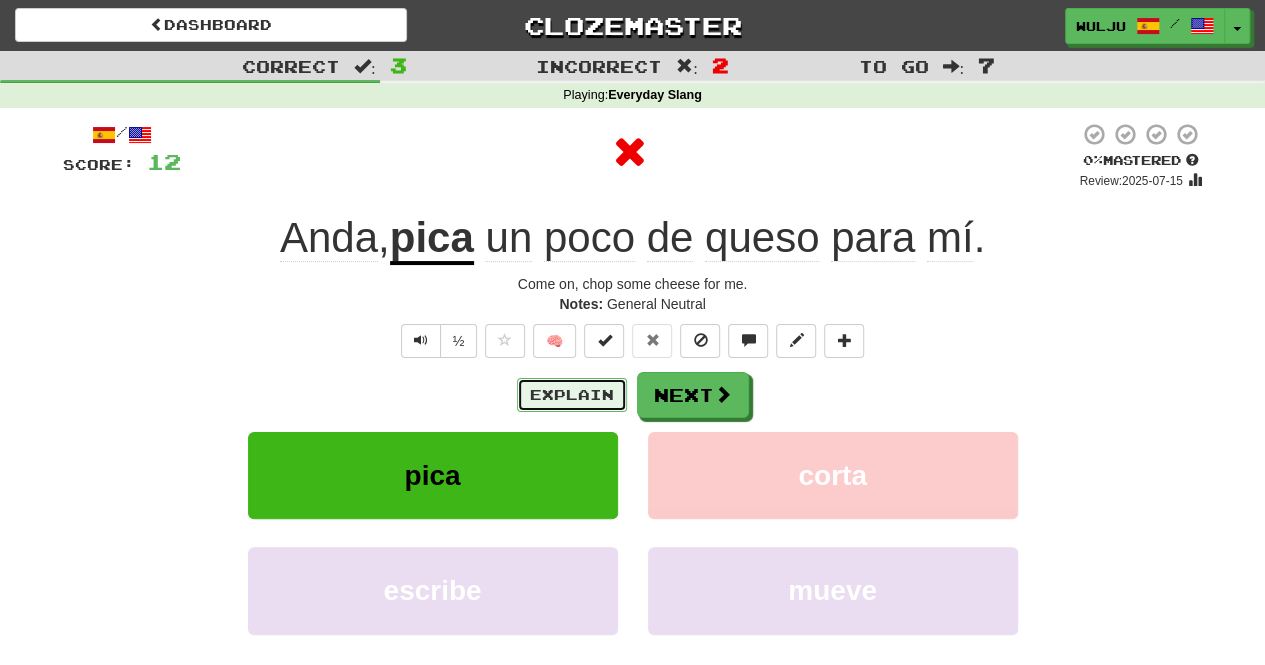 click on "Explain" at bounding box center (572, 395) 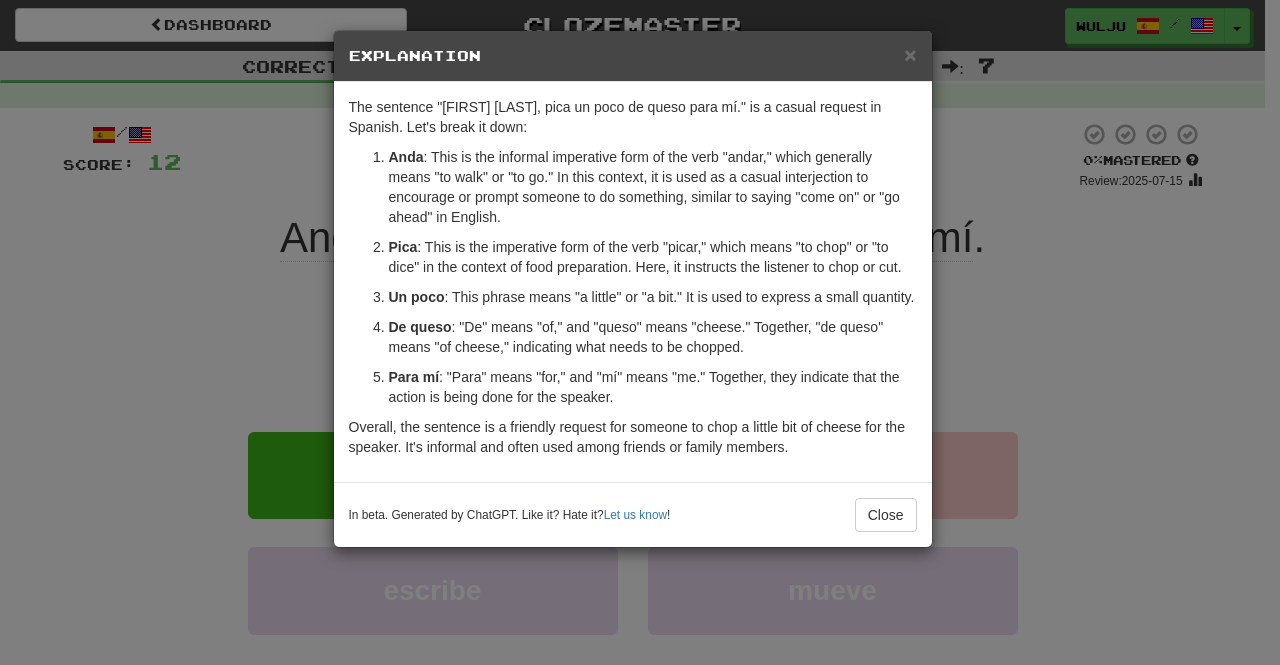 click on "× Explanation The sentence "Anda, pica un poco de queso para mí." is a casual request in Spanish. Let's break it down:
Anda : This is the informal imperative form of the verb "andar," which generally means "to walk" or "to go." In this context, it is used as a casual interjection to encourage or prompt someone to do something, similar to saying "come on" or "go ahead" in English.
Pica : This is the imperative form of the verb "picar," which means "to chop" or "to dice" in the context of food preparation. Here, it instructs the listener to chop or cut.
Un poco : This phrase means "a little" or "a bit." It is used to express a small quantity.
De queso : "De" means "of," and "queso" means "cheese." Together, "de queso" means "of cheese," indicating what needs to be chopped.
Para mí : "Para" means "for," and "mí" means "me." Together, they indicate that the action is being done for the speaker.
In beta. Generated by ChatGPT. Like it? Hate it?  Let us know ! Close" at bounding box center [640, 332] 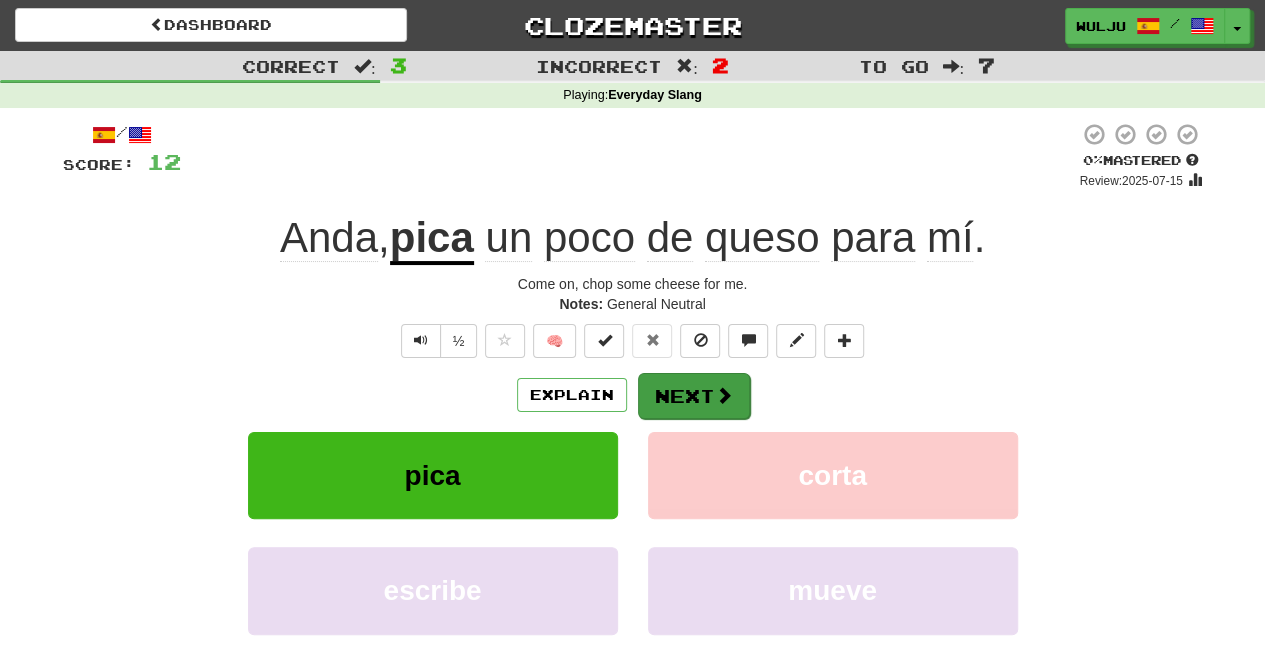 click on "/ Score: 12 0 % Mastered Review: 2025-07-15 Anda, pica un poco de queso para mí. Come on, chop some cheese for me. Notes: General Neutral ½ 🧠 Explain Next pica corta escribe mueve Learn more: pica corta escribe mueve Help! Report" at bounding box center [633, 429] 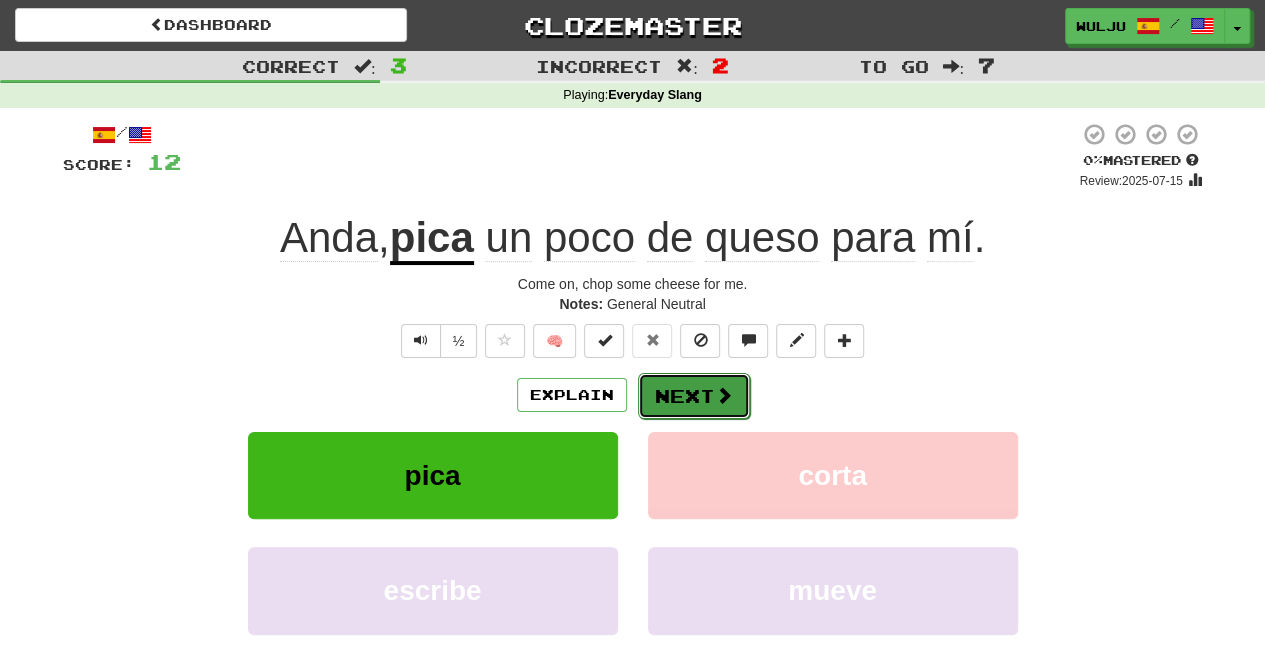 click on "Next" at bounding box center [694, 396] 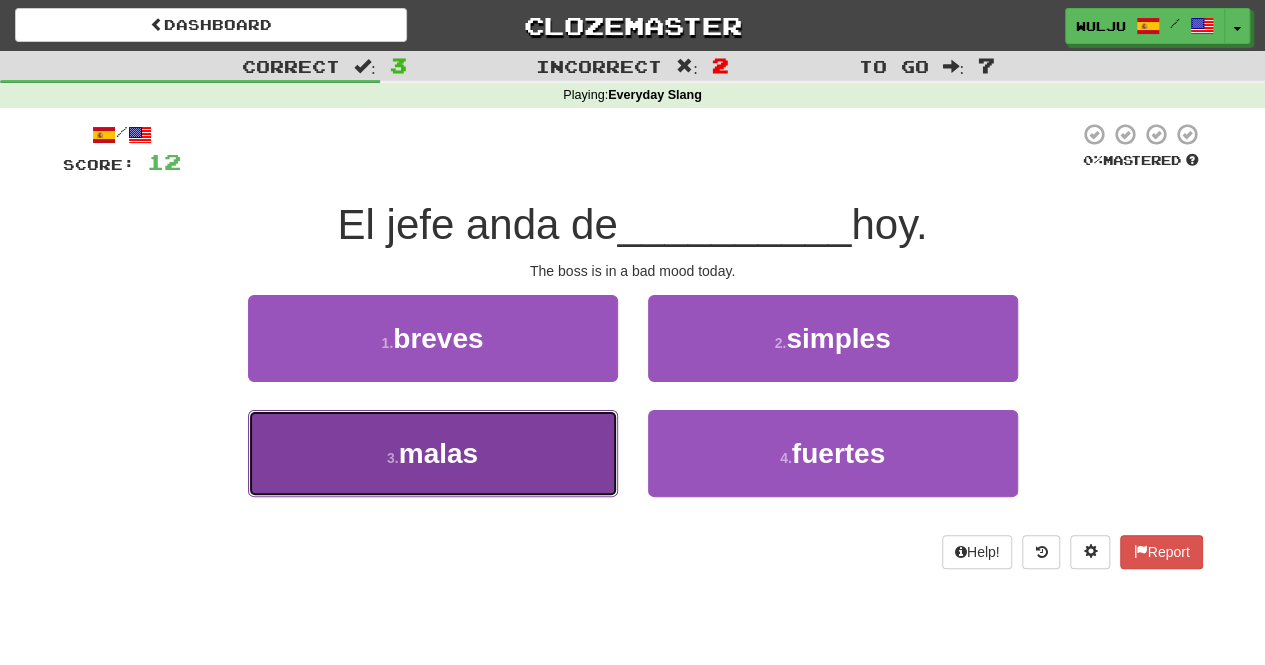 click on "3 .  malas" at bounding box center [433, 453] 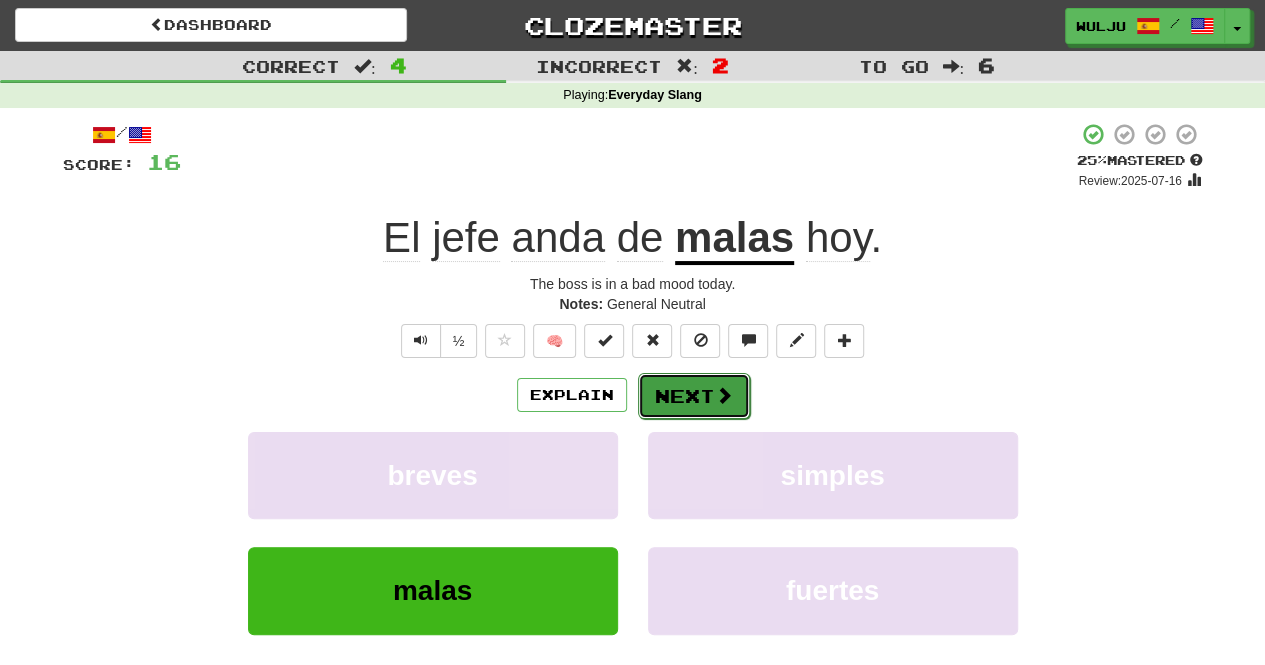 click on "Next" at bounding box center (694, 396) 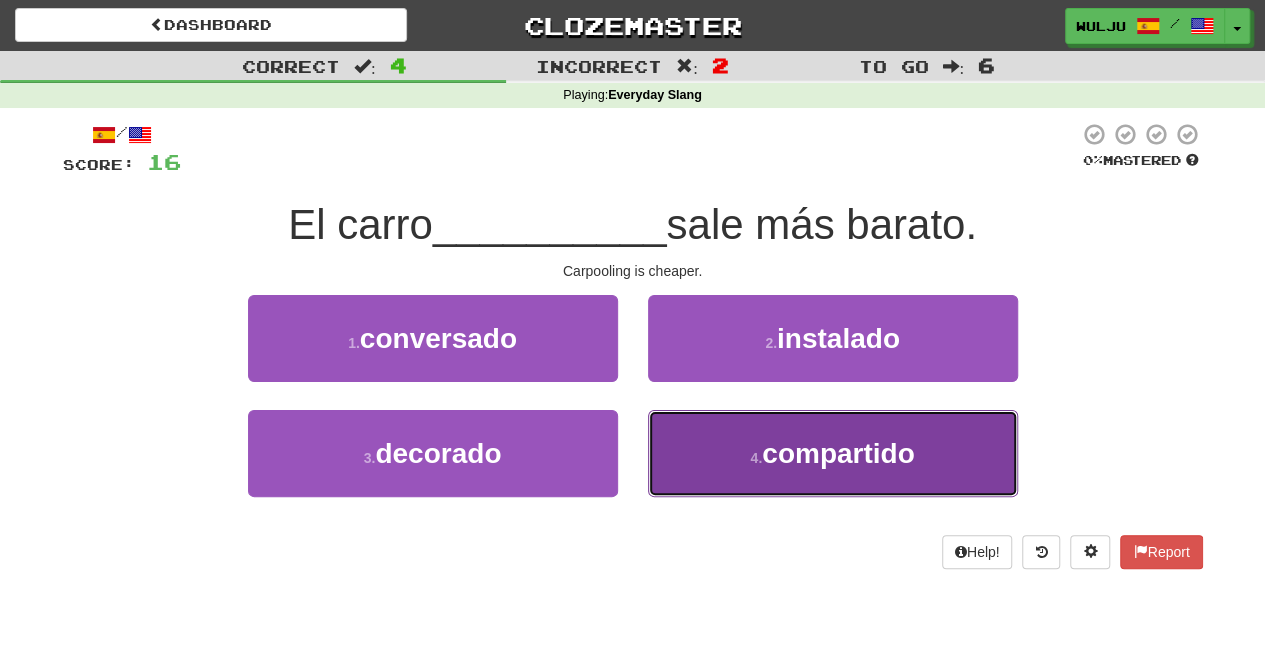 click on "4 .  compartido" at bounding box center (833, 453) 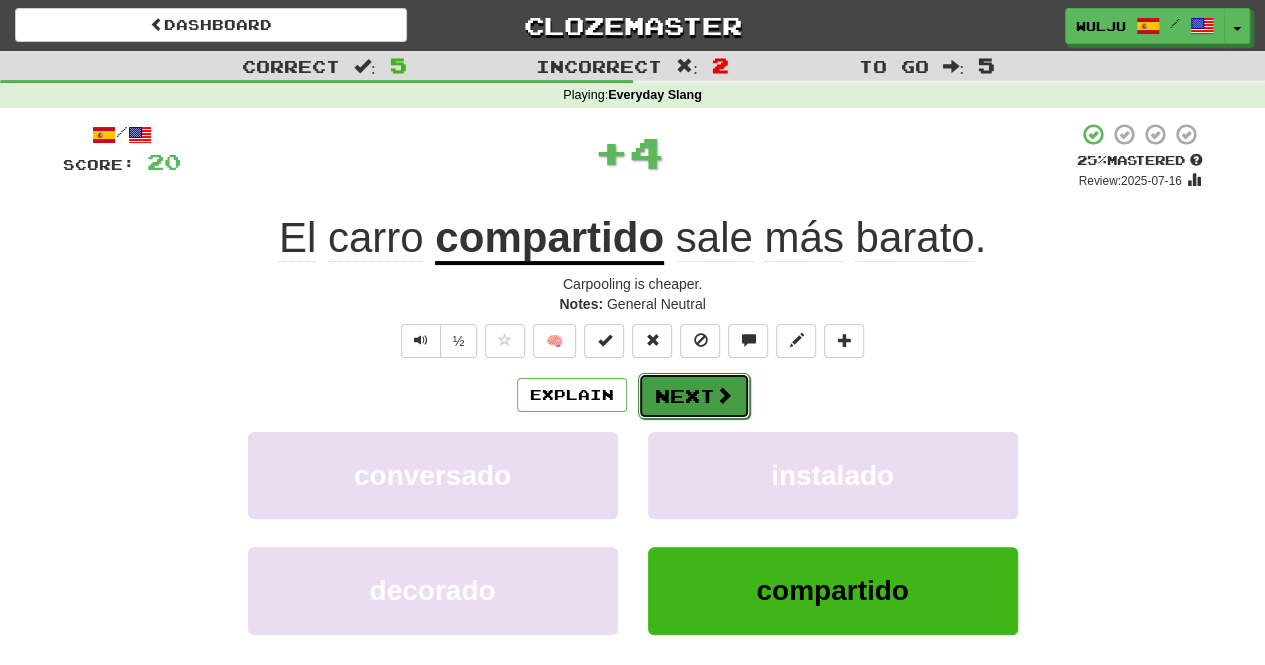 click at bounding box center (724, 395) 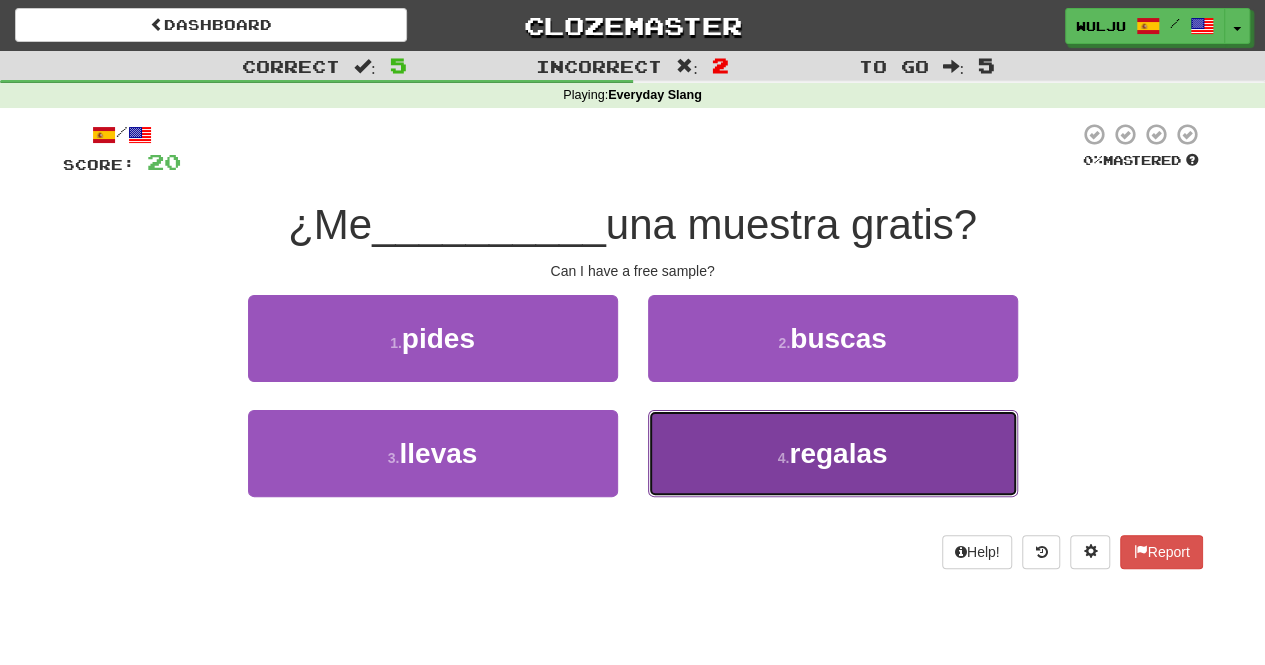 click on "4 .  regalas" at bounding box center [833, 453] 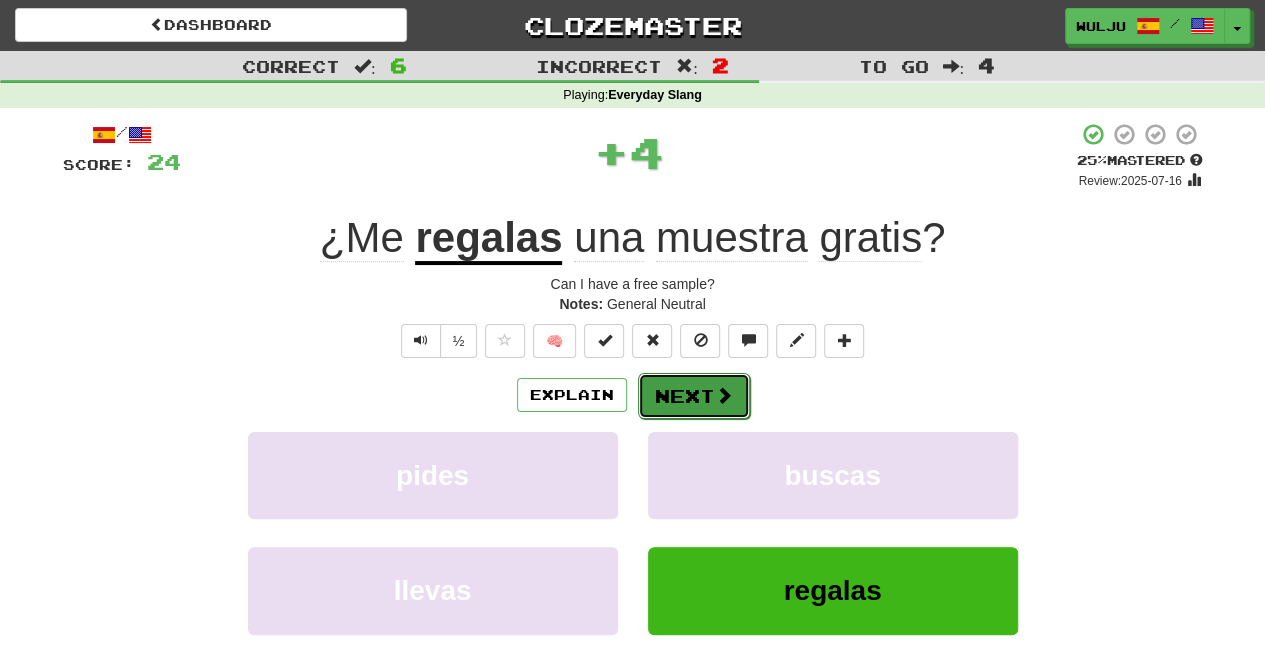 click on "Next" at bounding box center (694, 396) 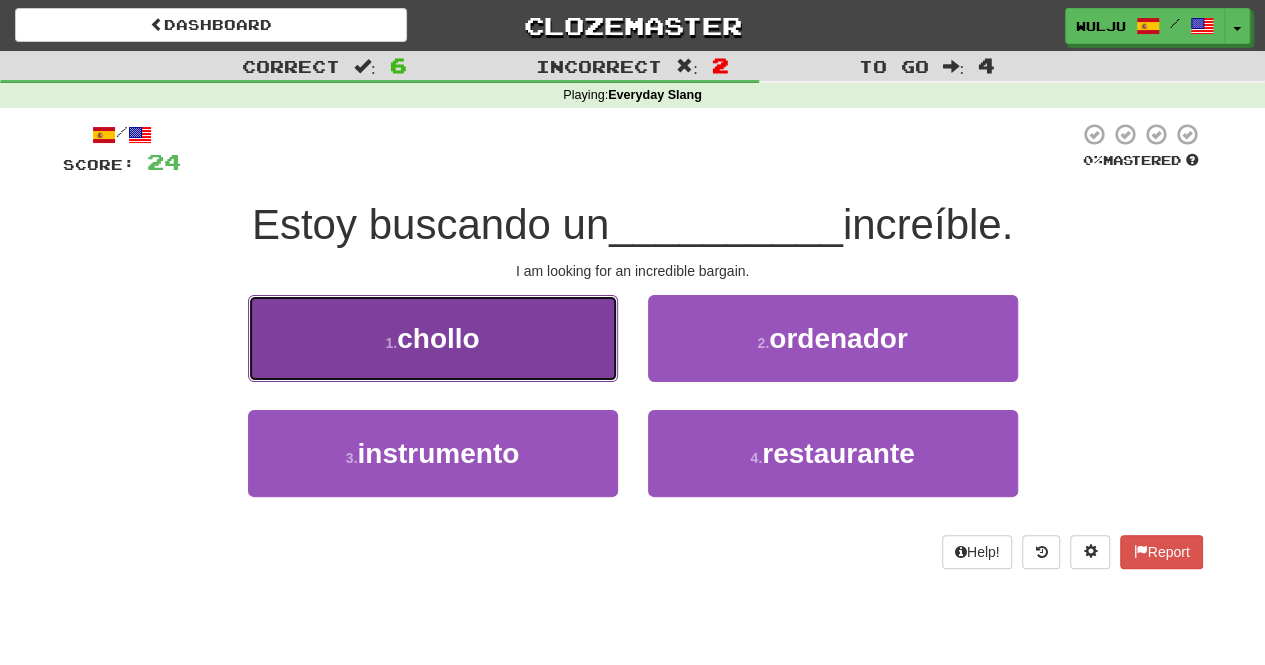 click on "chollo" at bounding box center [433, 338] 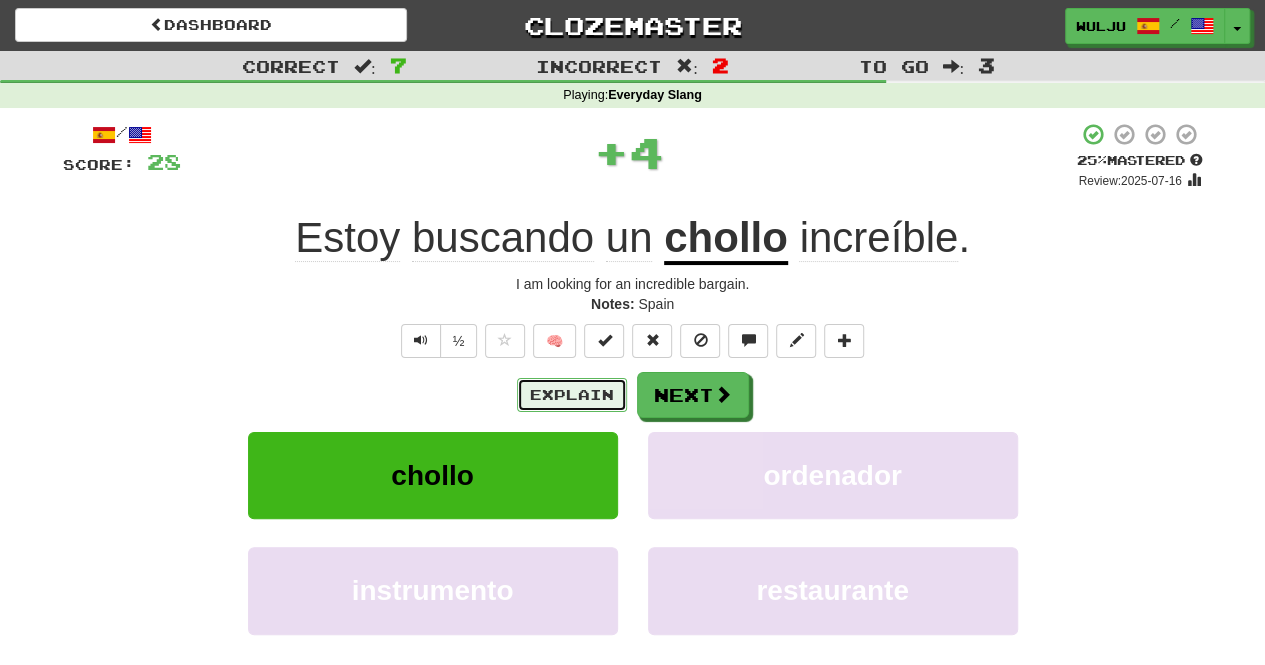click on "Explain" at bounding box center (572, 395) 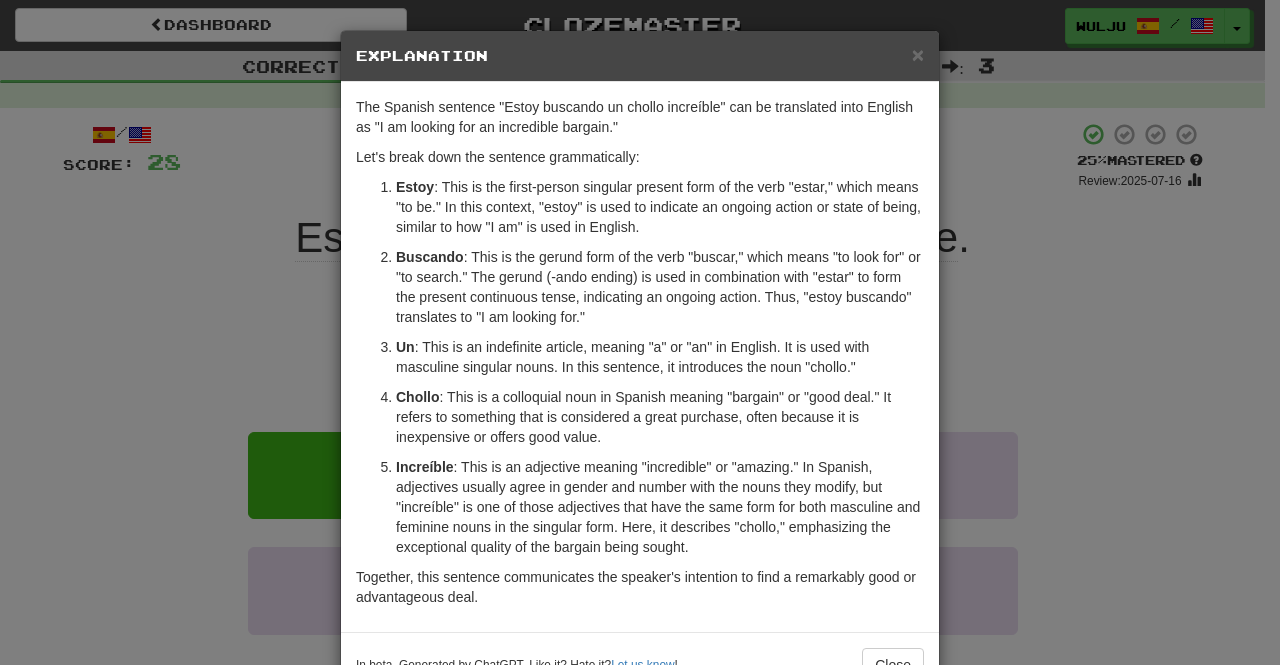 click on "× Explanation The Spanish sentence "Estoy buscando un chollo increíble" can be translated into English as "I am looking for an incredible bargain."
Let's break down the sentence grammatically:
Estoy : This word is the first-person singular present form of the verb "estar," which means "to be." In this context, "estoy" is used to indicate an ongoing action or state of being, similar to how "I am" is used in English.
Buscando : This is the gerund form of the verb "buscar," which means "to look for" or "to search." The gerund (-ando ending) is used in combination with "estar" to form the present continuous tense, indicating an ongoing action. Thus, "estoy buscando" translates to "I am looking for."
Un : This is an indefinite article, meaning "a" or "an" in English. It is used with masculine singular nouns. In this sentence, it introduces the noun "chollo."
Chollo
Increíble
In beta. Generated by ChatGPT. Like it? Hate it?  Let us know ! Close" at bounding box center [640, 332] 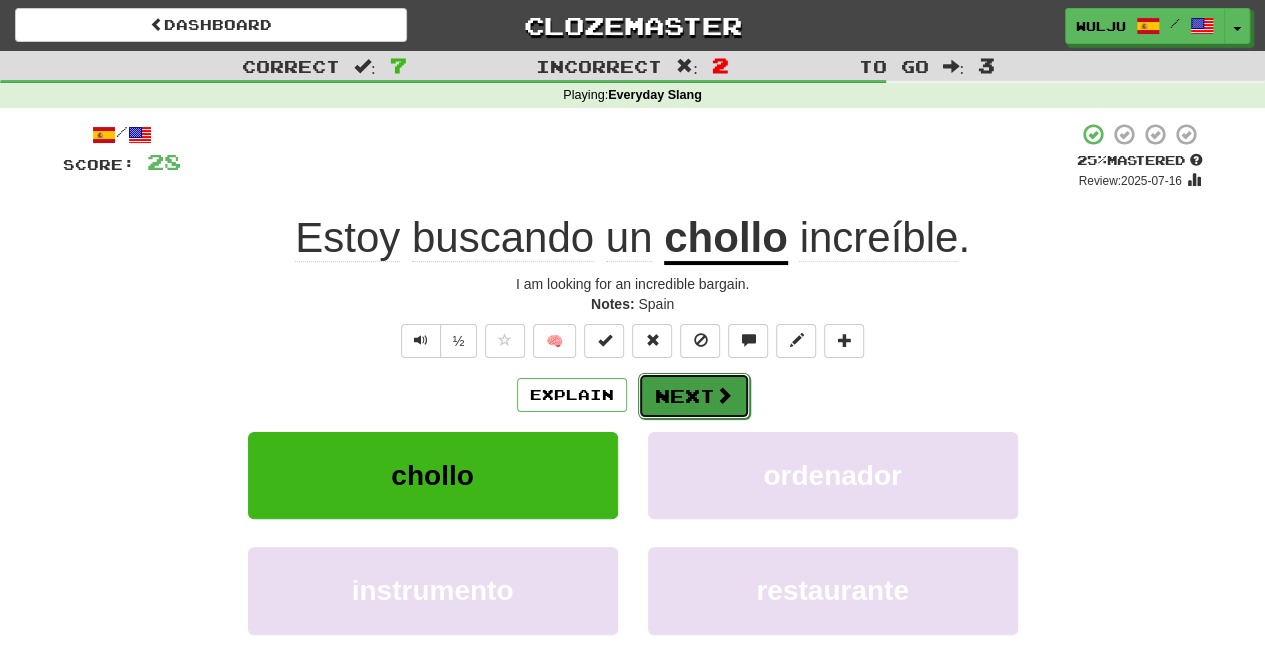click on "Next" at bounding box center [694, 396] 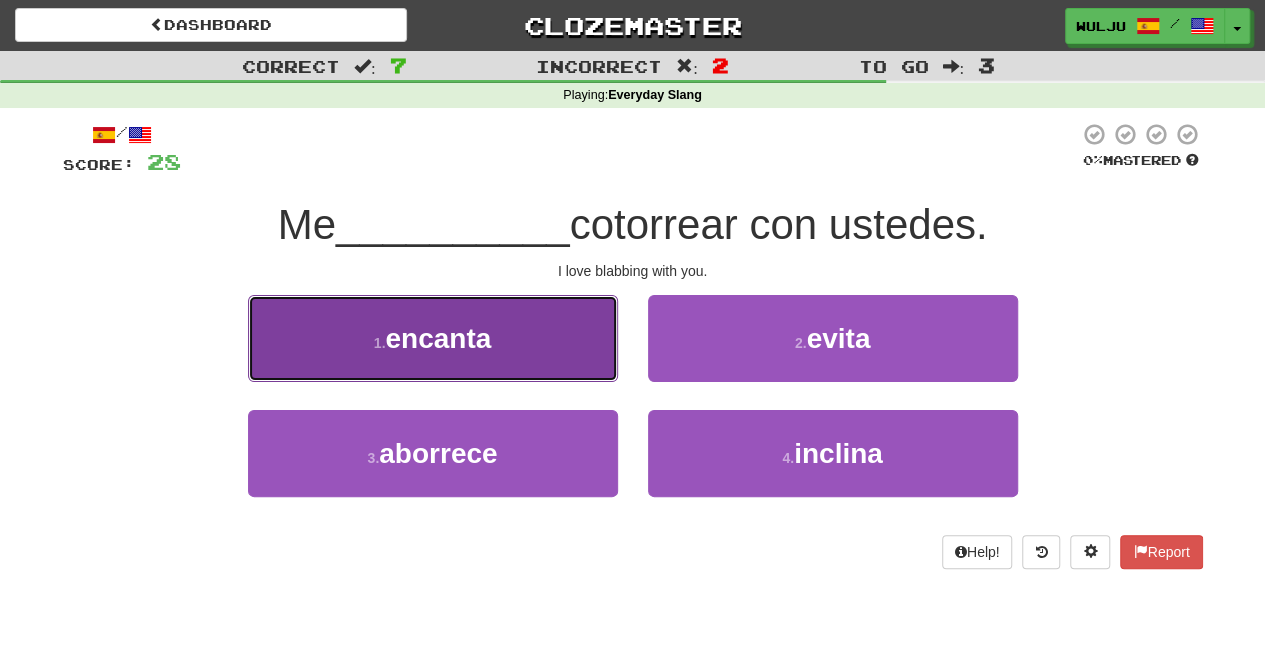click on "1 .  encanta" at bounding box center (433, 338) 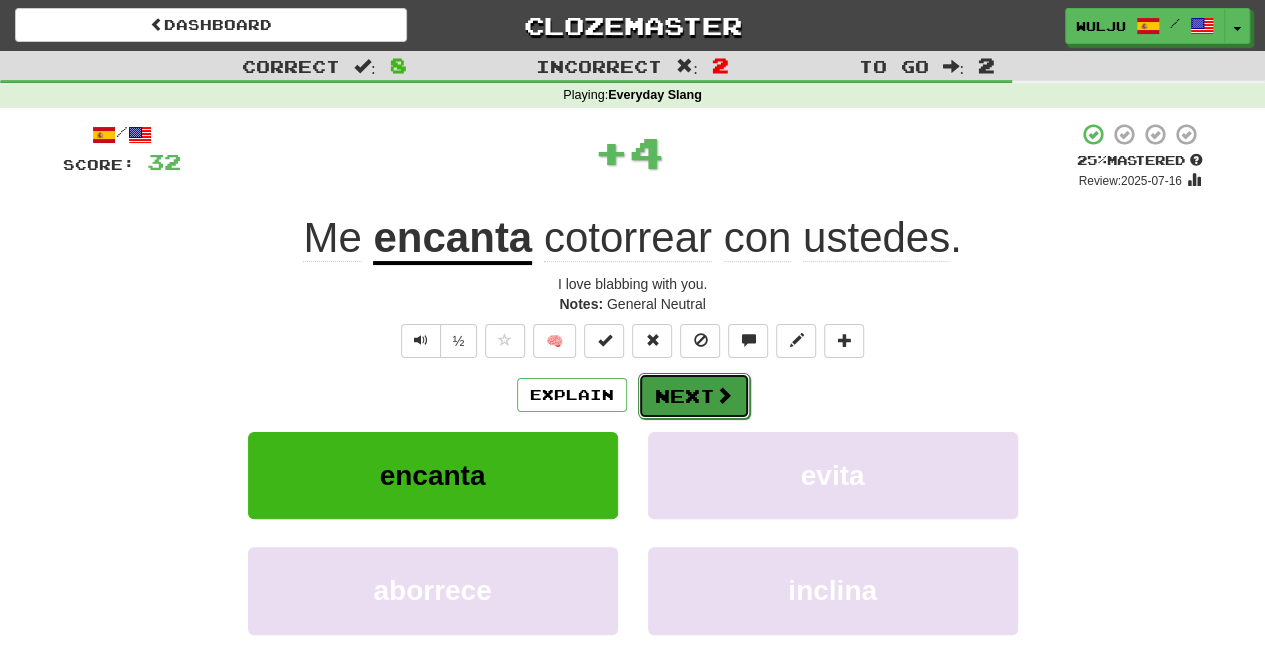 click at bounding box center [724, 395] 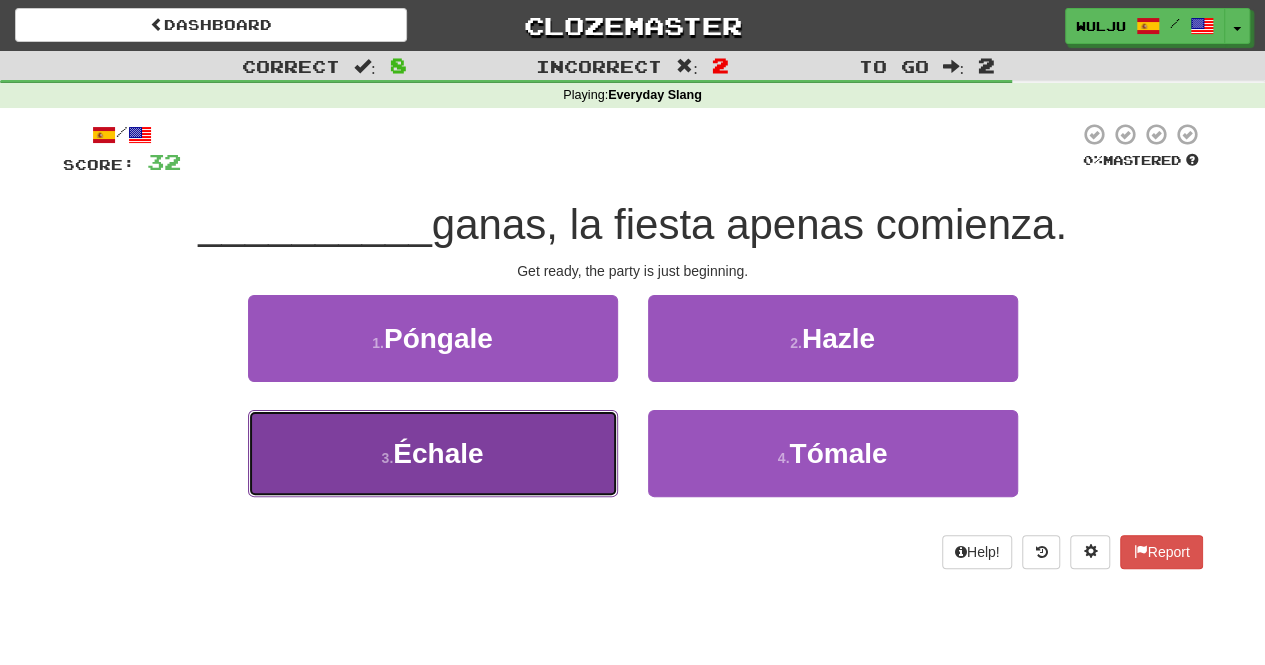 click on "3 .  Échale" at bounding box center [433, 453] 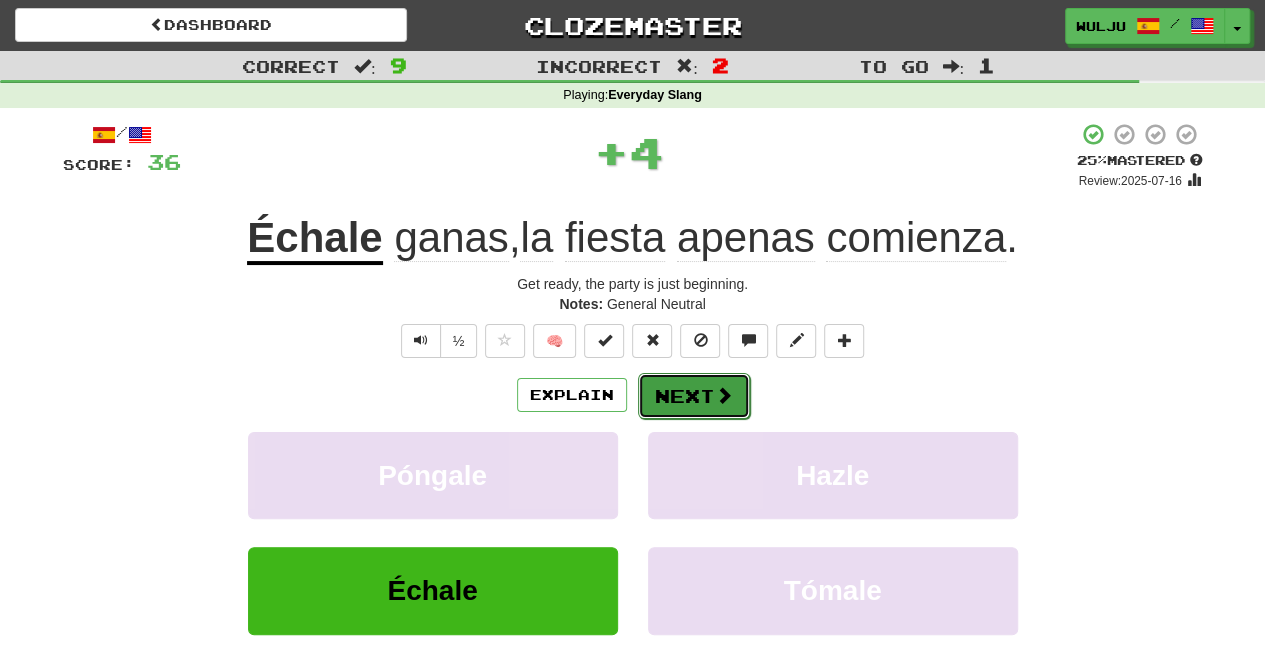 click on "Next" at bounding box center (694, 396) 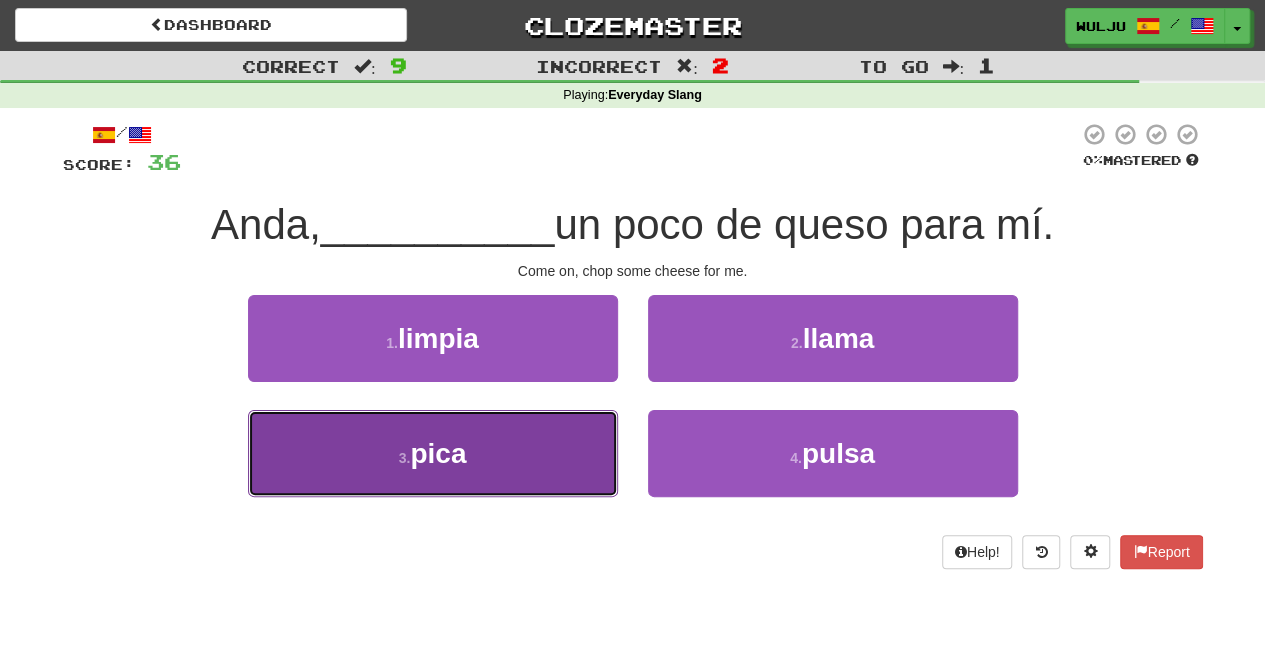 click on "3 .  pica" at bounding box center (433, 453) 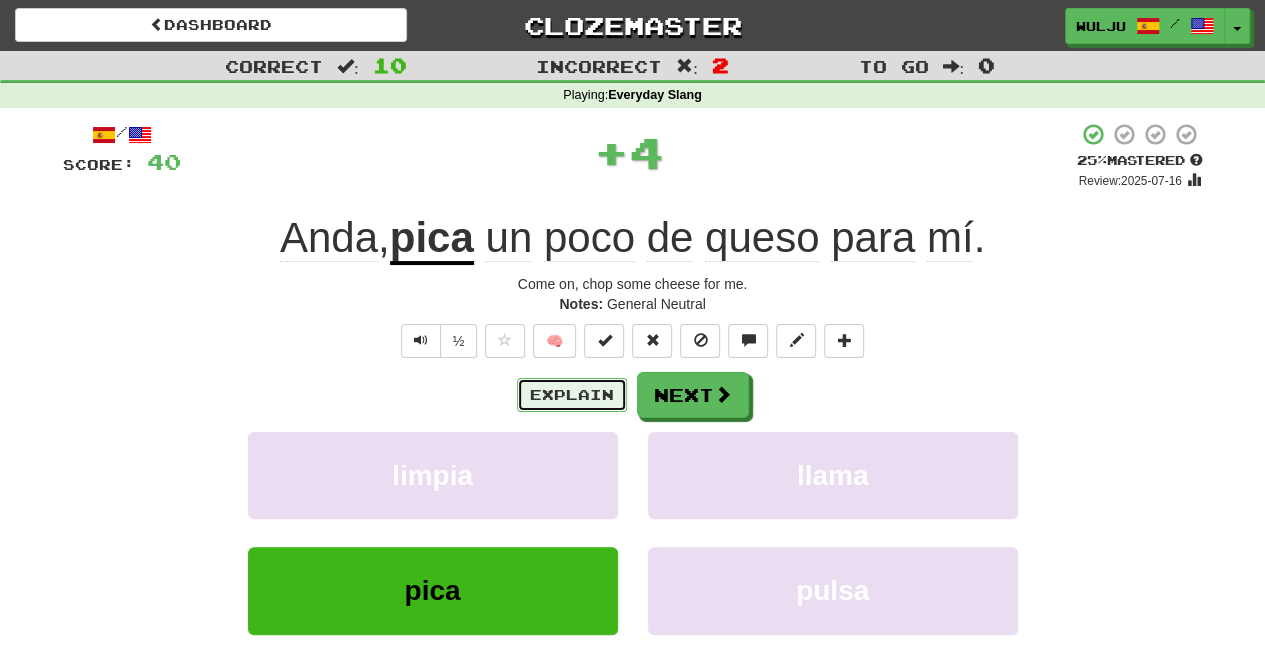 click on "Explain" at bounding box center [572, 395] 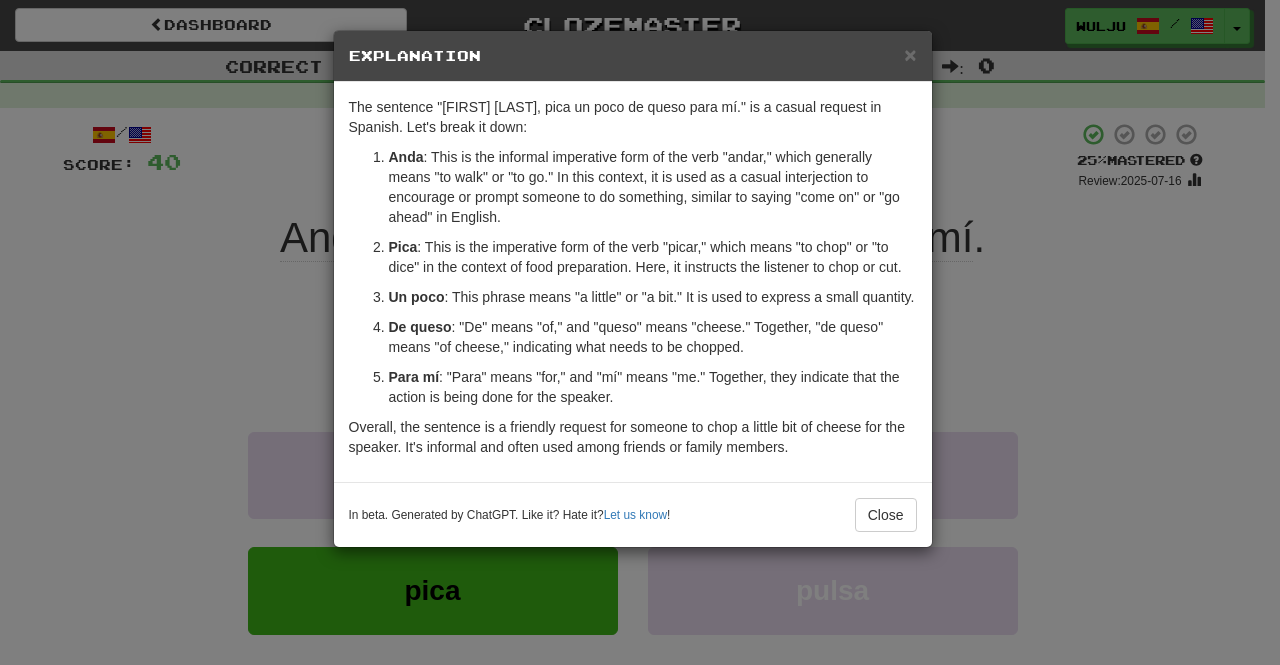 click on "× Explanation The sentence "Anda, pica un poco de queso para mí." is a casual request in Spanish. Let's break it down:
Anda : This is the informal imperative form of the verb "andar," which generally means "to walk" or "to go." In this context, it is used as a casual interjection to encourage or prompt someone to do something, similar to saying "come on" or "go ahead" in English.
Pica : This is the imperative form of the verb "picar," which means "to chop" or "to dice" in the context of food preparation. Here, it instructs the listener to chop or cut.
Un poco : This phrase means "a little" or "a bit." It is used to express a small quantity.
De queso : "De" means "of," and "queso" means "cheese." Together, "de queso" means "of cheese," indicating what needs to be chopped.
Para mí : "Para" means "for," and "mí" means "me." Together, they indicate that the action is being done for the speaker.
In beta. Generated by ChatGPT. Like it? Hate it?  Let us know ! Close" at bounding box center (640, 332) 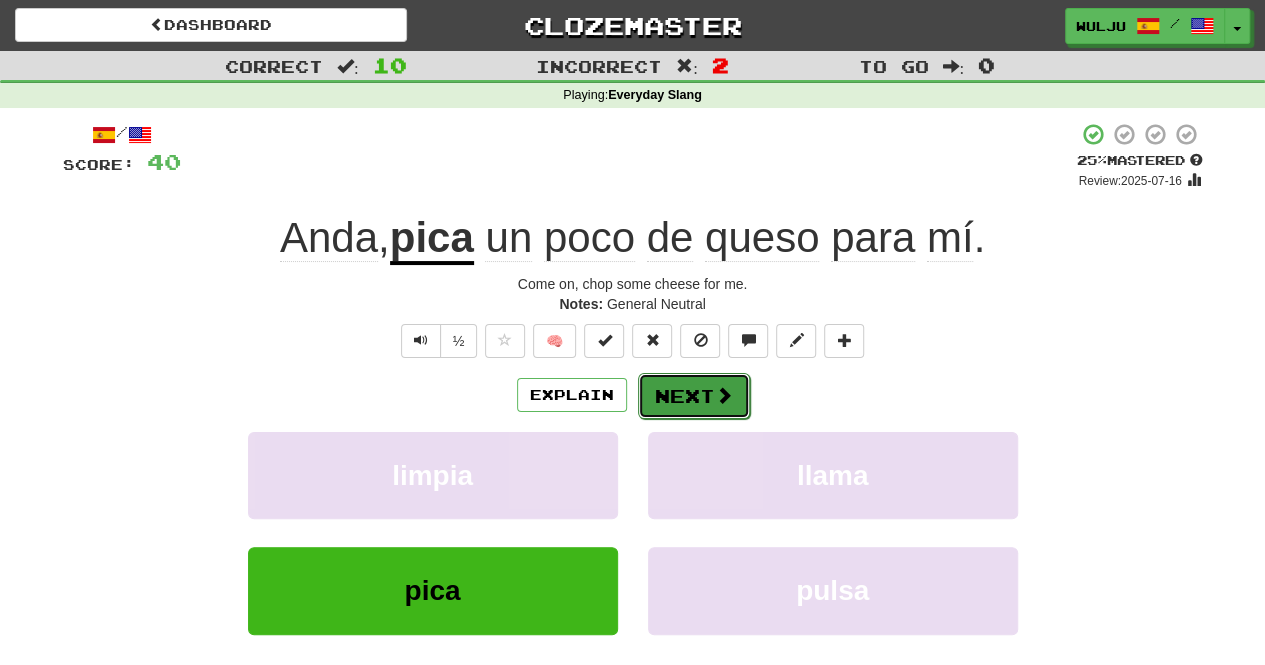 click on "Next" at bounding box center [694, 396] 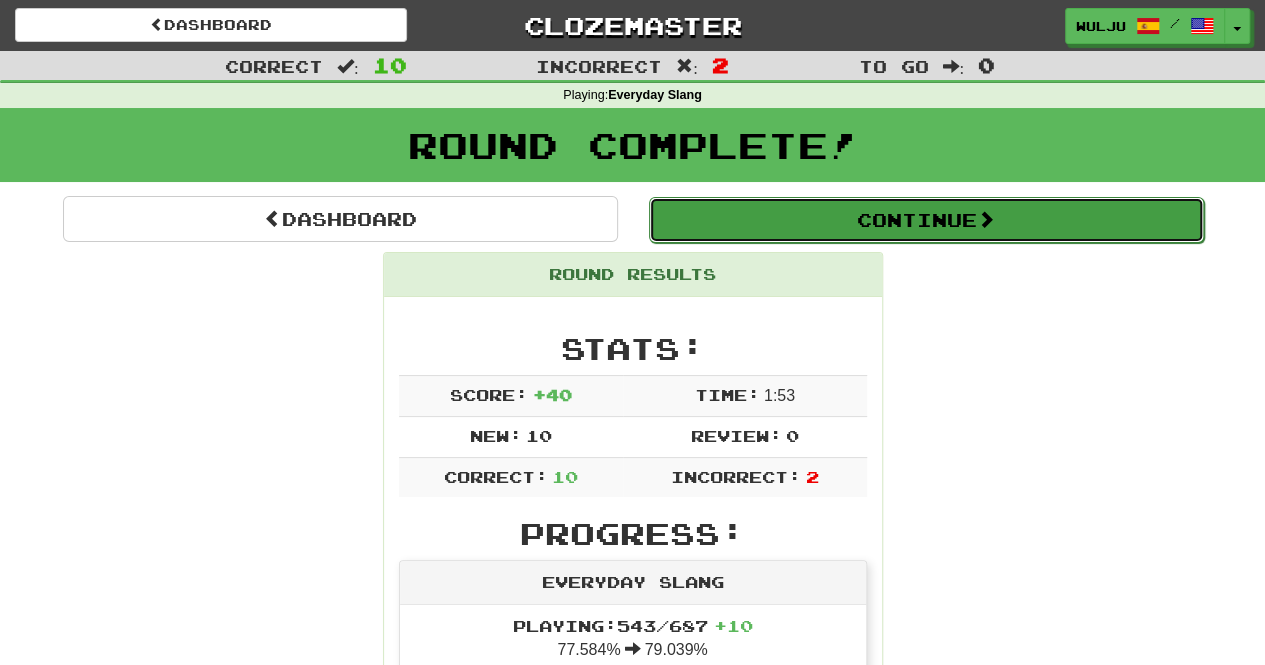 click on "Continue" at bounding box center [926, 220] 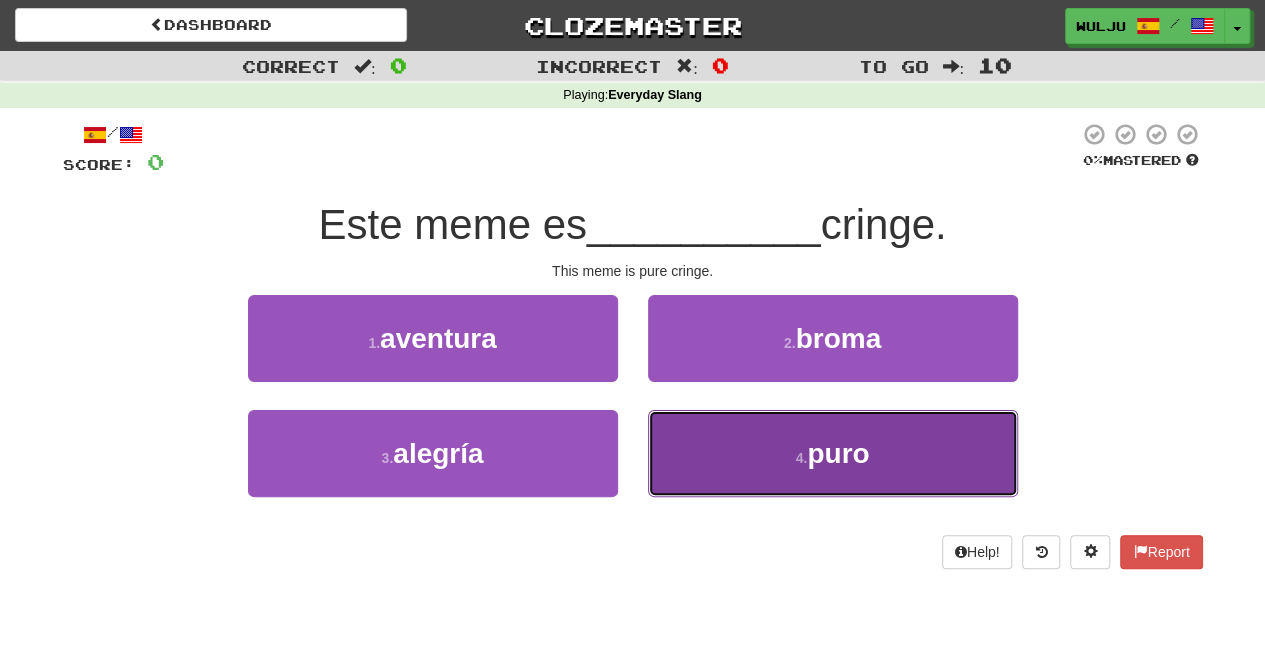 click on "4 .  puro" at bounding box center (833, 453) 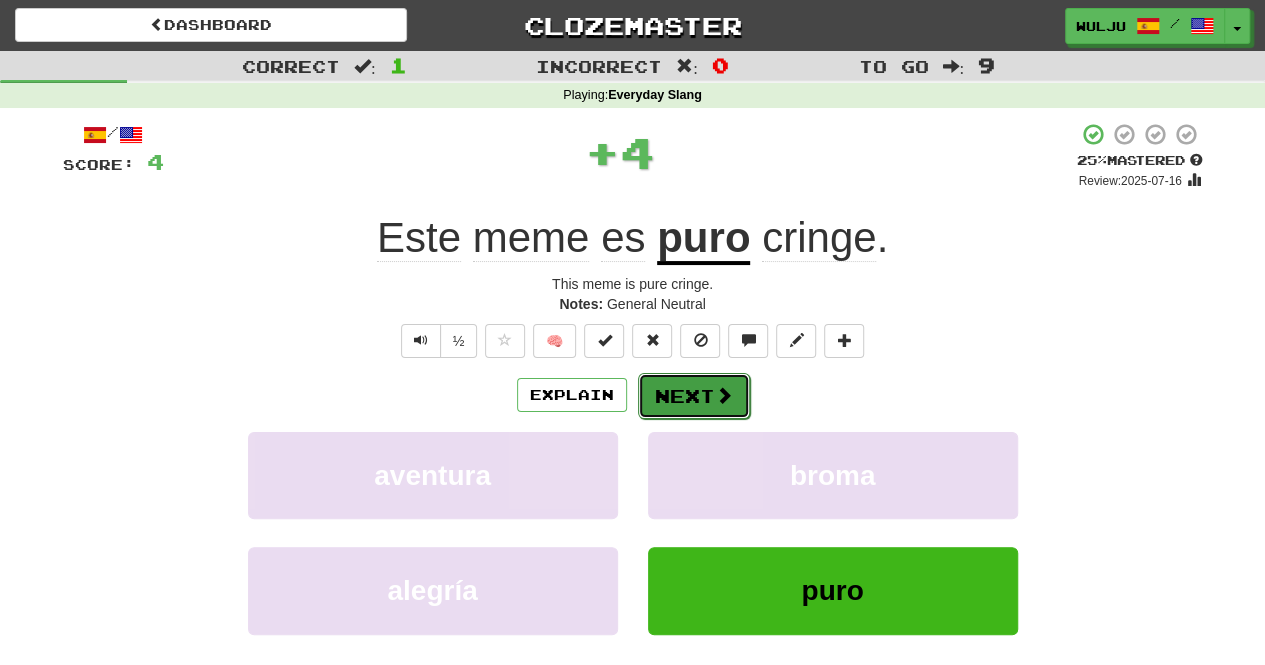 click on "Next" at bounding box center [694, 396] 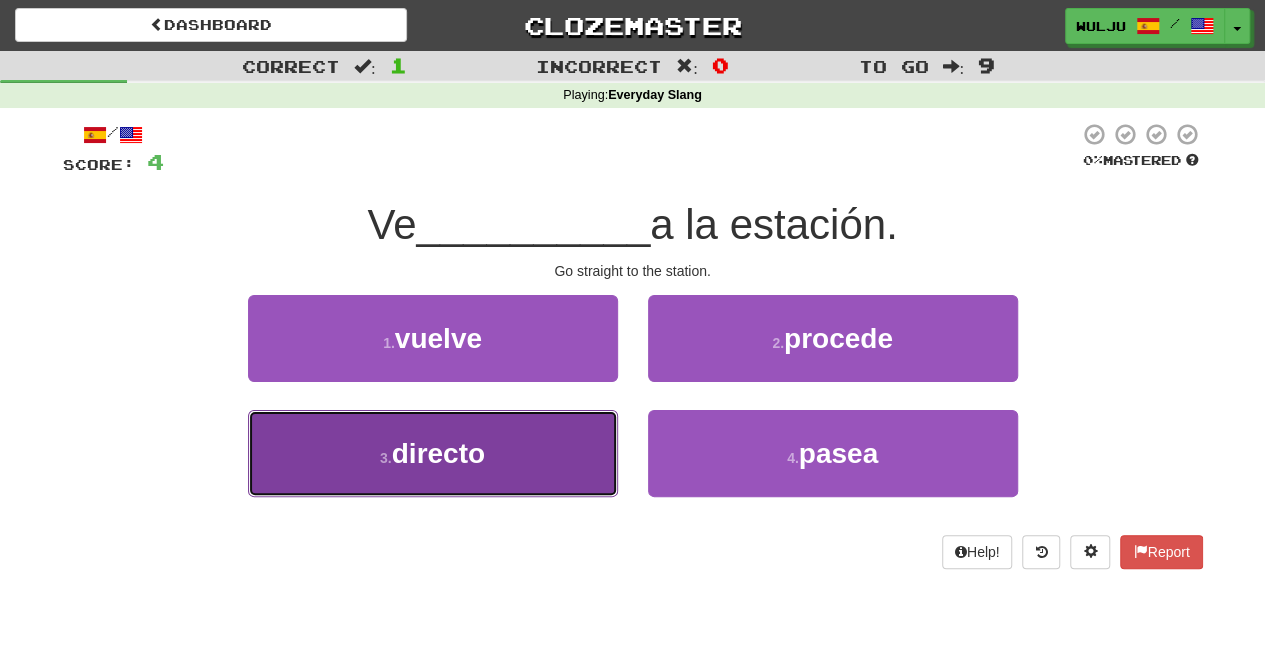 click on "3 .  directo" at bounding box center [433, 453] 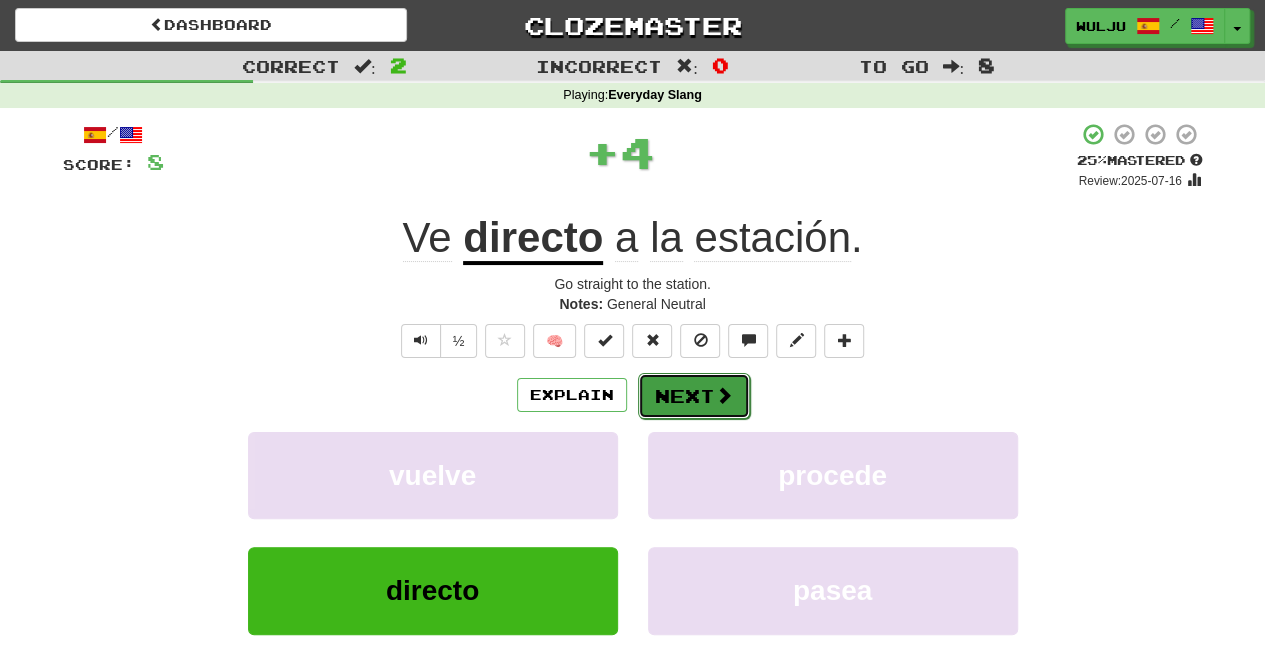click on "Next" at bounding box center [694, 396] 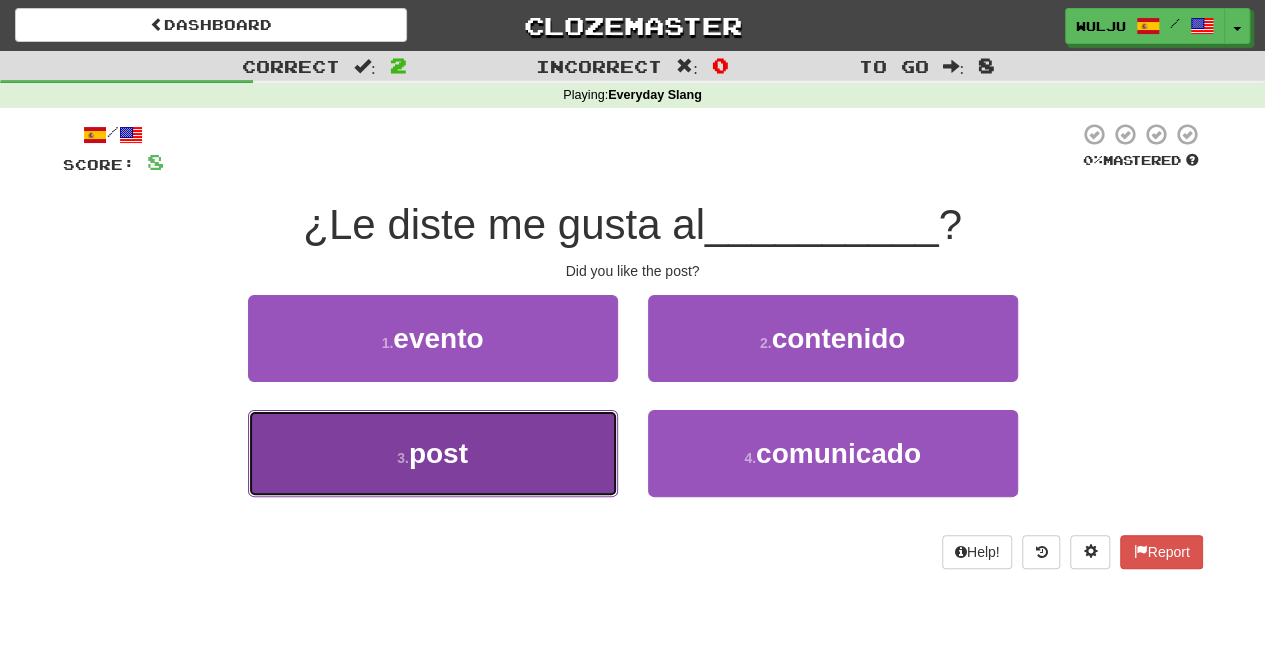 click on "3 .  post" at bounding box center [433, 453] 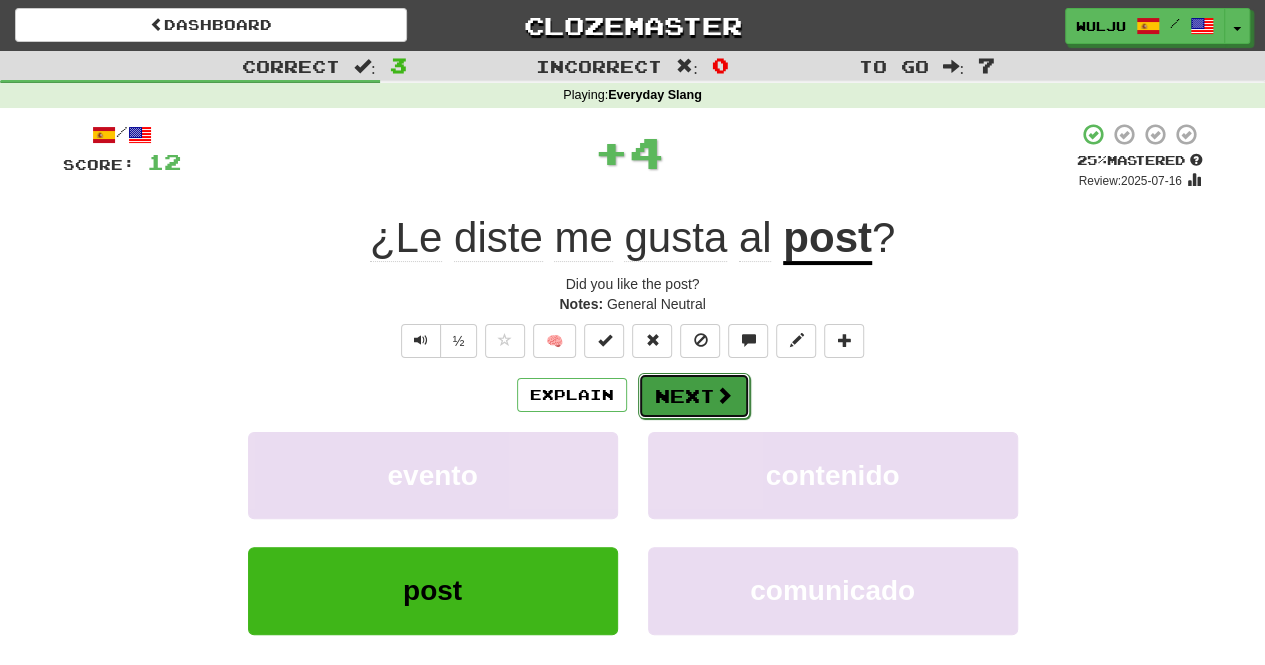 click on "Next" at bounding box center [694, 396] 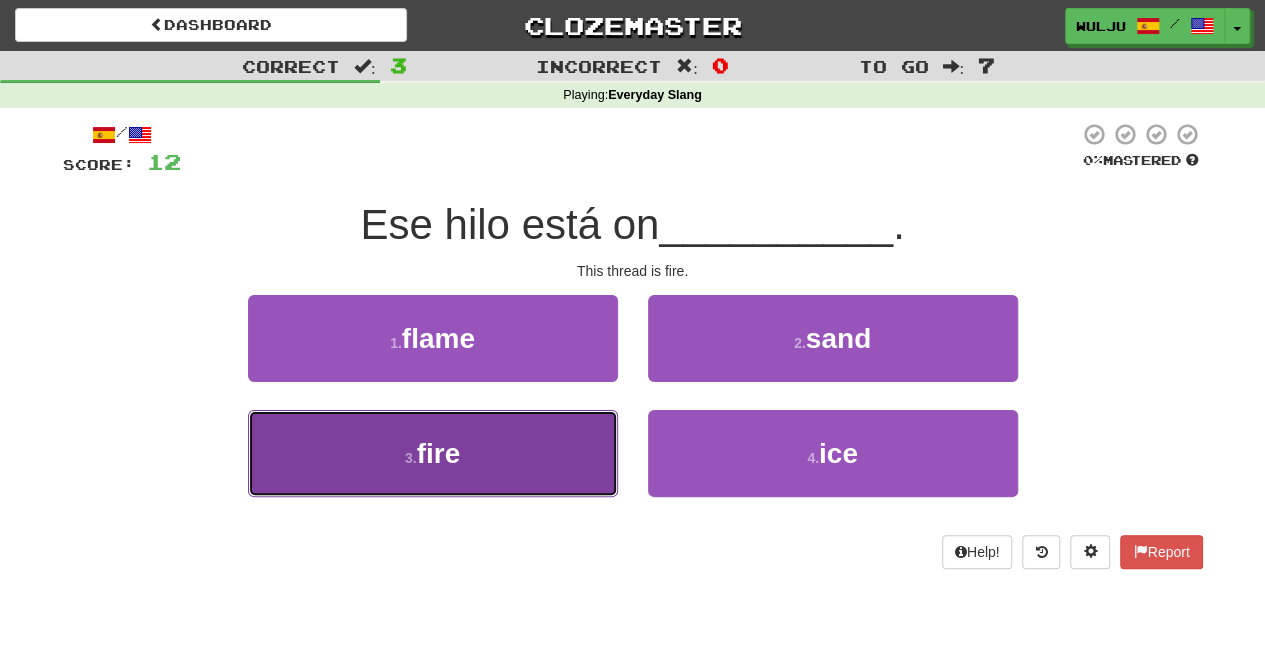 click on "3 .  fire" at bounding box center (433, 453) 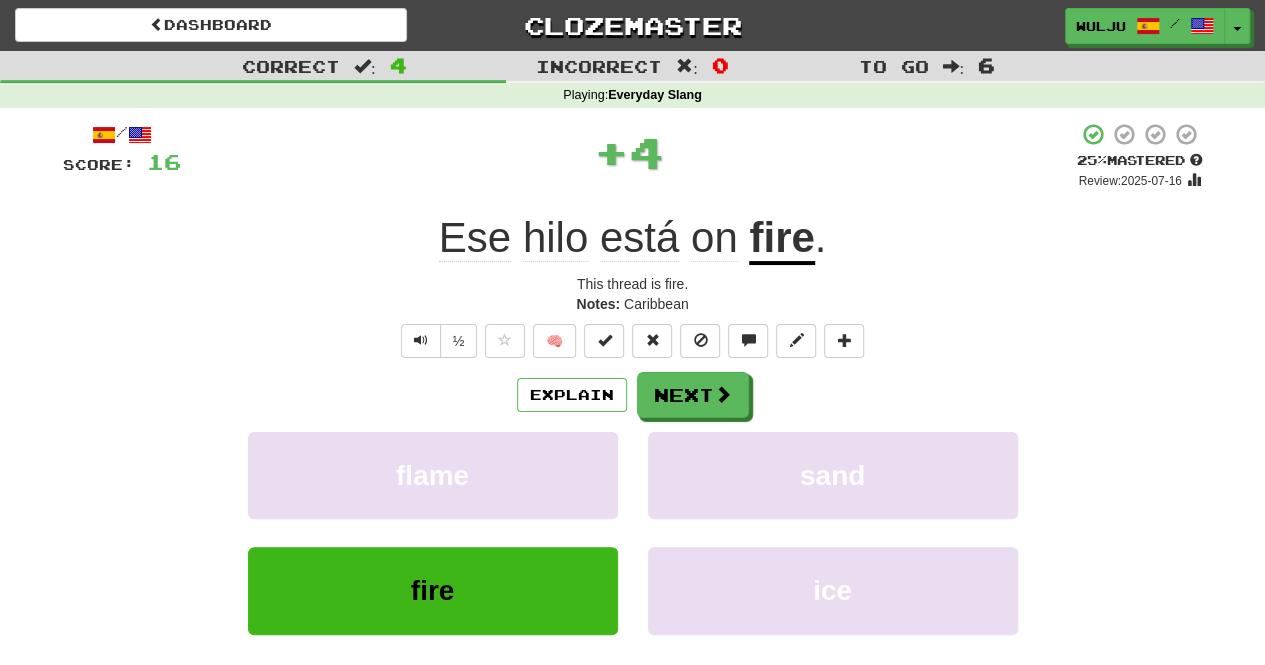 click on "Explain Next flame sand fire ice Learn more: flame sand fire ice" at bounding box center [633, 532] 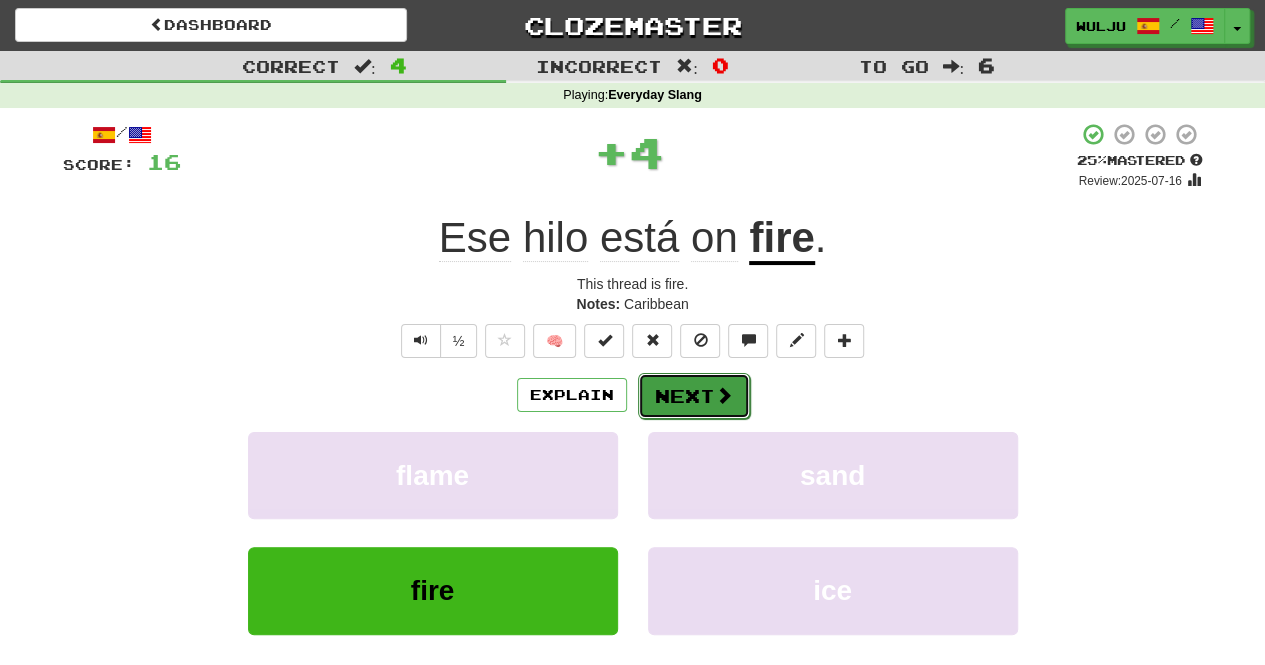 click on "Next" at bounding box center (694, 396) 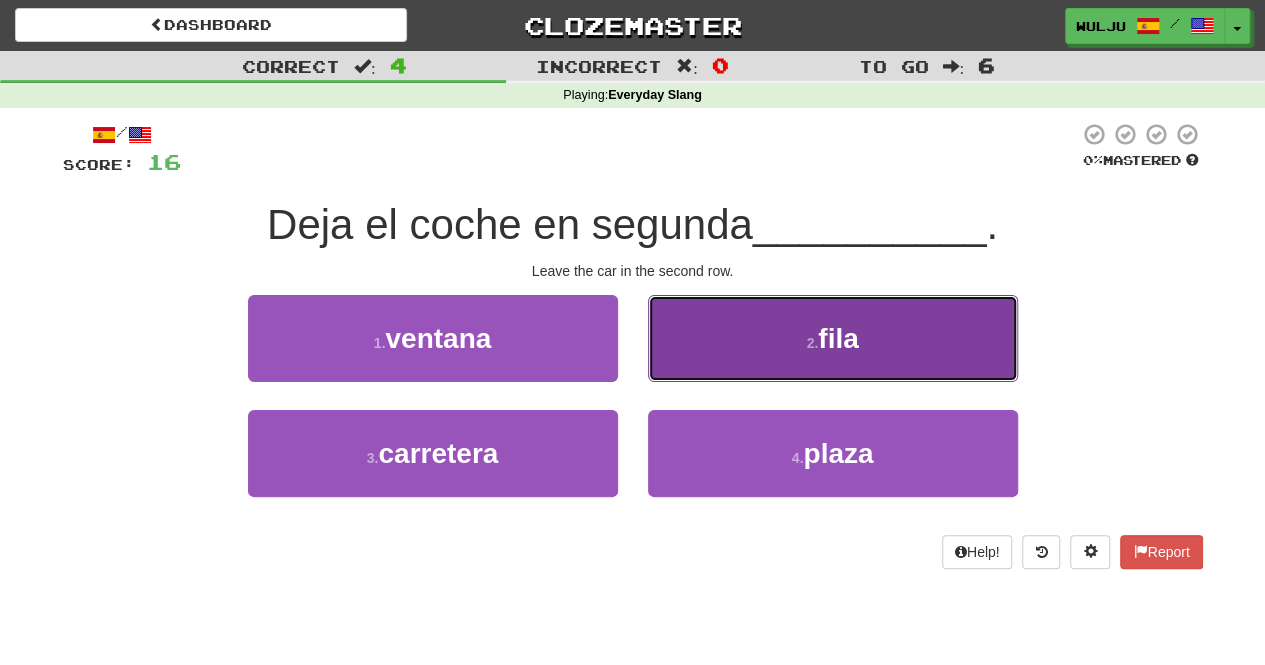 click on "2 .  fila" at bounding box center [833, 338] 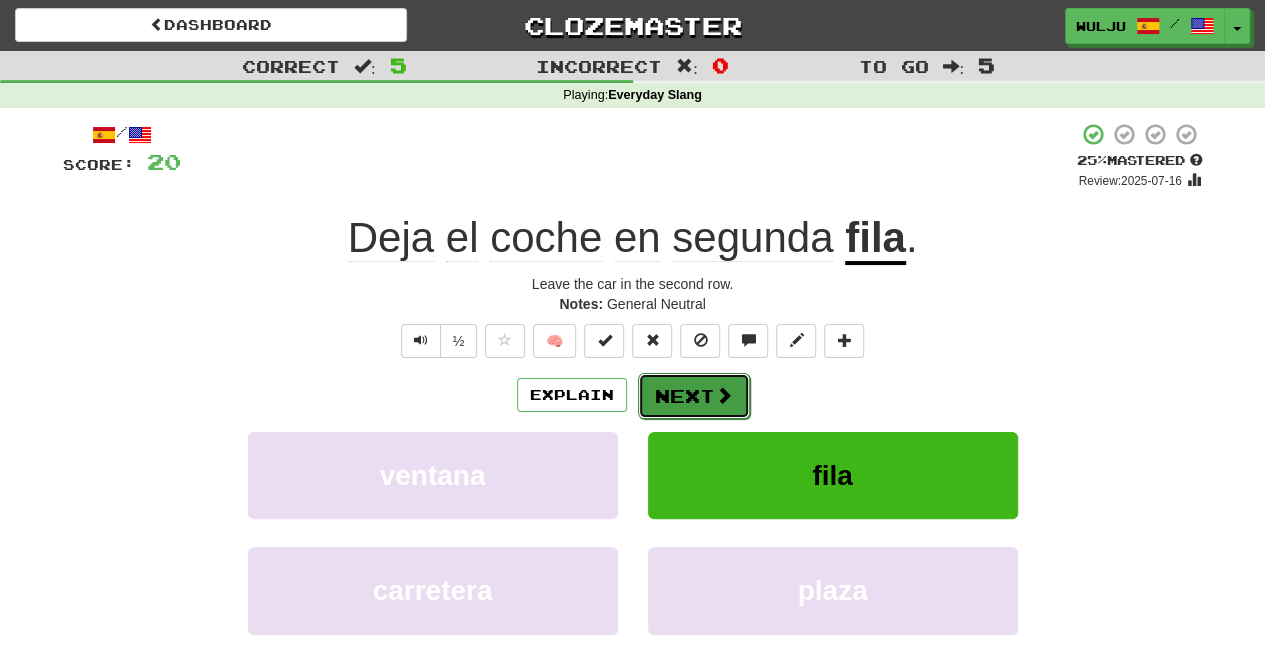 click on "Next" at bounding box center (694, 396) 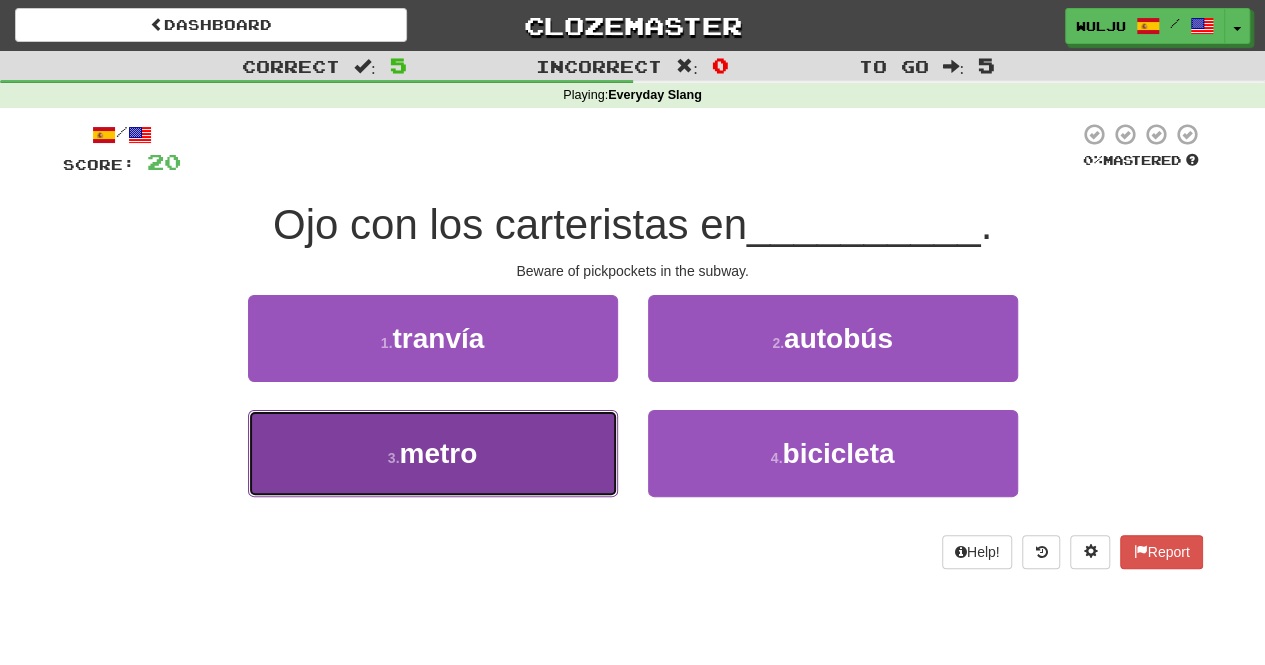 click on "metro" at bounding box center [438, 453] 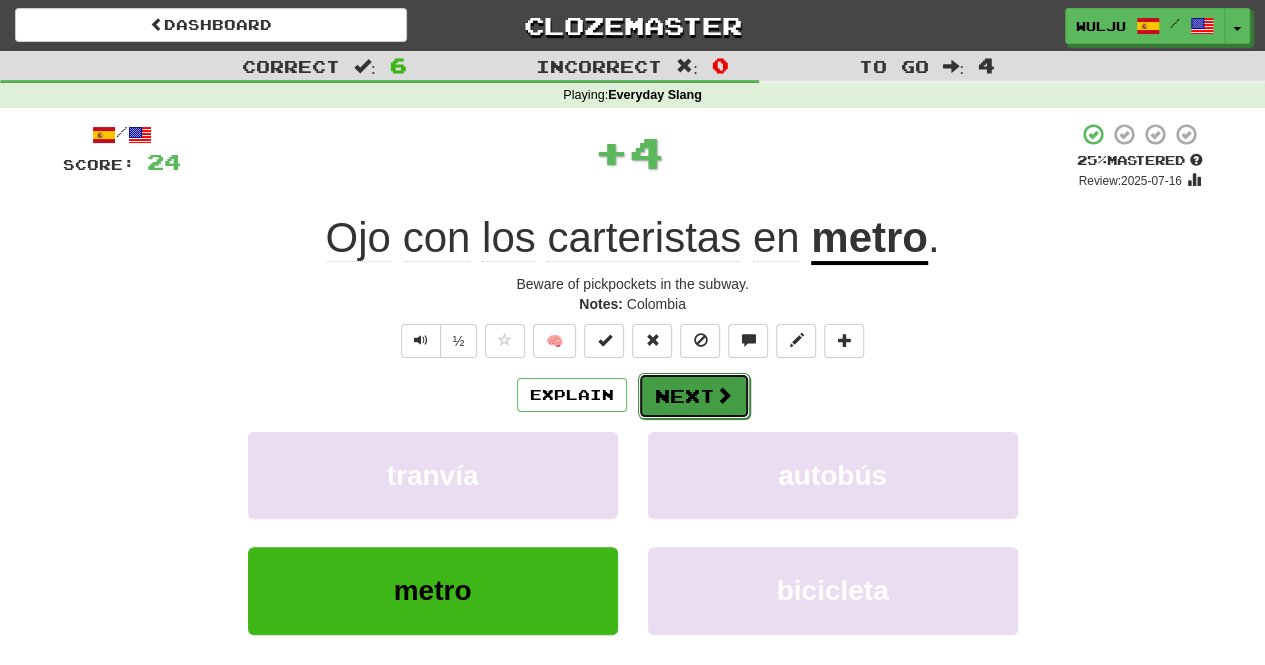 click on "Next" at bounding box center (694, 396) 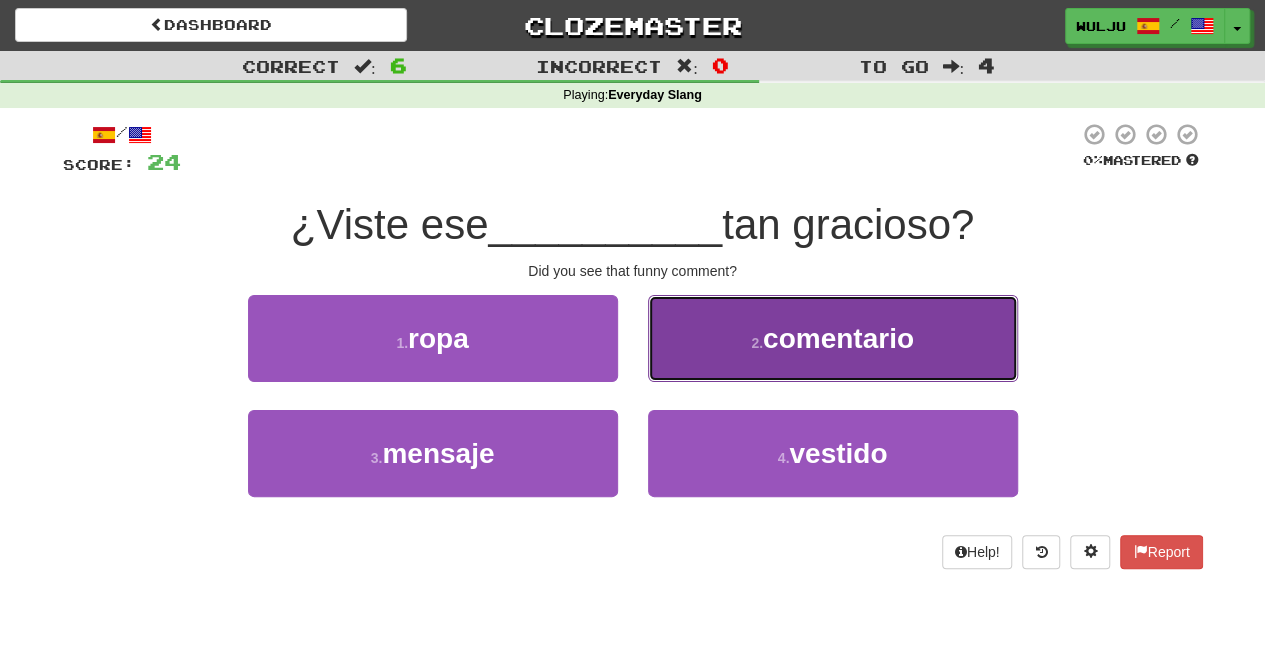 click on "2 .  comentario" at bounding box center (833, 338) 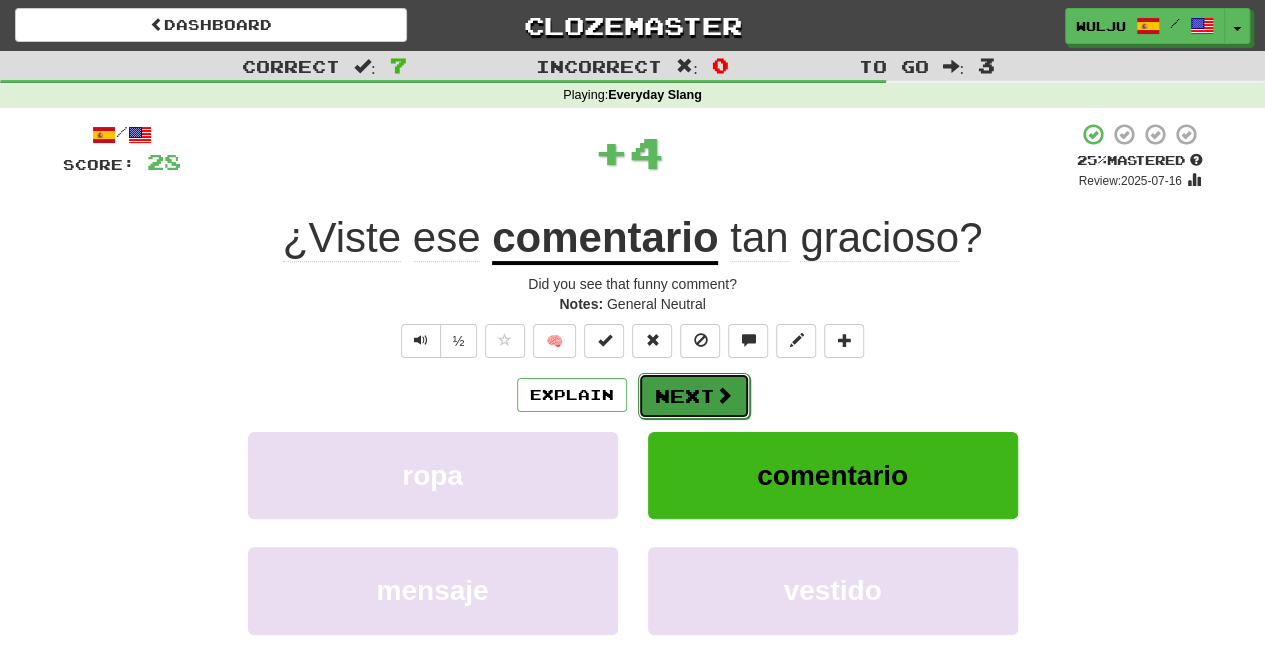 click on "Next" at bounding box center (694, 396) 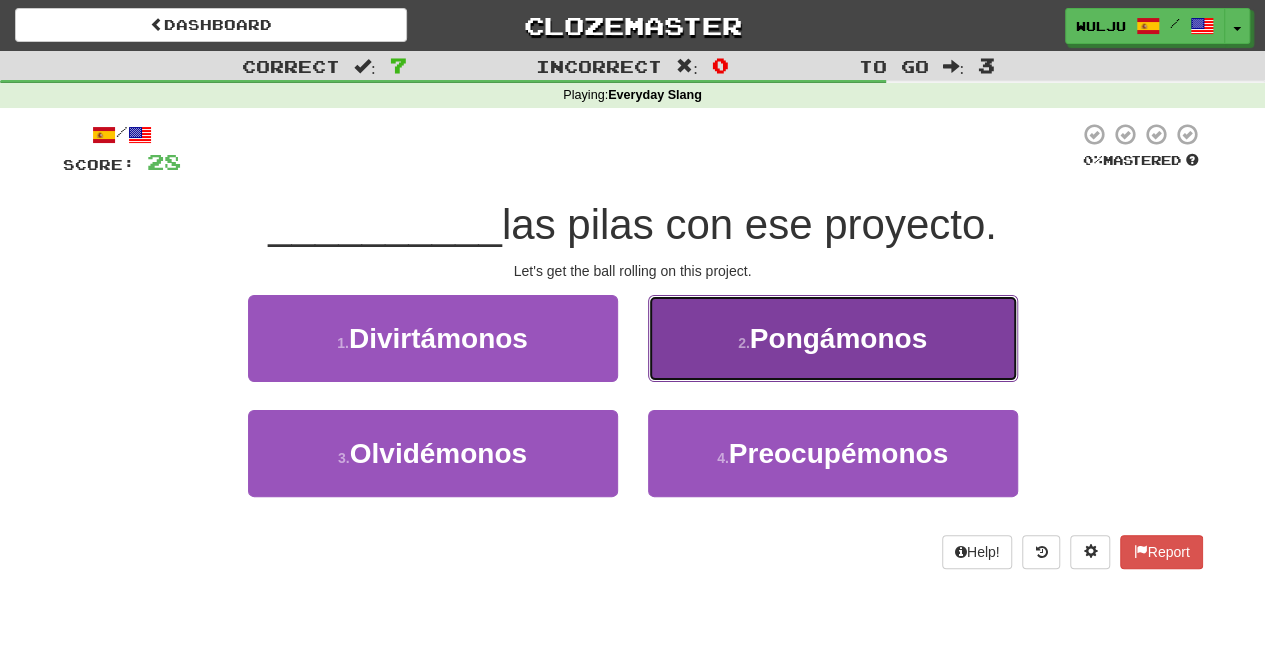 click on "2 .  Pongámonos" at bounding box center (833, 338) 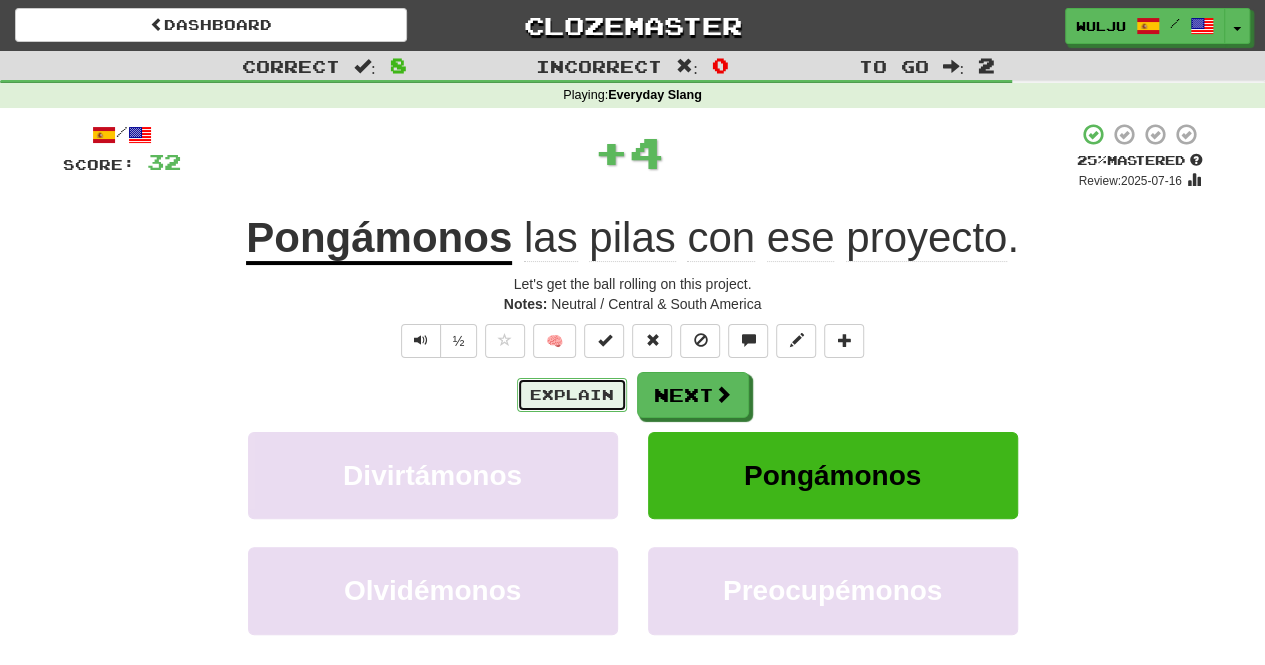 click on "Explain" at bounding box center [572, 395] 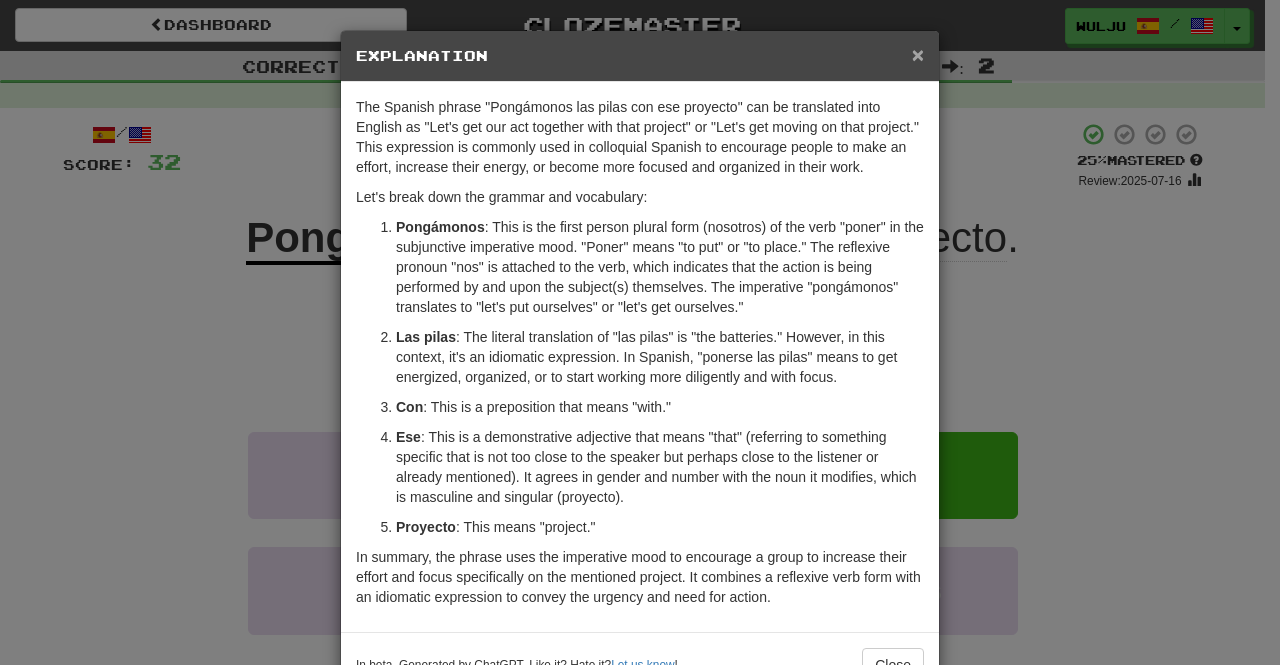 click on "×" at bounding box center [918, 54] 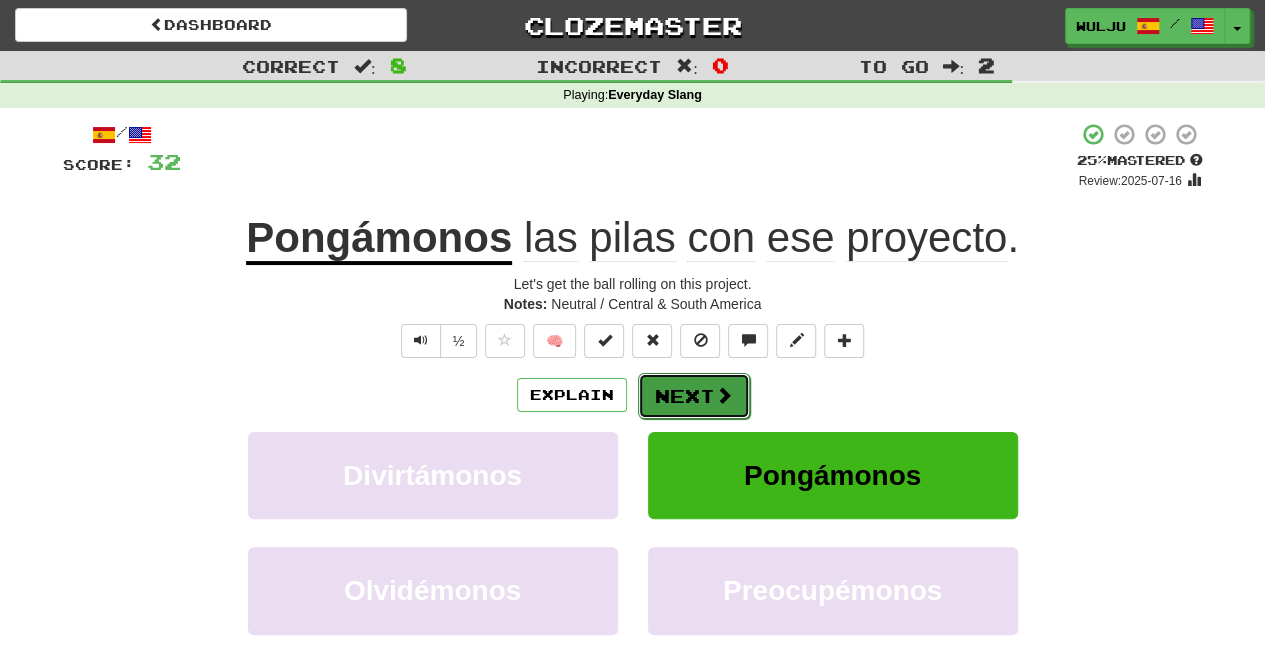 click on "Next" at bounding box center (694, 396) 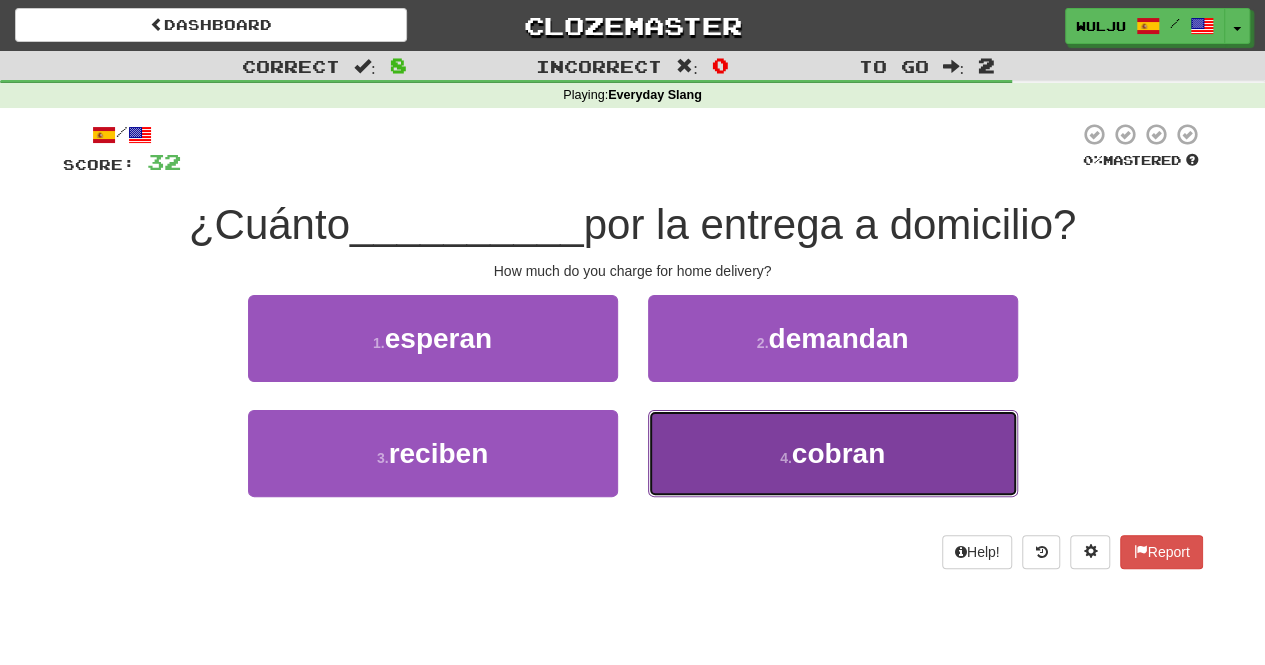 click on "cobran" at bounding box center (838, 453) 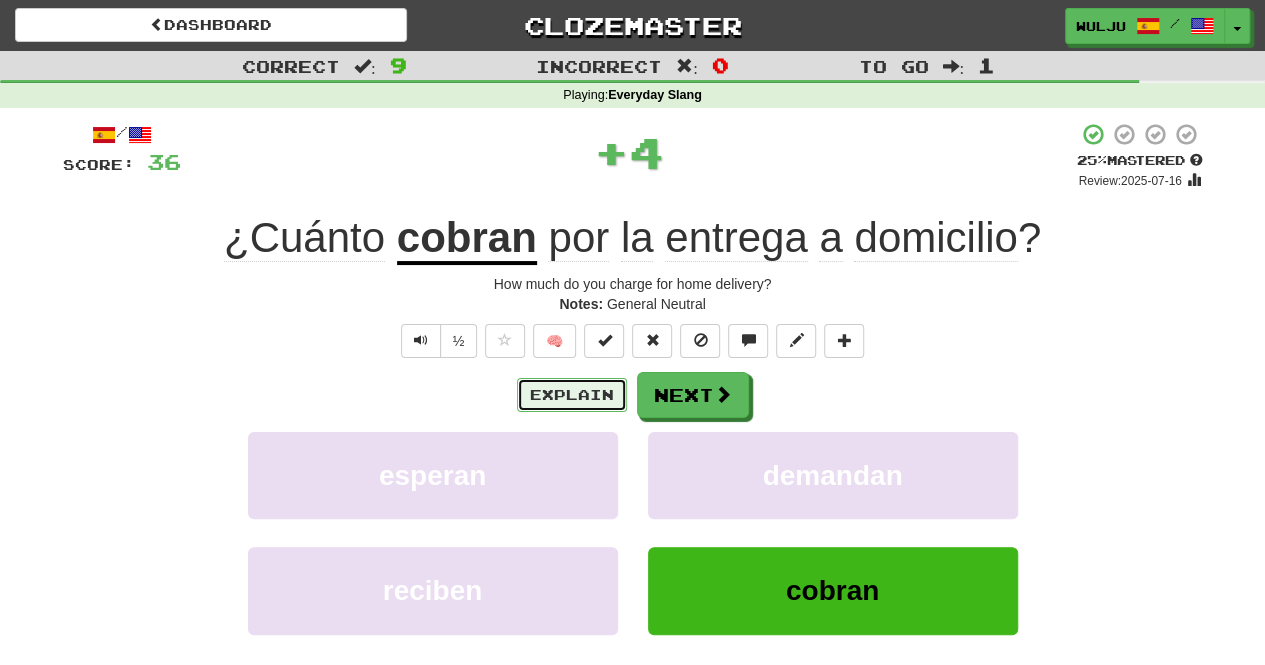click on "Explain" at bounding box center [572, 395] 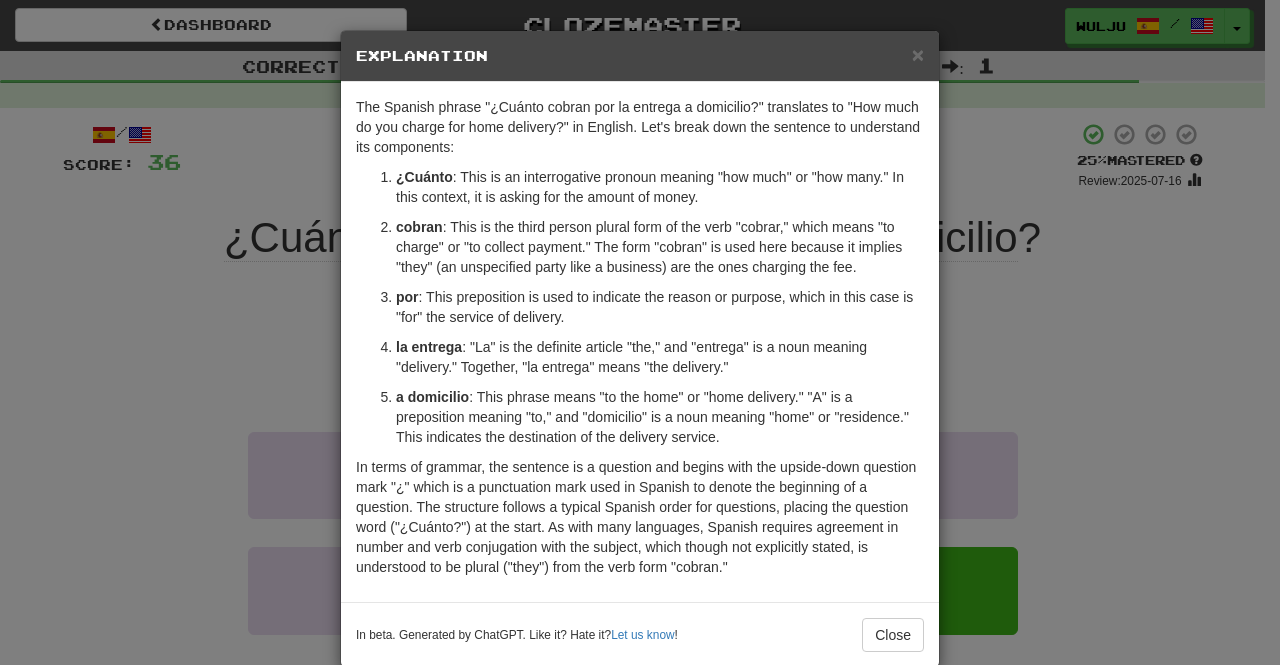 click on "× Explanation The Spanish phrase "¿Cuánto cobran por la entrega a domicilio?" translates to "How much do you charge for home delivery?" in English. Let's break down the sentence to understand its components:
¿Cuánto : This is an interrogative pronoun meaning "how much" or "how many." In this context, it is asking for the amount of money.
cobran : This is the third person plural form of the verb "cobrar," which means "to charge" or "to collect payment." The form "cobran" is used here because it implies "they" (an unspecified party like a business) are the ones charging the fee.
por : This preposition is used to indicate the reason or purpose, which in this case is "for" the service of delivery.
la entrega : "La" is the definite article "the," and "entrega" is a noun meaning "delivery." Together, "la entrega" means "the delivery."
a domicilio
In beta. Generated by ChatGPT. Like it? Hate it?  Let us know ! Close" at bounding box center [640, 332] 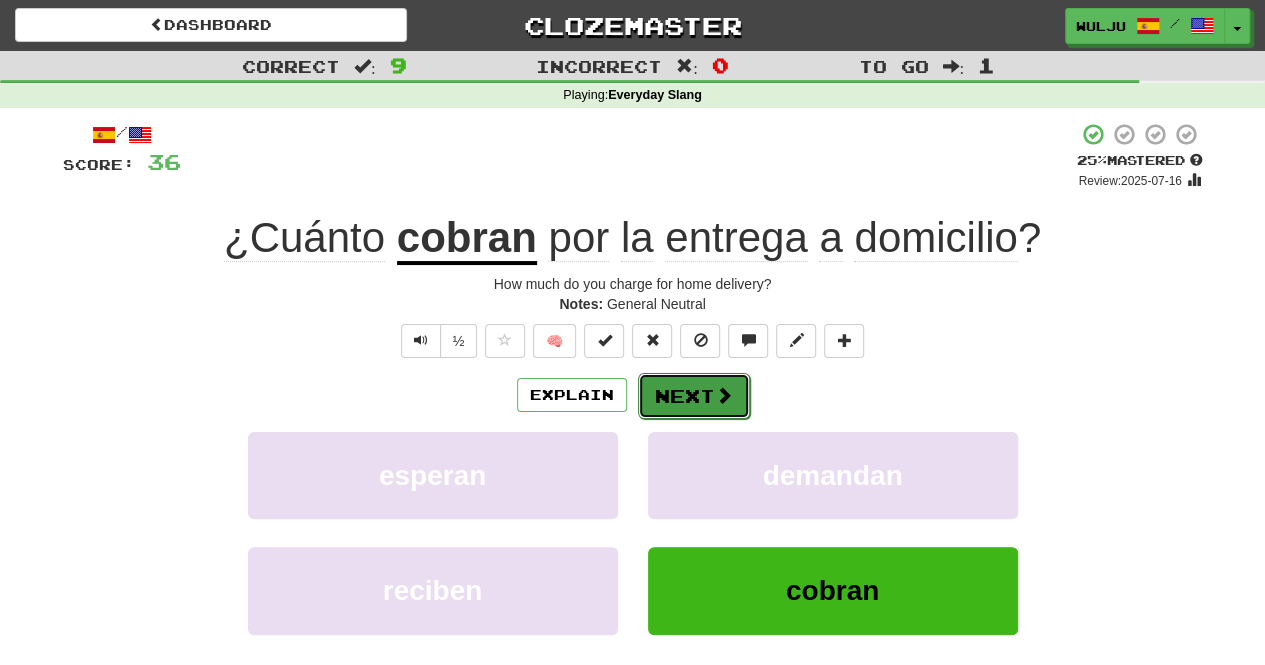 click on "Next" at bounding box center (694, 396) 